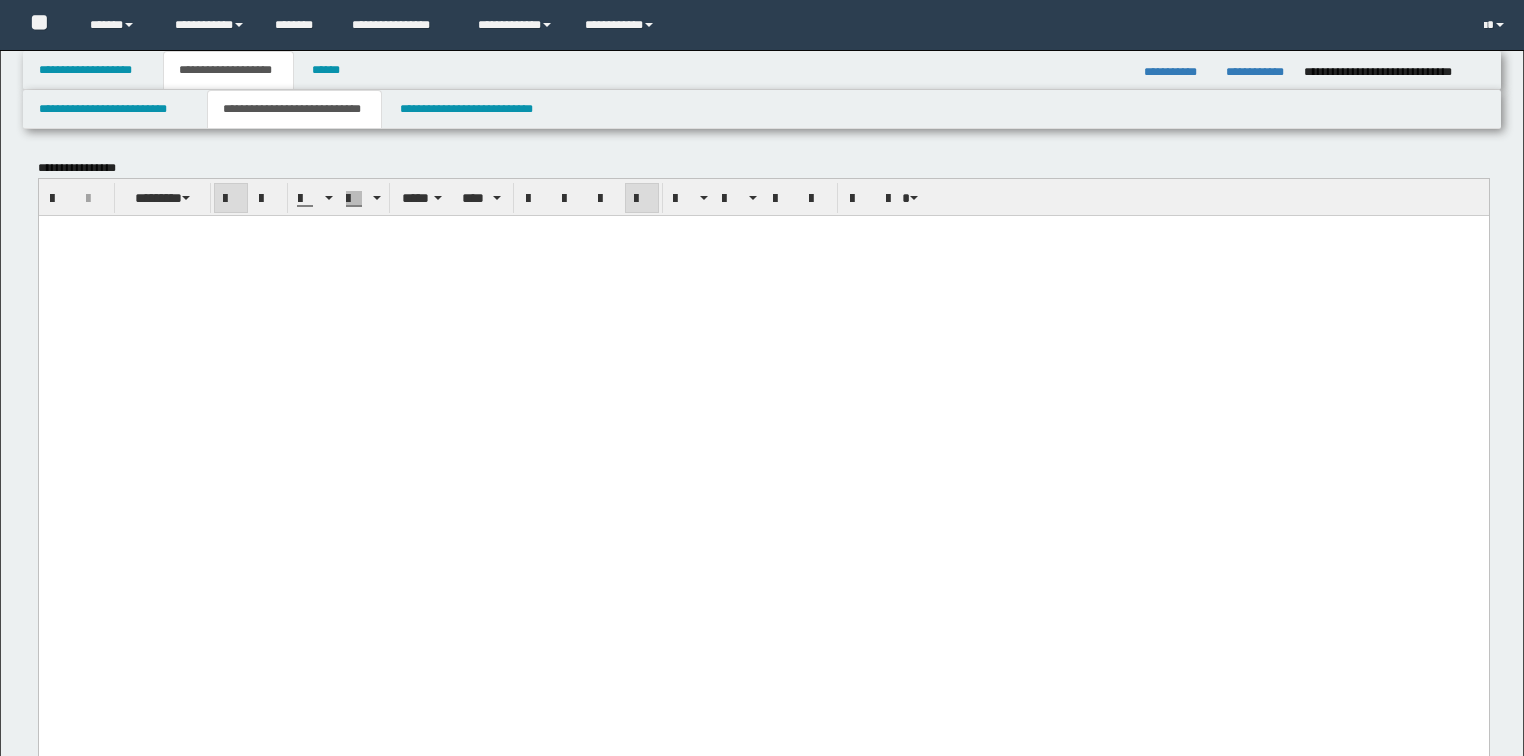 scroll, scrollTop: 240, scrollLeft: 0, axis: vertical 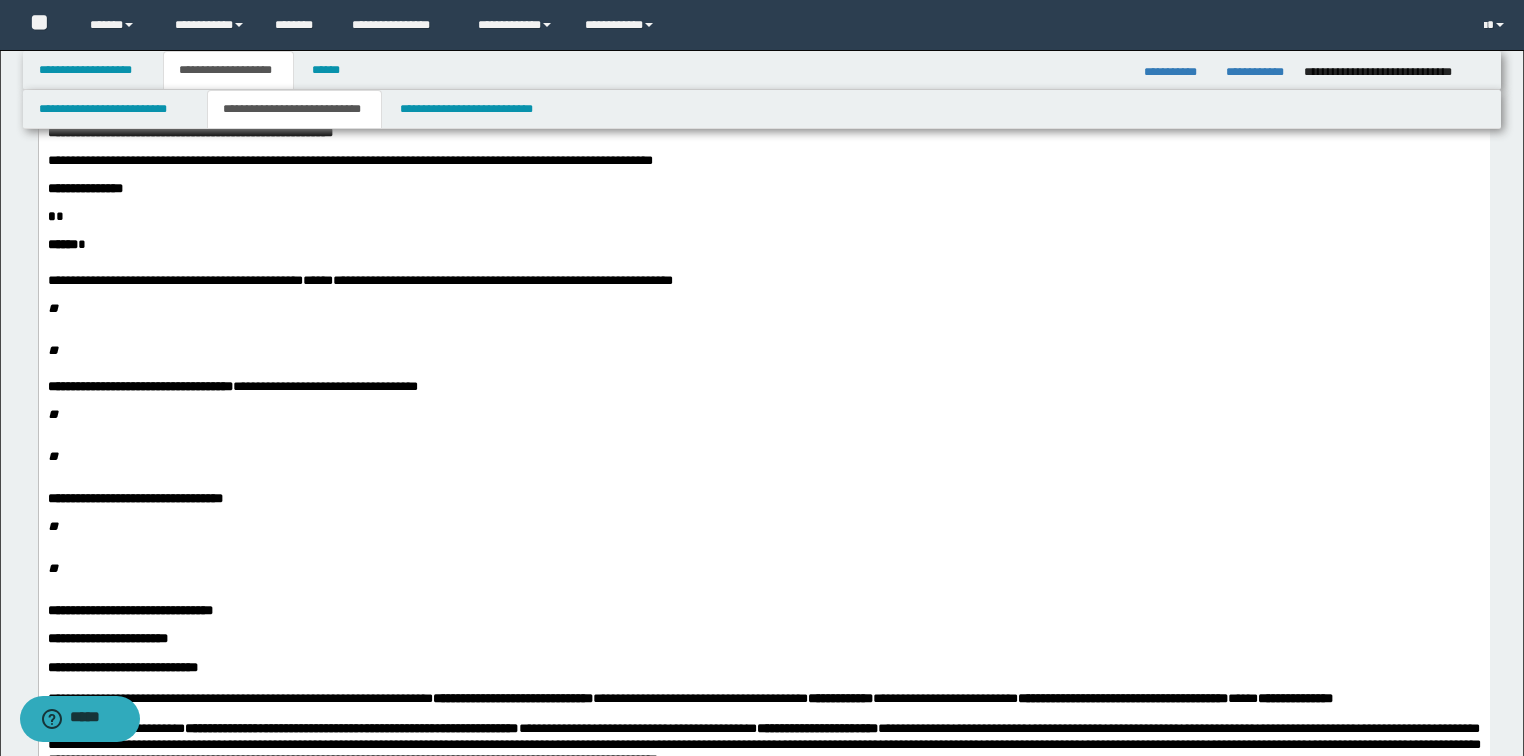 click on "**" at bounding box center (763, 309) 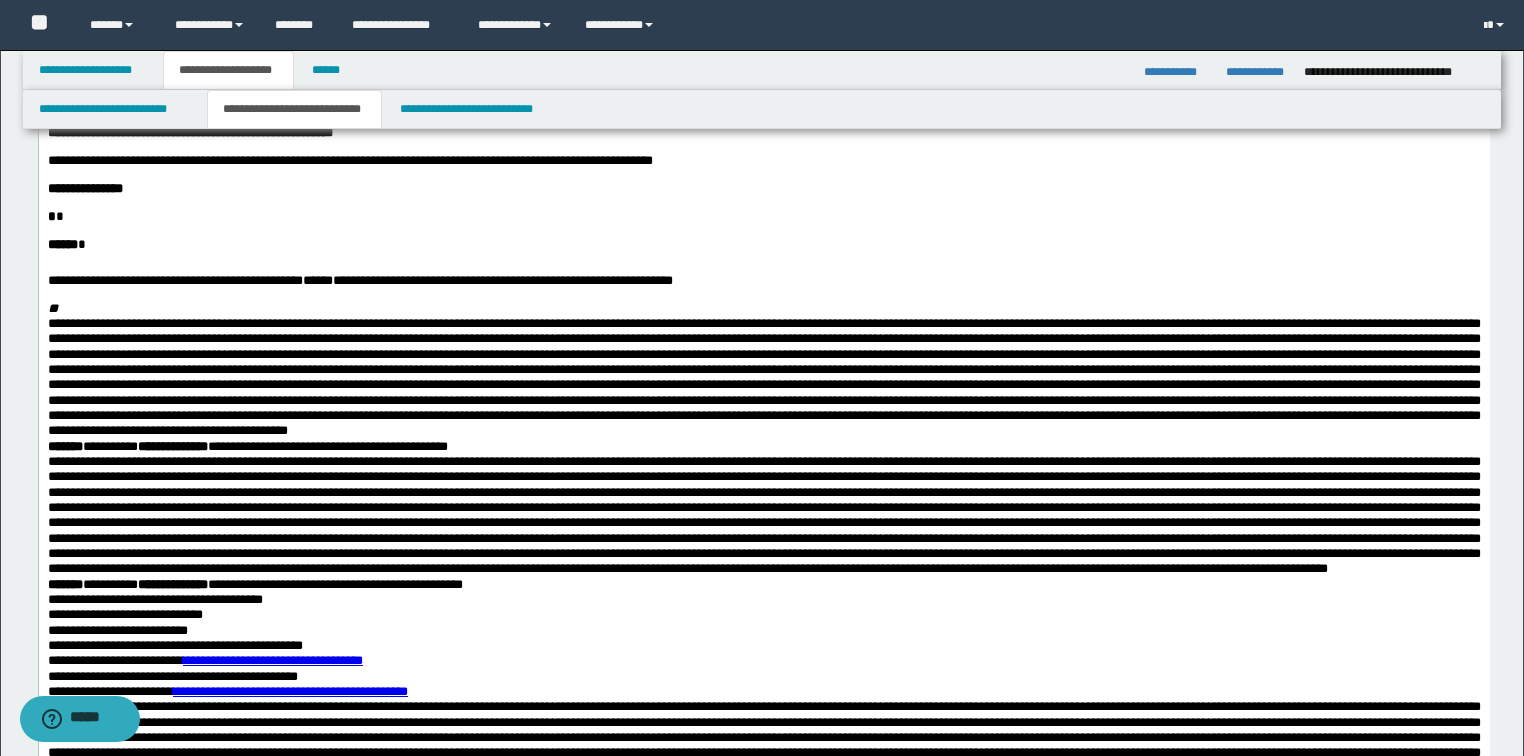 click on "**********" at bounding box center [763, 1571] 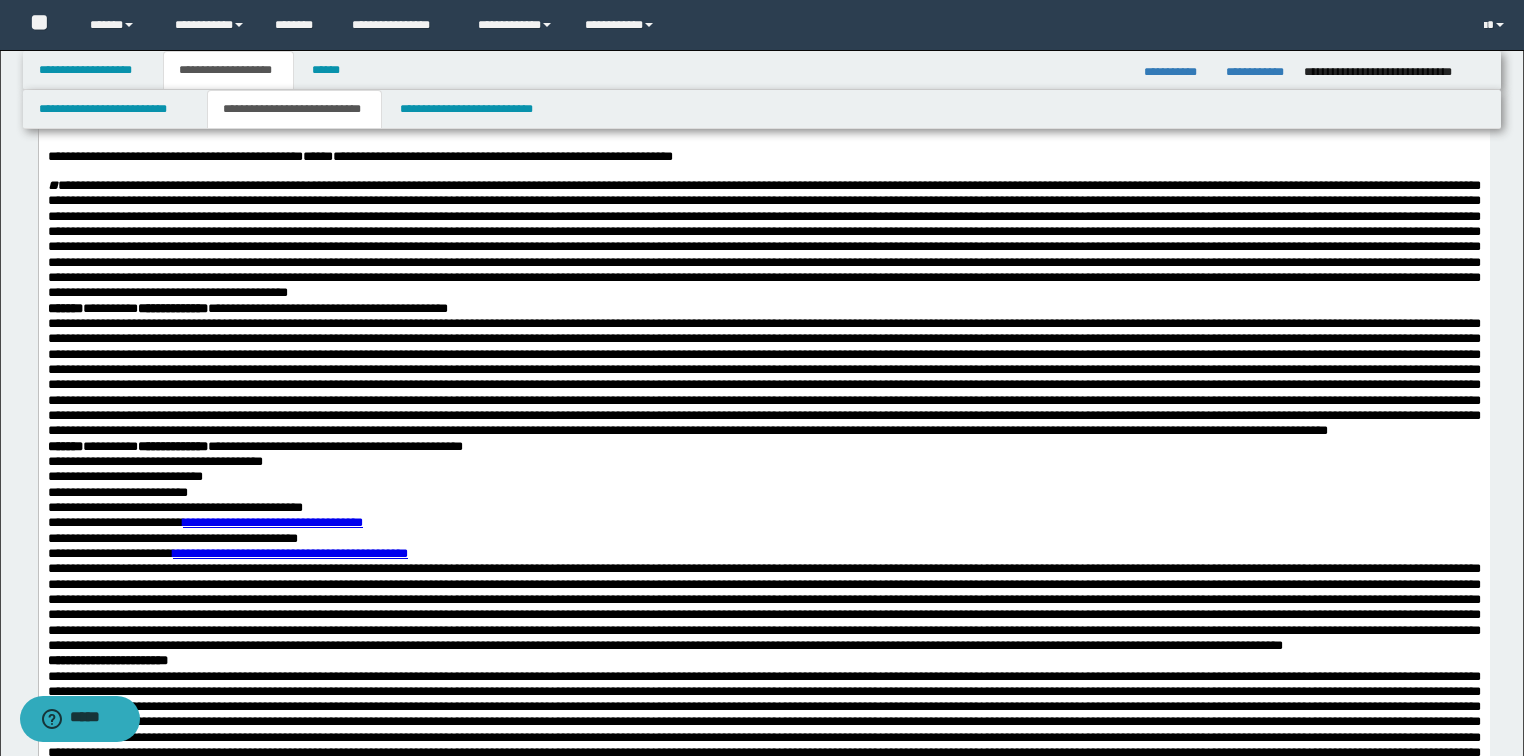scroll, scrollTop: 480, scrollLeft: 0, axis: vertical 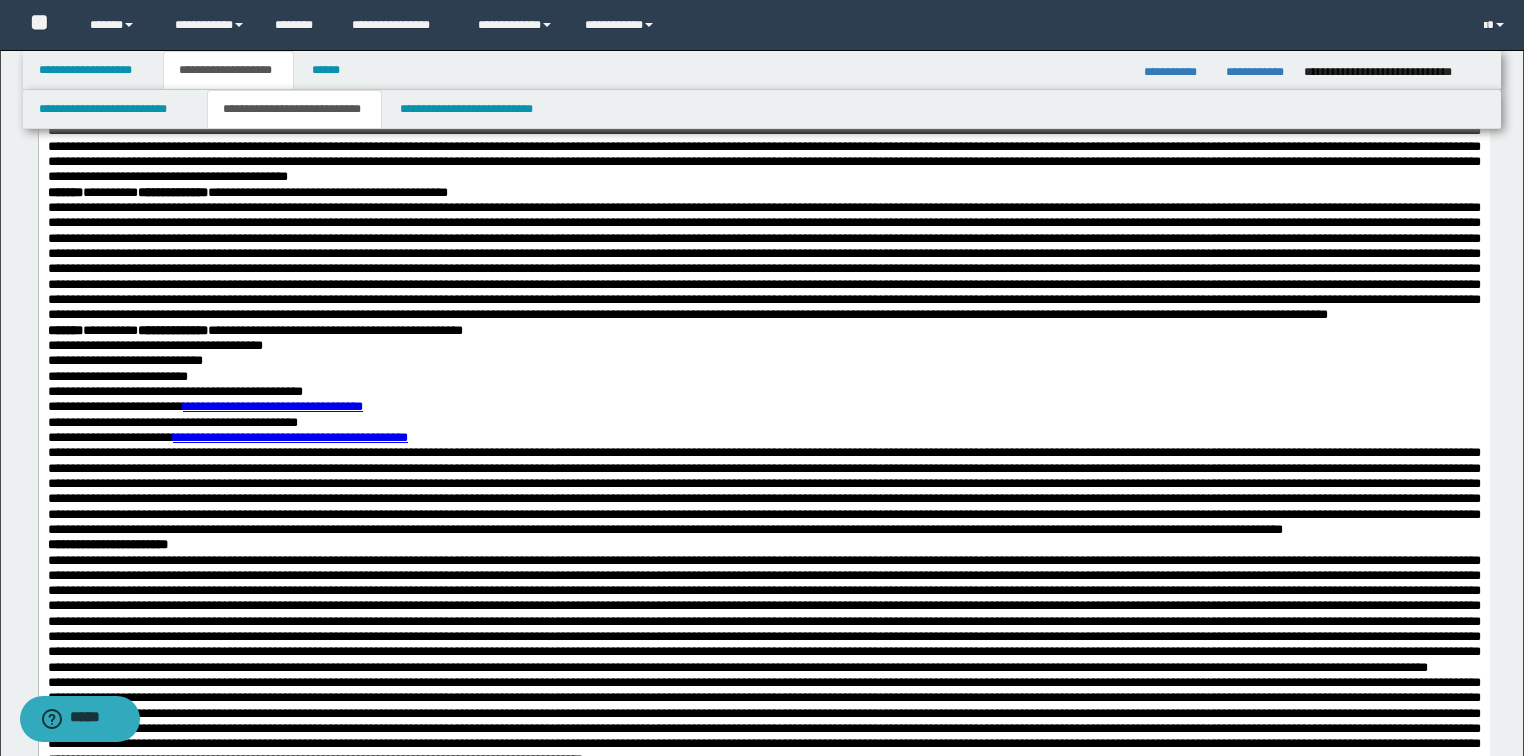 click on "**" at bounding box center (763, 123) 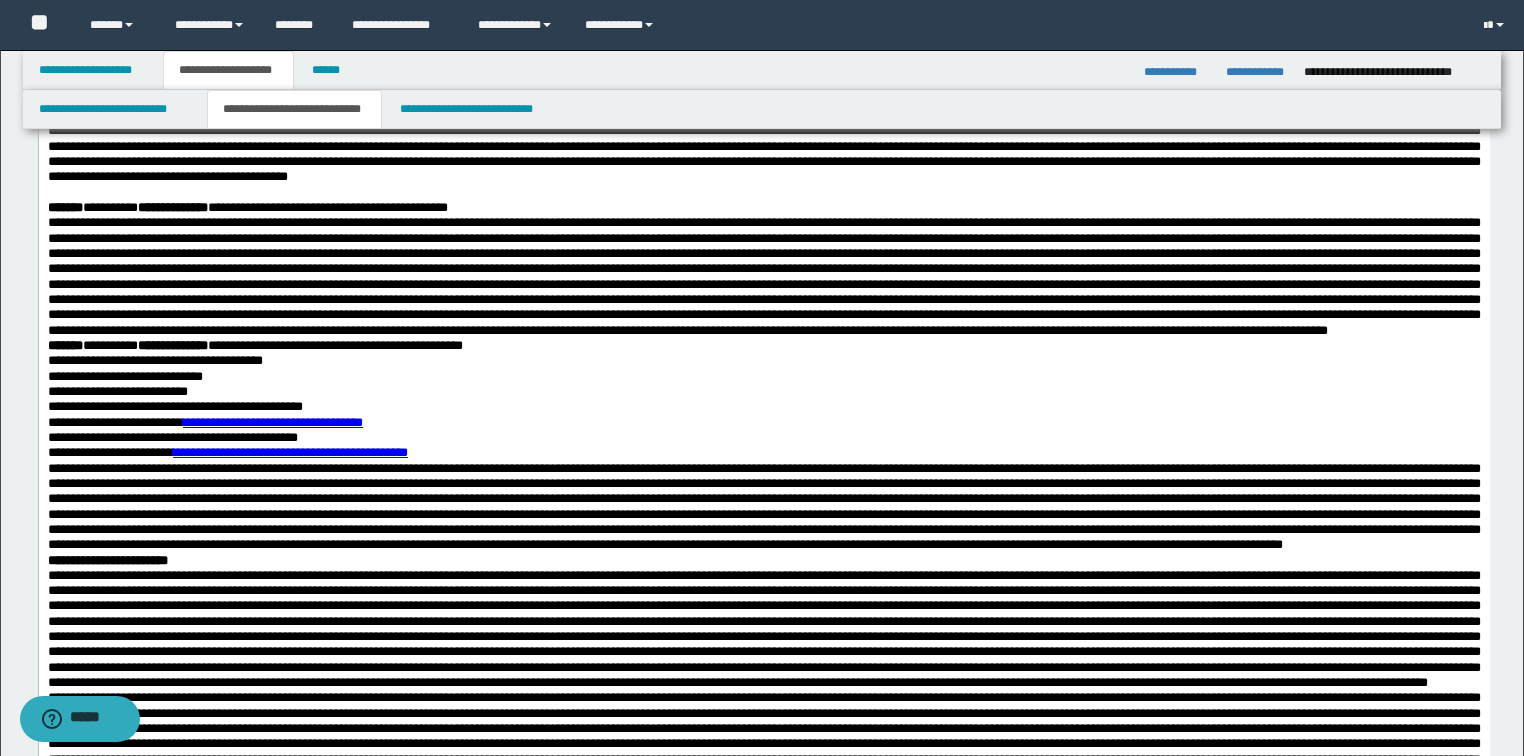 click on "**********" at bounding box center [763, 207] 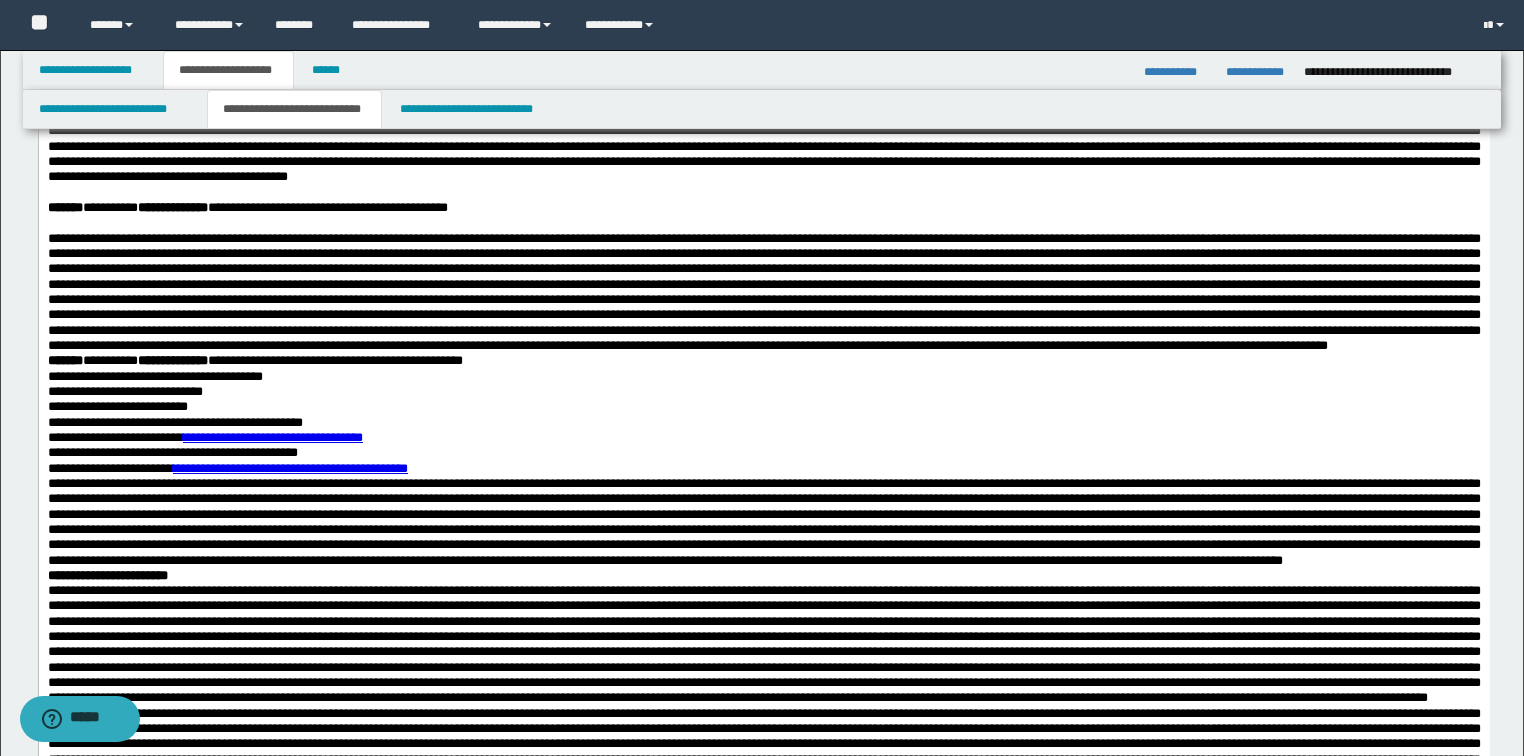 click at bounding box center (763, 292) 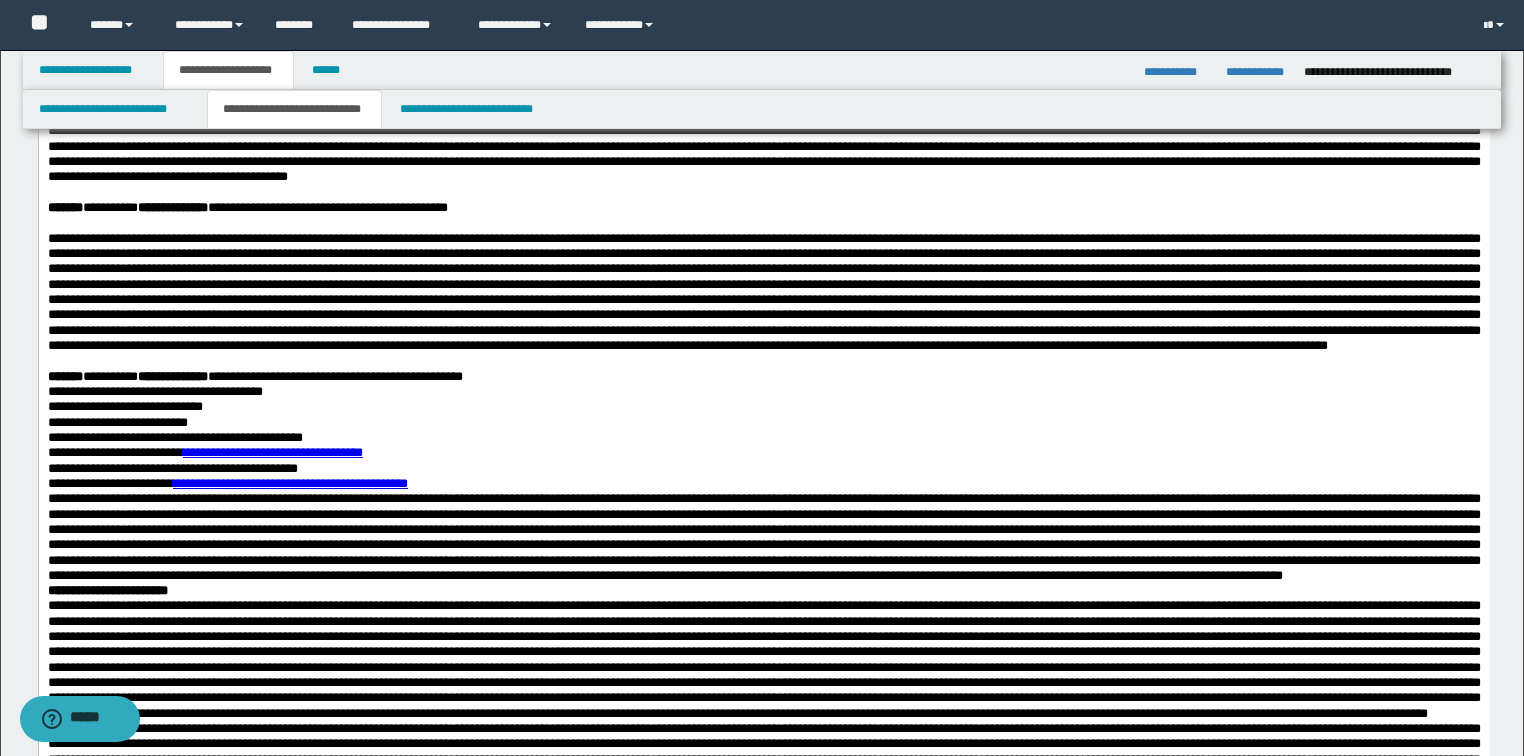 click at bounding box center (763, 292) 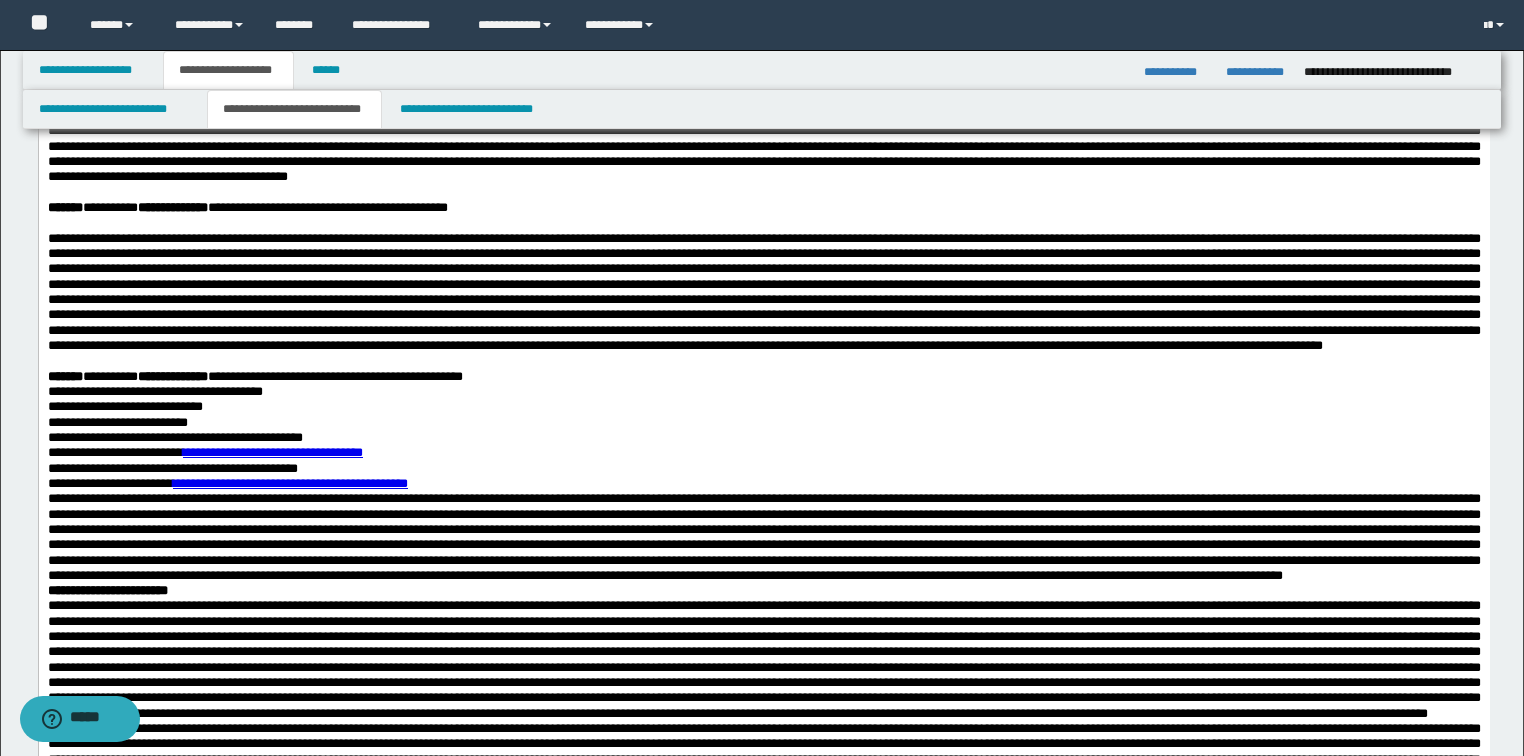 click at bounding box center [763, 292] 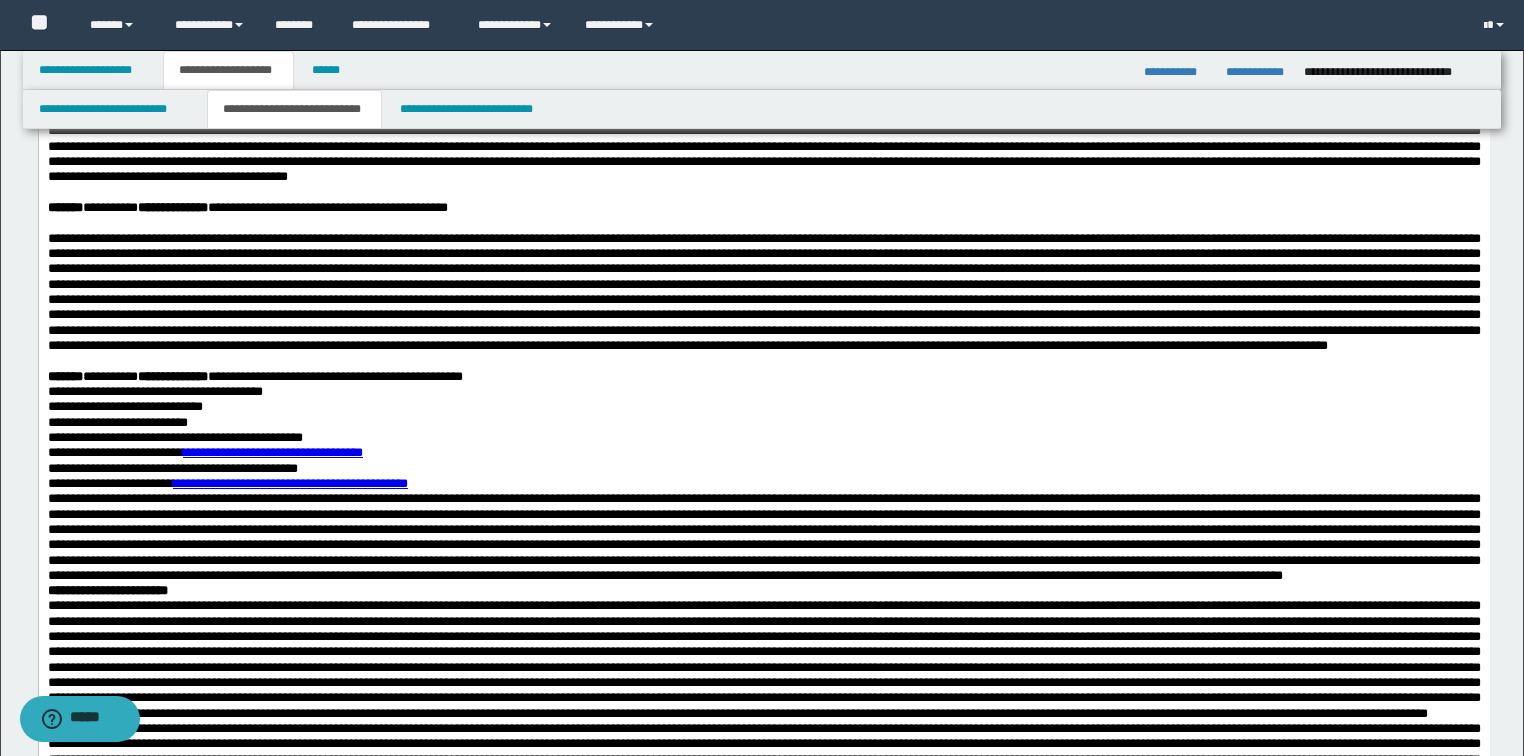 click at bounding box center [763, 292] 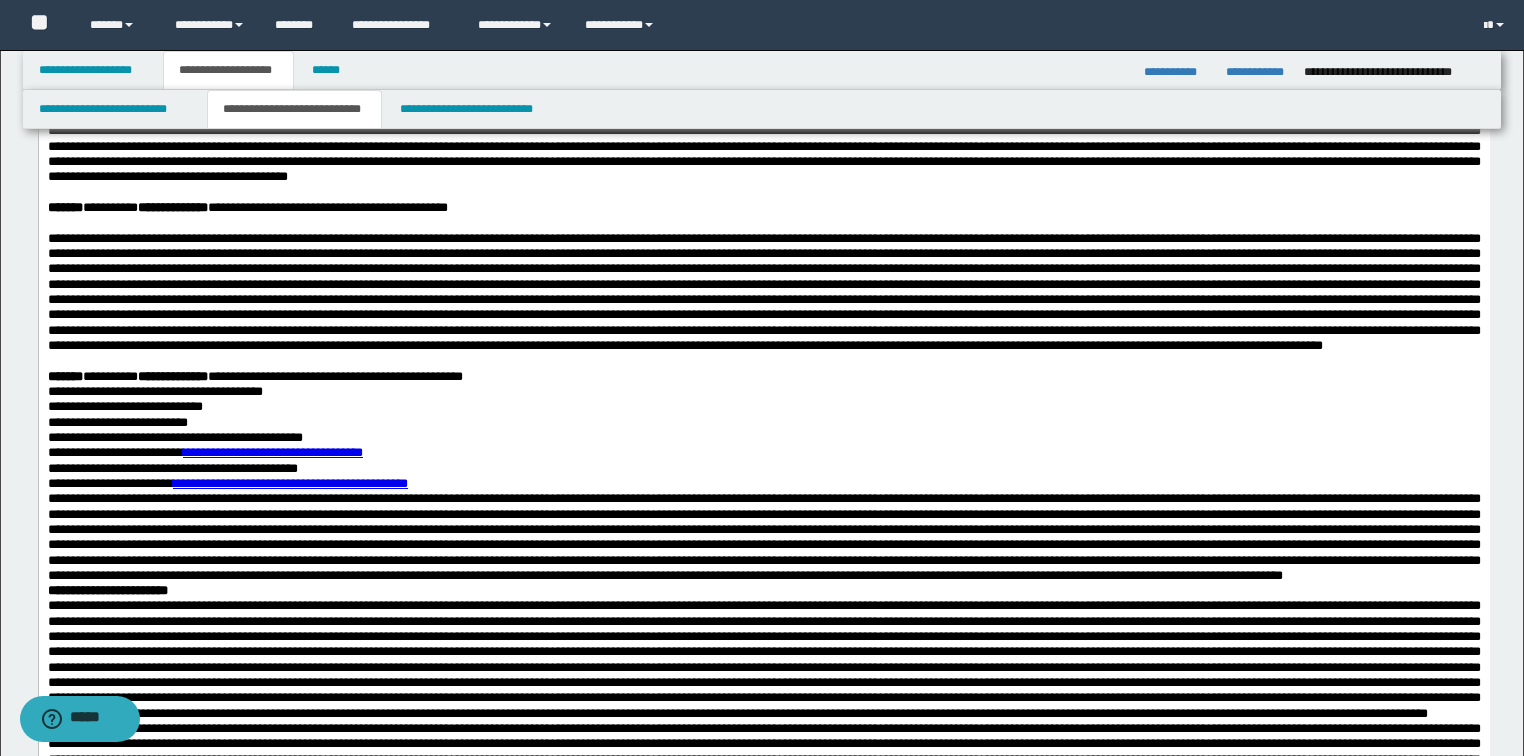 click at bounding box center [763, 292] 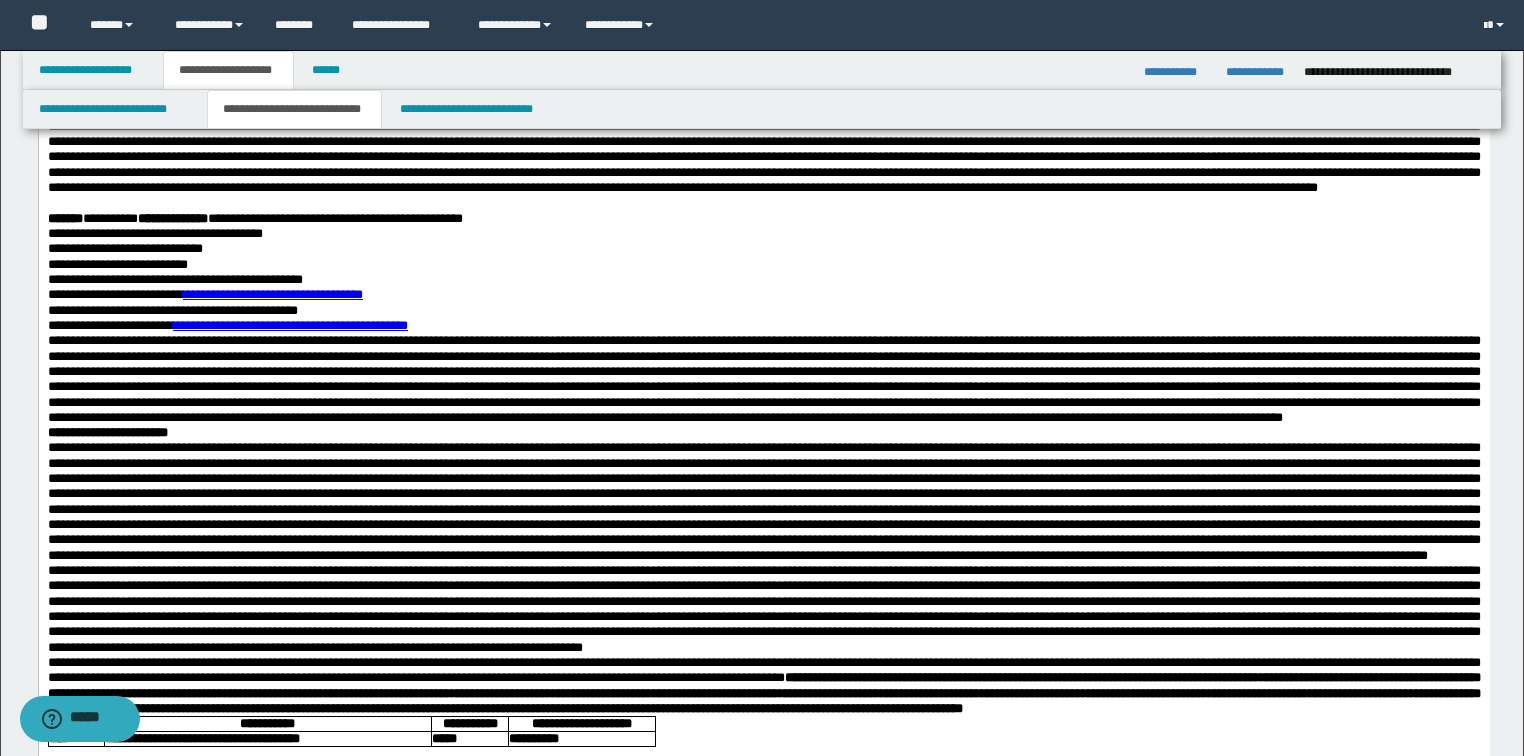 scroll, scrollTop: 640, scrollLeft: 0, axis: vertical 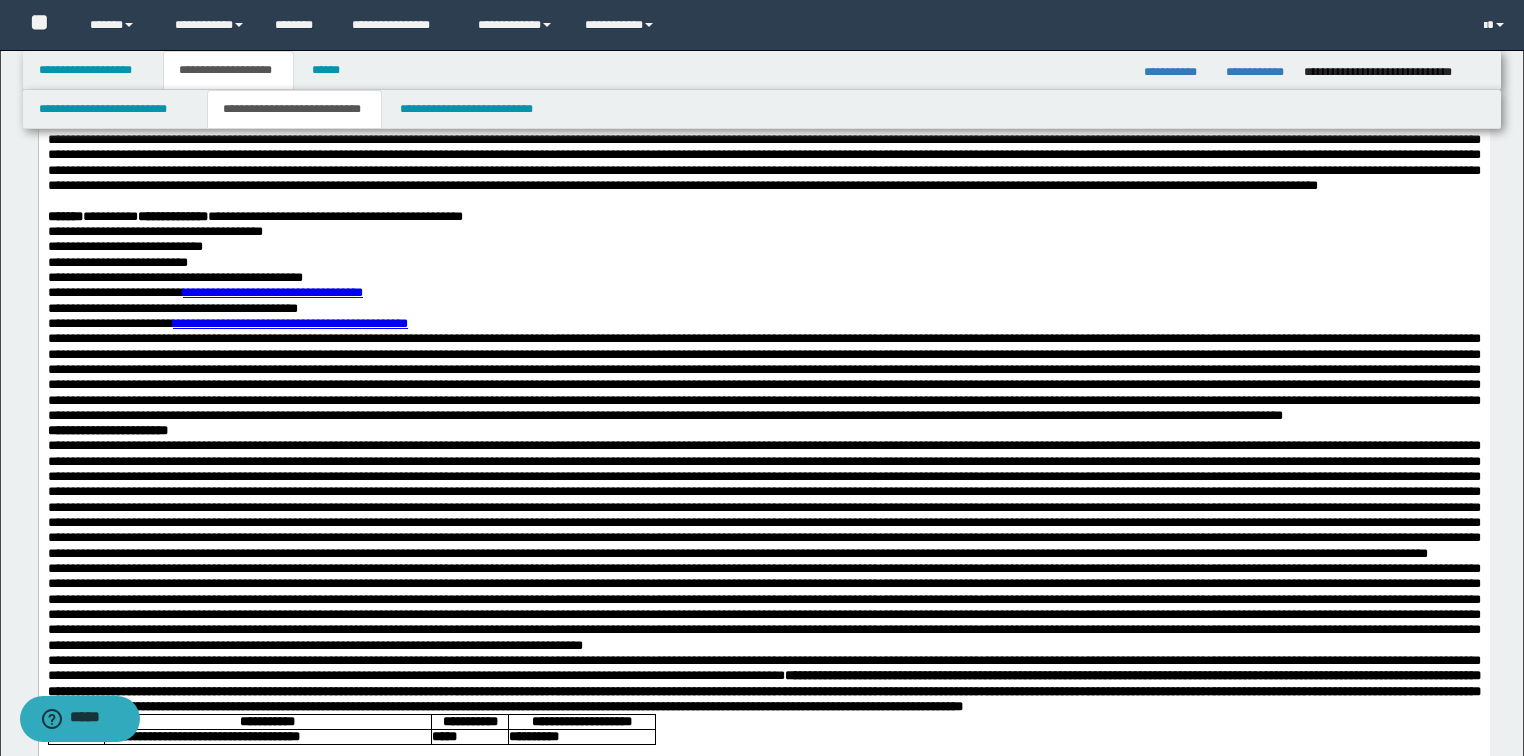 click at bounding box center [763, 377] 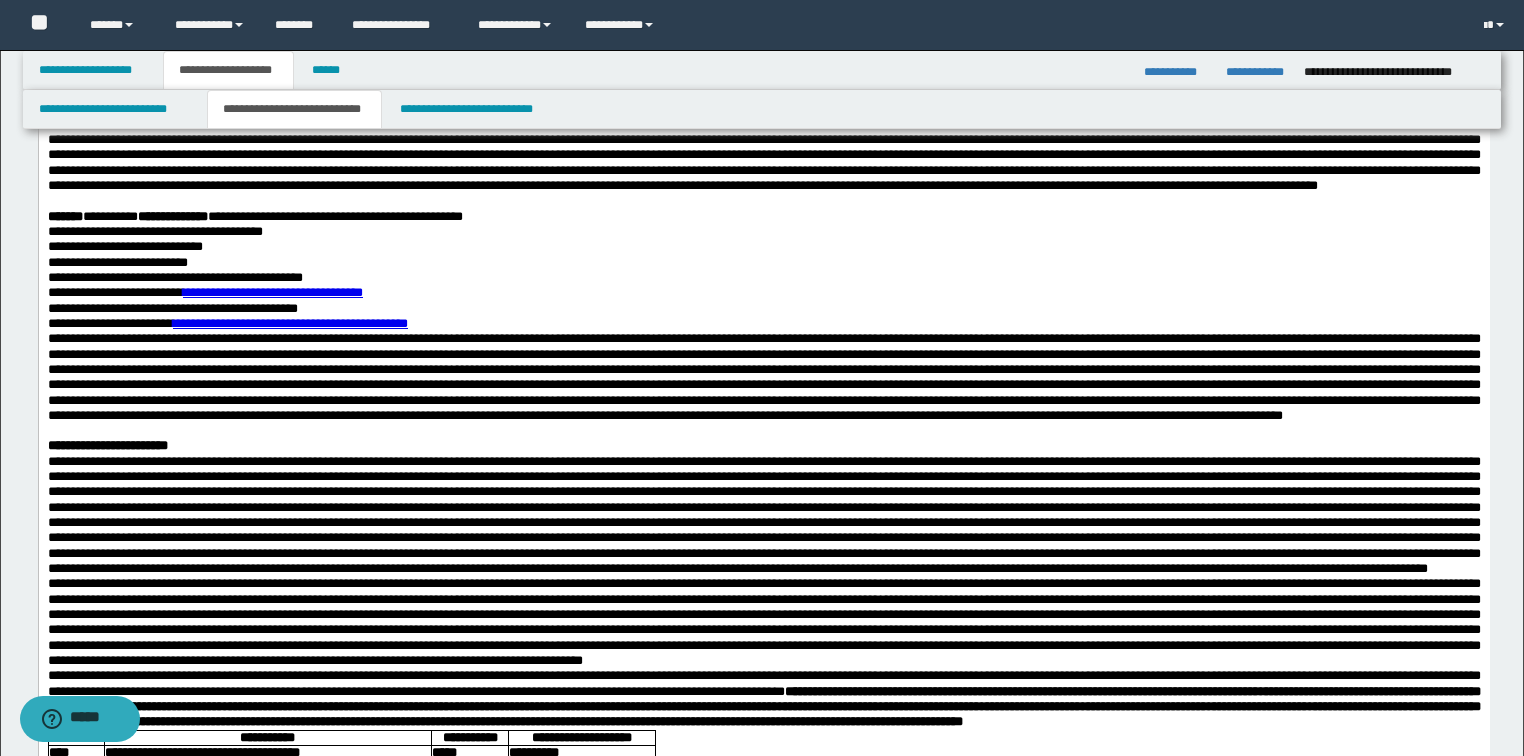 click on "**********" at bounding box center (763, 323) 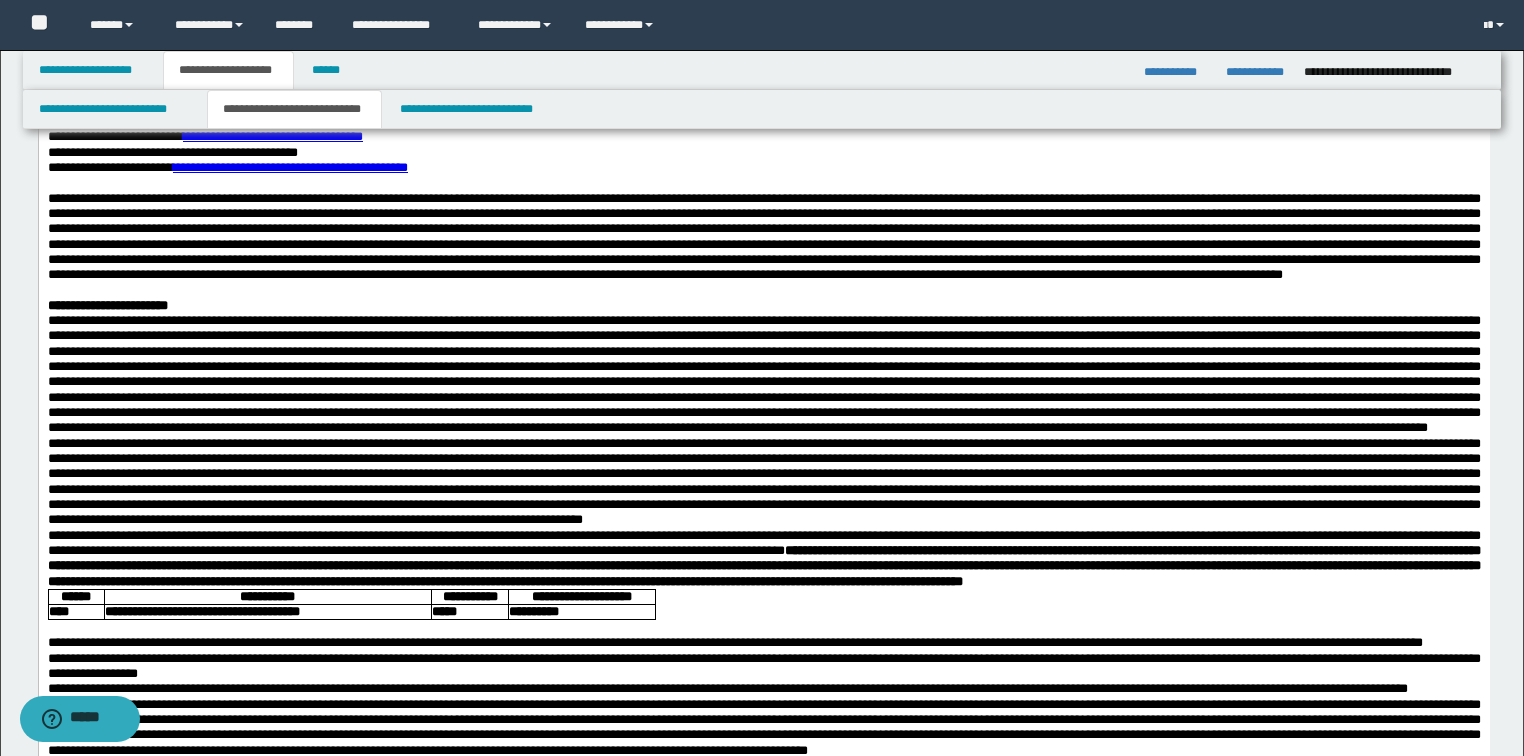 scroll, scrollTop: 800, scrollLeft: 0, axis: vertical 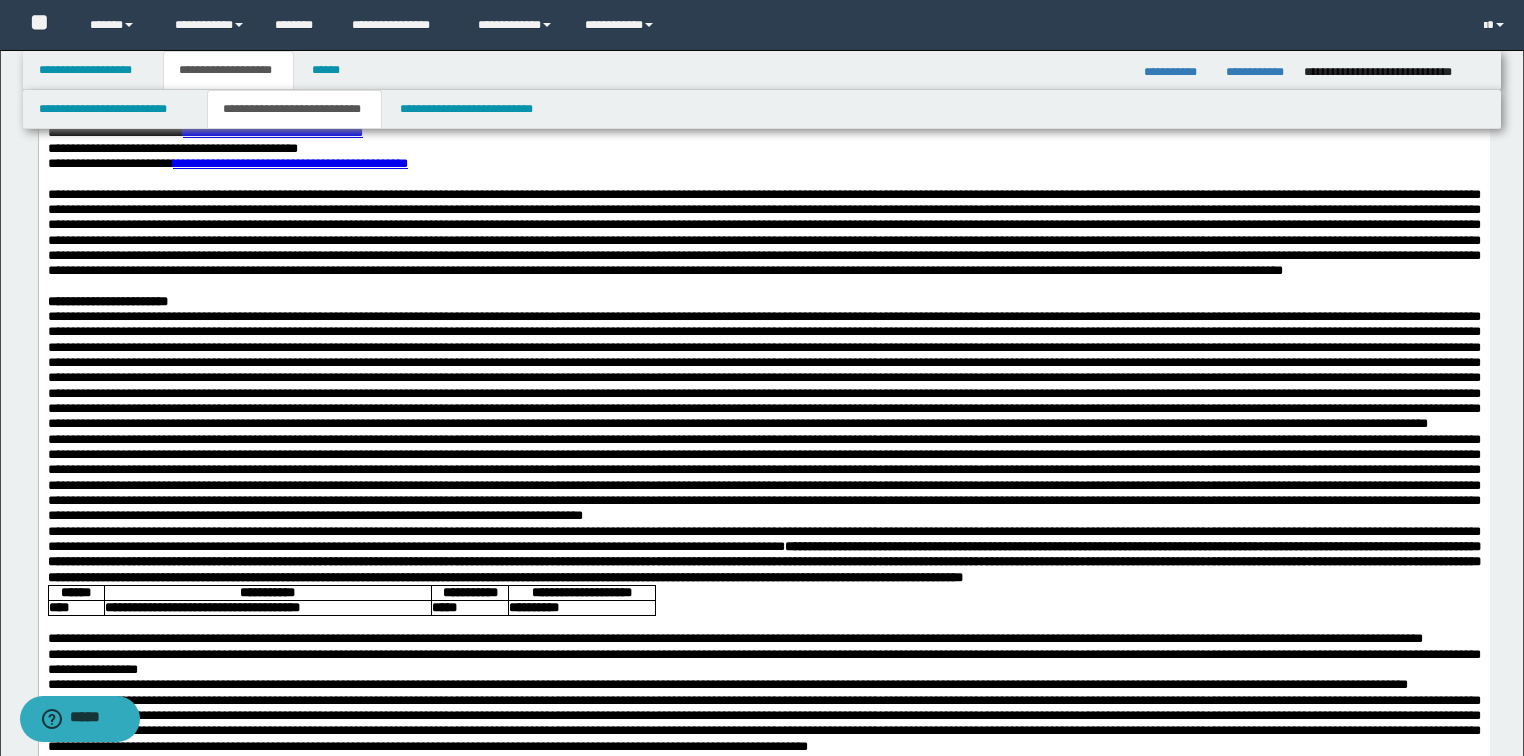 drag, startPoint x: 162, startPoint y: 205, endPoint x: 159, endPoint y: 257, distance: 52.086468 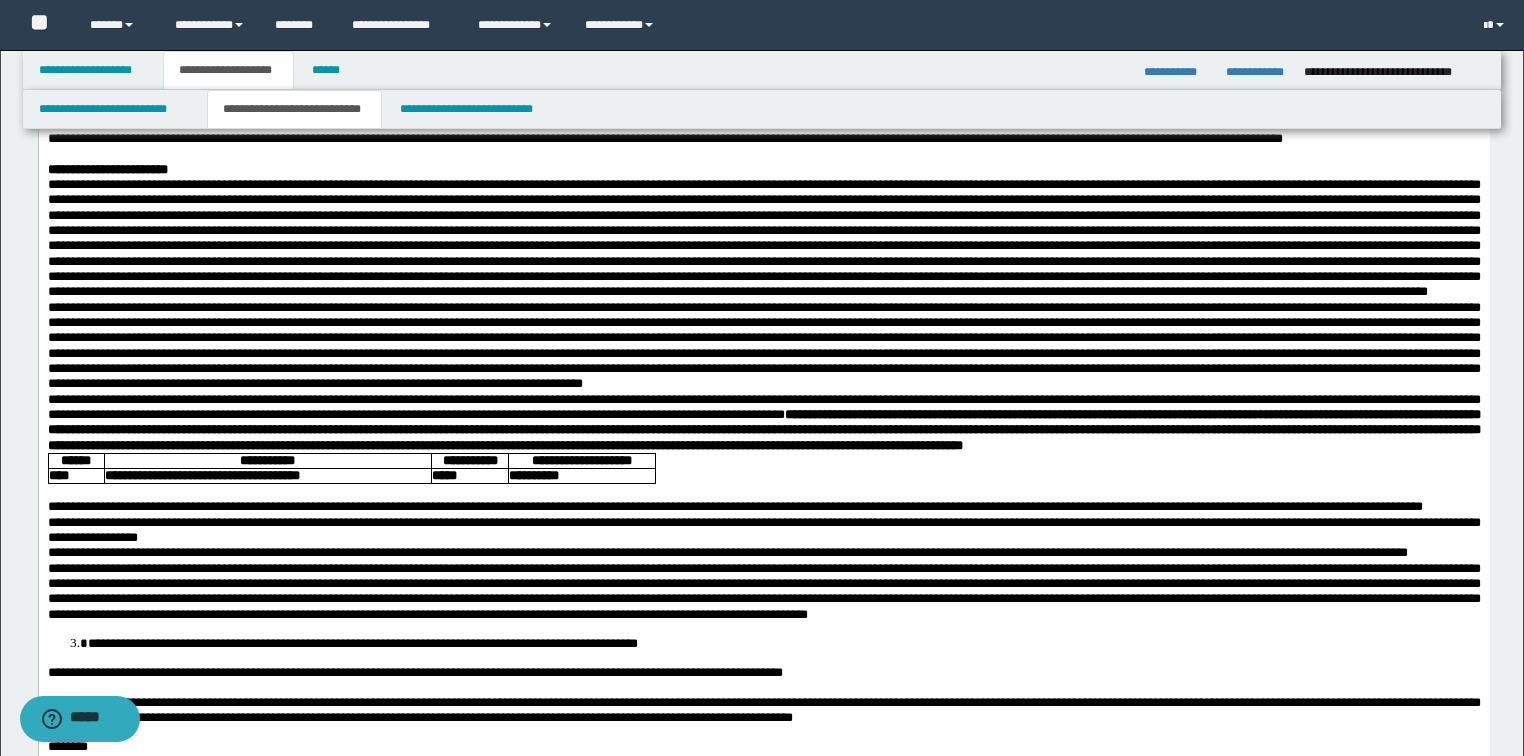 scroll, scrollTop: 960, scrollLeft: 0, axis: vertical 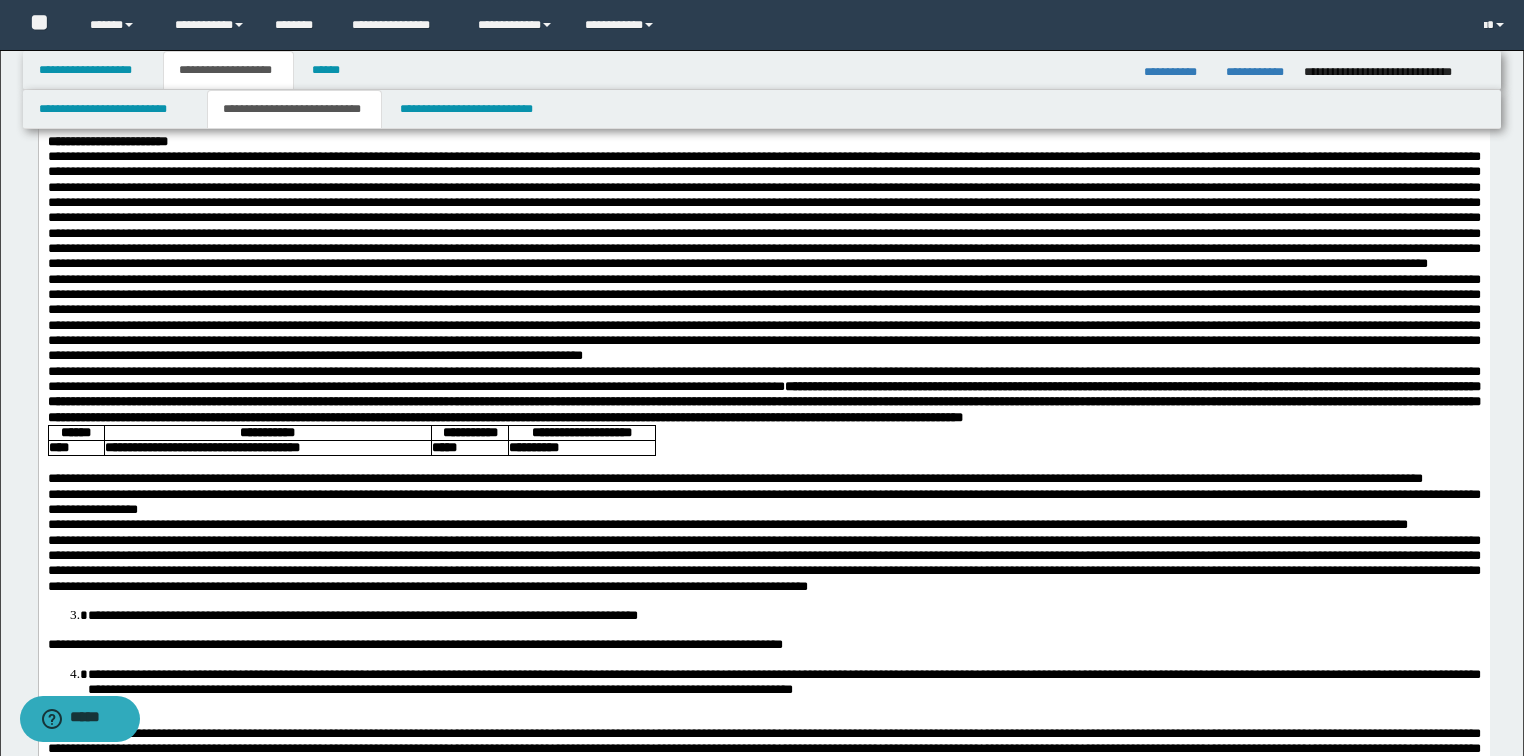 click on "**********" at bounding box center [763, 141] 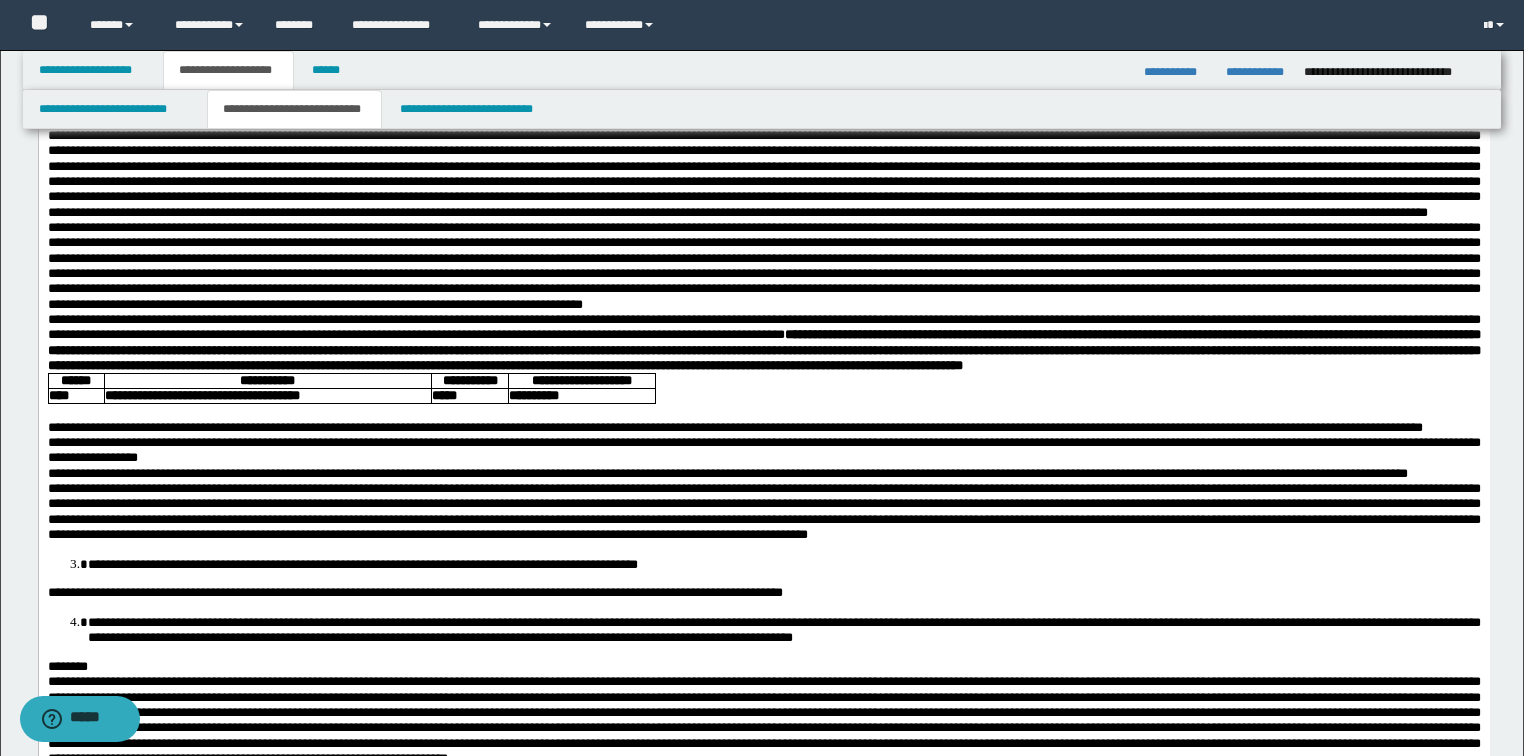 scroll, scrollTop: 1120, scrollLeft: 0, axis: vertical 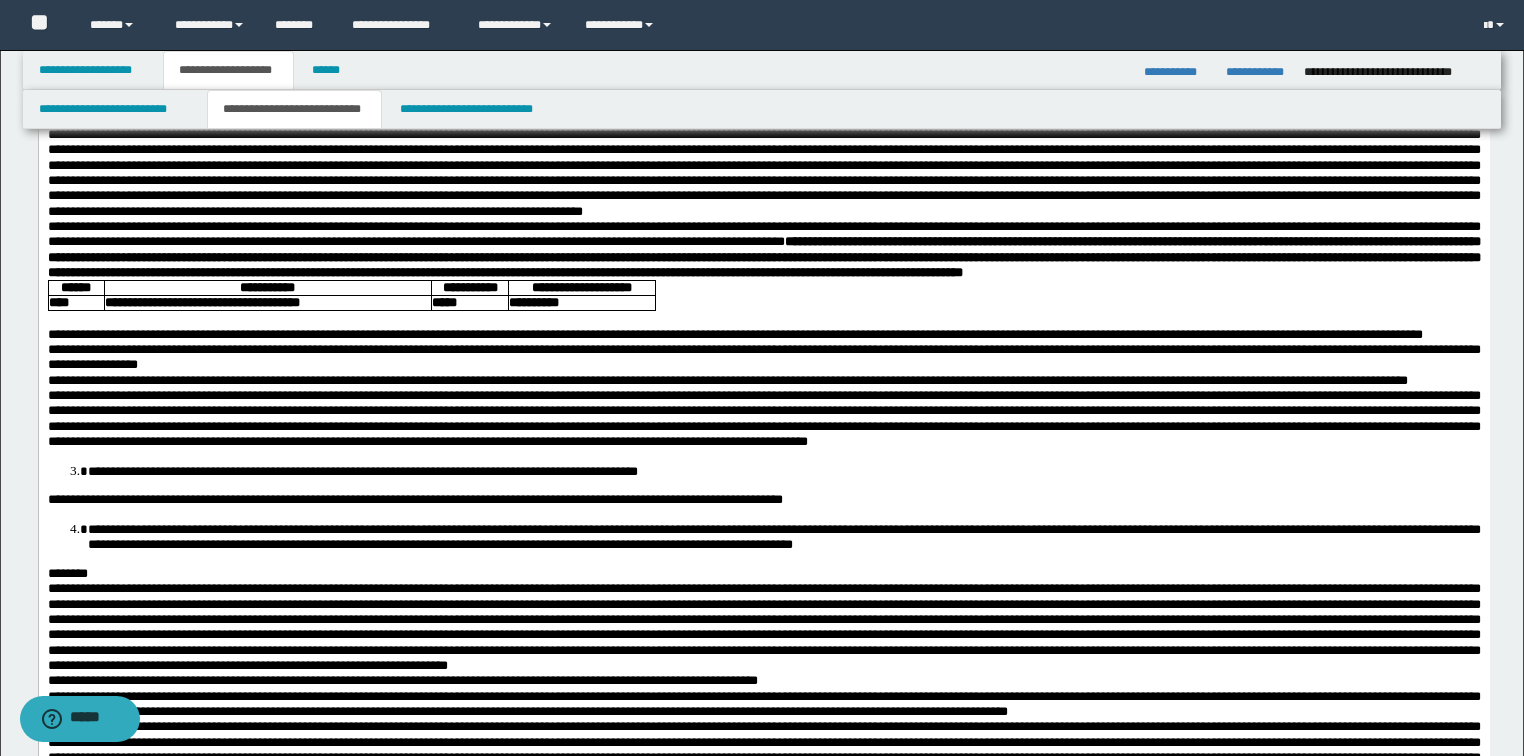 click at bounding box center (763, 65) 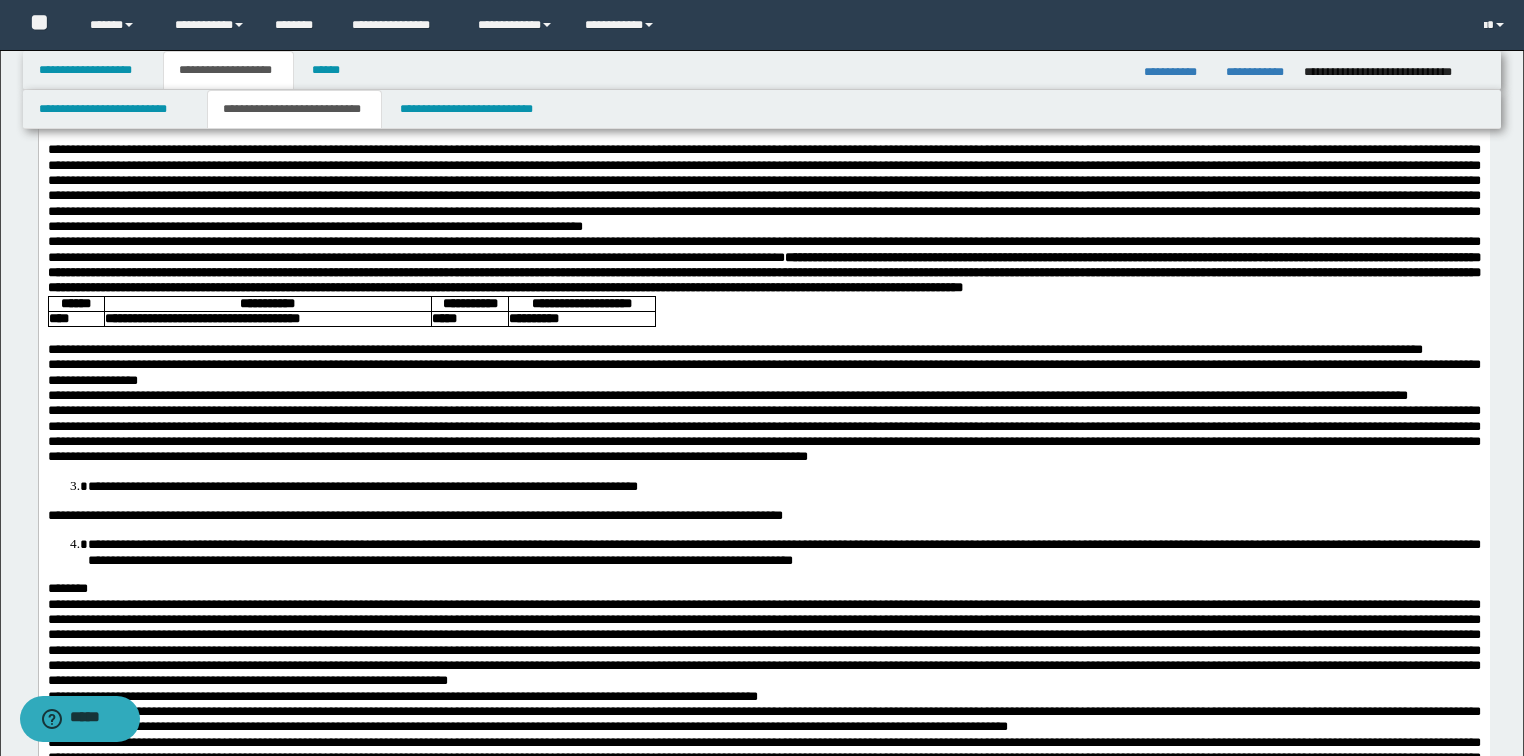 click at bounding box center (763, 188) 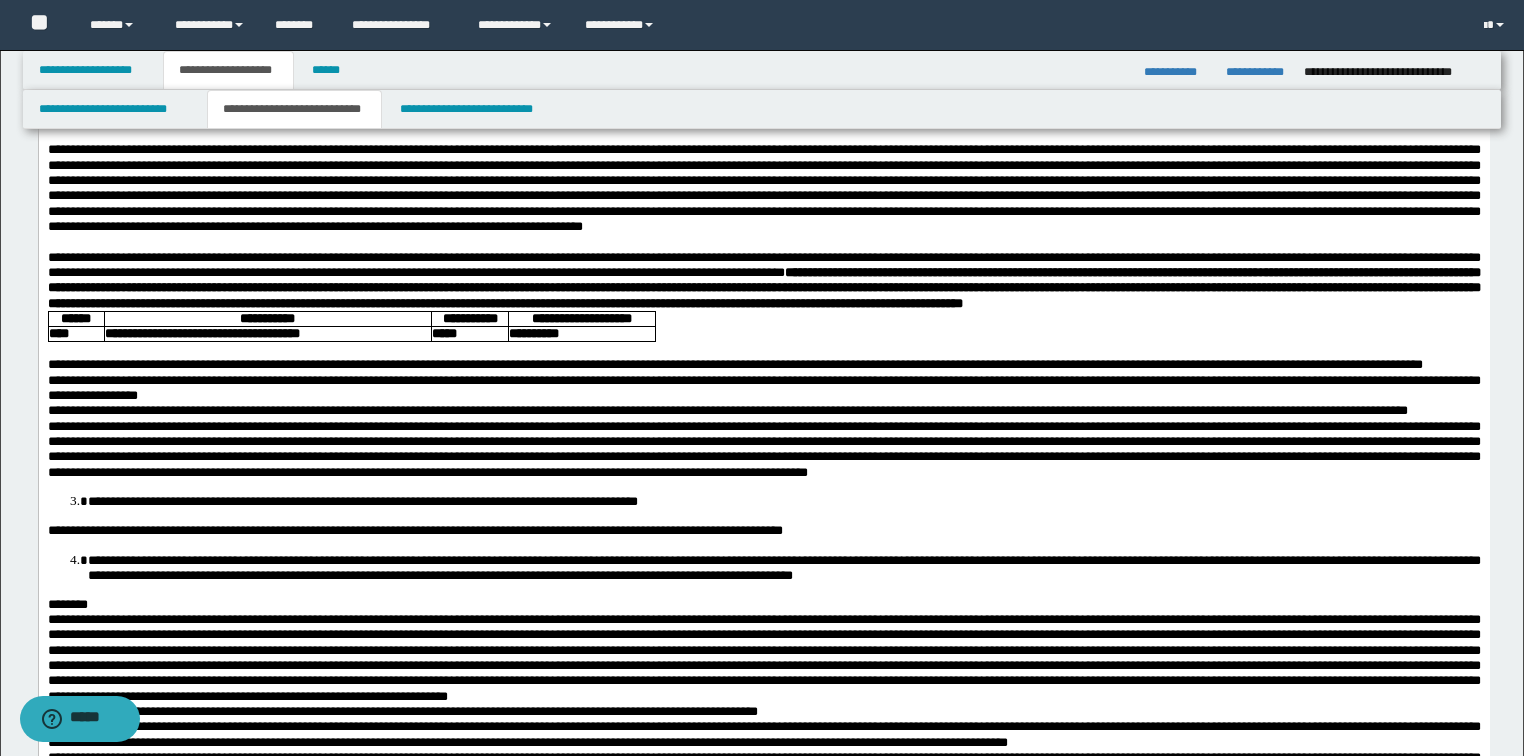 click on "**********" at bounding box center (763, 280) 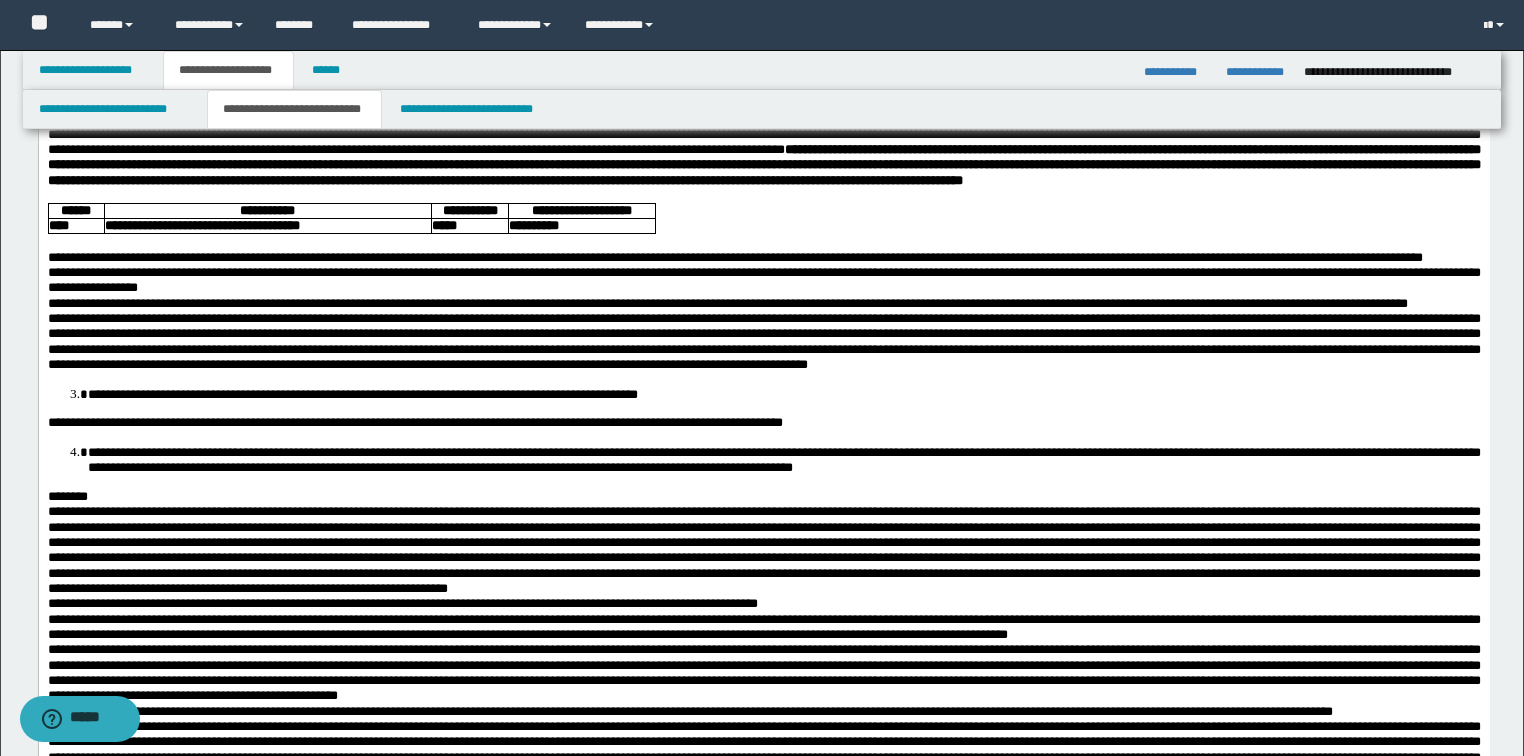 scroll, scrollTop: 1360, scrollLeft: 0, axis: vertical 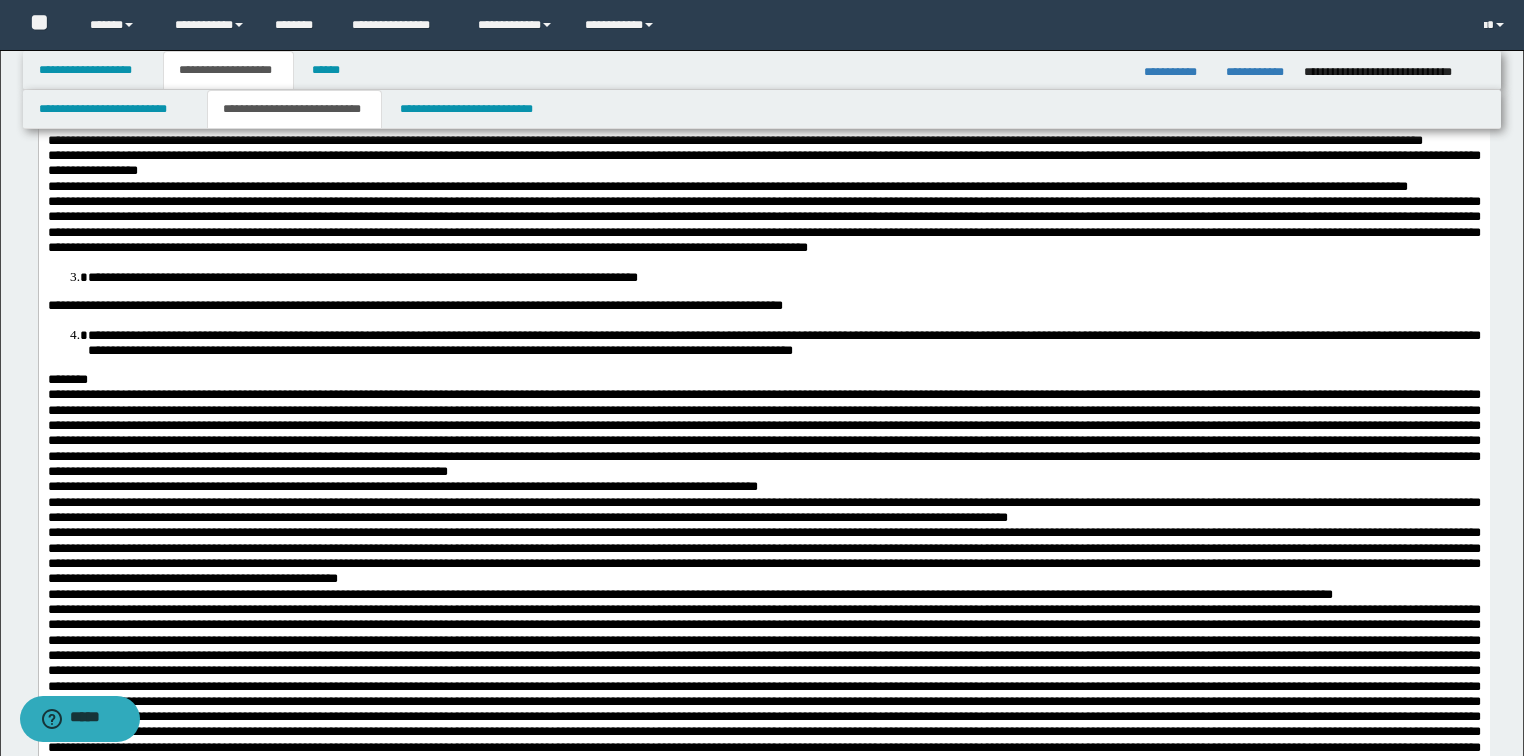click on "**********" at bounding box center [763, 163] 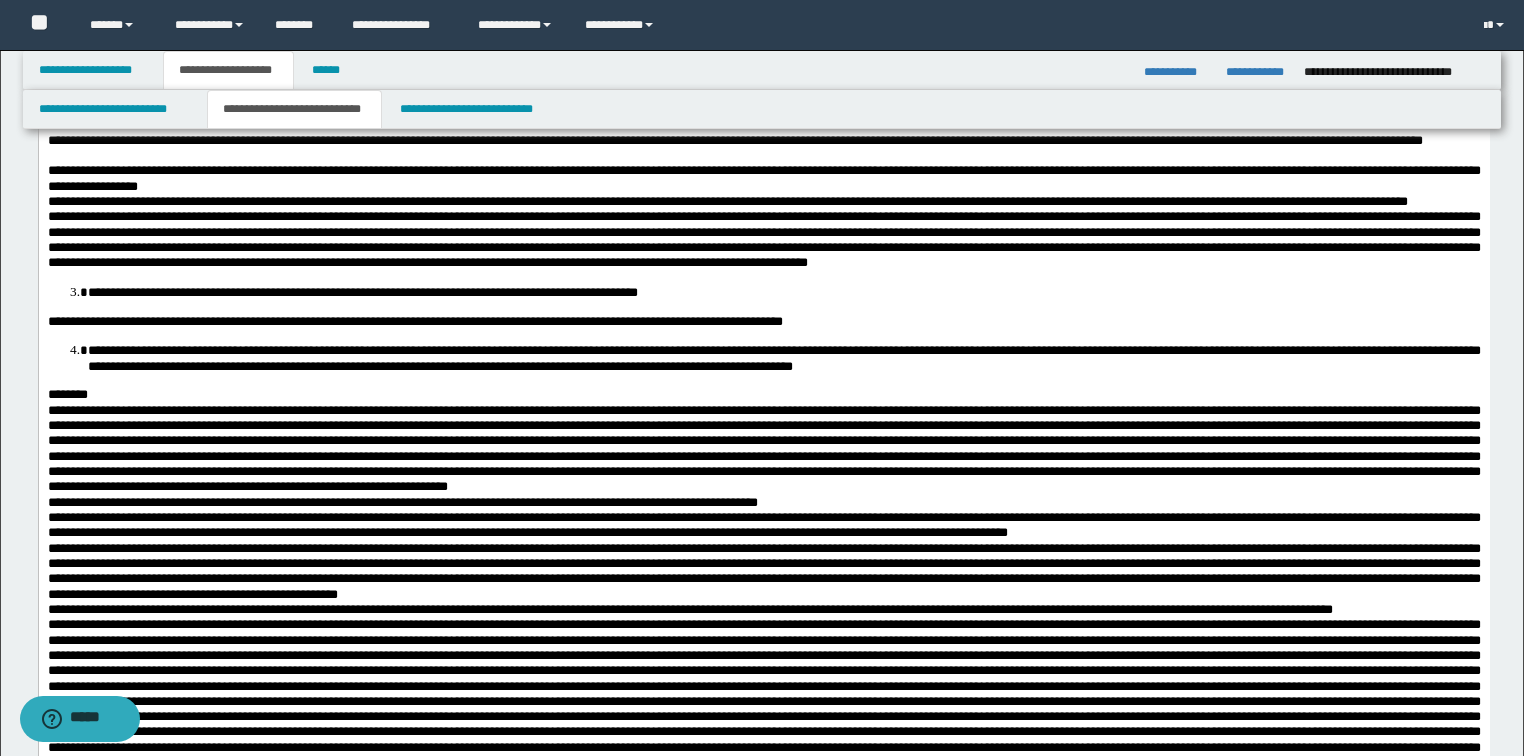 click on "**********" at bounding box center [763, 178] 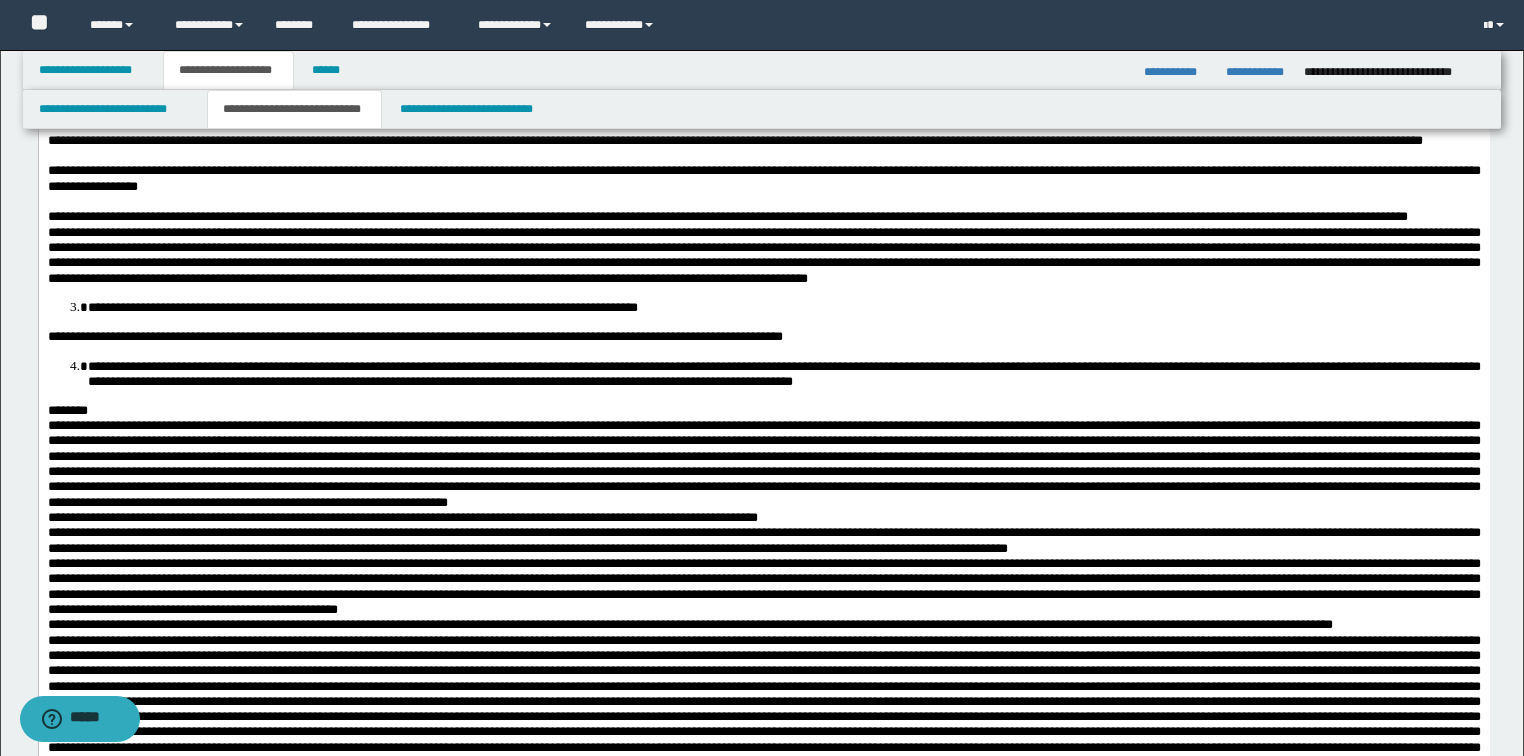 click on "**********" at bounding box center (763, 216) 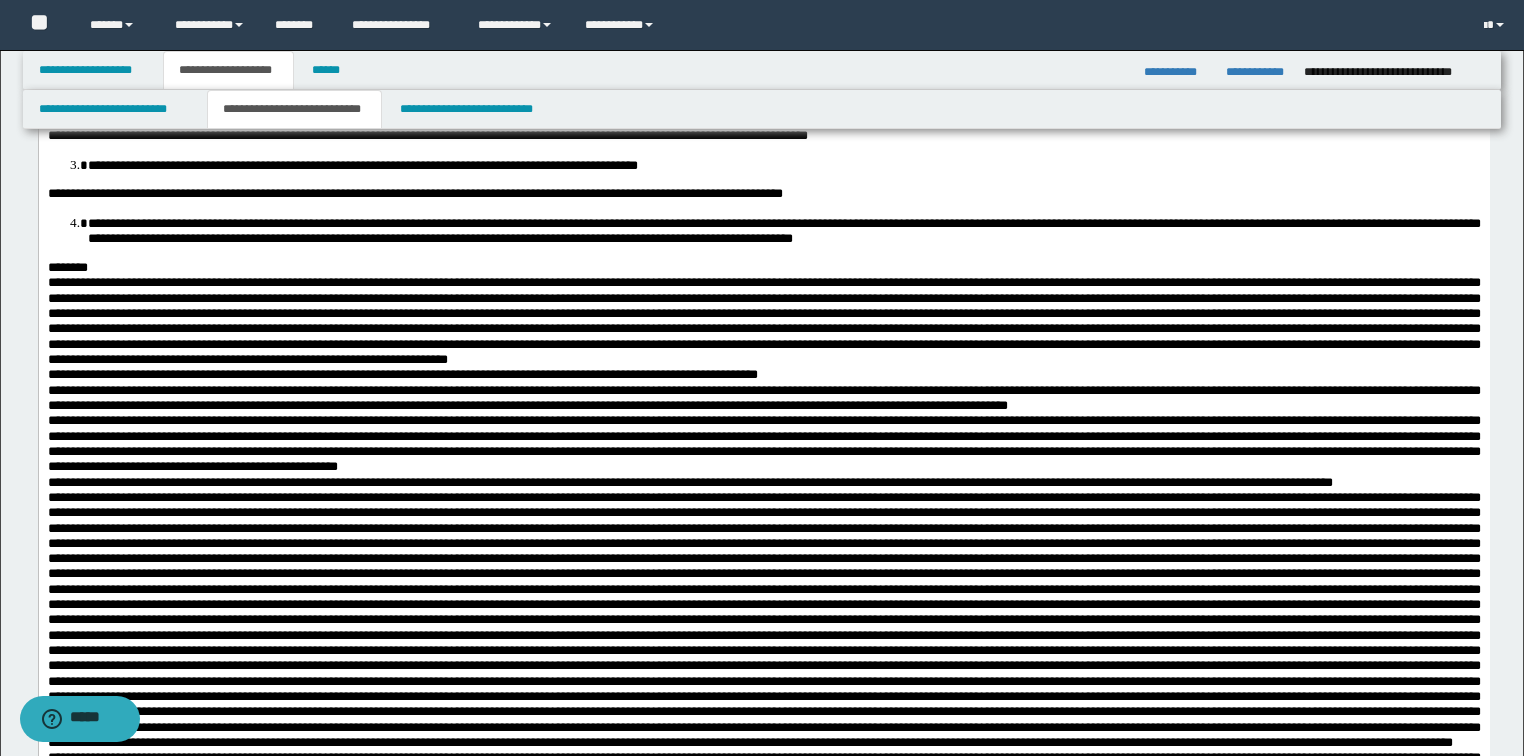 scroll, scrollTop: 1520, scrollLeft: 0, axis: vertical 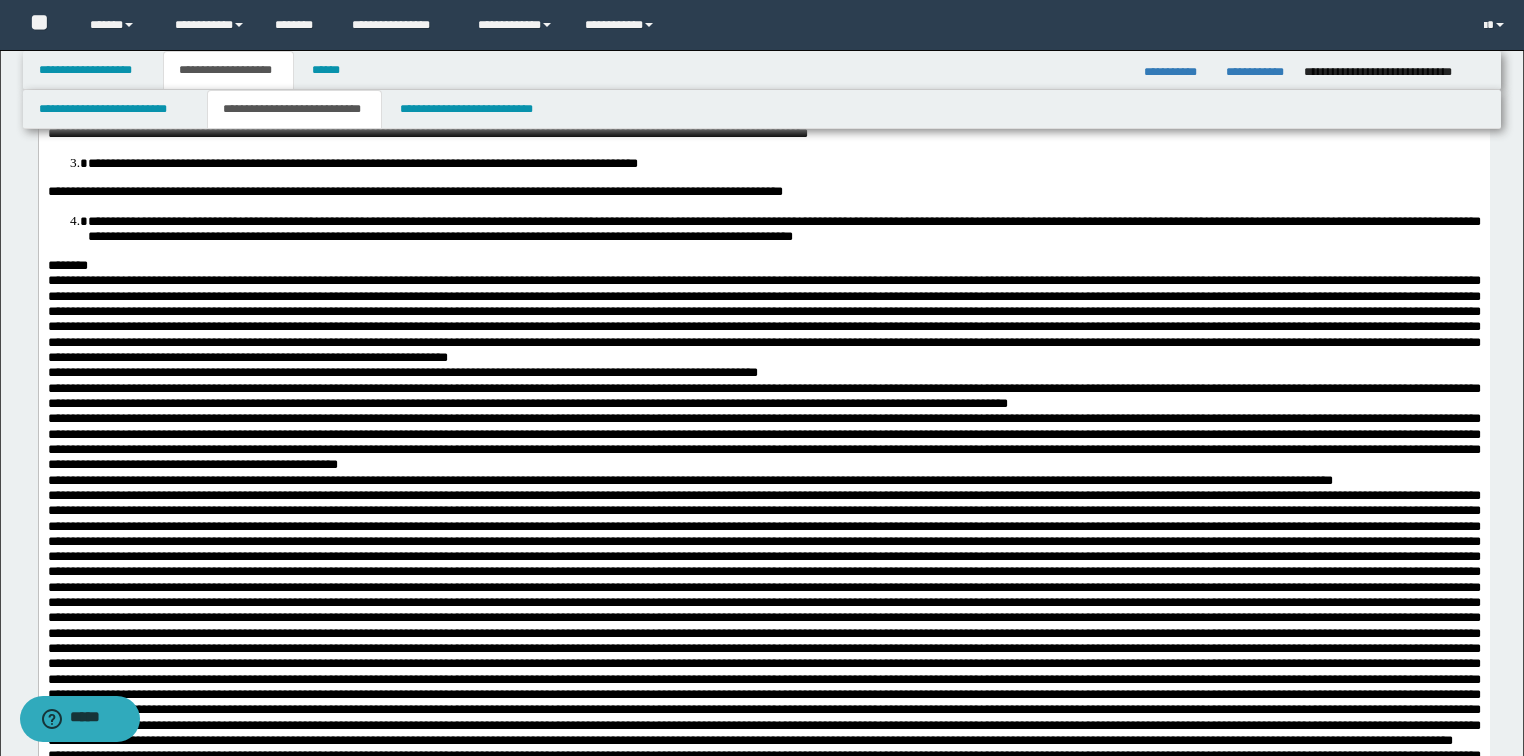 click on "**********" at bounding box center [362, 163] 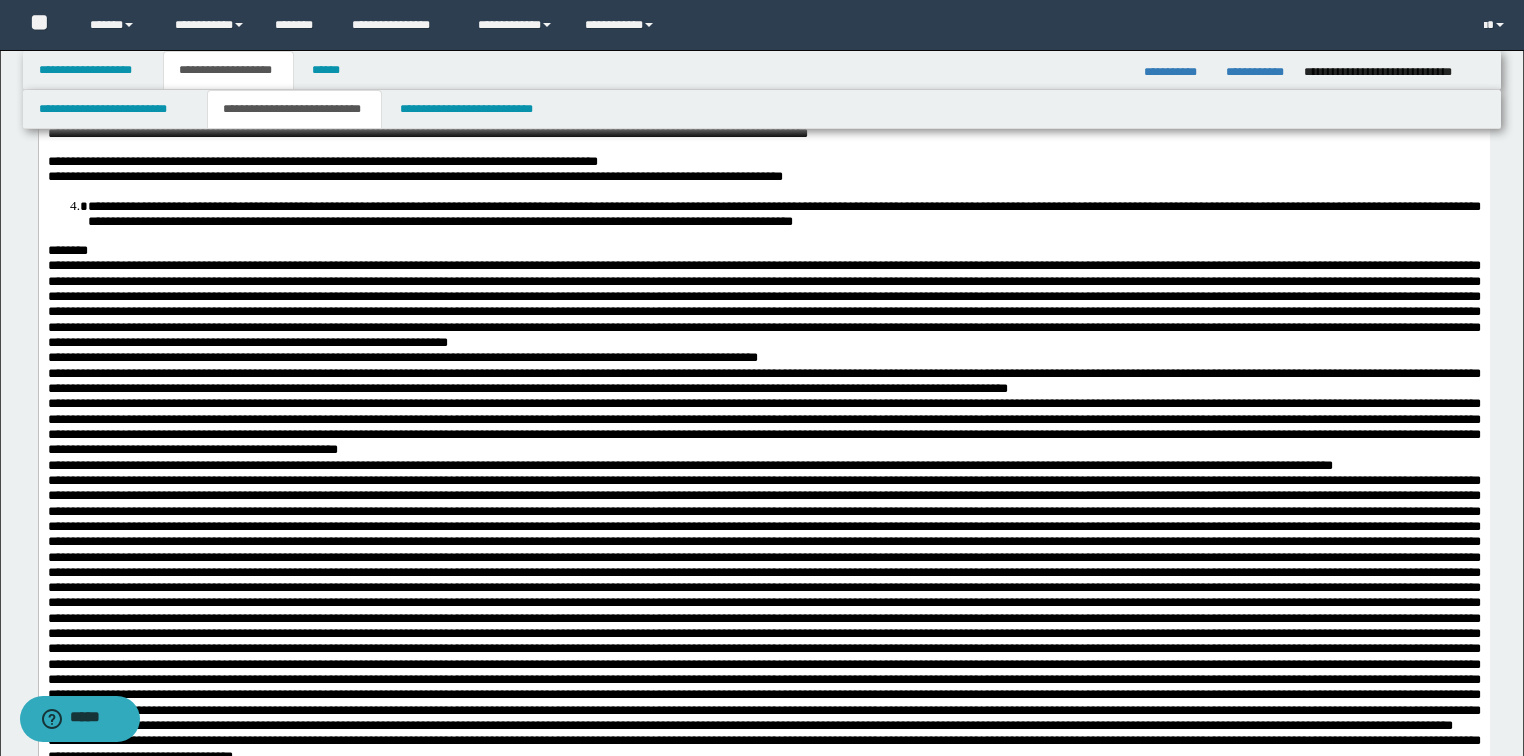 click on "**********" at bounding box center [783, 214] 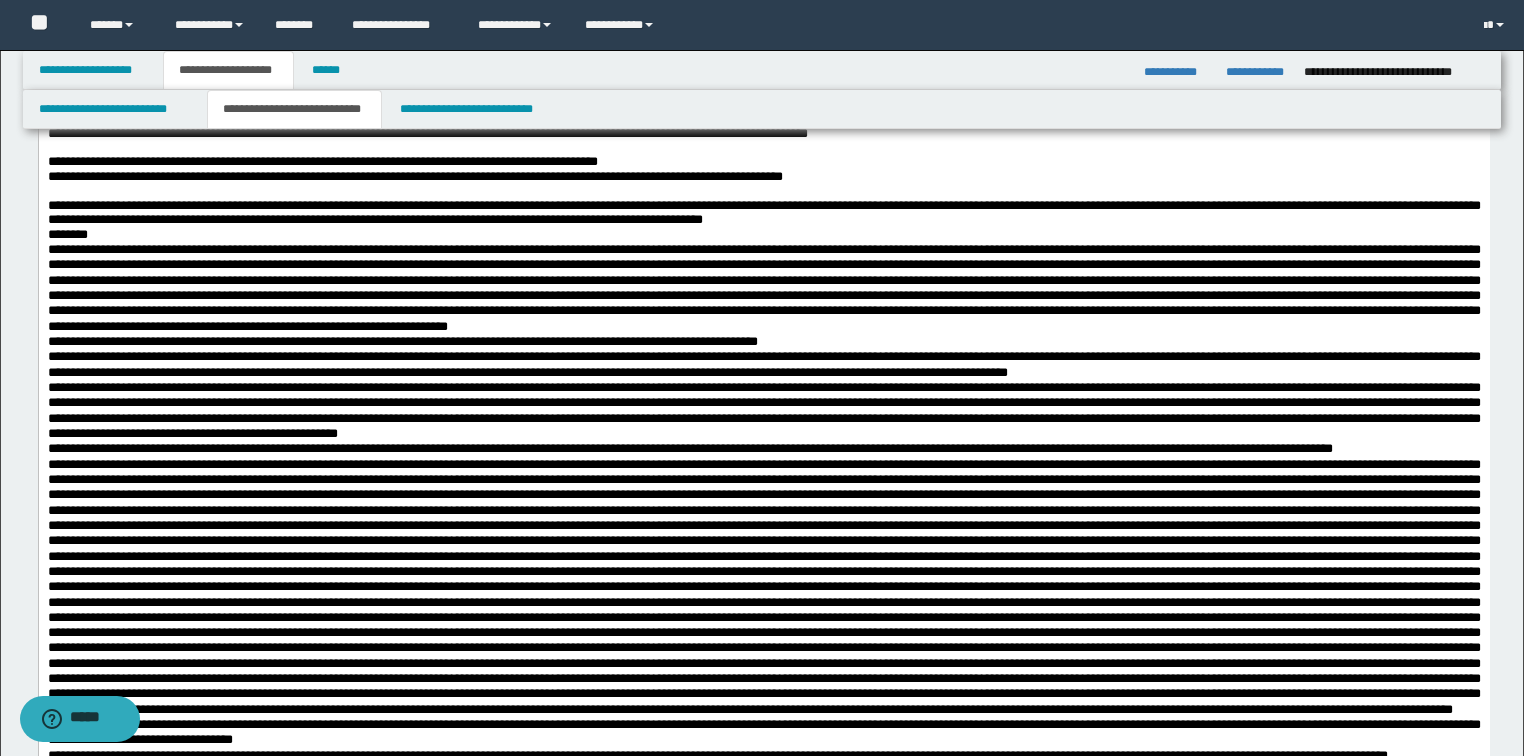 click on "**********" at bounding box center (414, 176) 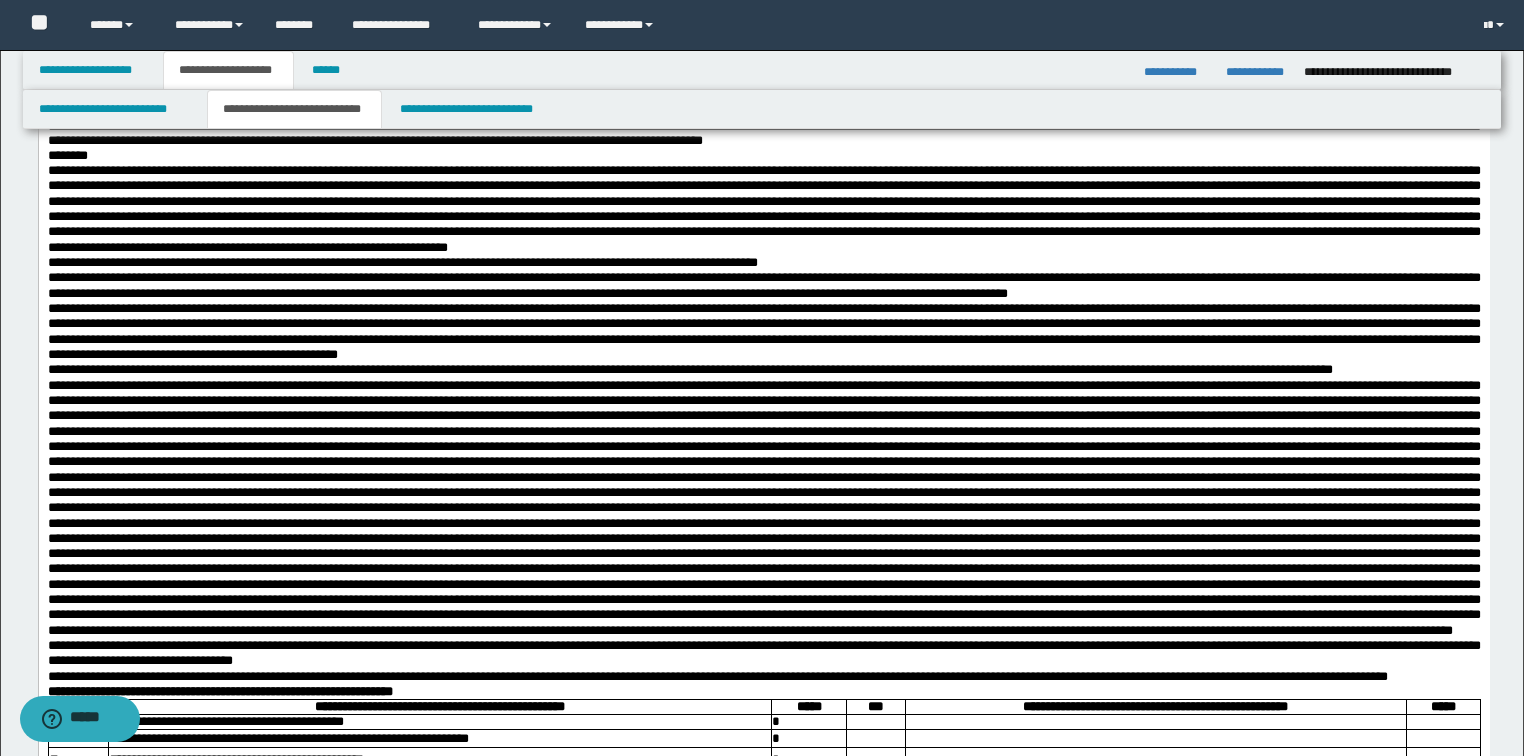 scroll, scrollTop: 1680, scrollLeft: 0, axis: vertical 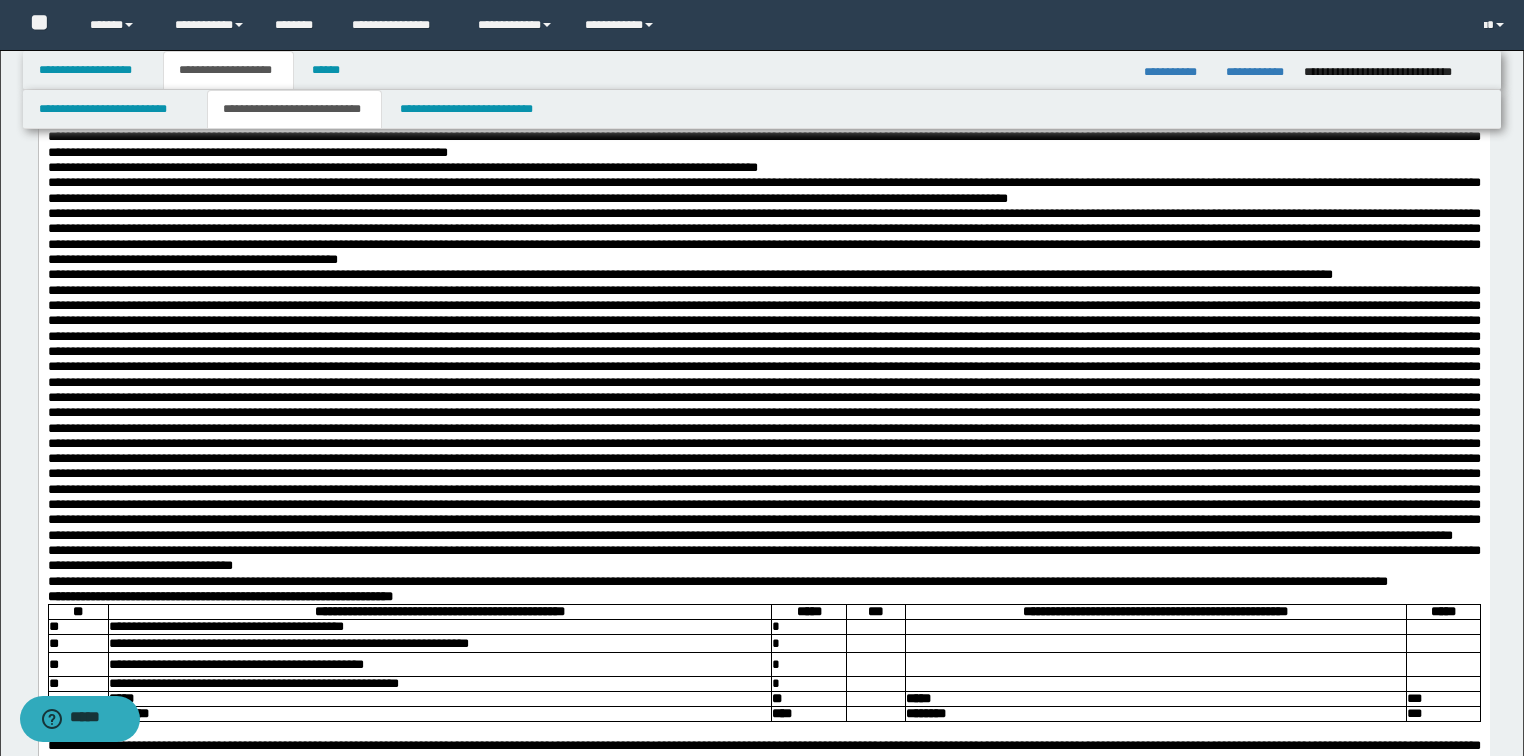 click on "**********" at bounding box center (763, 38) 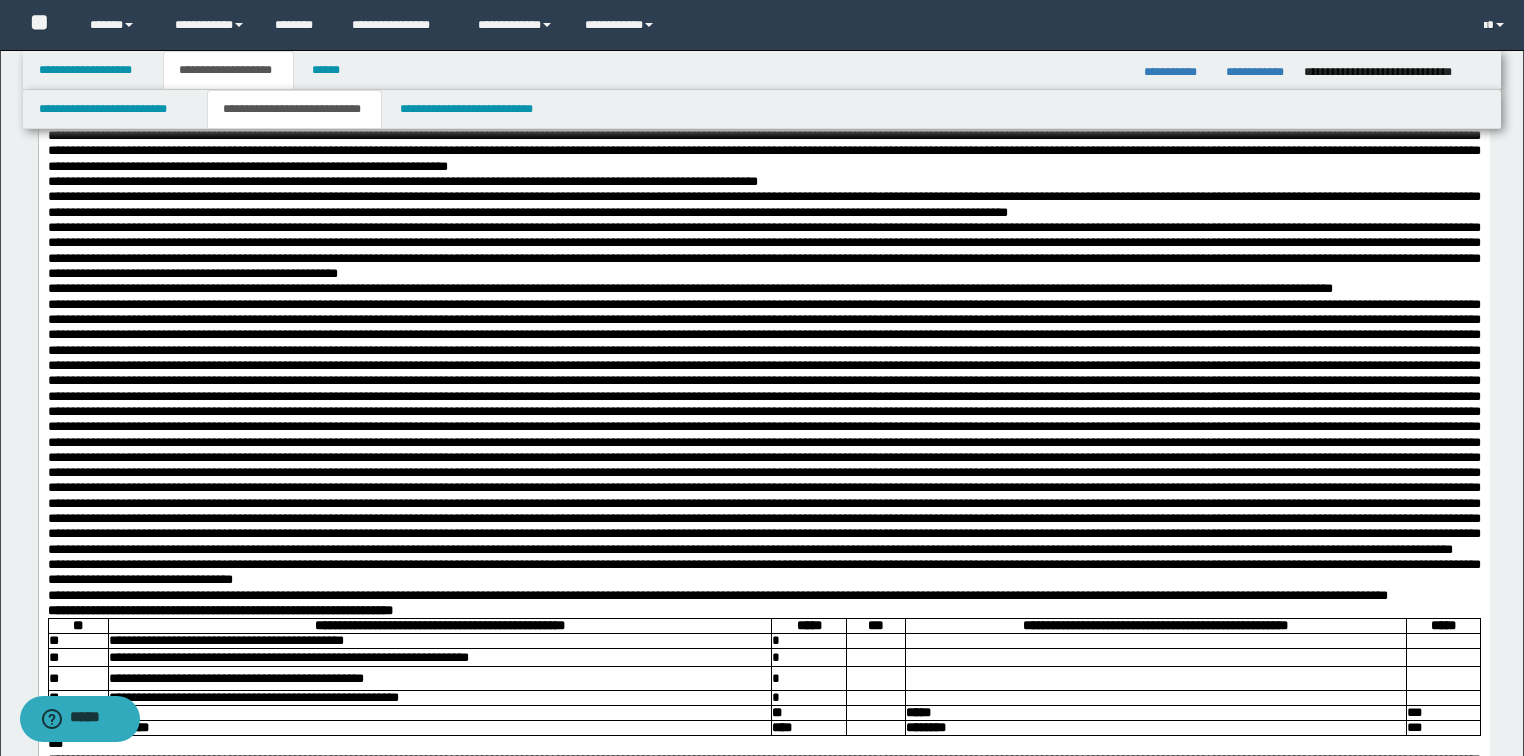 click at bounding box center (763, 128) 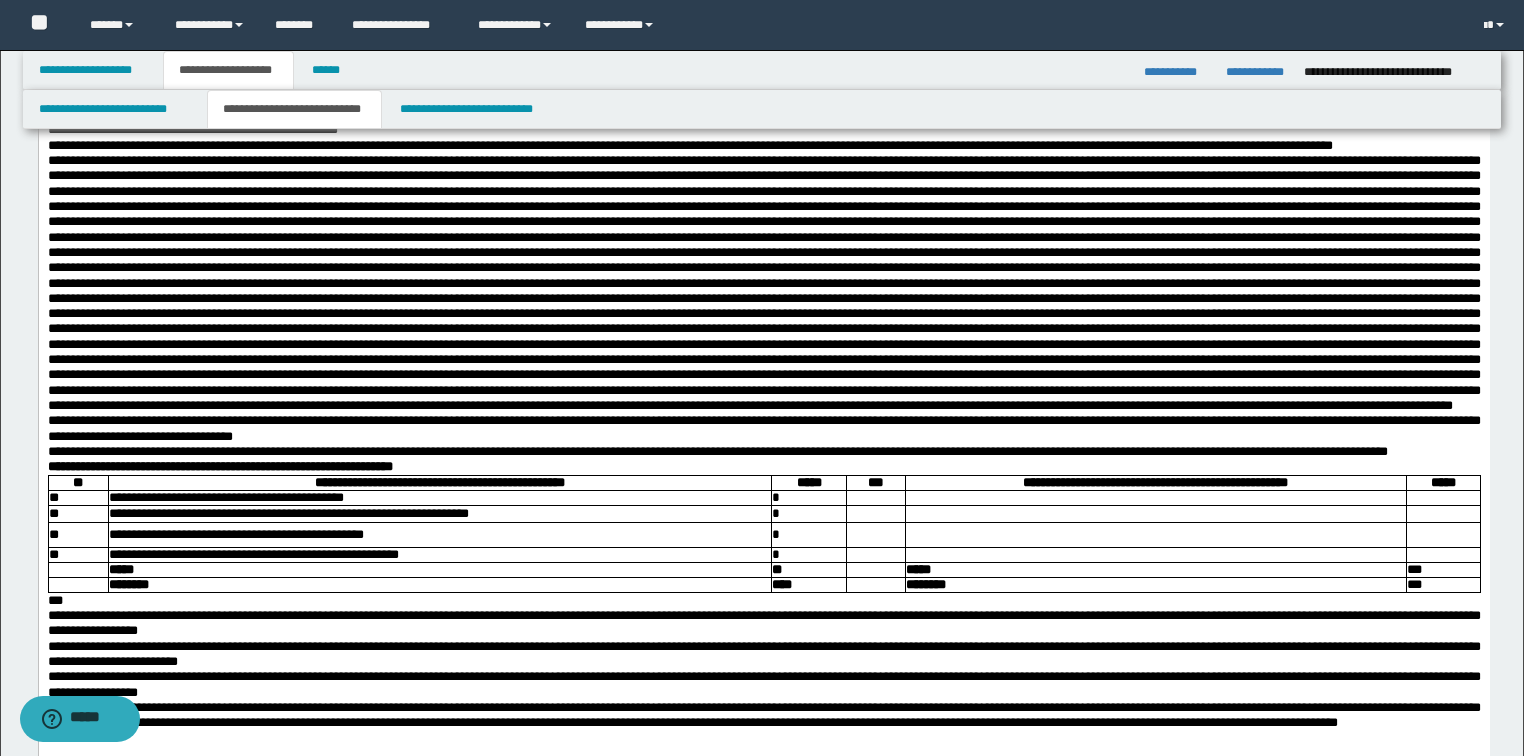 scroll, scrollTop: 1840, scrollLeft: 0, axis: vertical 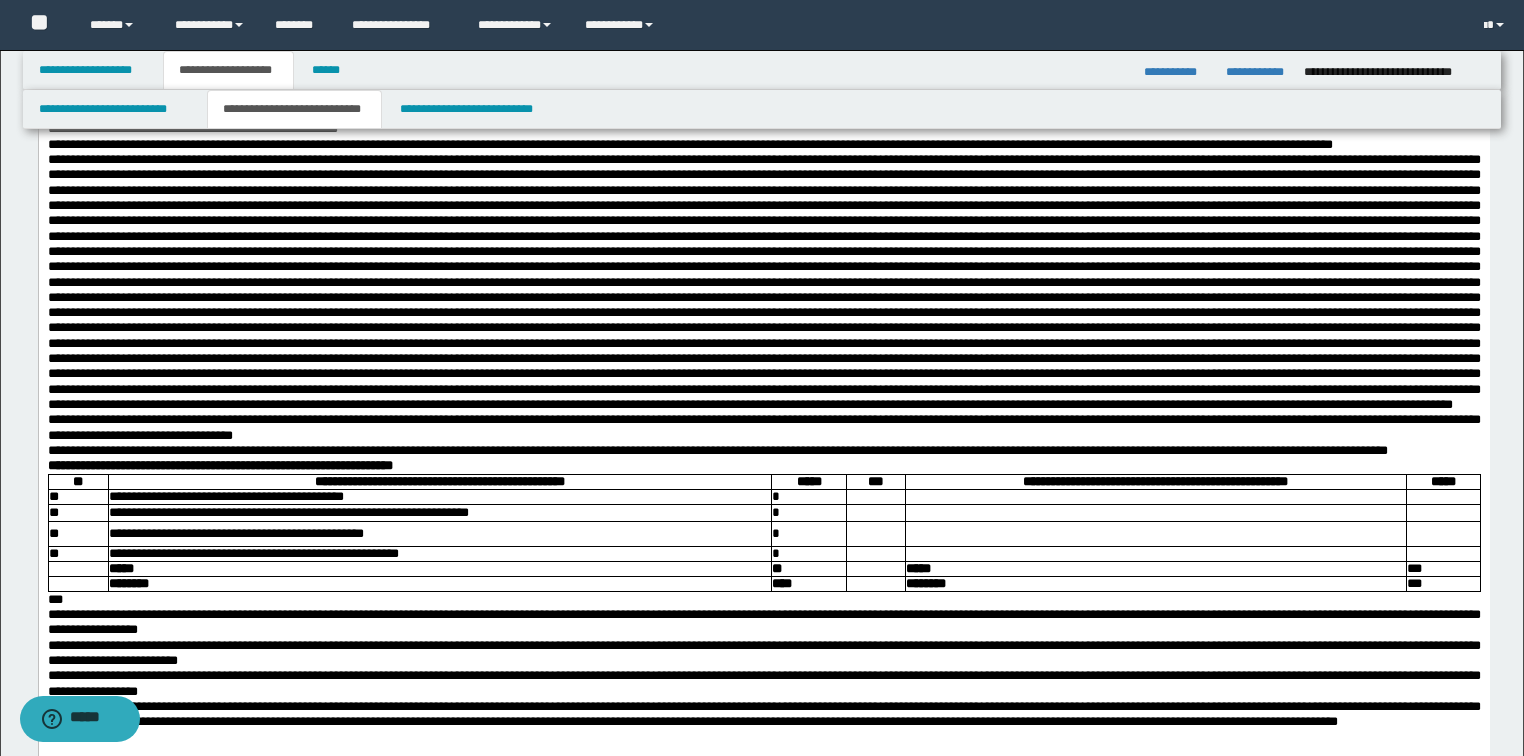 click at bounding box center (763, -17) 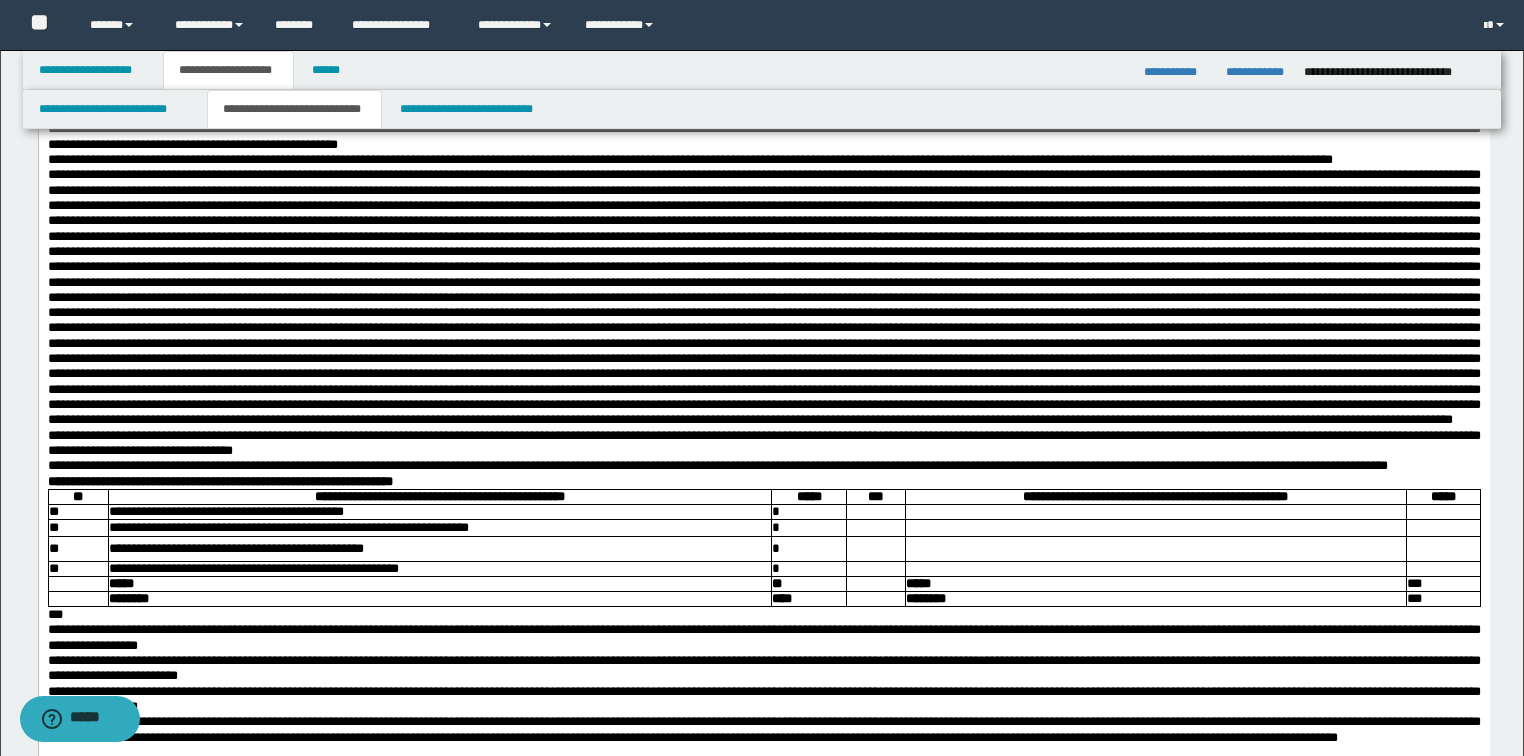 click on "**********" at bounding box center (763, 52) 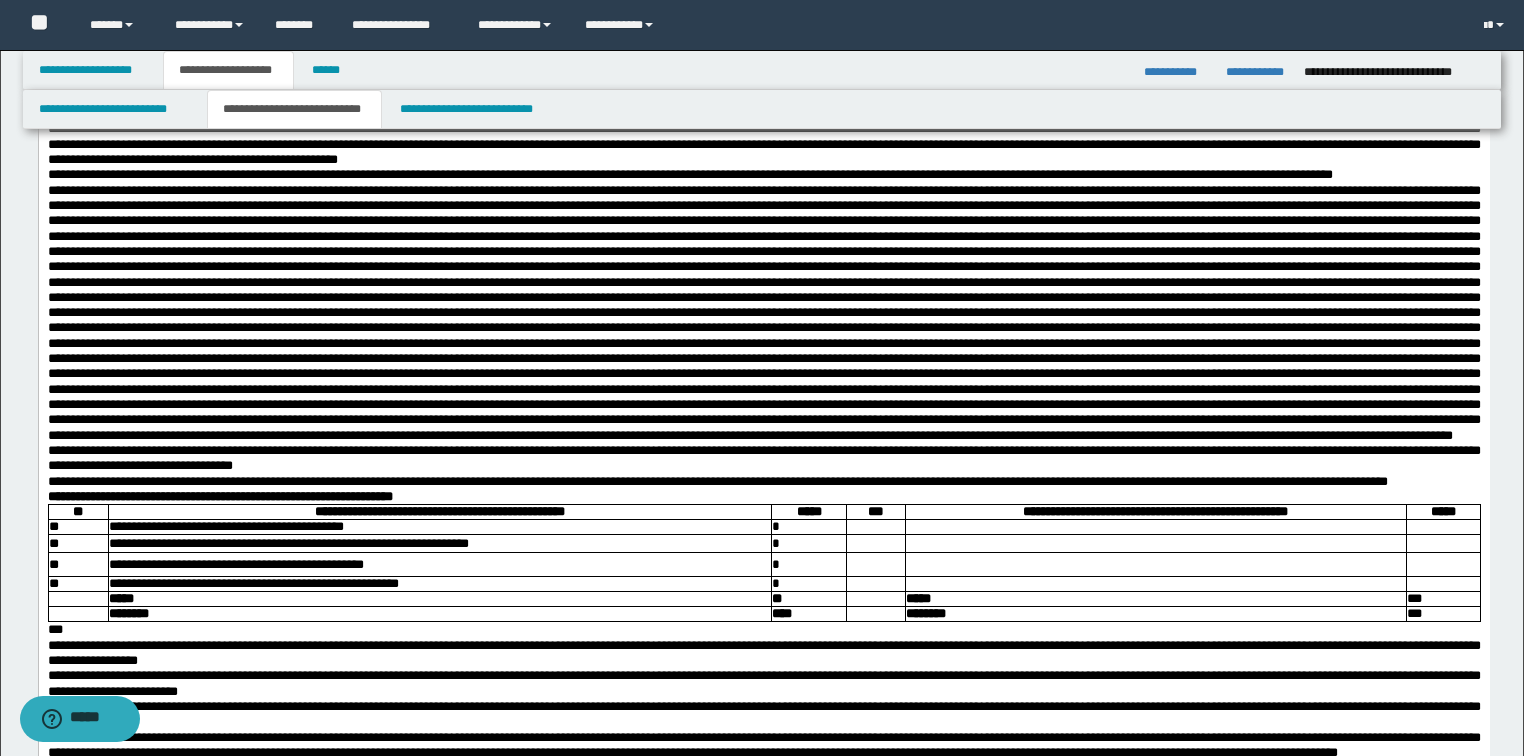 click on "**********" at bounding box center (763, 90) 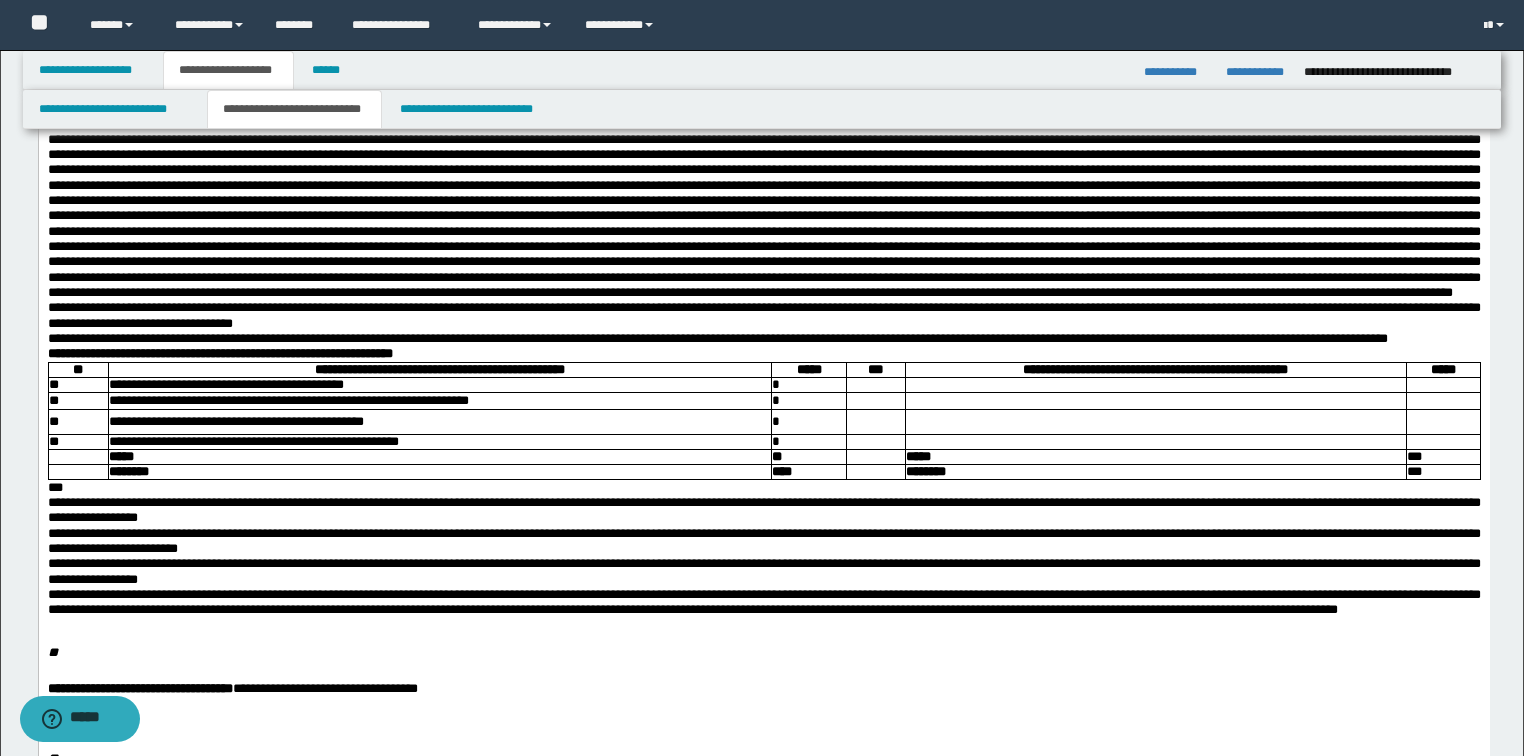 scroll, scrollTop: 2000, scrollLeft: 0, axis: vertical 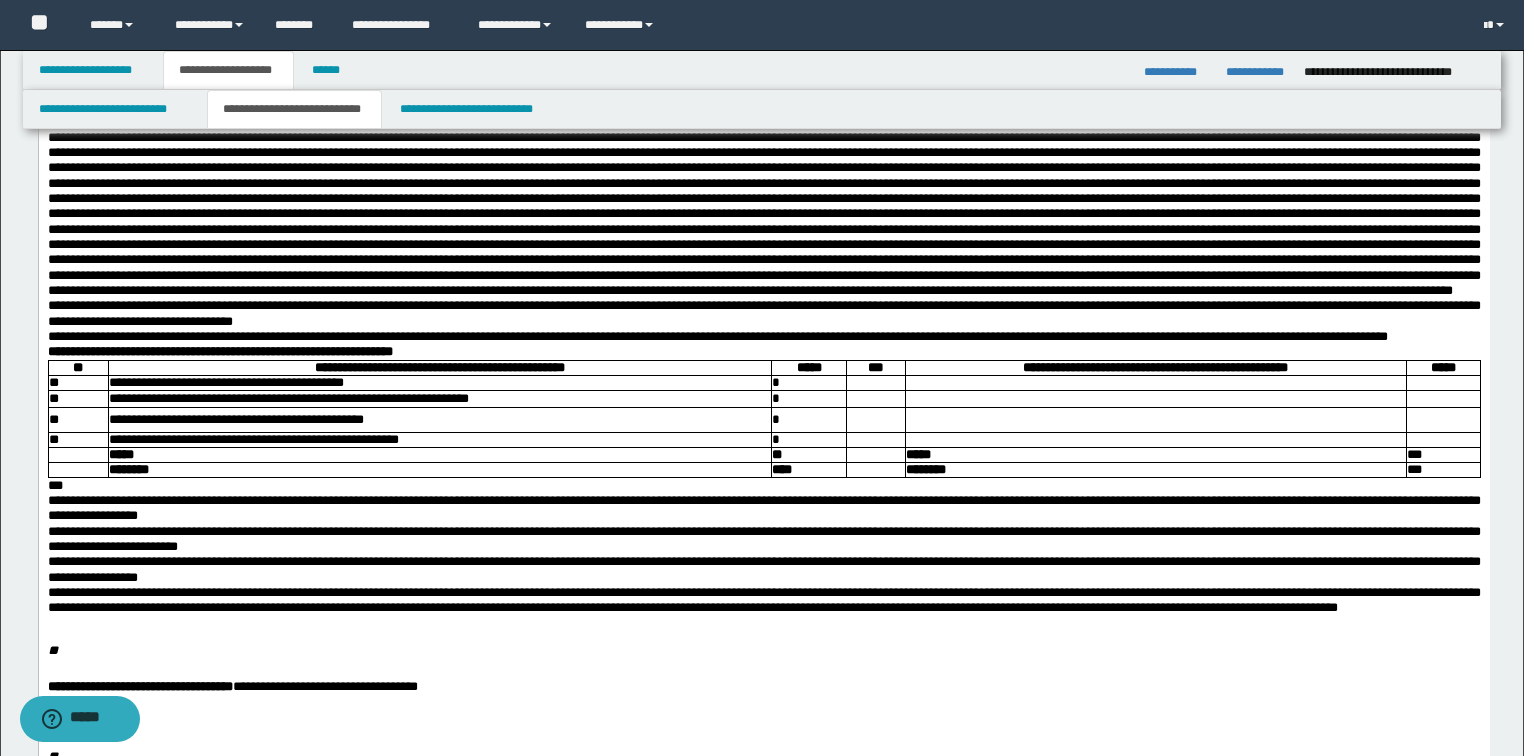 click on "**********" at bounding box center [763, -9] 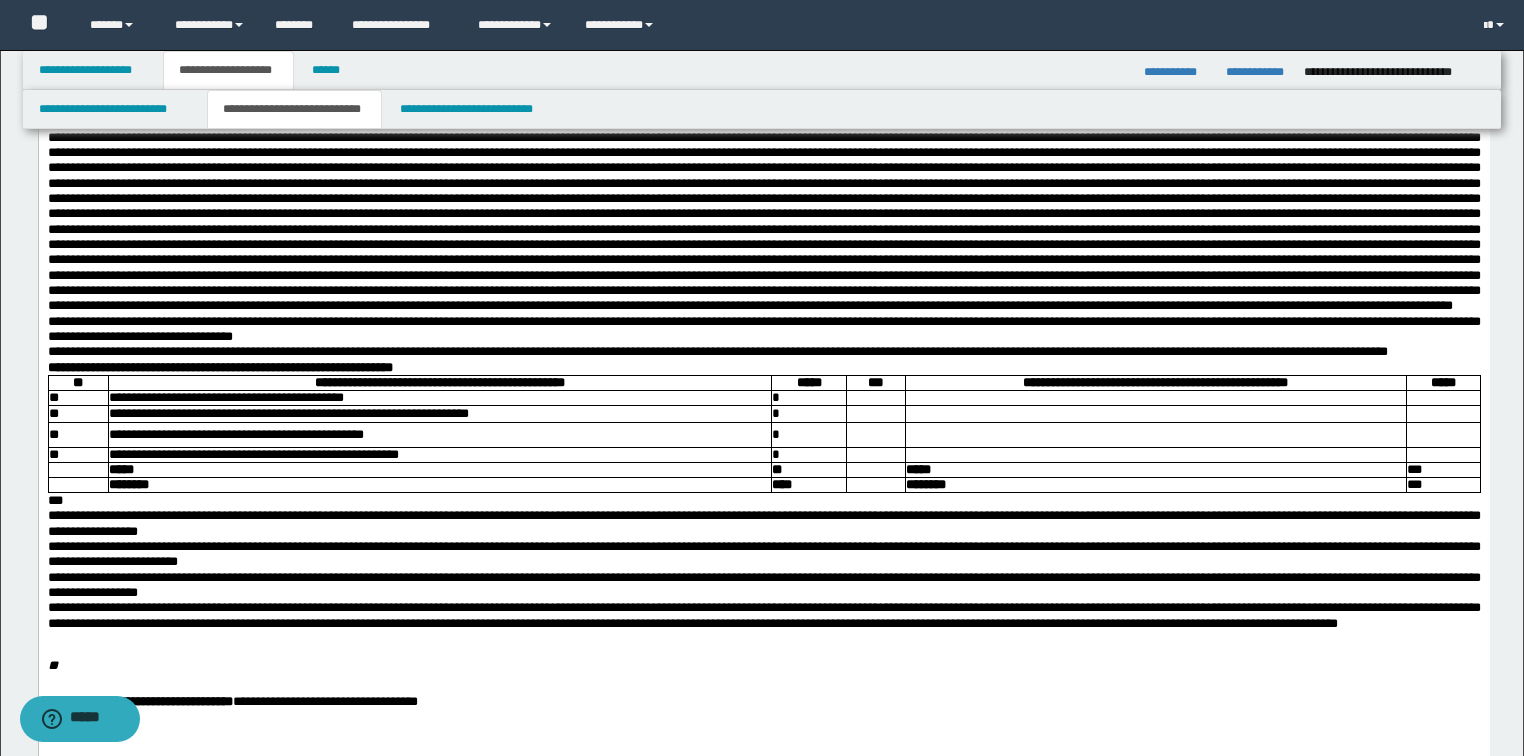 click on "**********" at bounding box center [763, 45] 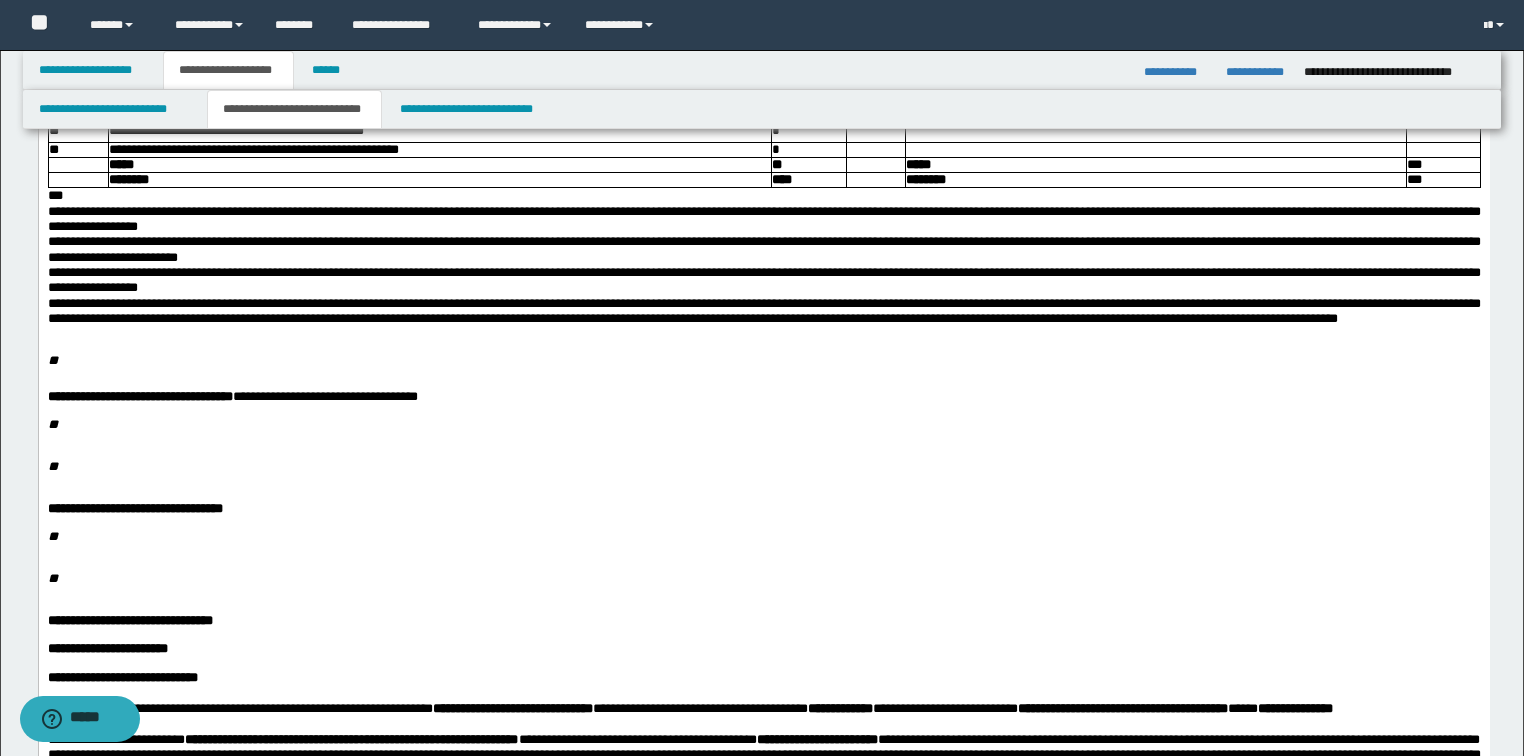 scroll, scrollTop: 2240, scrollLeft: 0, axis: vertical 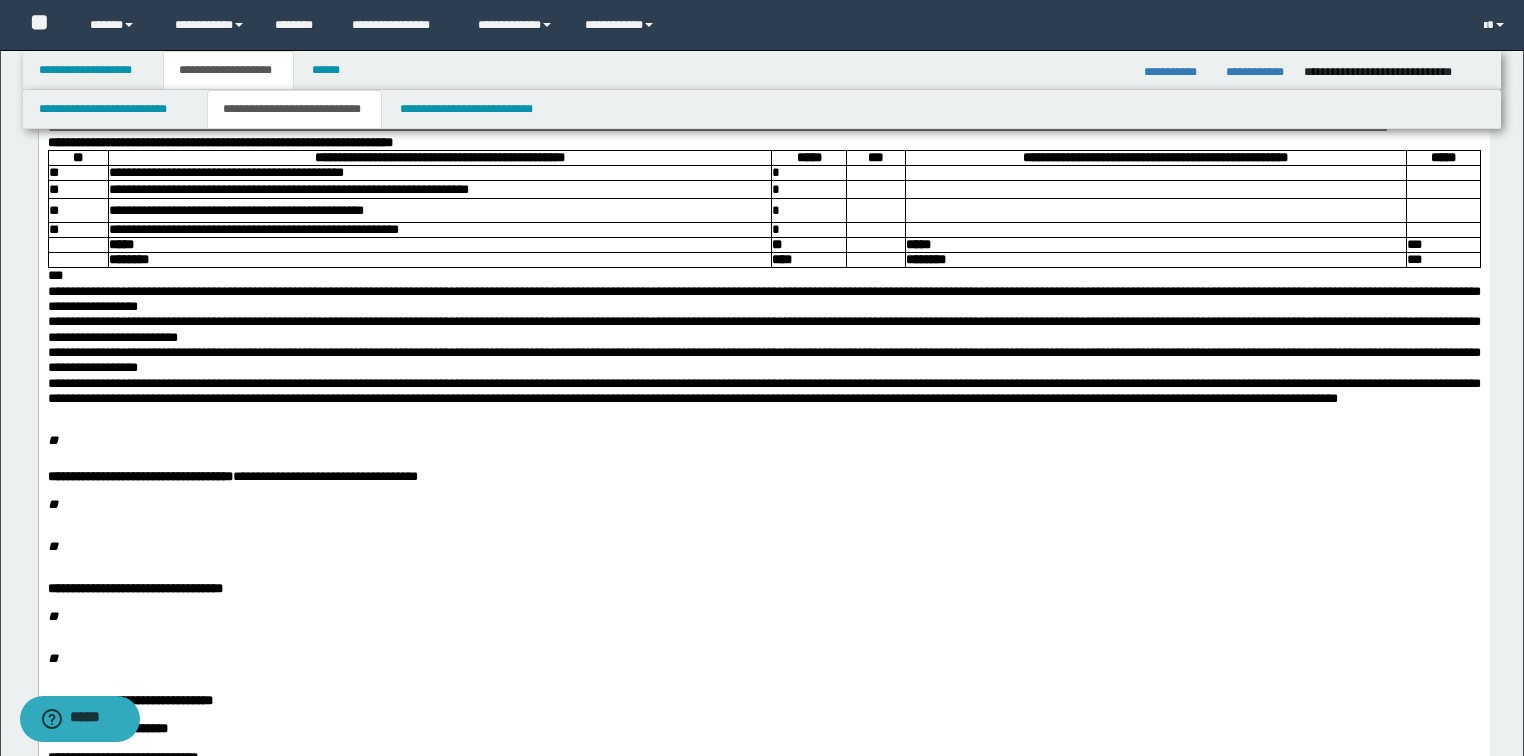 click at bounding box center (763, -41) 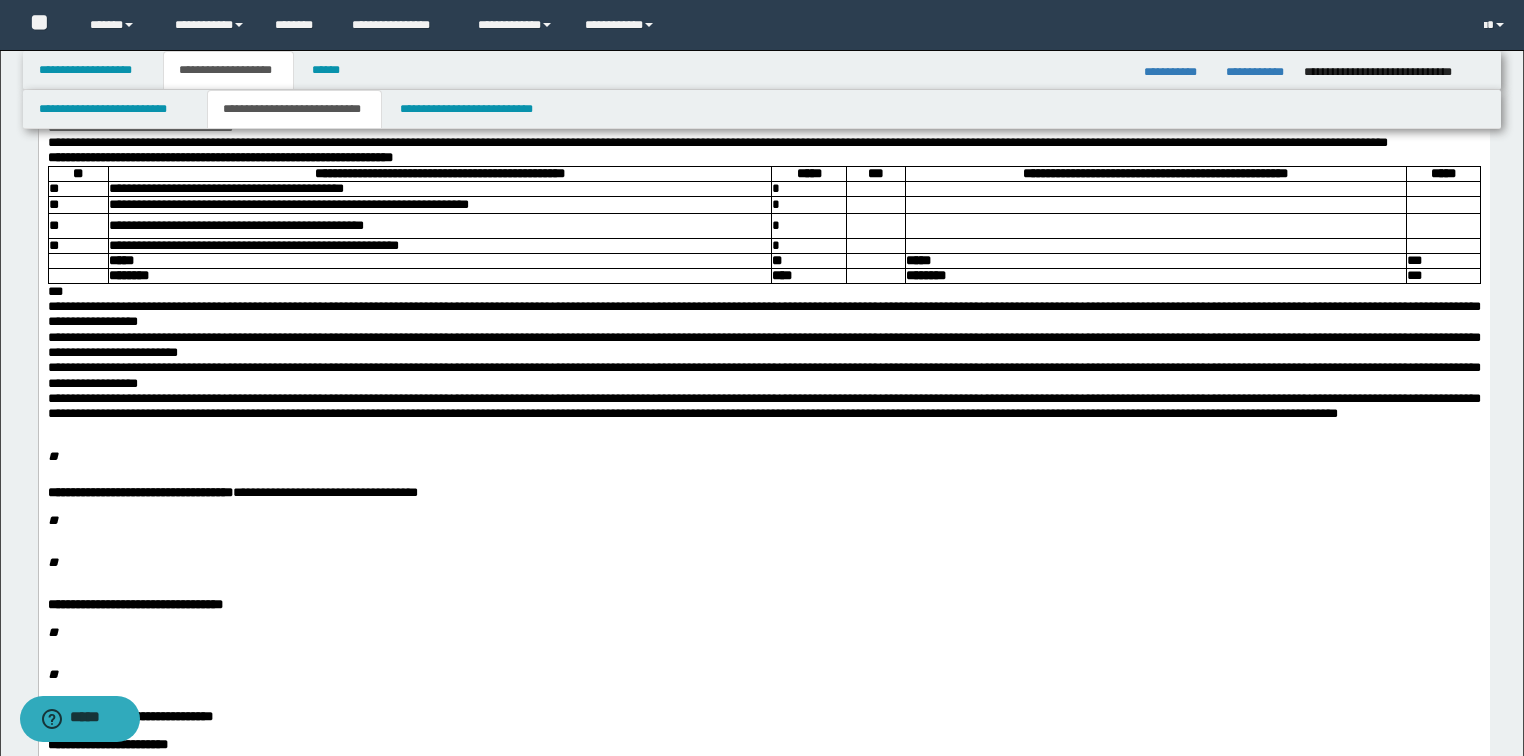 click on "**********" at bounding box center (763, 119) 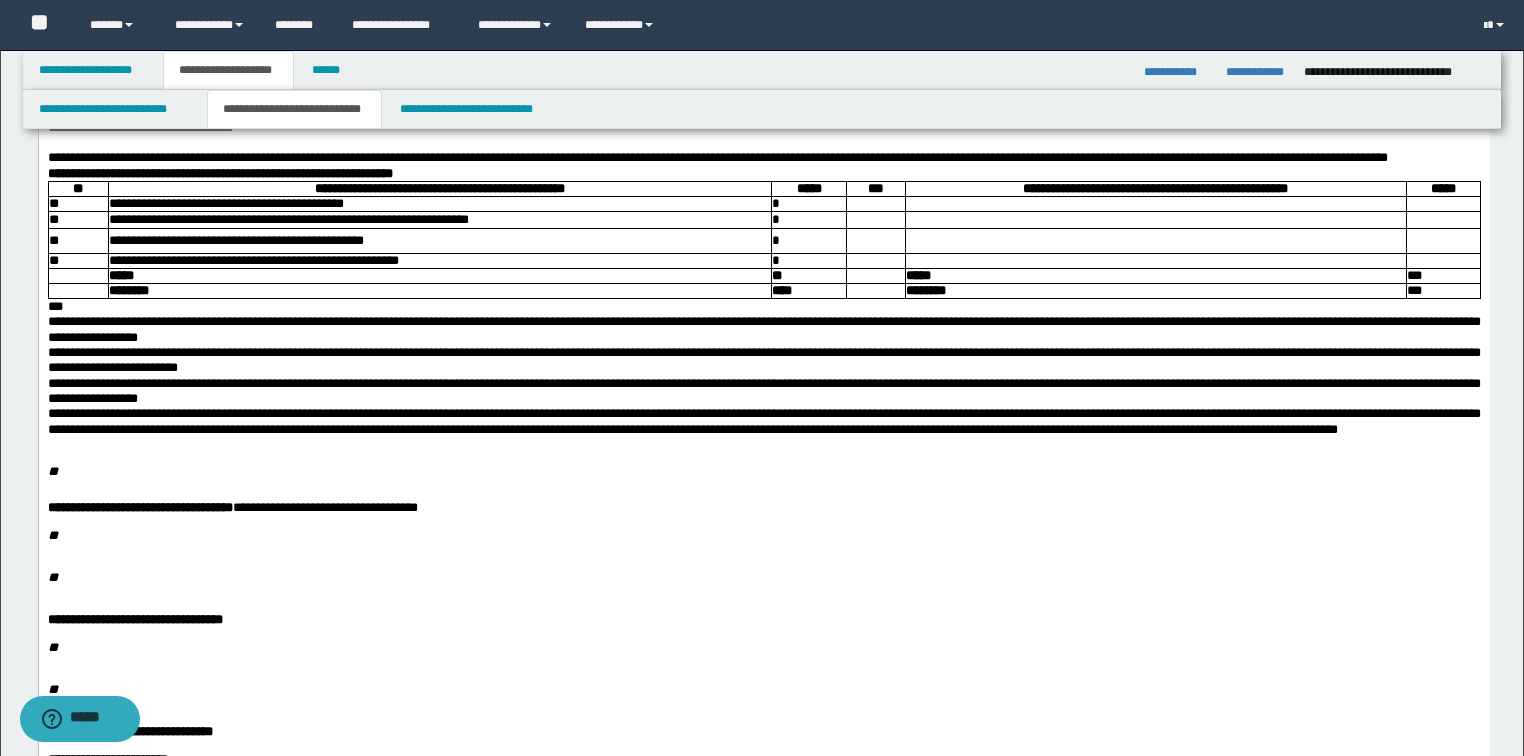 scroll, scrollTop: 2320, scrollLeft: 0, axis: vertical 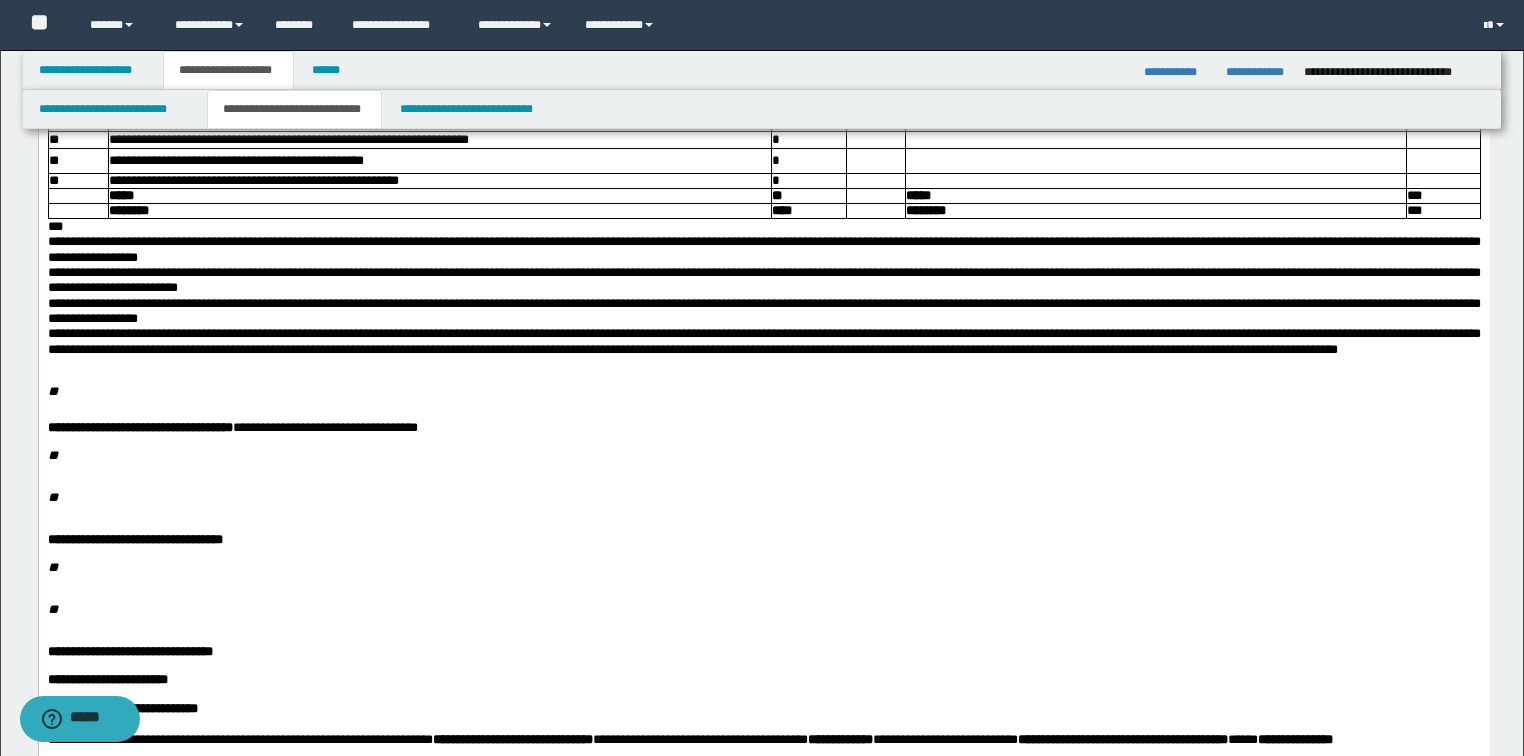 click on "**********" at bounding box center (763, 77) 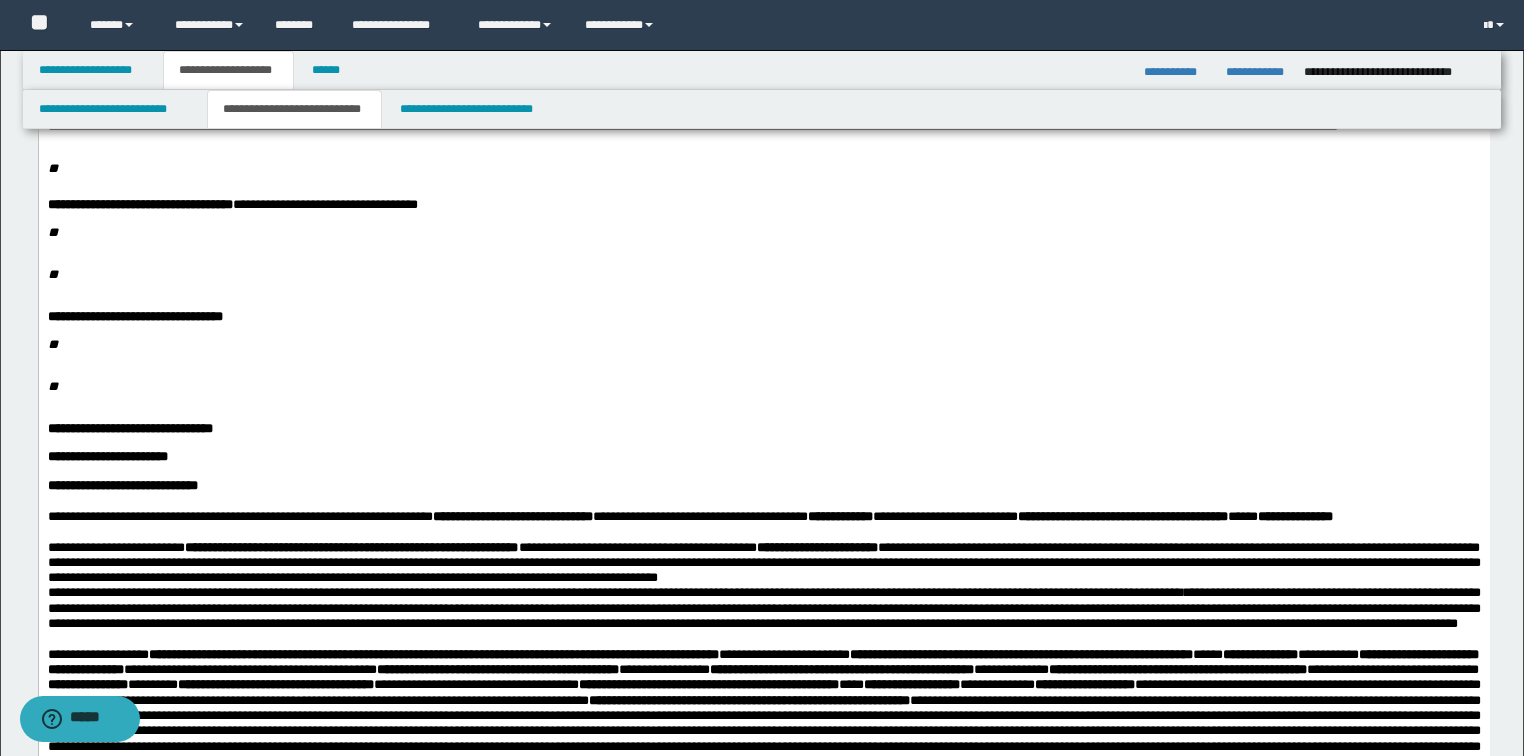 scroll, scrollTop: 2560, scrollLeft: 0, axis: vertical 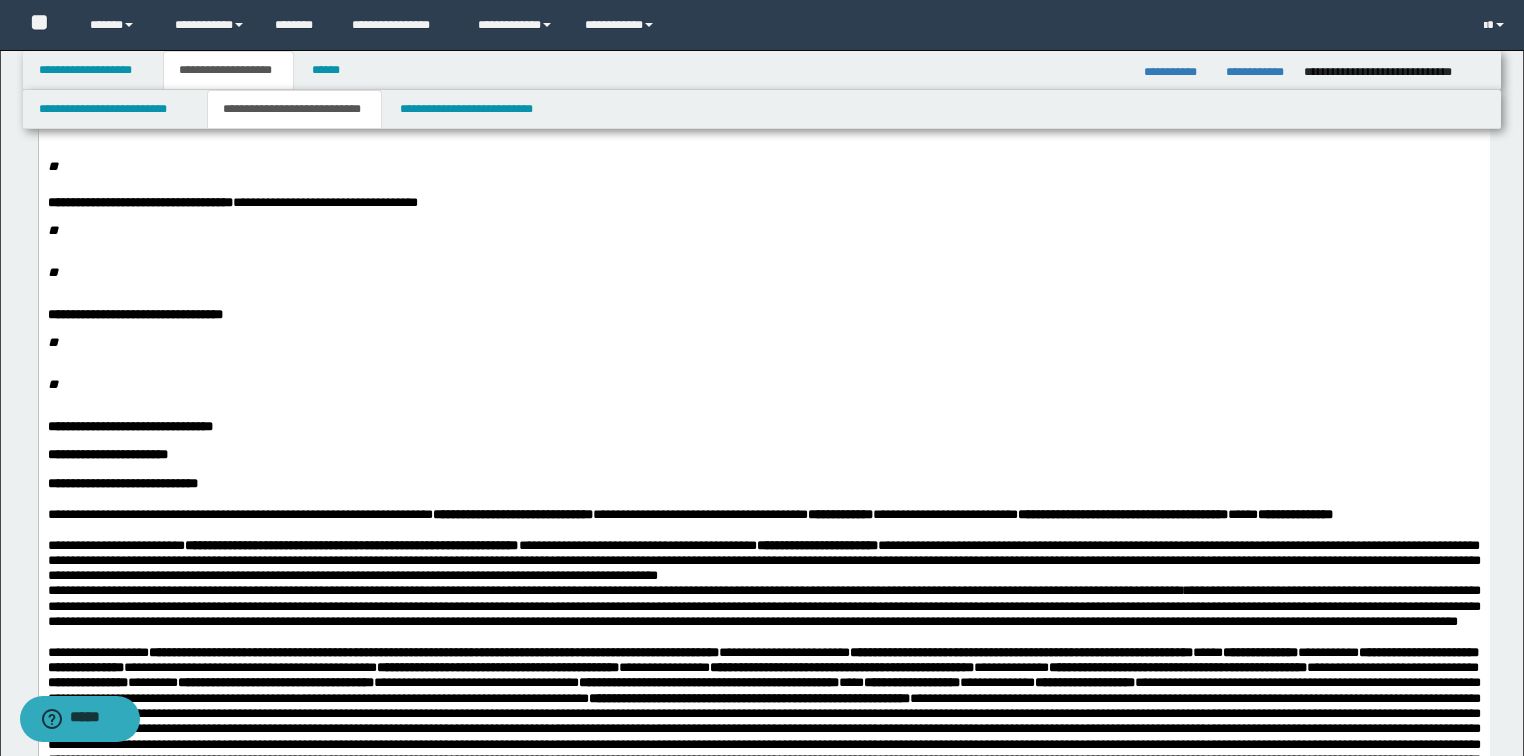 click on "**********" at bounding box center [763, -132] 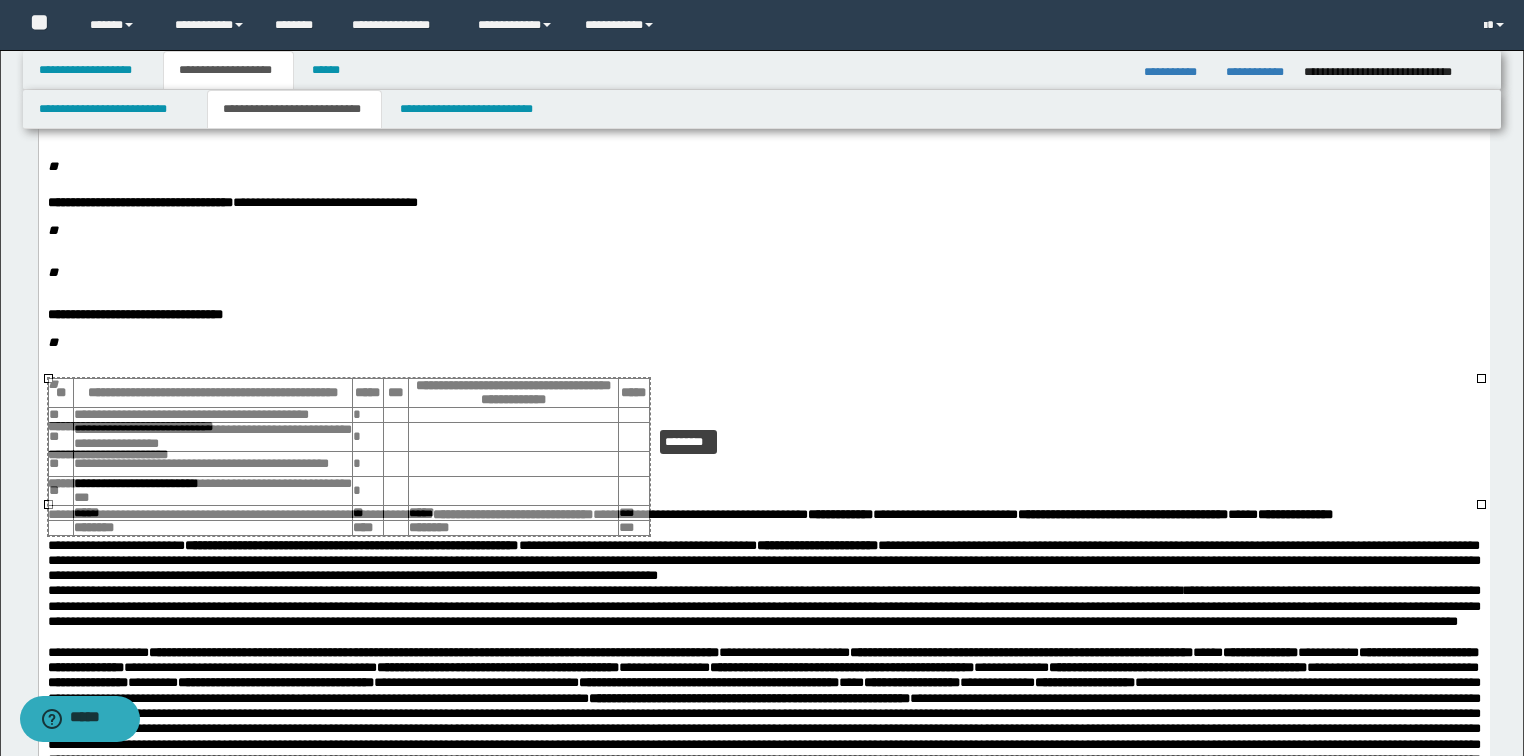 drag, startPoint x: 1480, startPoint y: 381, endPoint x: 815, endPoint y: 418, distance: 666.0285 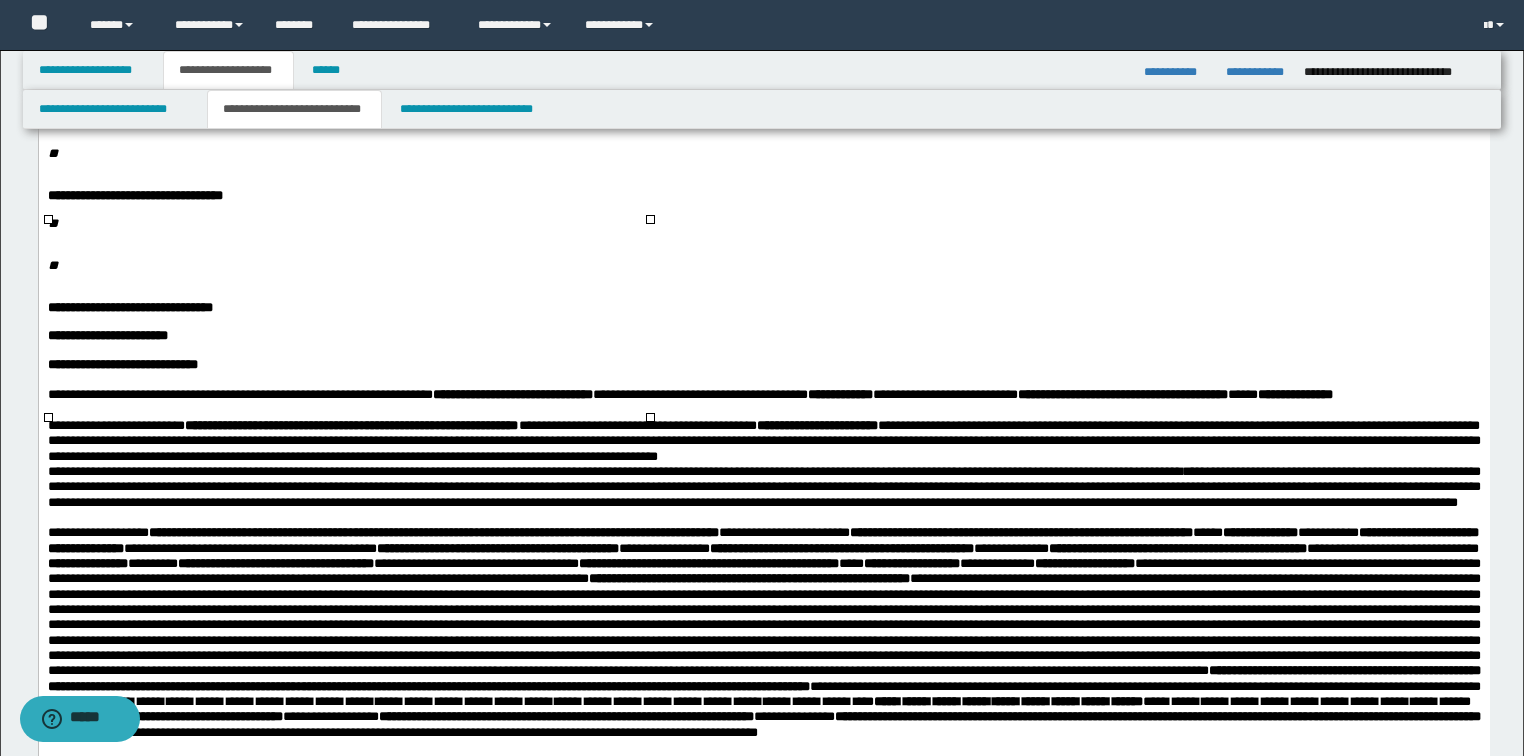 scroll, scrollTop: 2720, scrollLeft: 0, axis: vertical 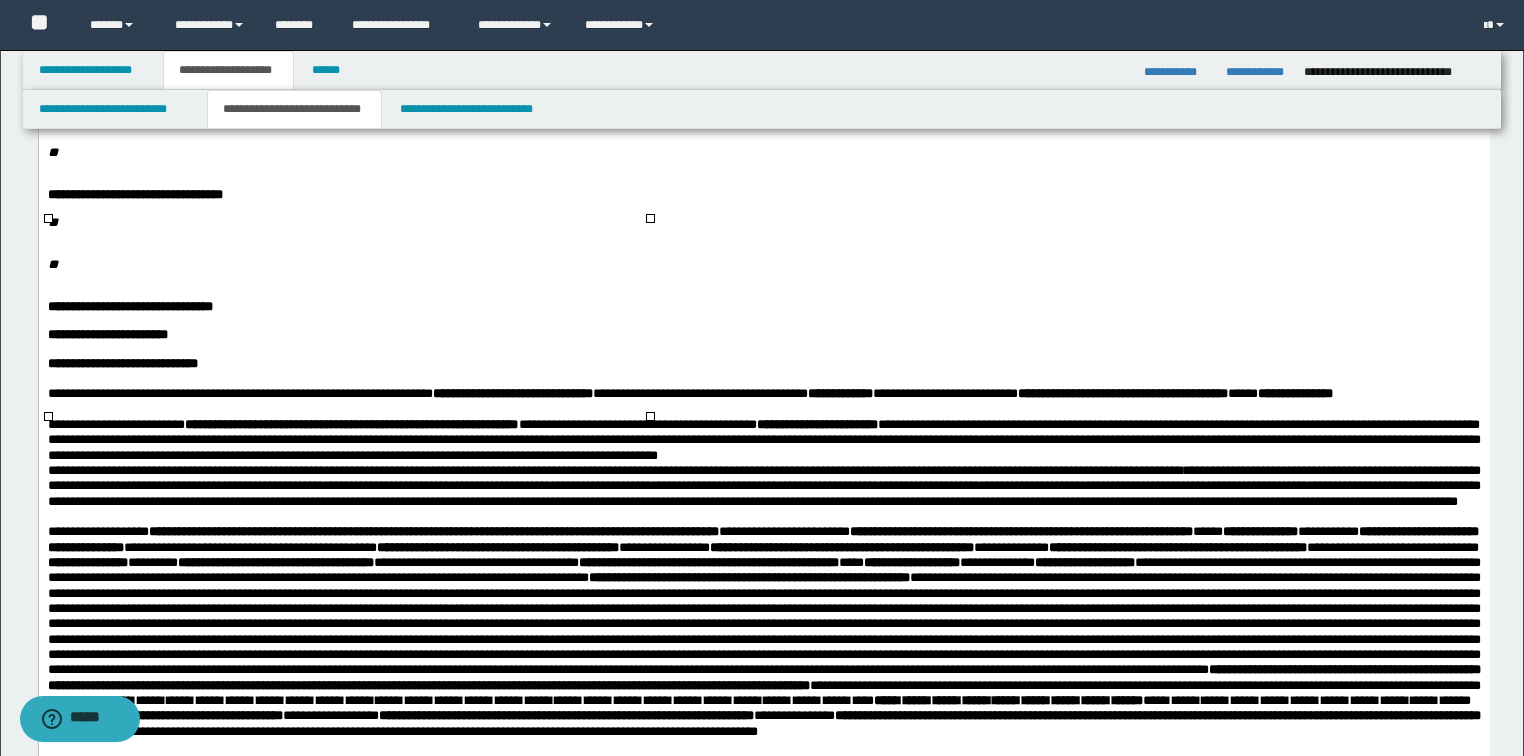 click on "**********" at bounding box center [763, -96] 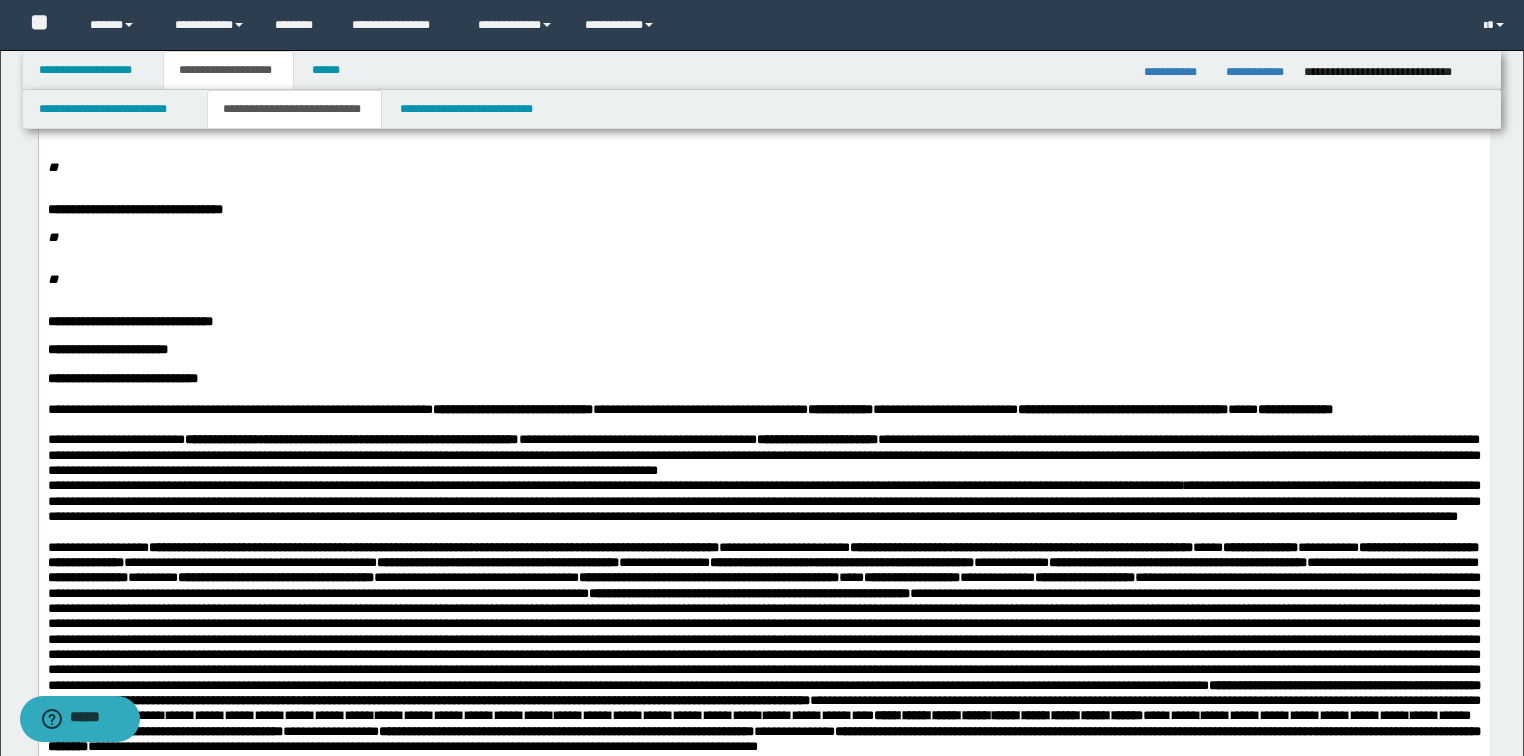 click on "**********" at bounding box center (763, -50) 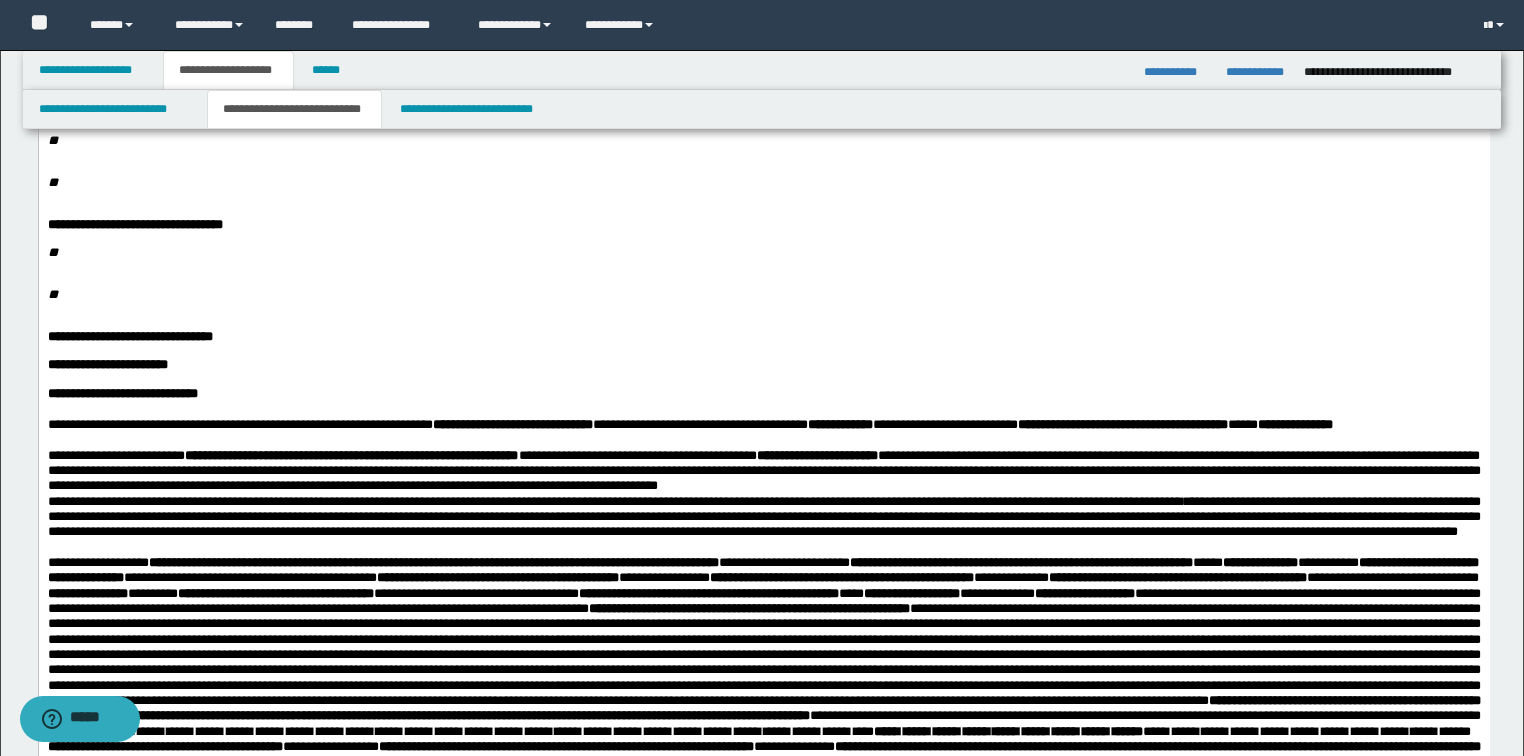 click on "**********" at bounding box center [763, -4] 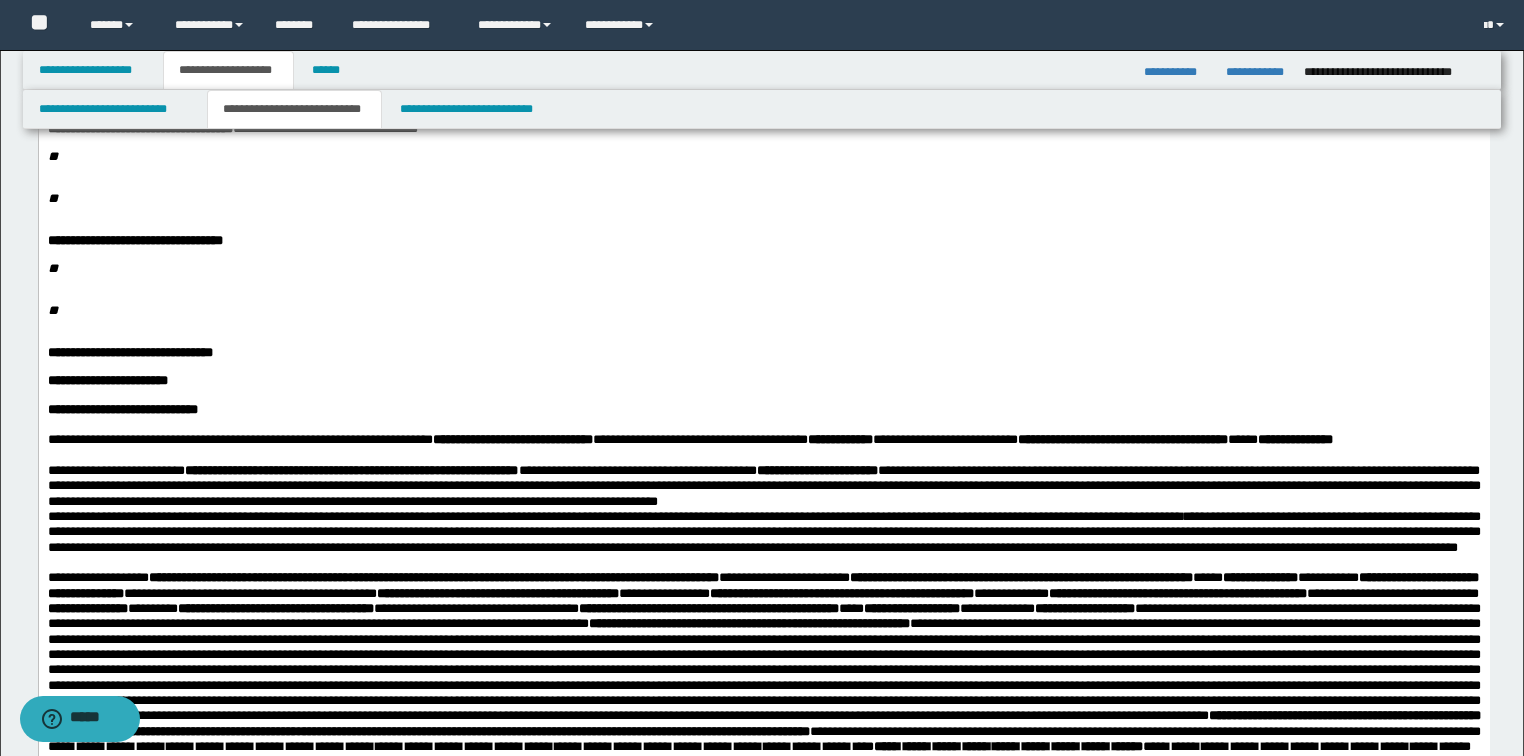 click on "**********" at bounding box center (763, -727) 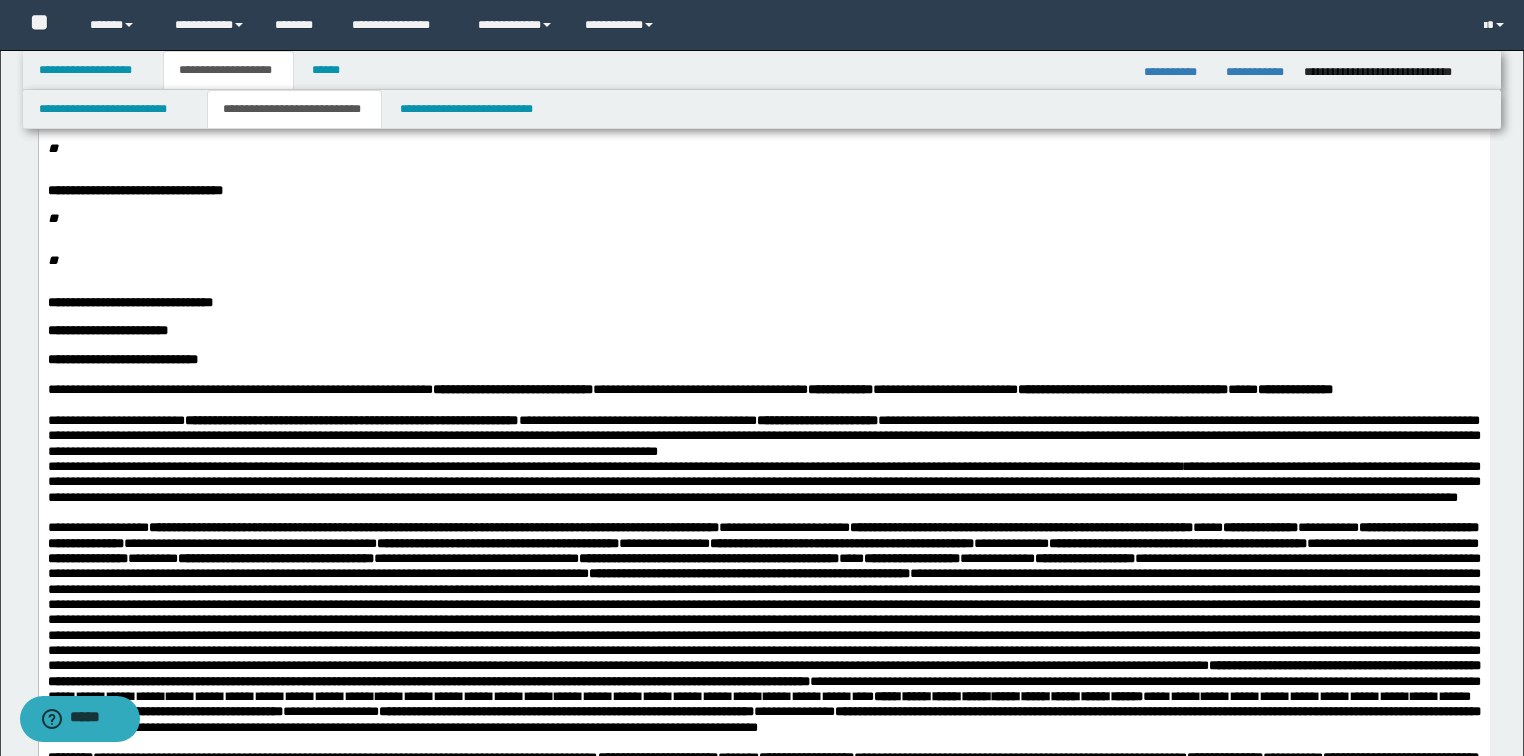 scroll, scrollTop: 2880, scrollLeft: 0, axis: vertical 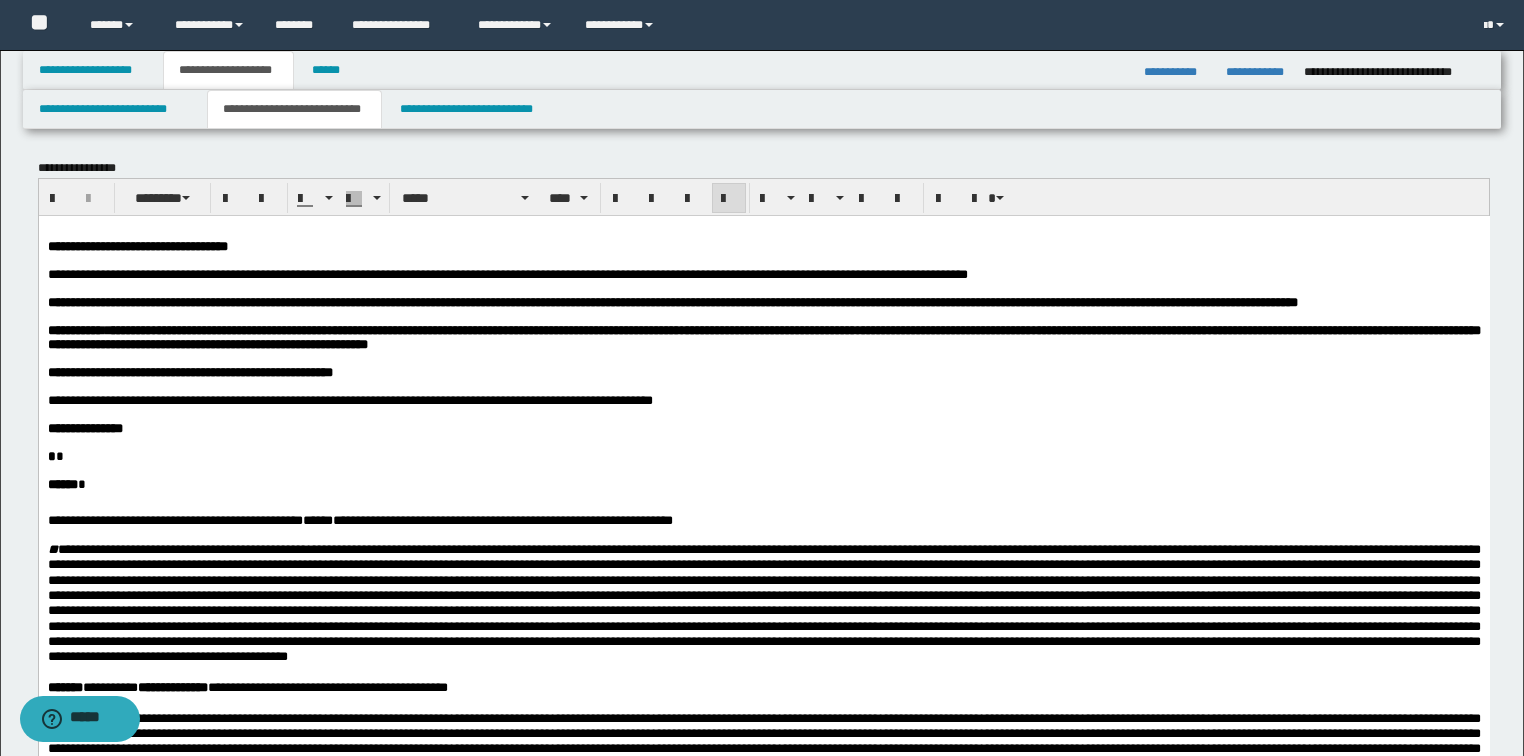 click on "* *" at bounding box center [763, 456] 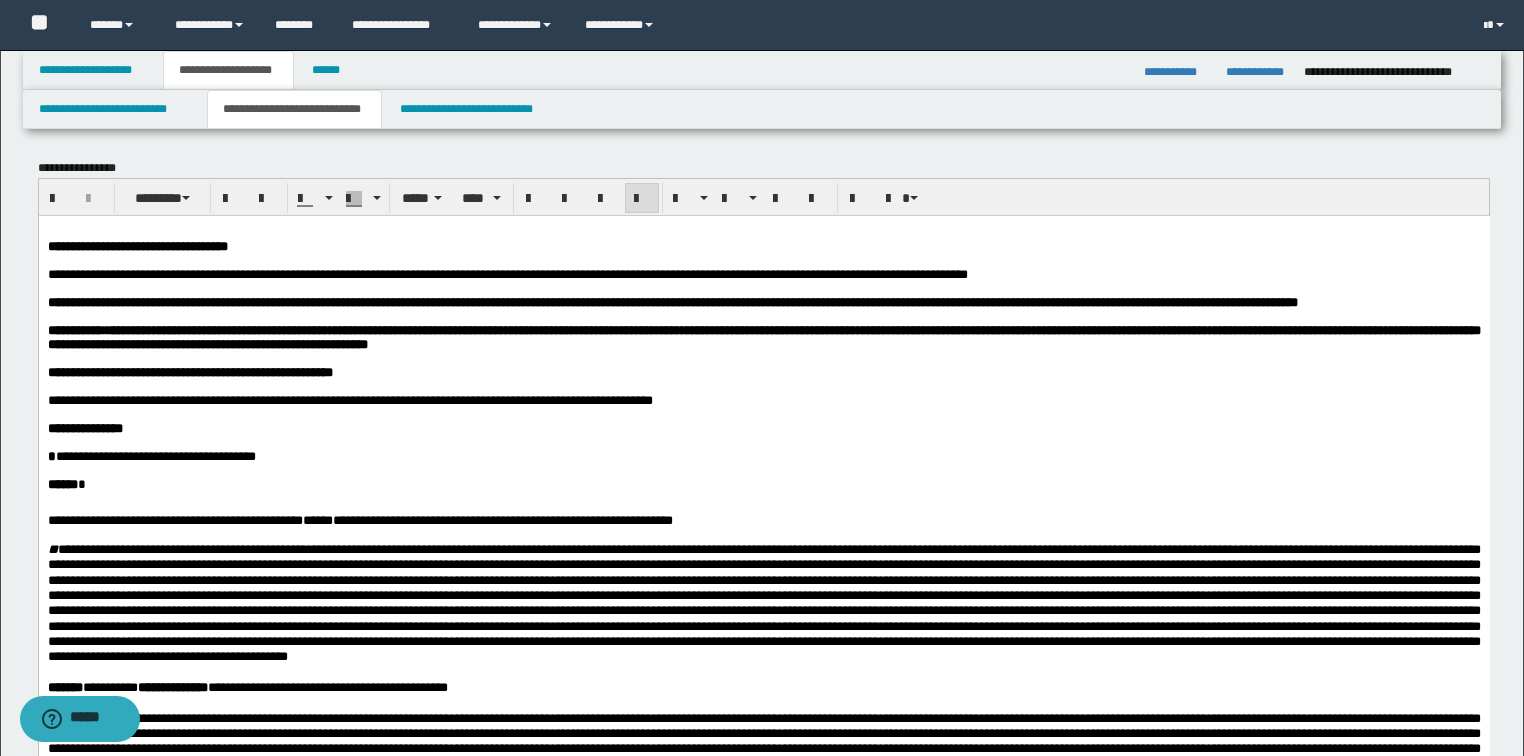 click on "**********" at bounding box center [151, 455] 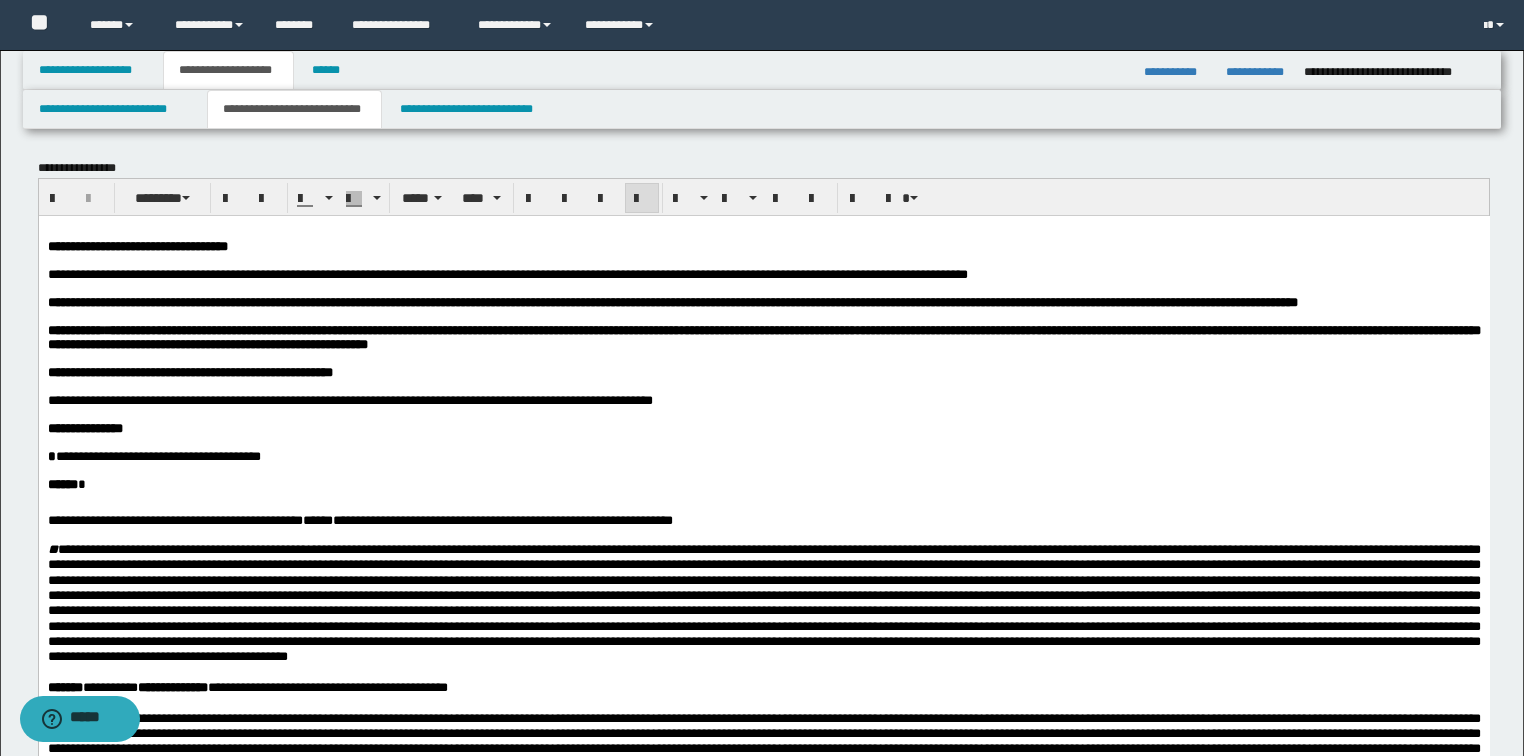 click on "**********" at bounding box center [763, 1967] 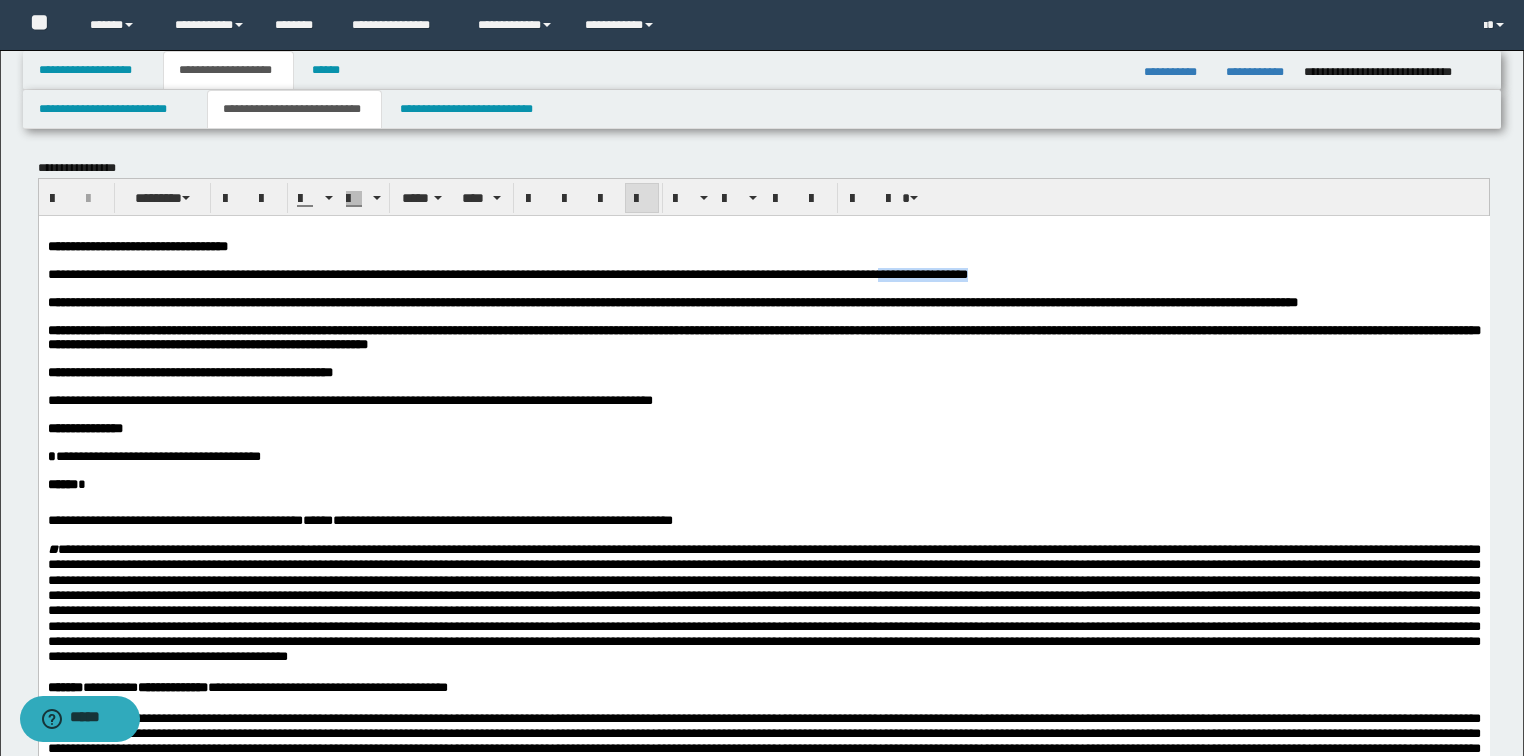 drag, startPoint x: 1063, startPoint y: 275, endPoint x: 1182, endPoint y: 277, distance: 119.01681 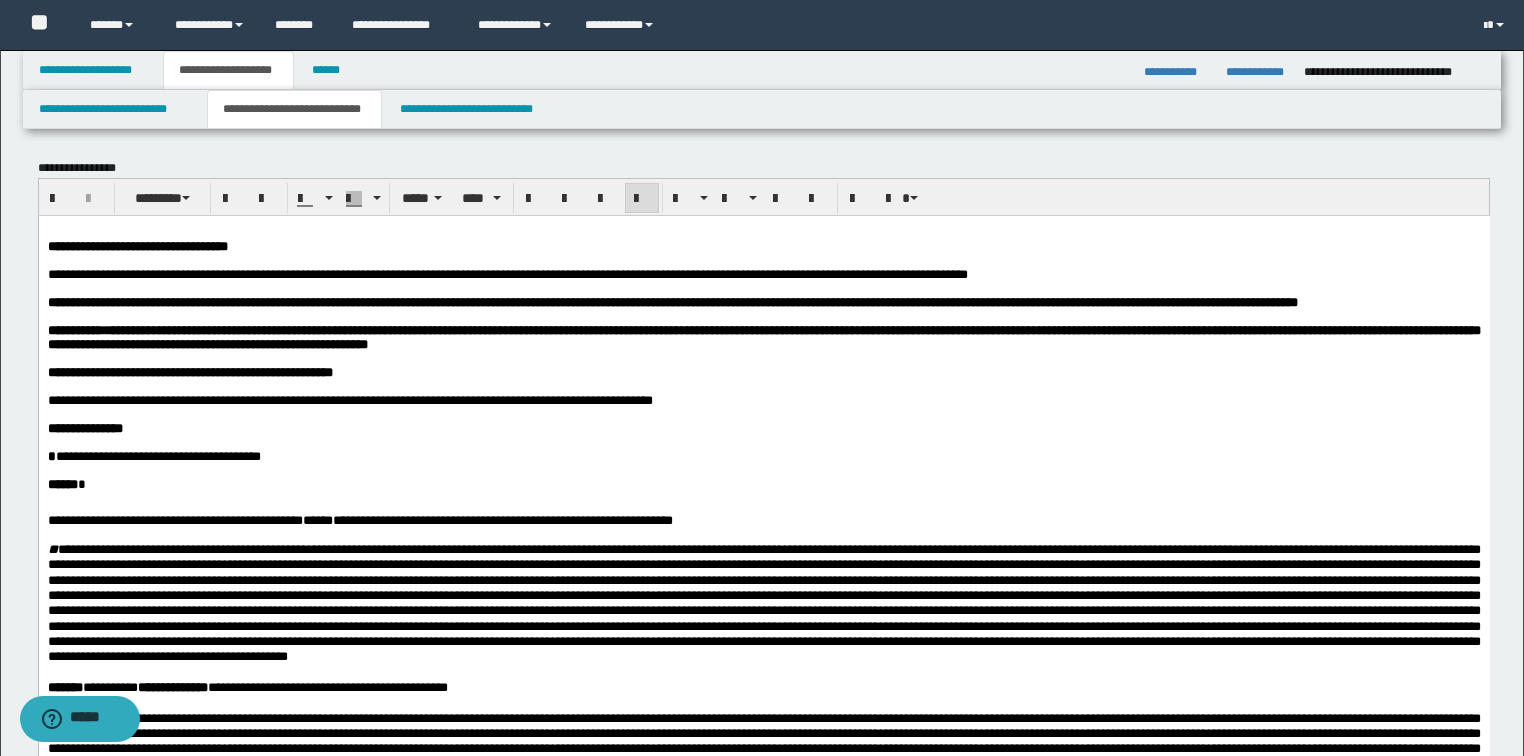 click at bounding box center (787, 470) 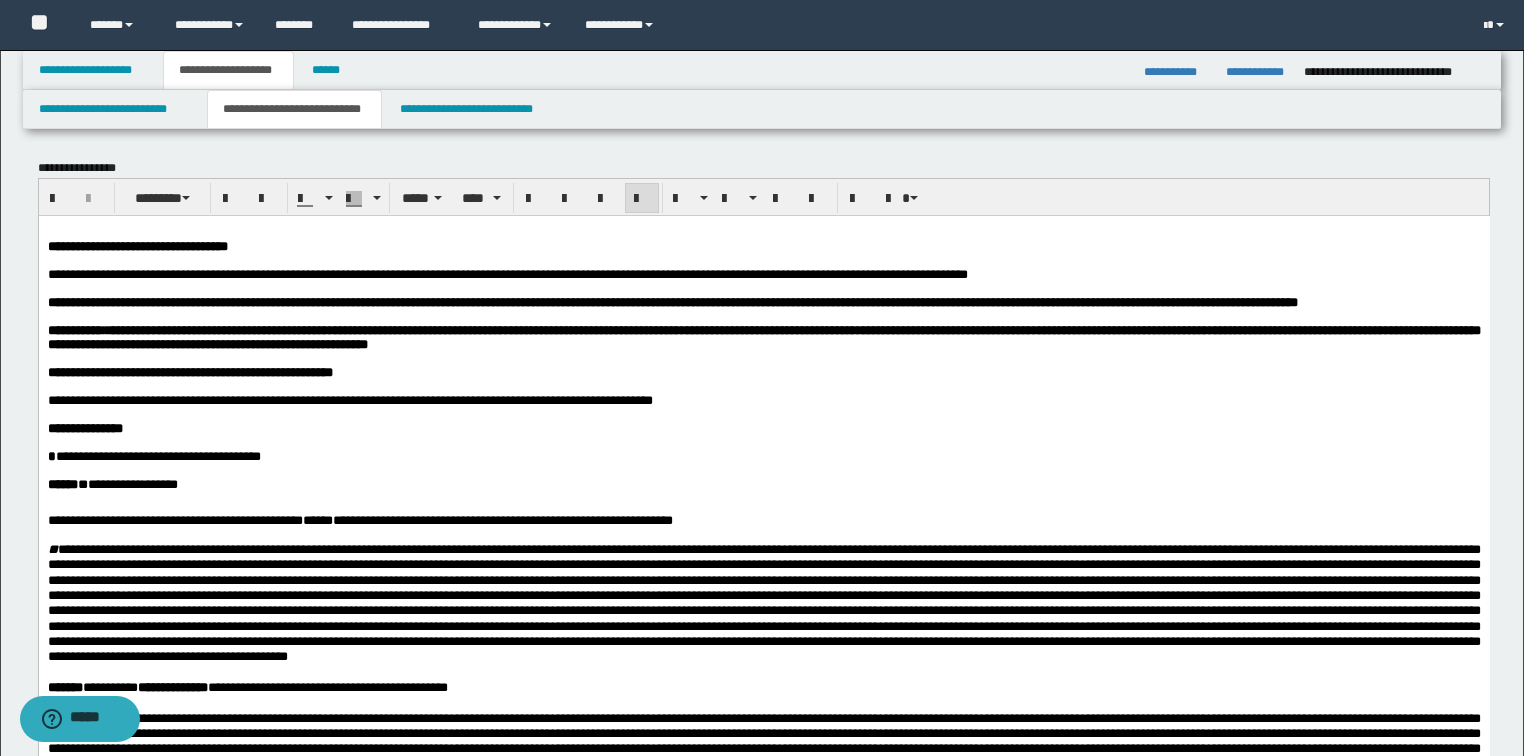 click on "**********" at bounding box center [114, 483] 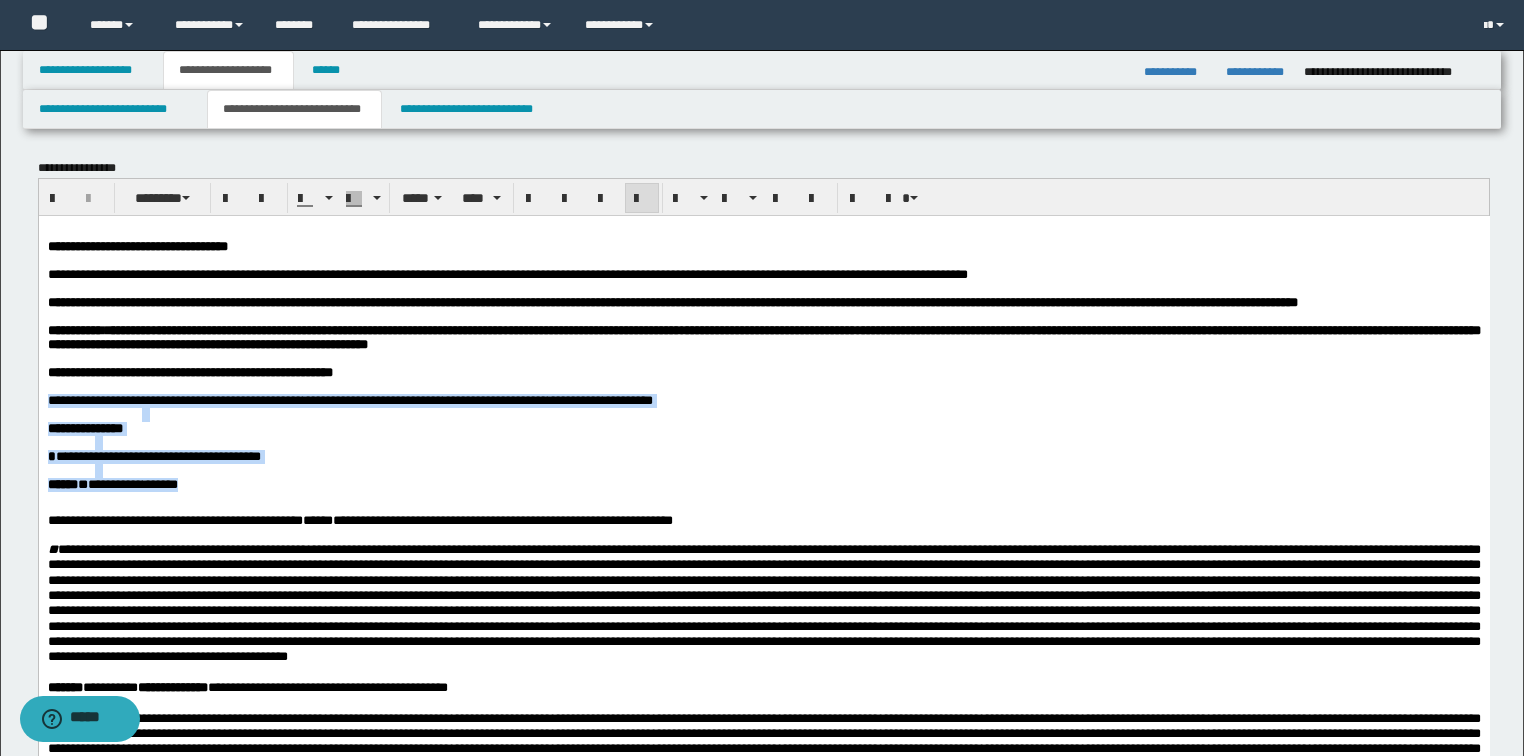 drag, startPoint x: 46, startPoint y: 441, endPoint x: 250, endPoint y: 539, distance: 226.31836 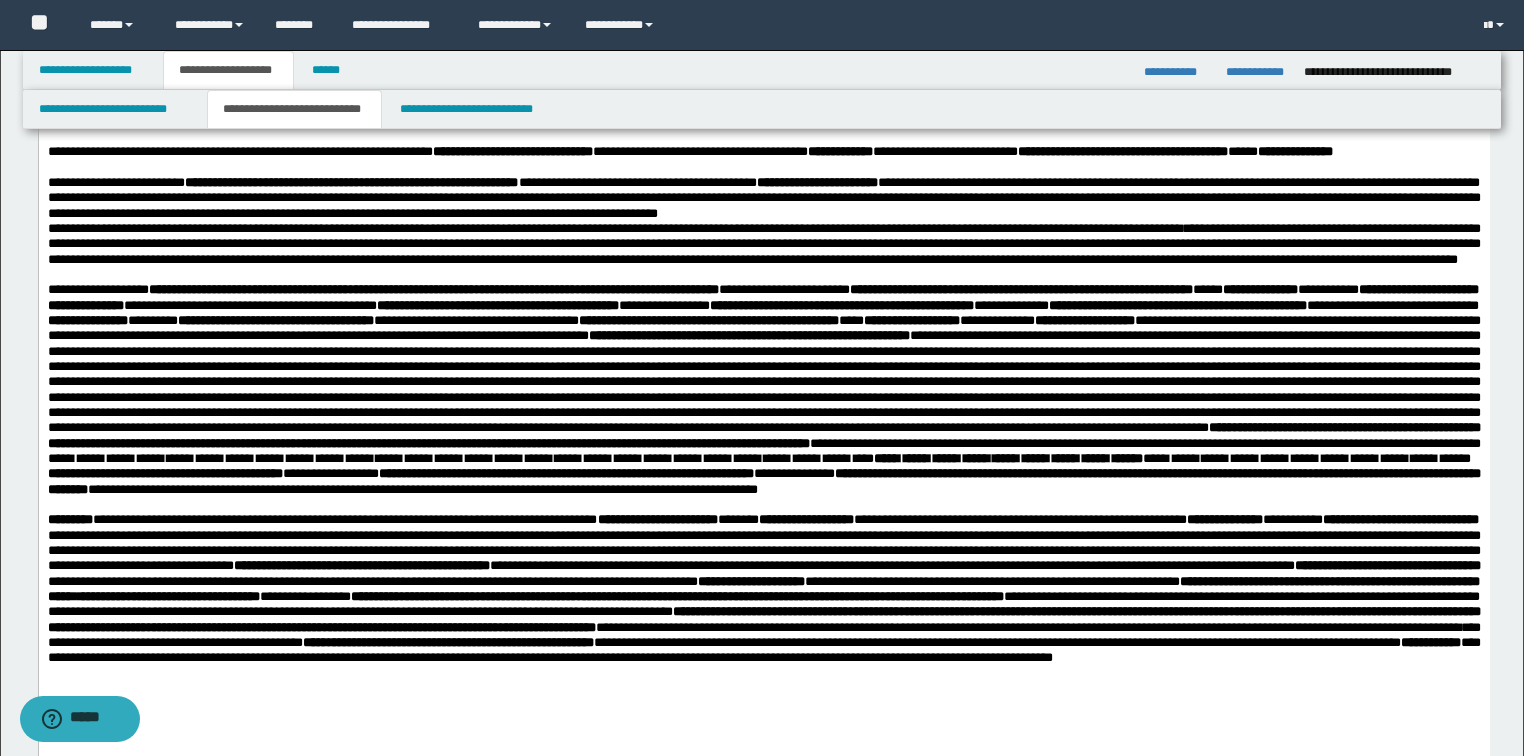 scroll, scrollTop: 2960, scrollLeft: 0, axis: vertical 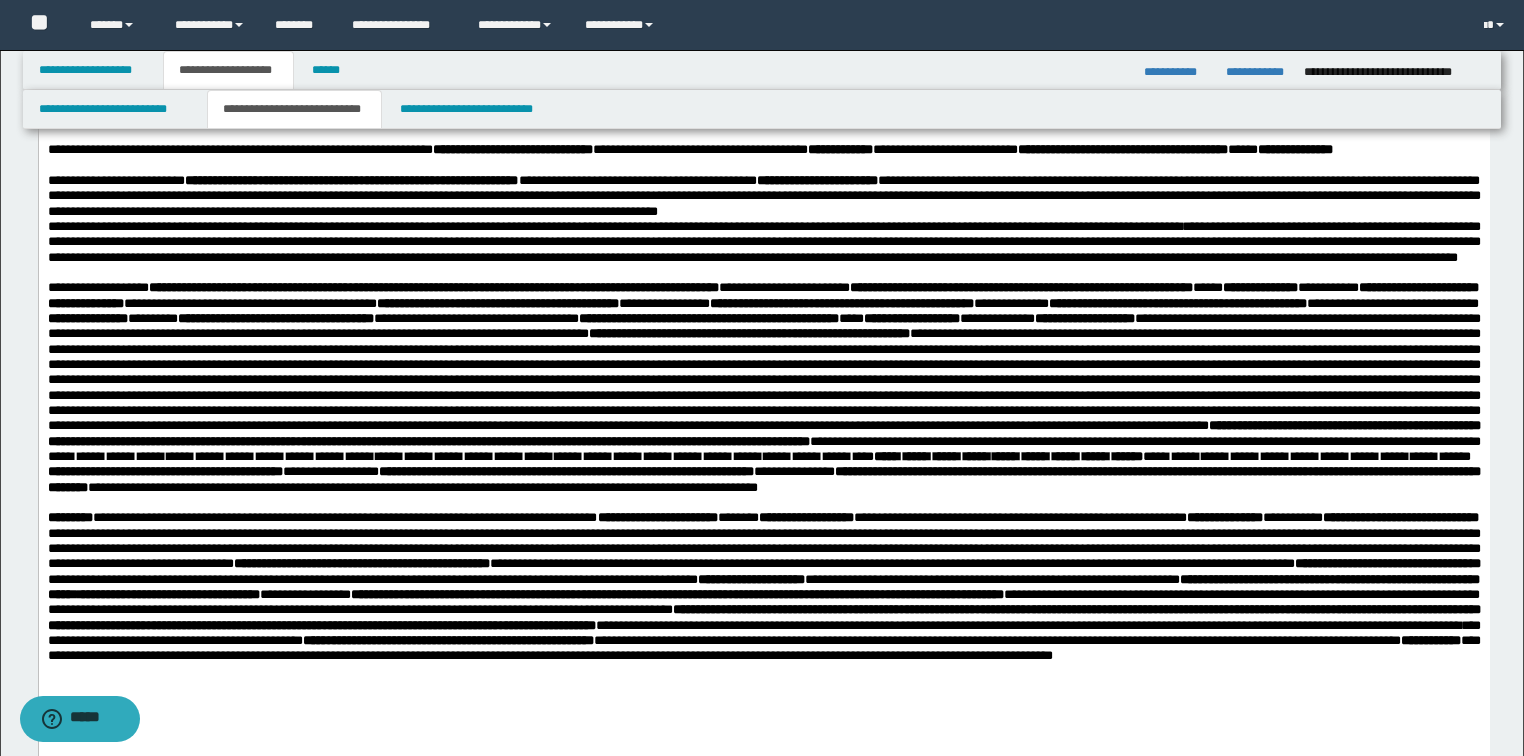 drag, startPoint x: 81, startPoint y: 486, endPoint x: 58, endPoint y: -2339, distance: 2825.0935 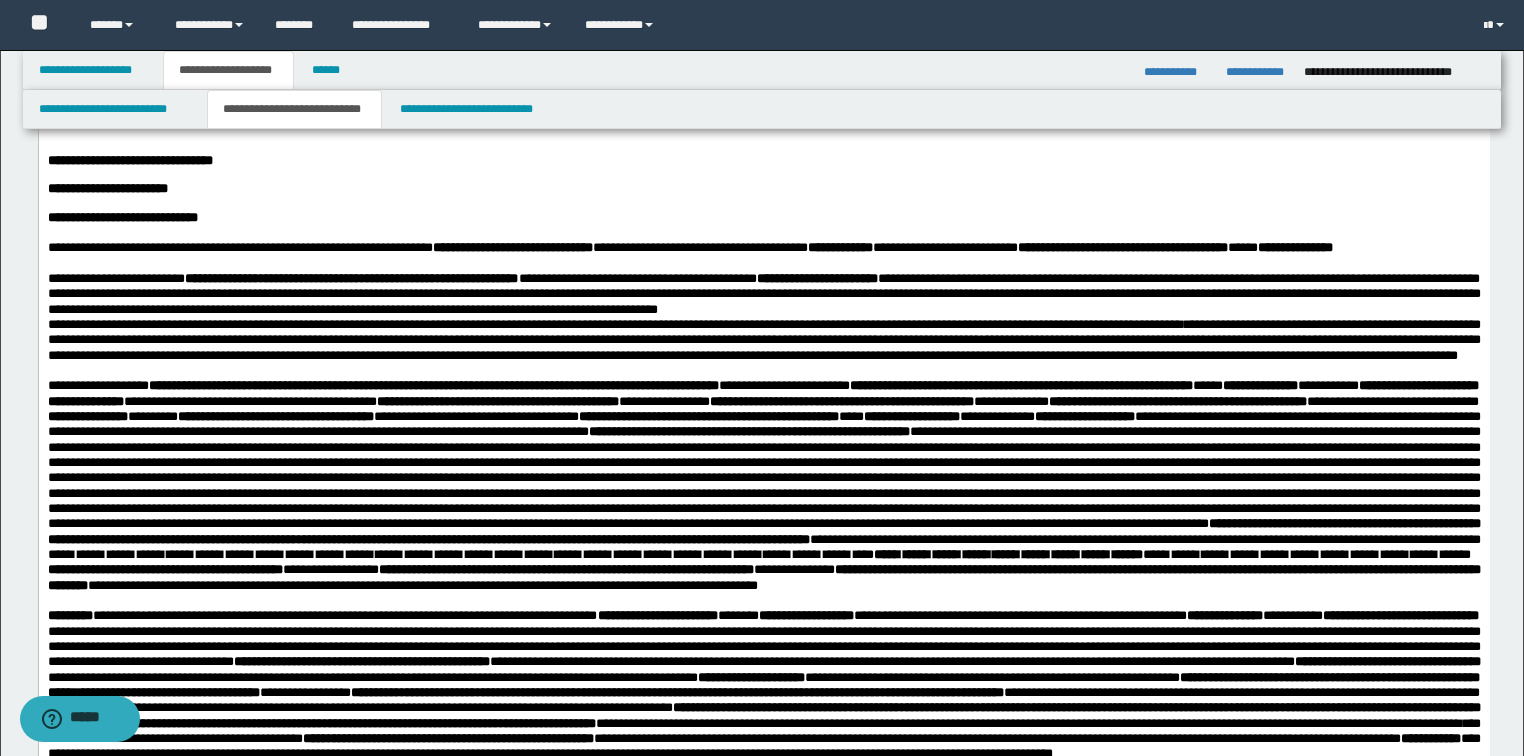 click on "**" at bounding box center [763, -133] 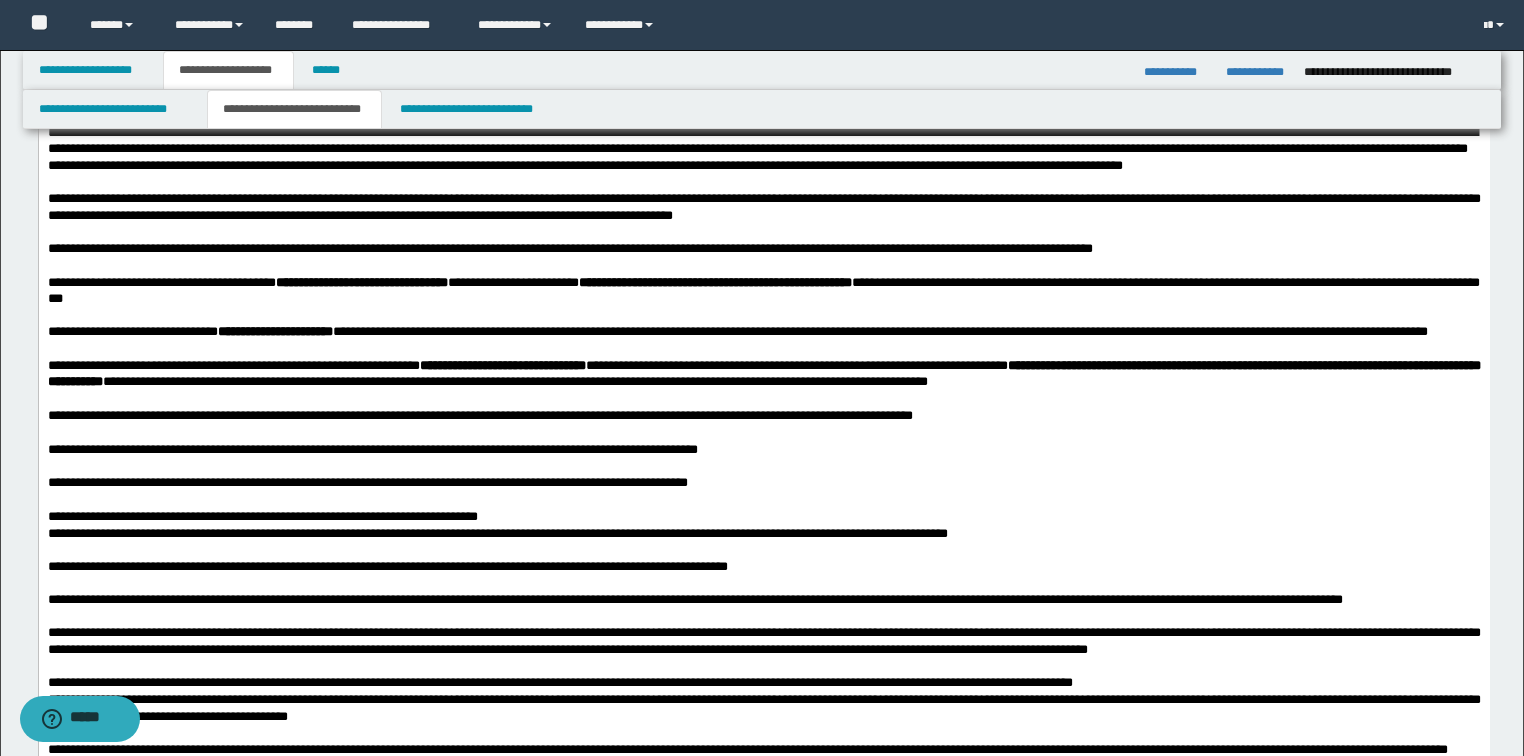 click on "******" at bounding box center (62, -119) 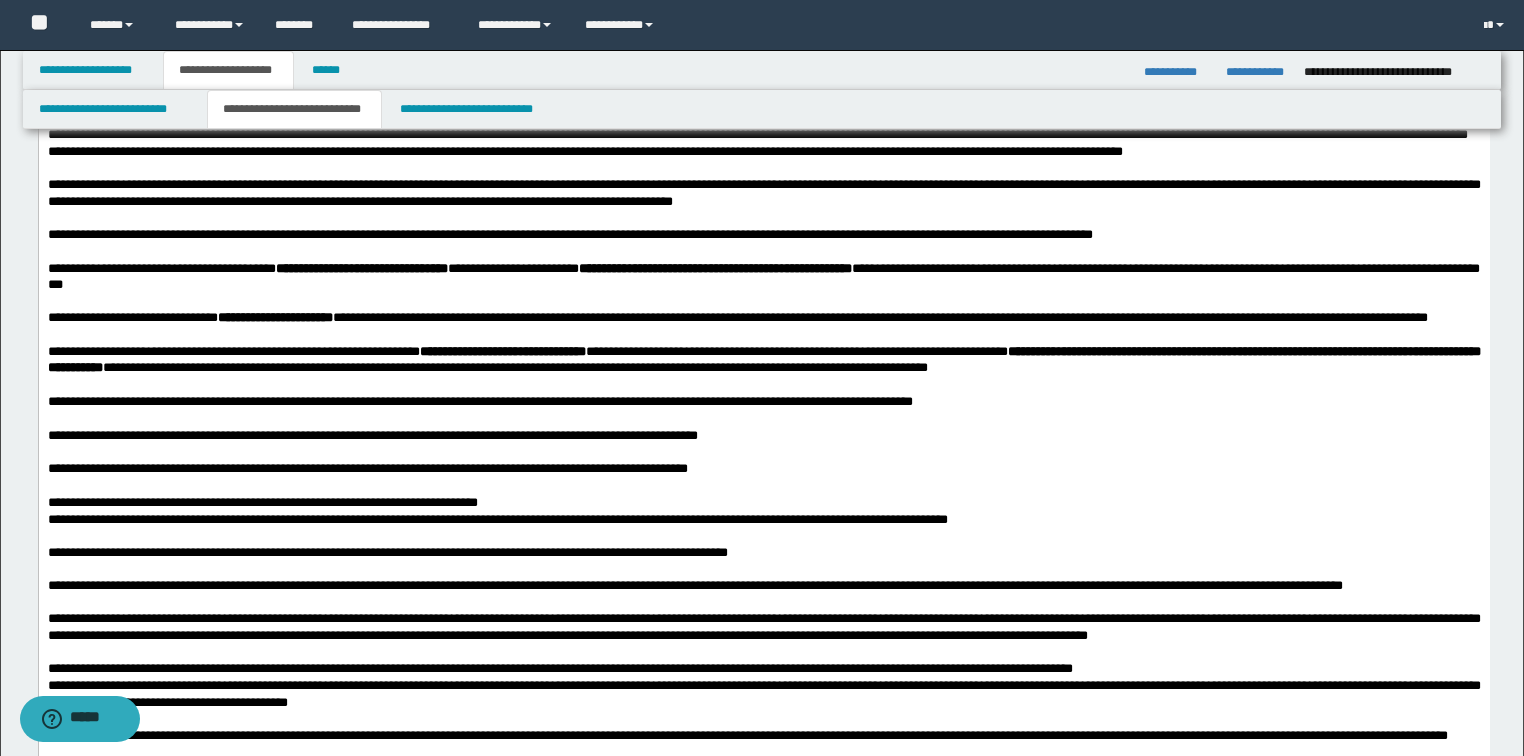 click on "**********" at bounding box center (763, -508) 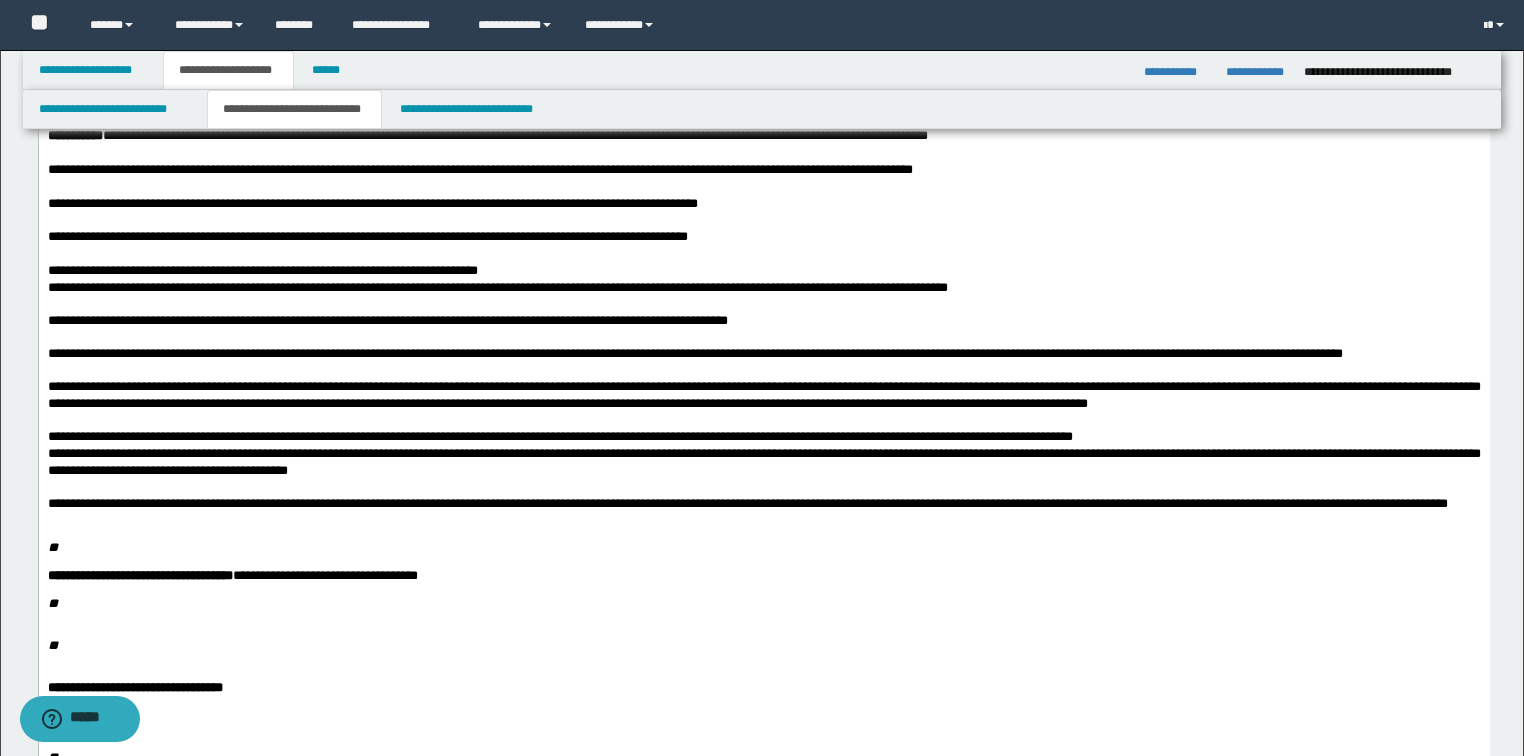 scroll, scrollTop: 3200, scrollLeft: 0, axis: vertical 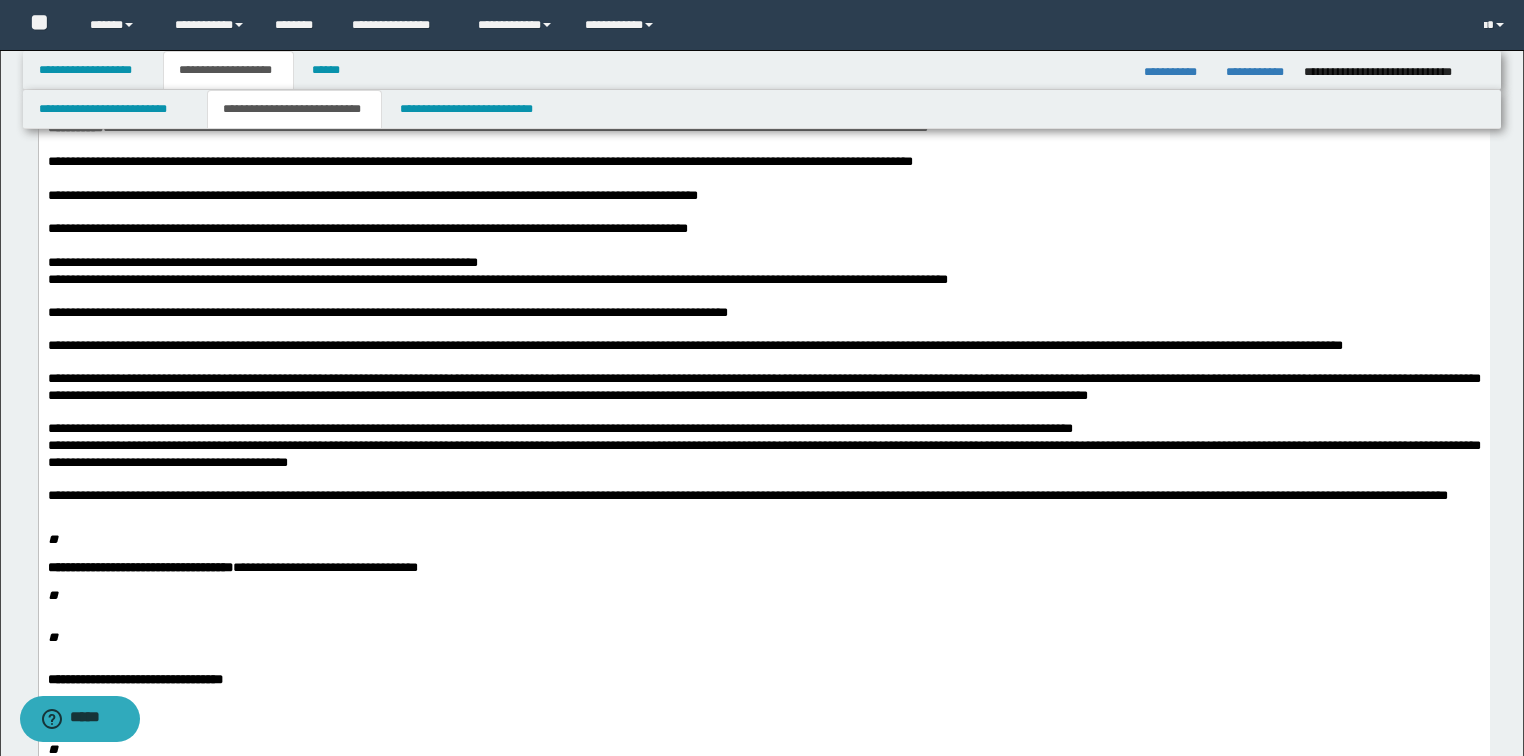 click on "**********" at bounding box center (763, -222) 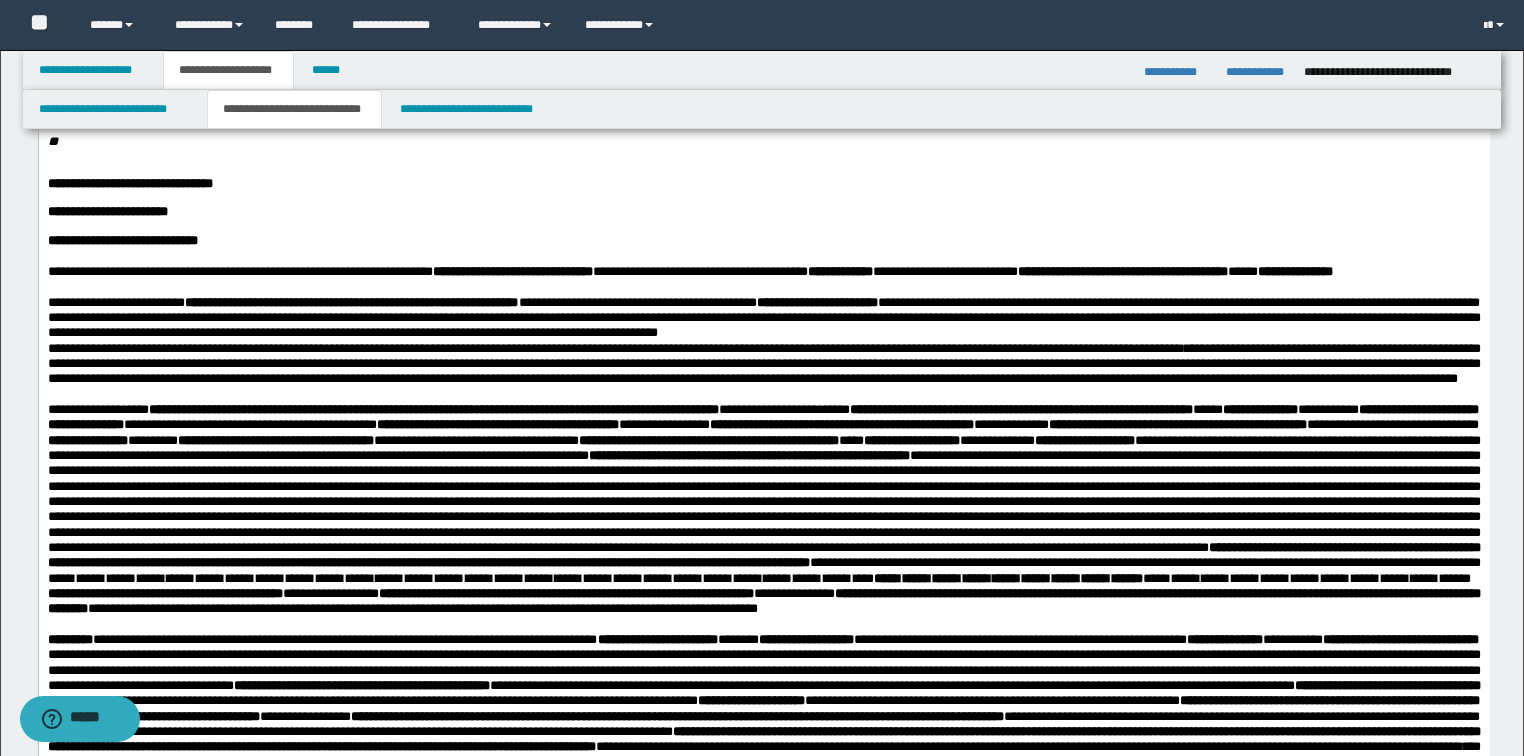 scroll, scrollTop: 3920, scrollLeft: 0, axis: vertical 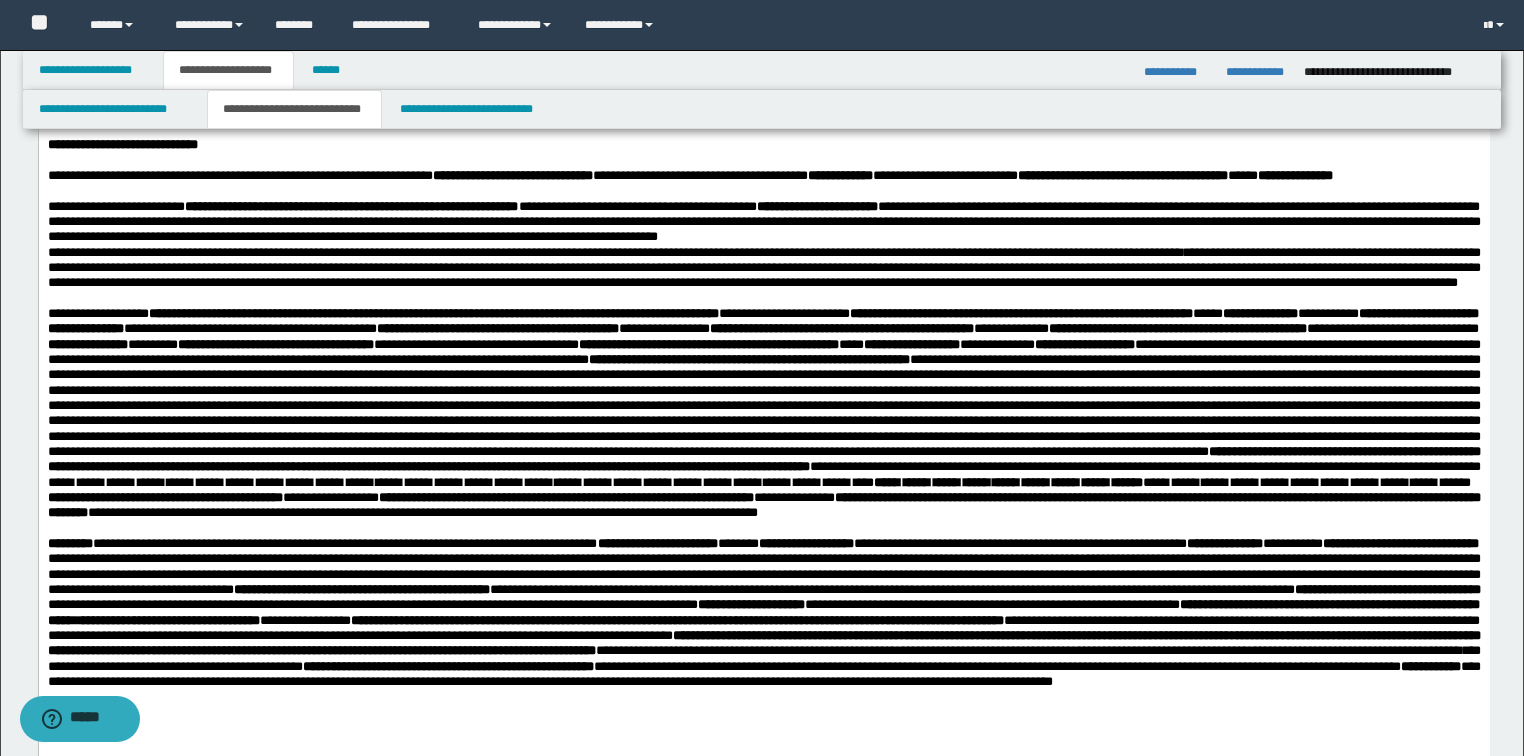 click on "**********" at bounding box center (763, -1460) 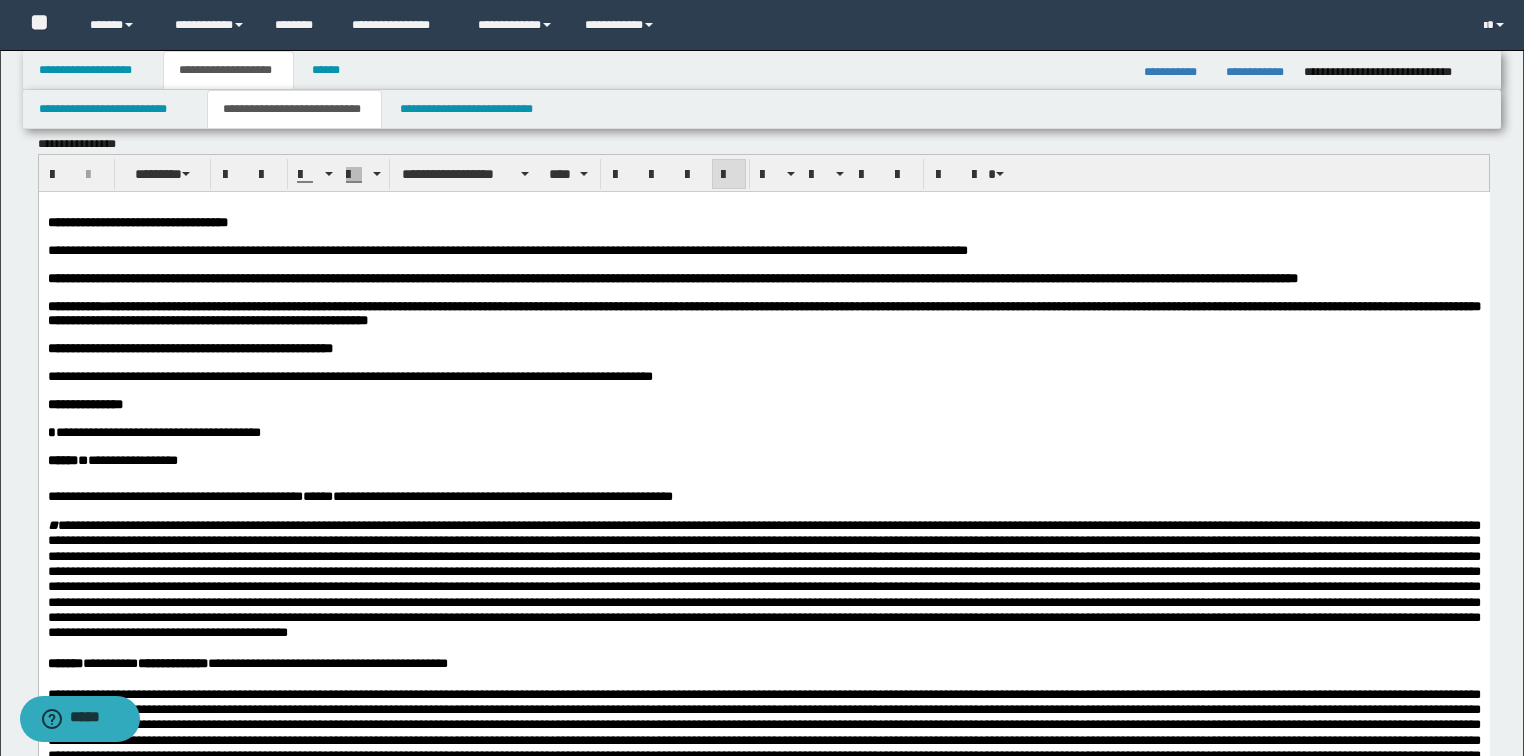 scroll, scrollTop: 0, scrollLeft: 0, axis: both 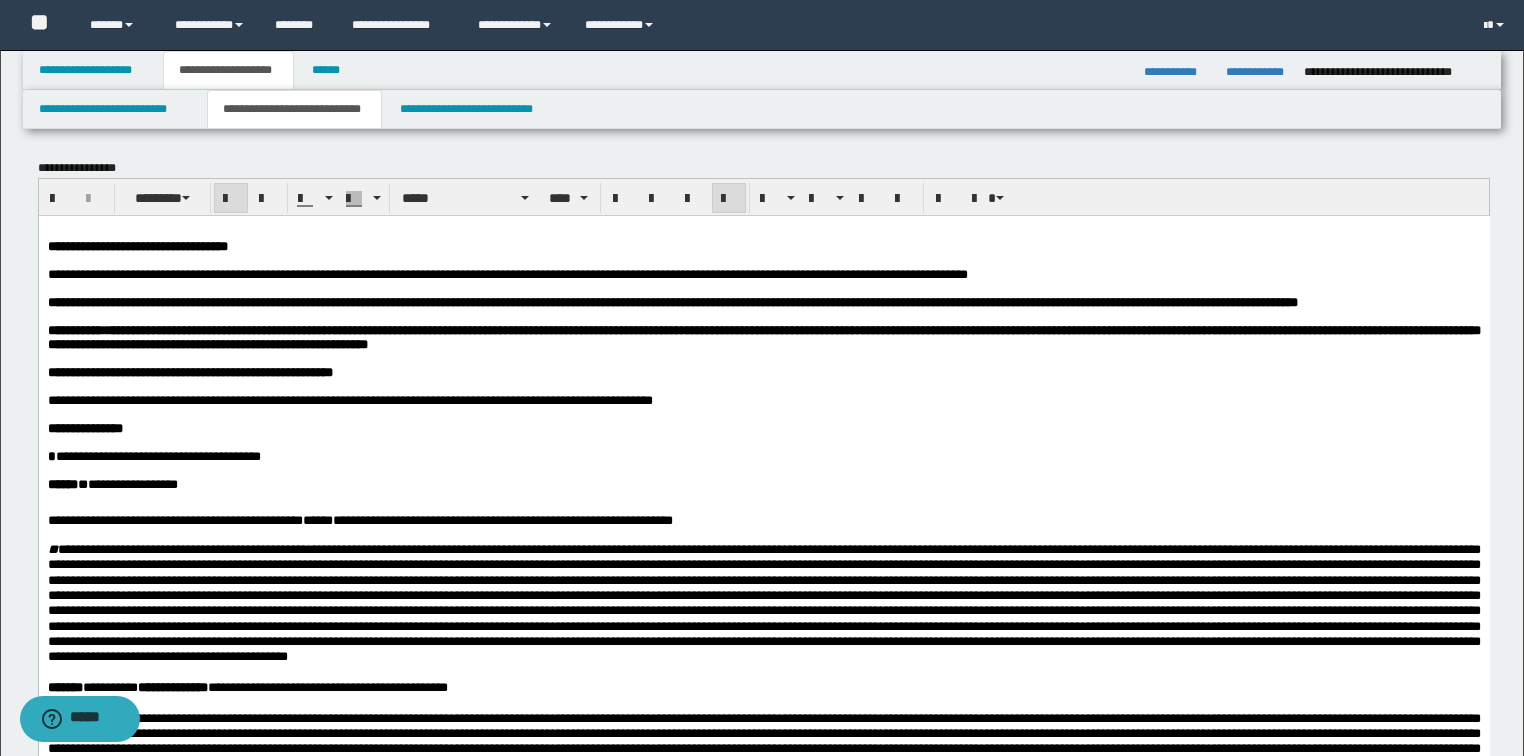 click on "**********" at bounding box center (672, 301) 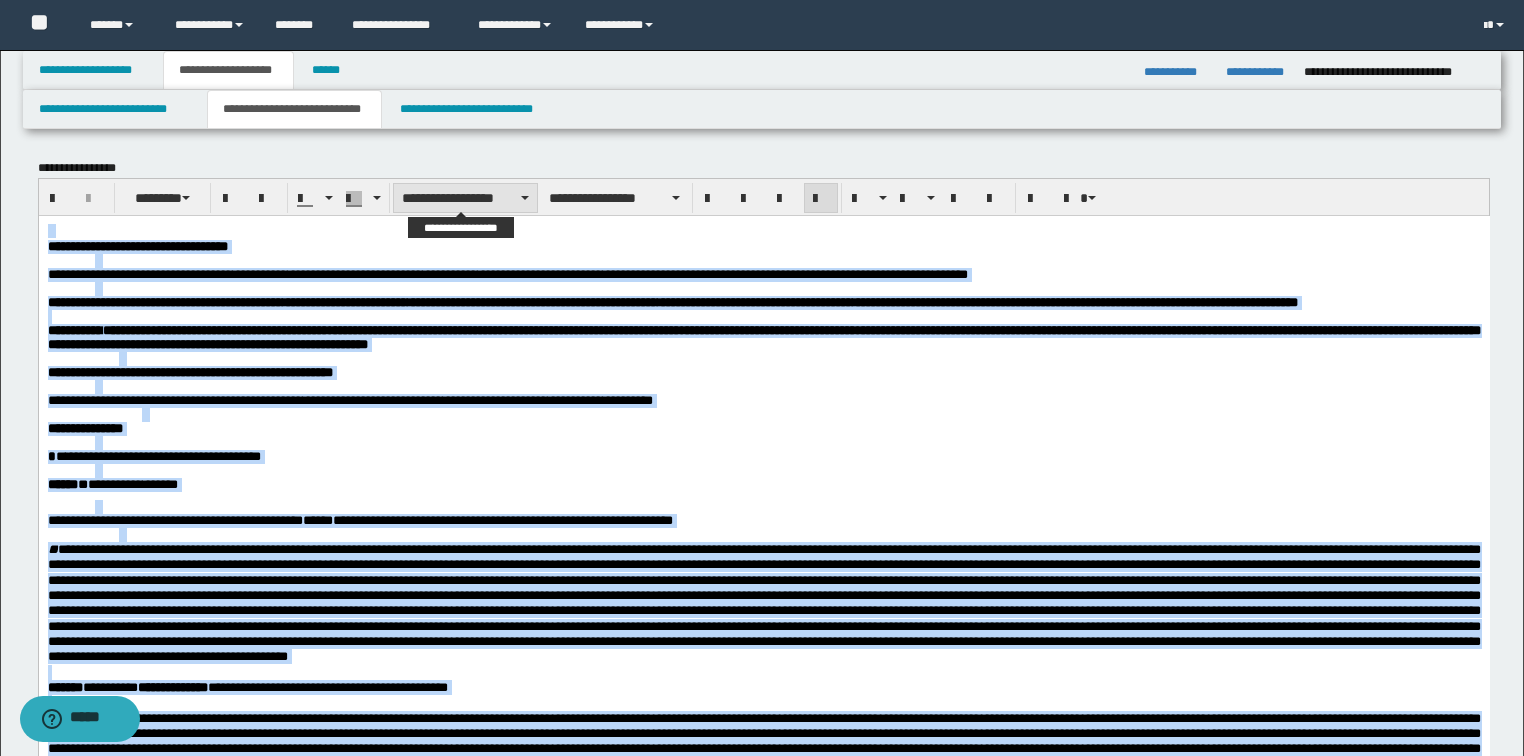 drag, startPoint x: 440, startPoint y: 184, endPoint x: 440, endPoint y: 208, distance: 24 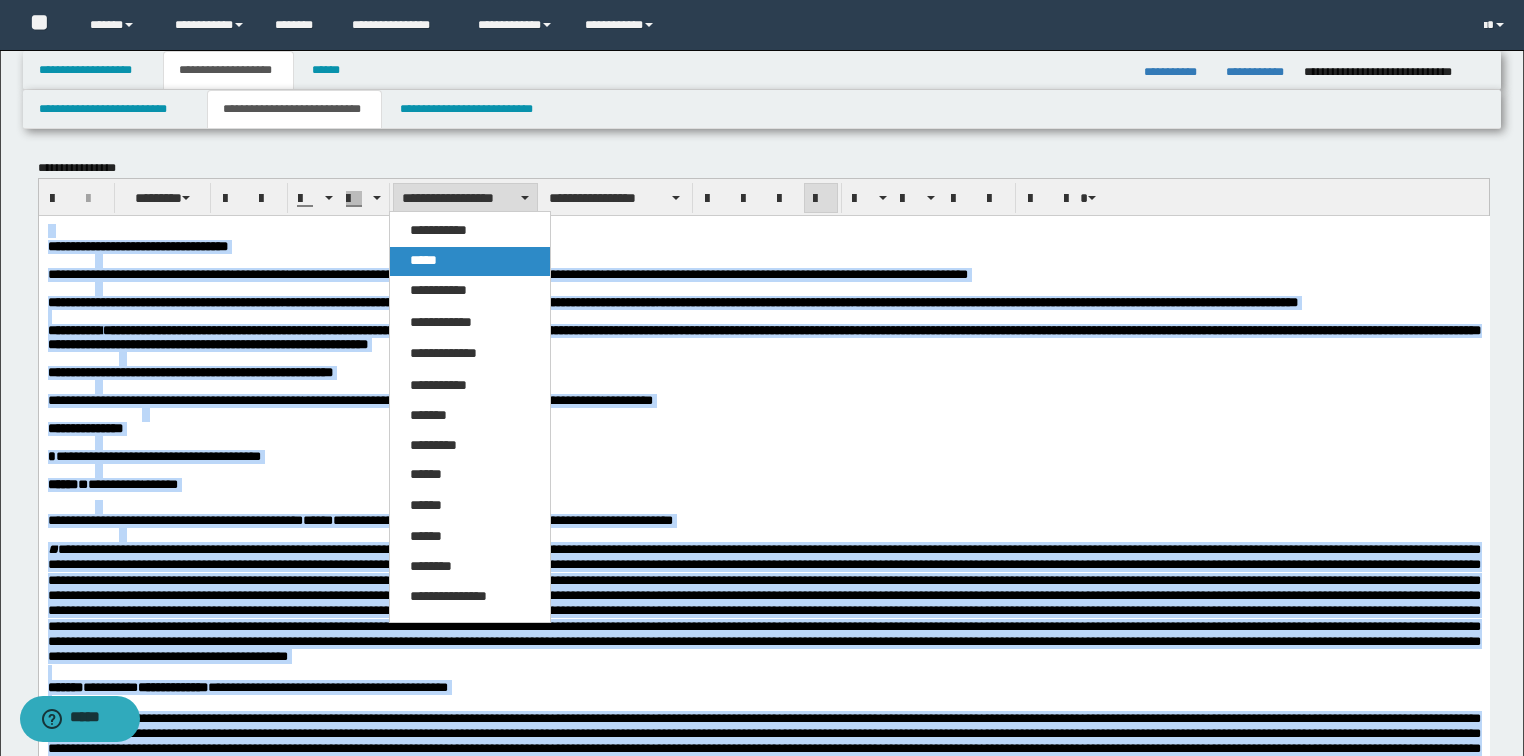 click on "*****" at bounding box center (423, 260) 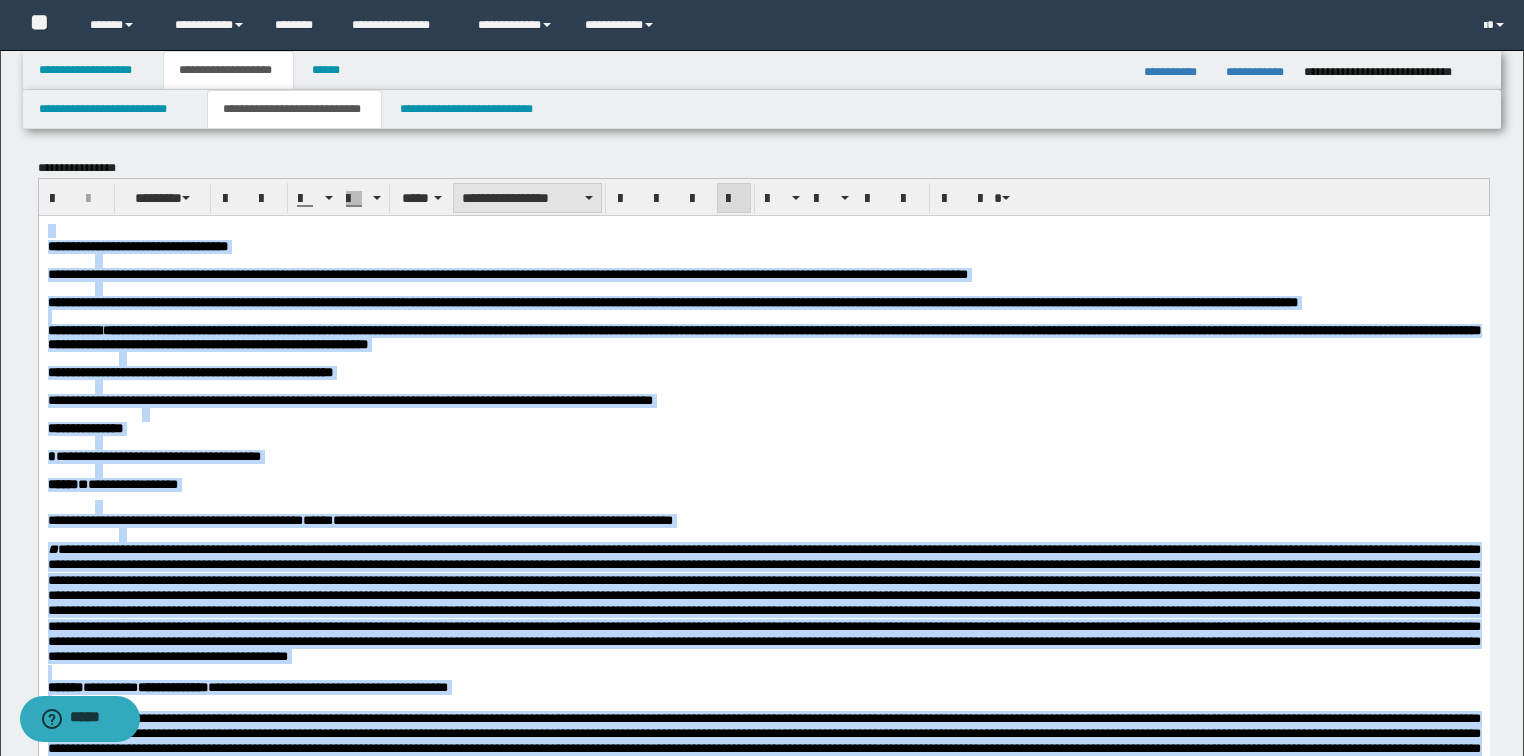 click on "**********" at bounding box center (527, 198) 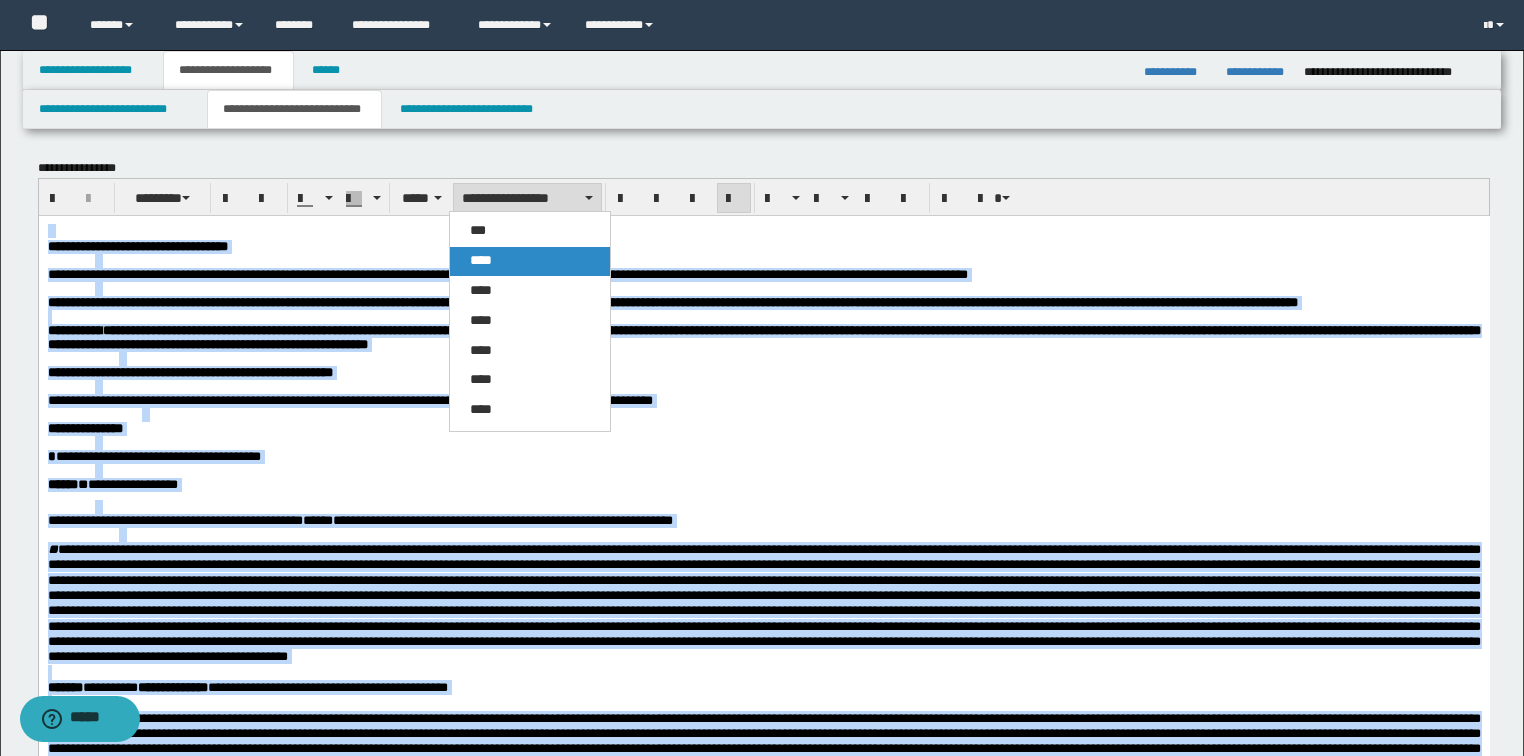 drag, startPoint x: 476, startPoint y: 254, endPoint x: 577, endPoint y: 12, distance: 262.2308 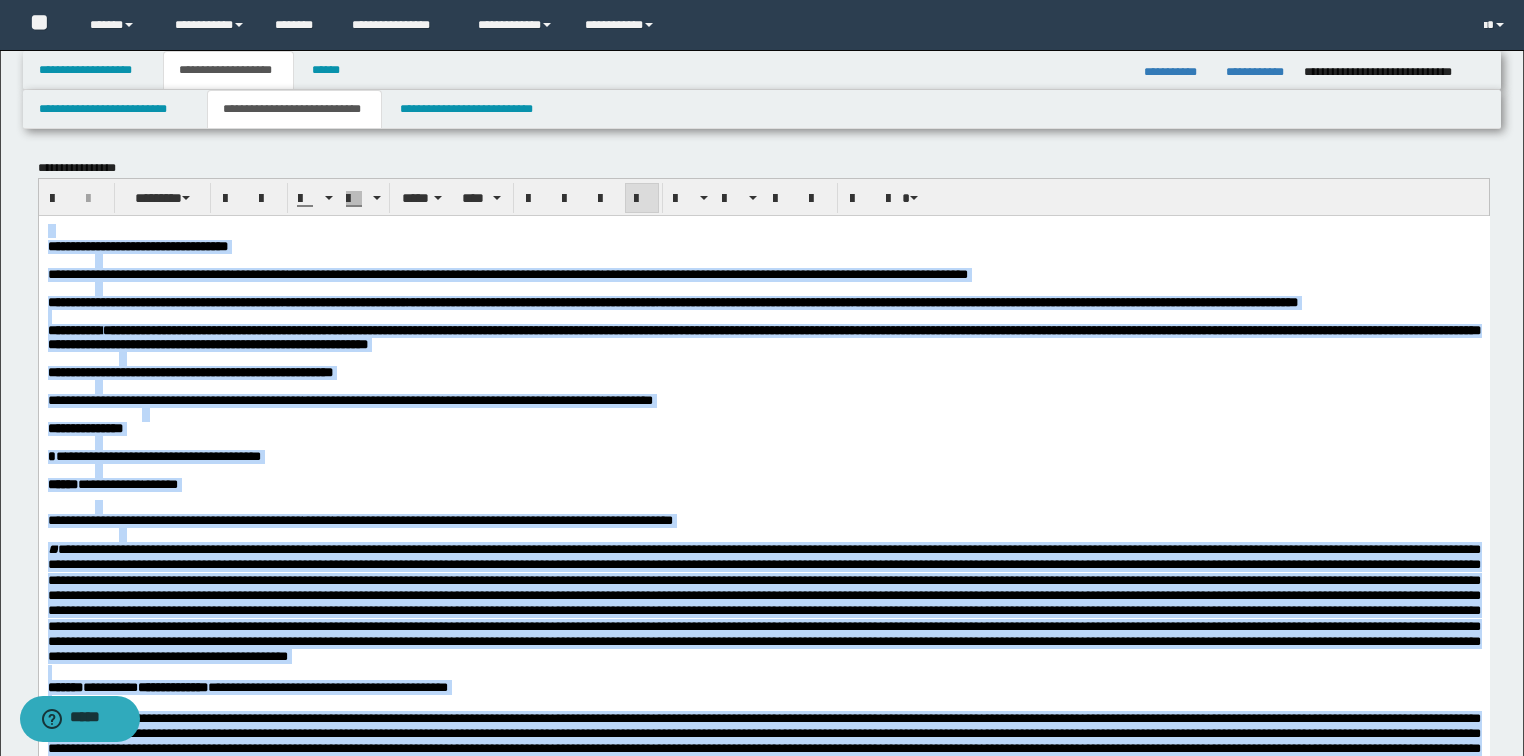 click at bounding box center [642, 198] 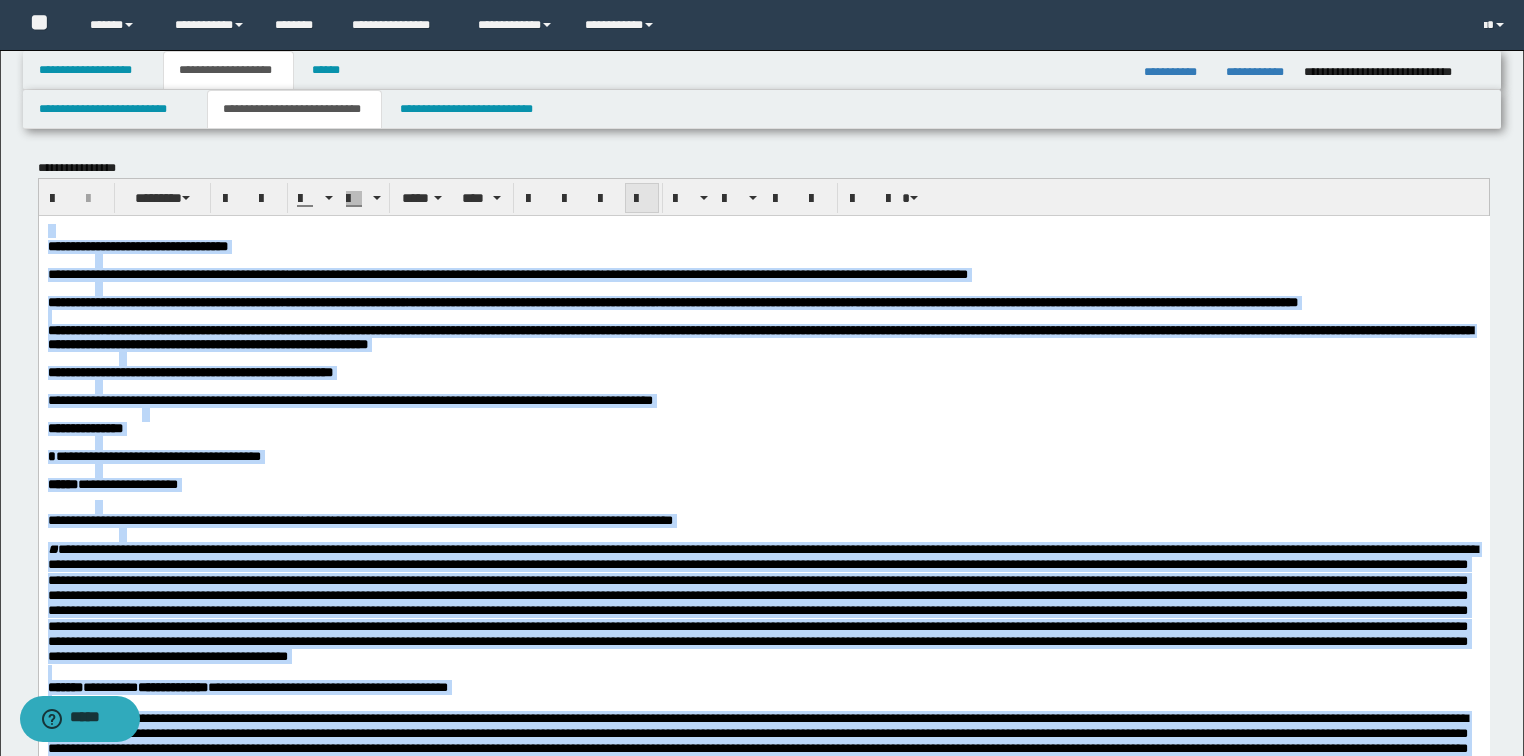 click at bounding box center [642, 198] 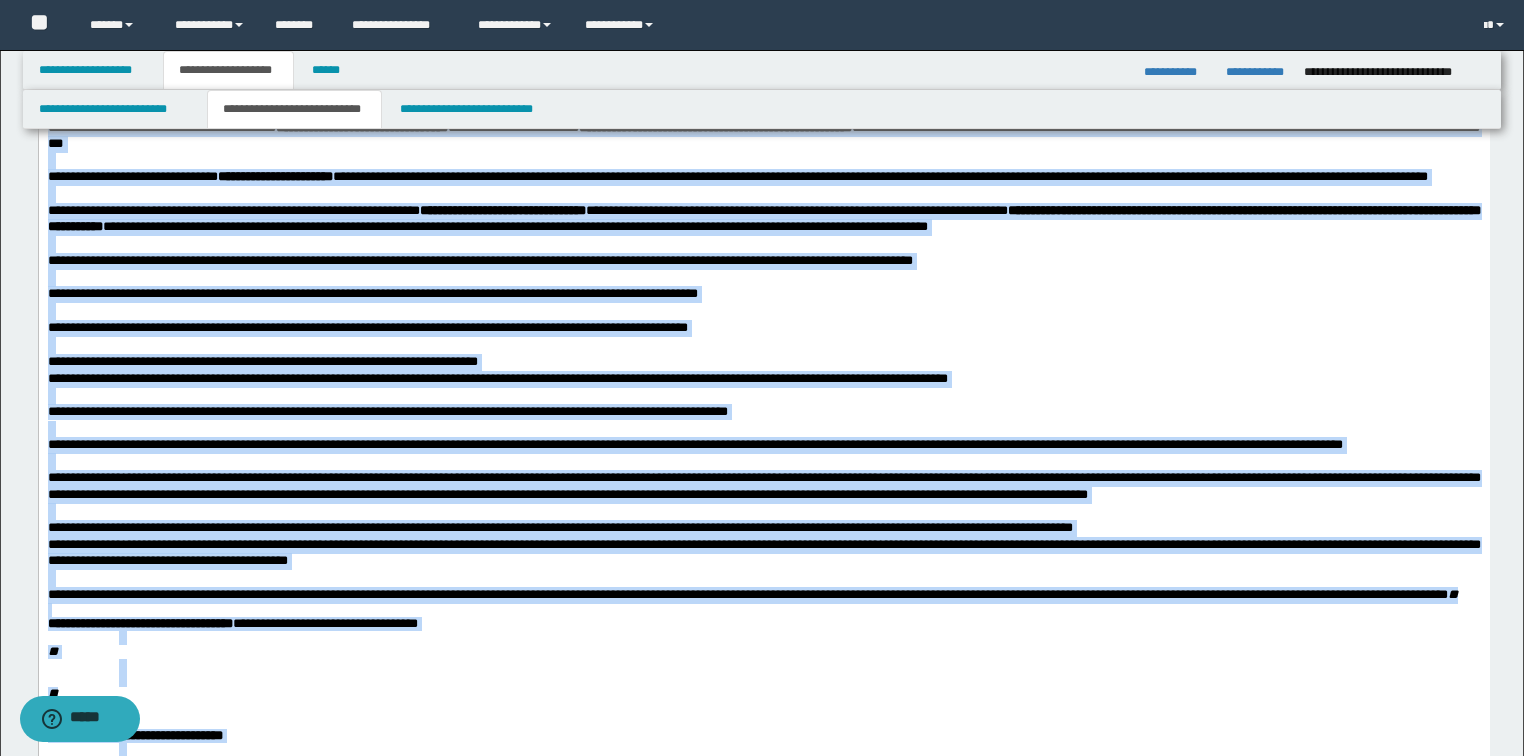 scroll, scrollTop: 3120, scrollLeft: 0, axis: vertical 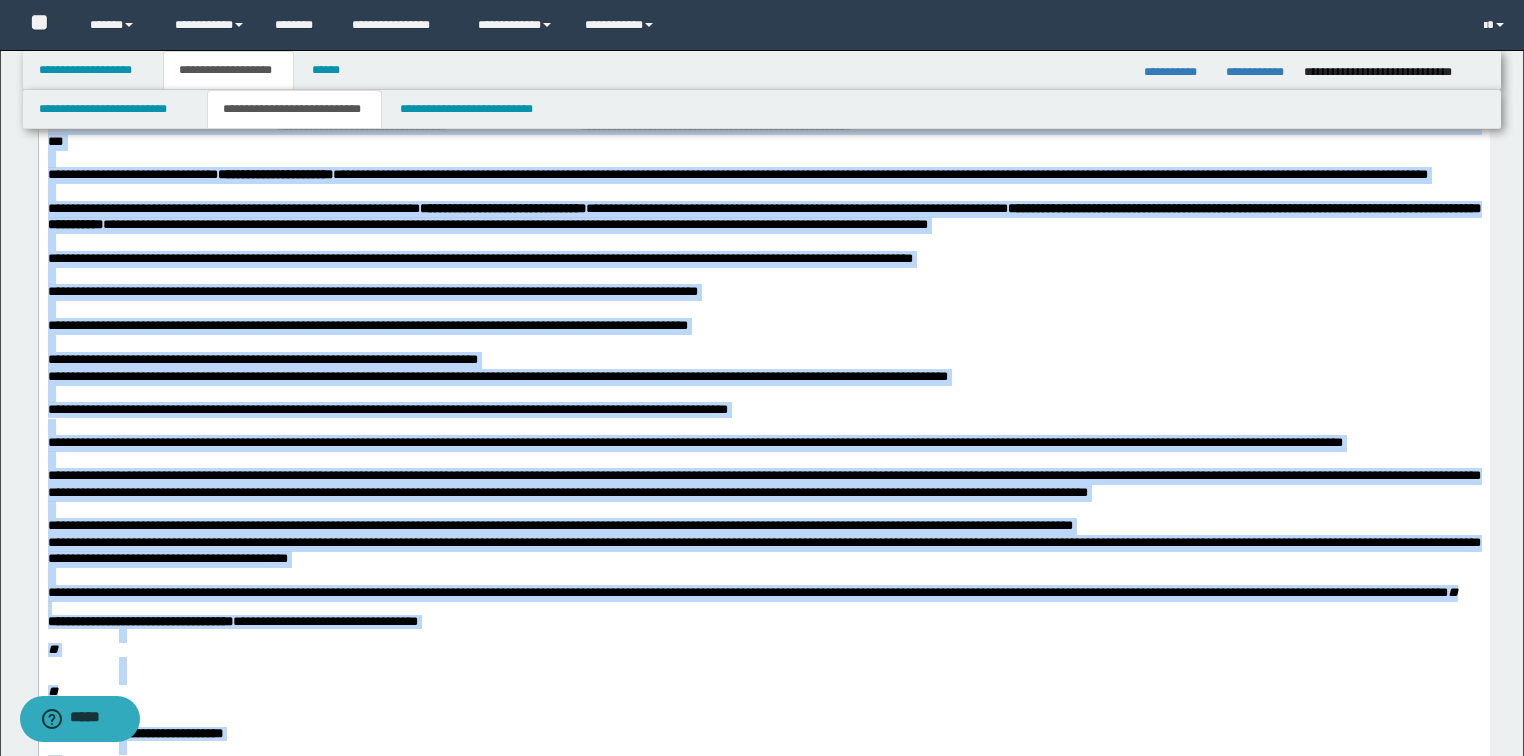 click at bounding box center [763, -242] 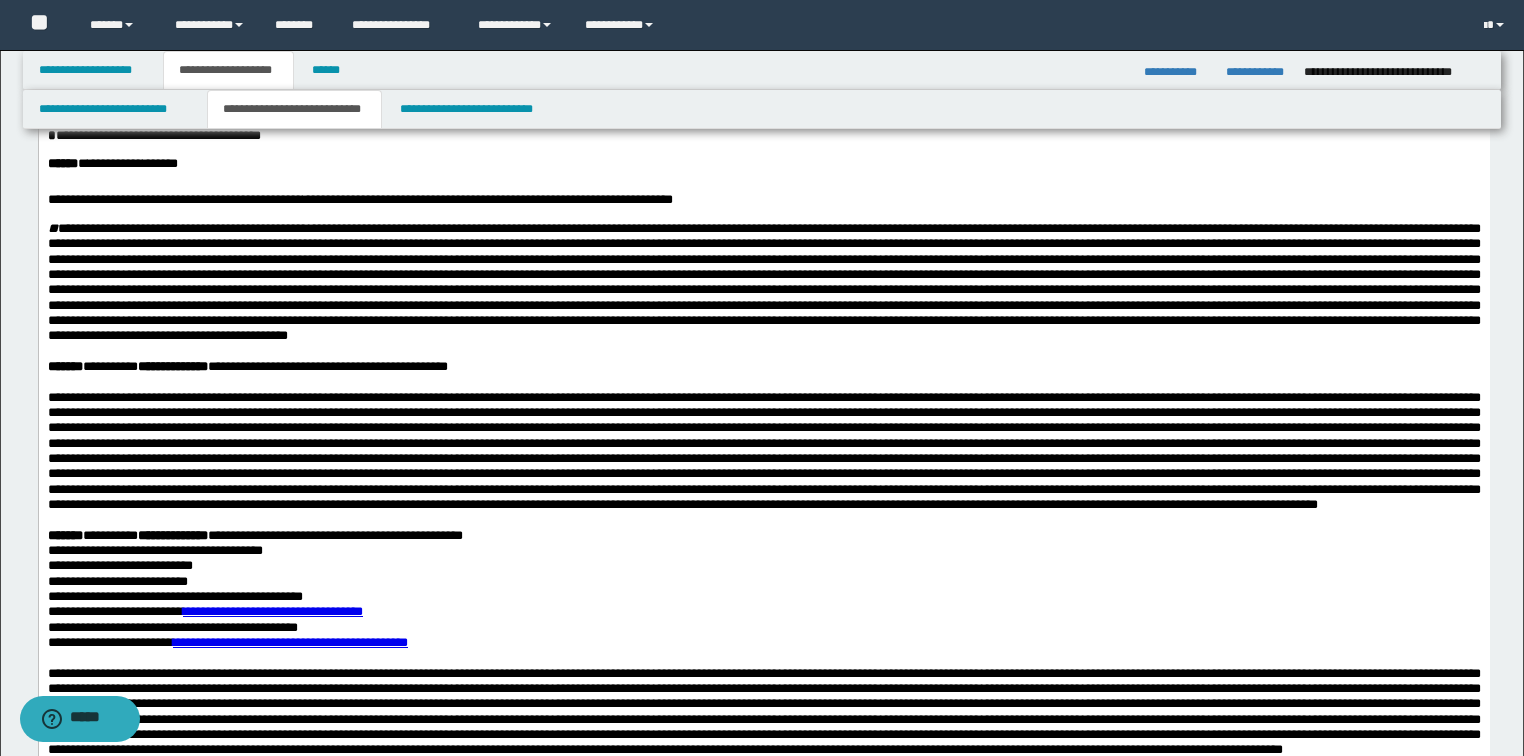 scroll, scrollTop: 320, scrollLeft: 0, axis: vertical 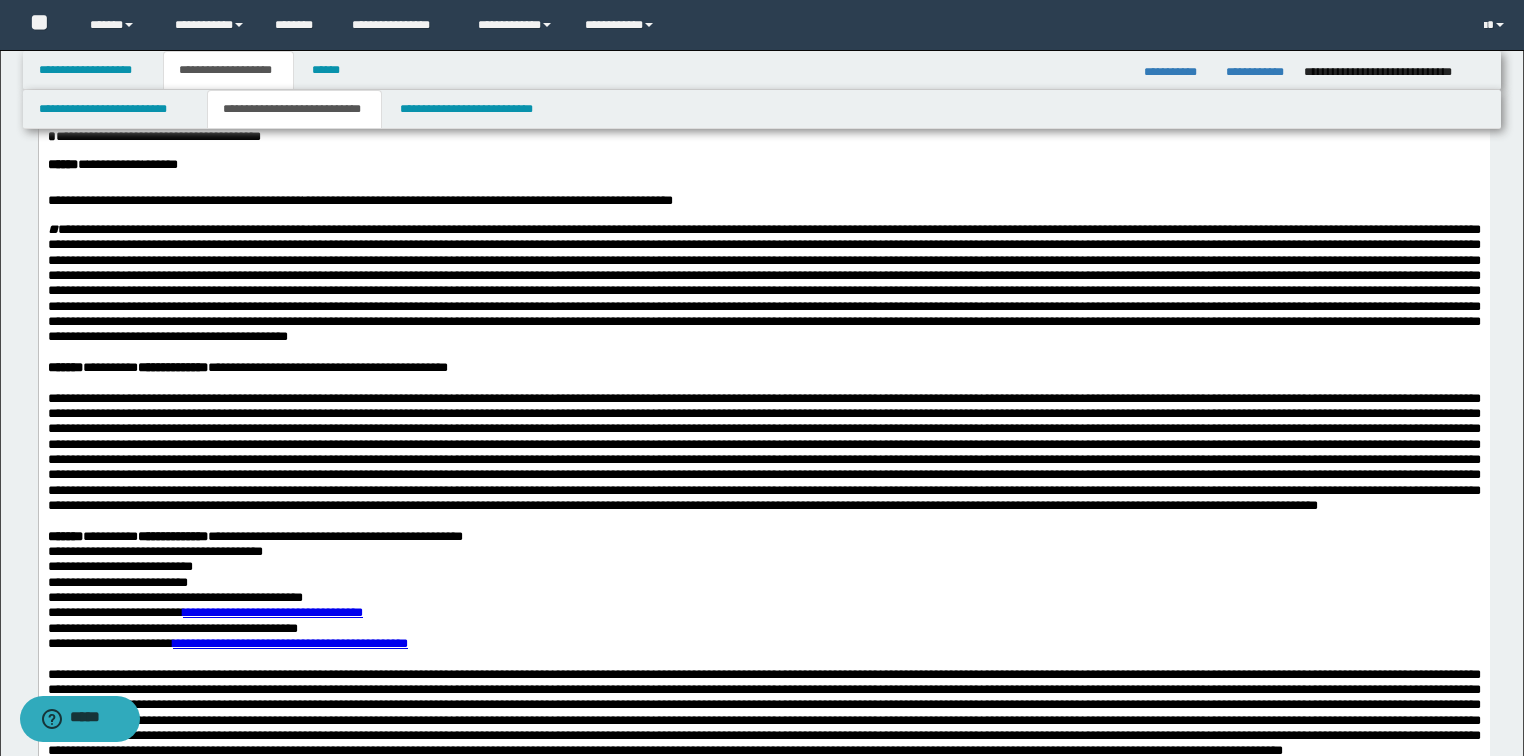 click on "**********" at bounding box center [172, 536] 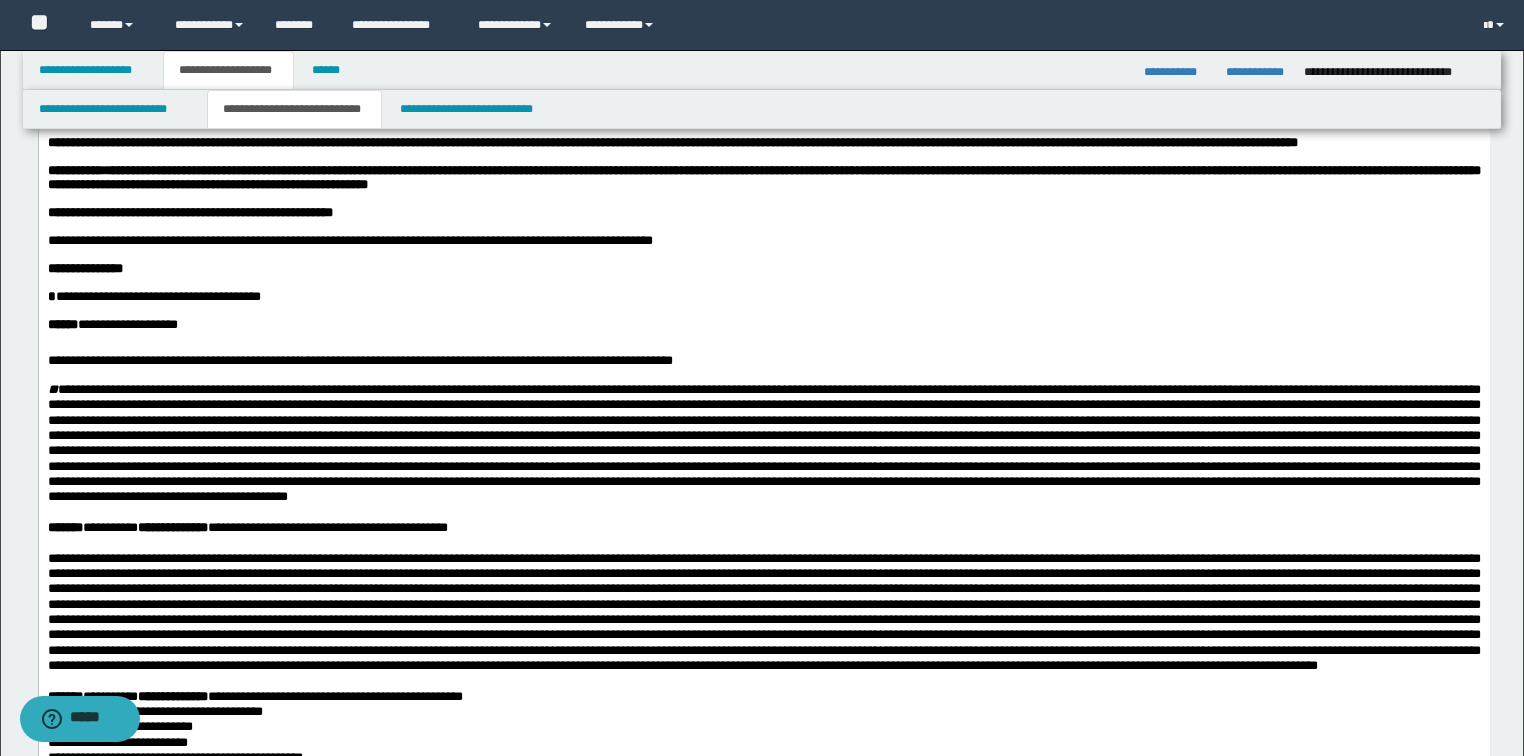 scroll, scrollTop: 160, scrollLeft: 0, axis: vertical 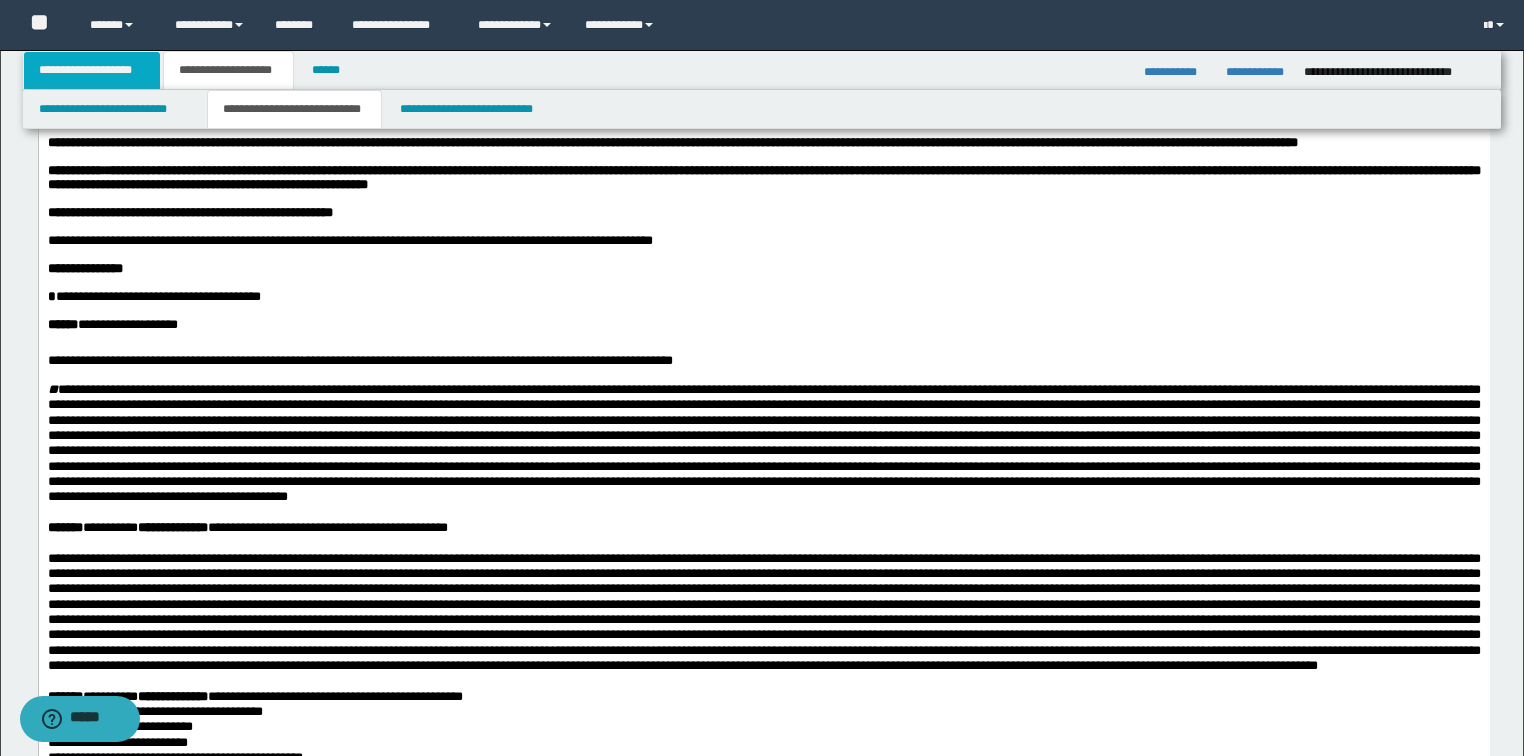 click on "**********" at bounding box center [92, 70] 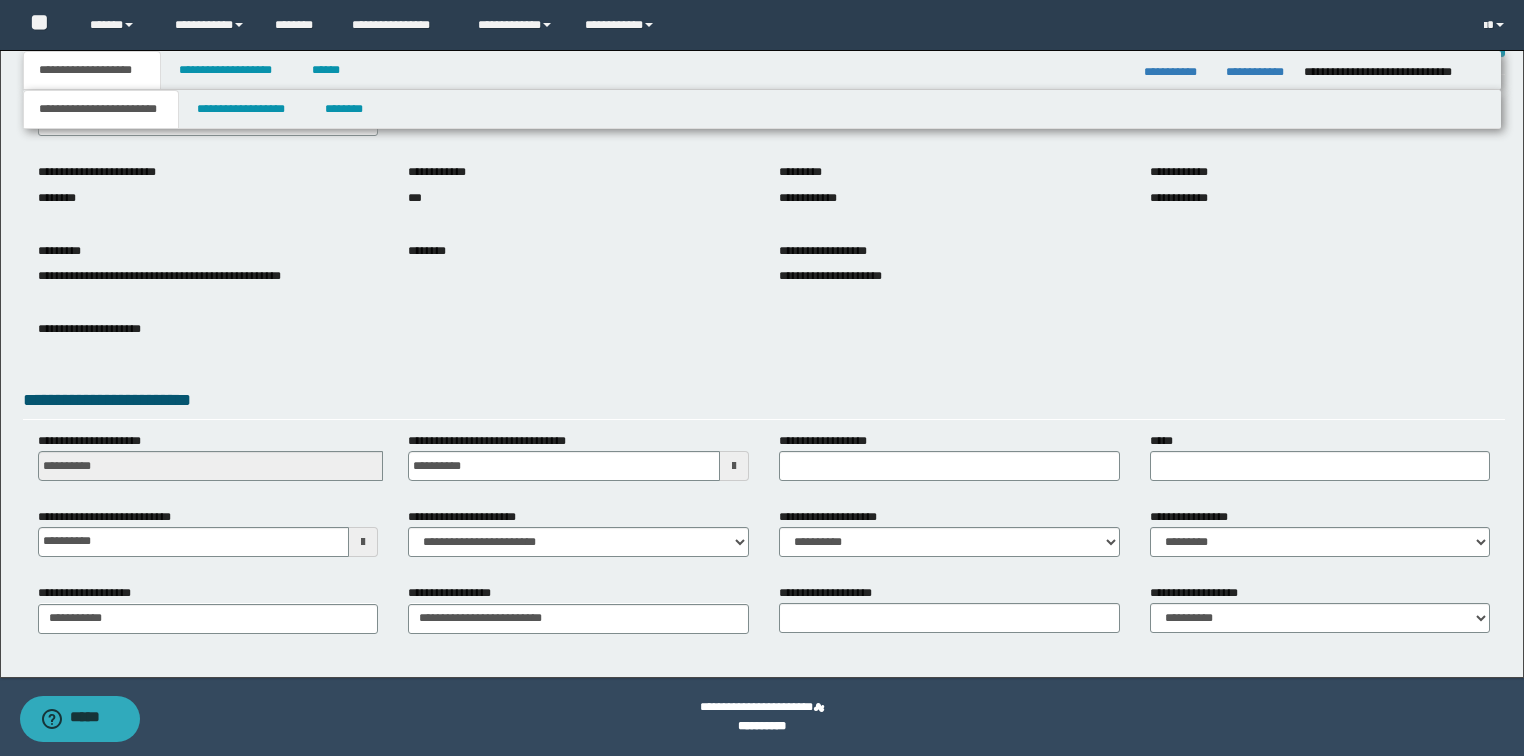 scroll, scrollTop: 127, scrollLeft: 0, axis: vertical 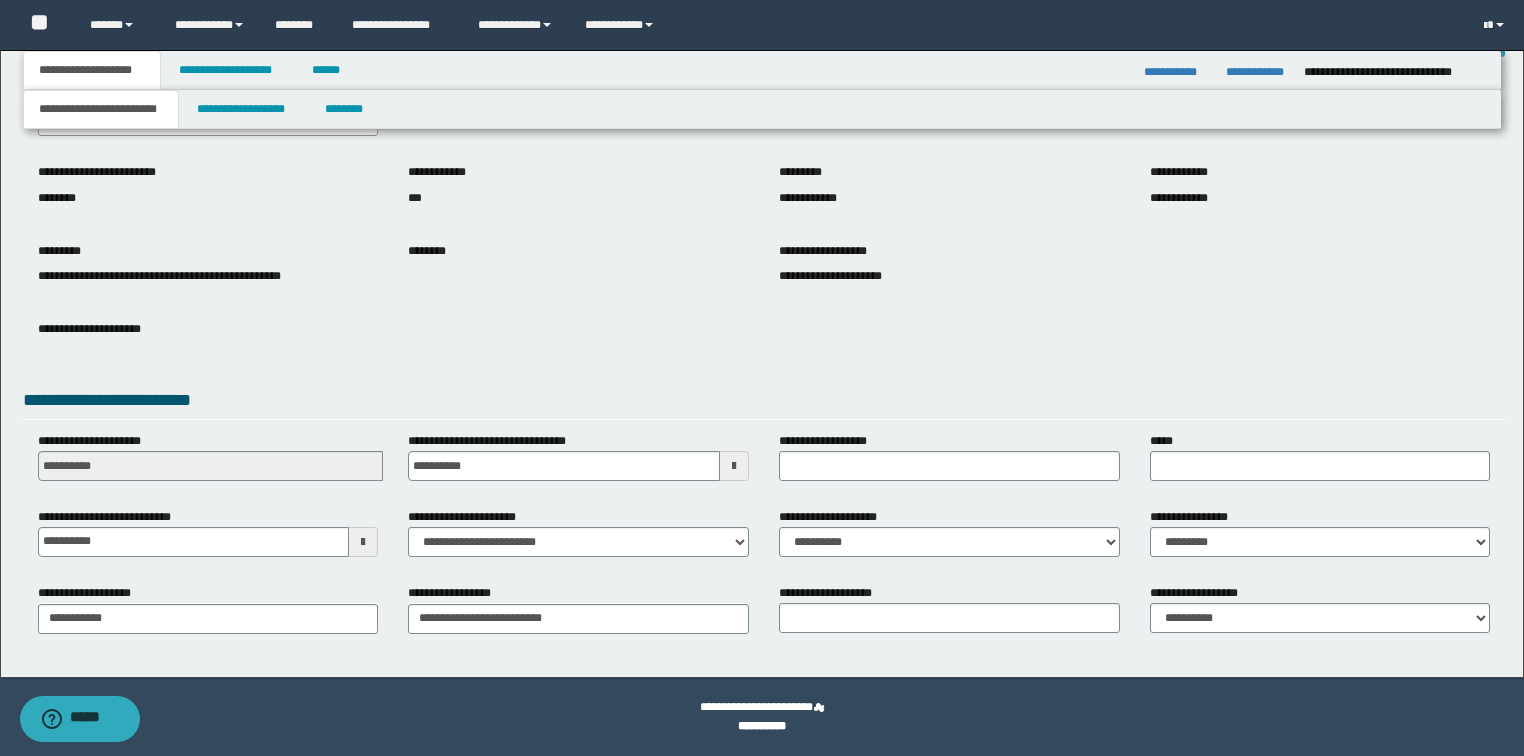 click on "**********" at bounding box center [101, 109] 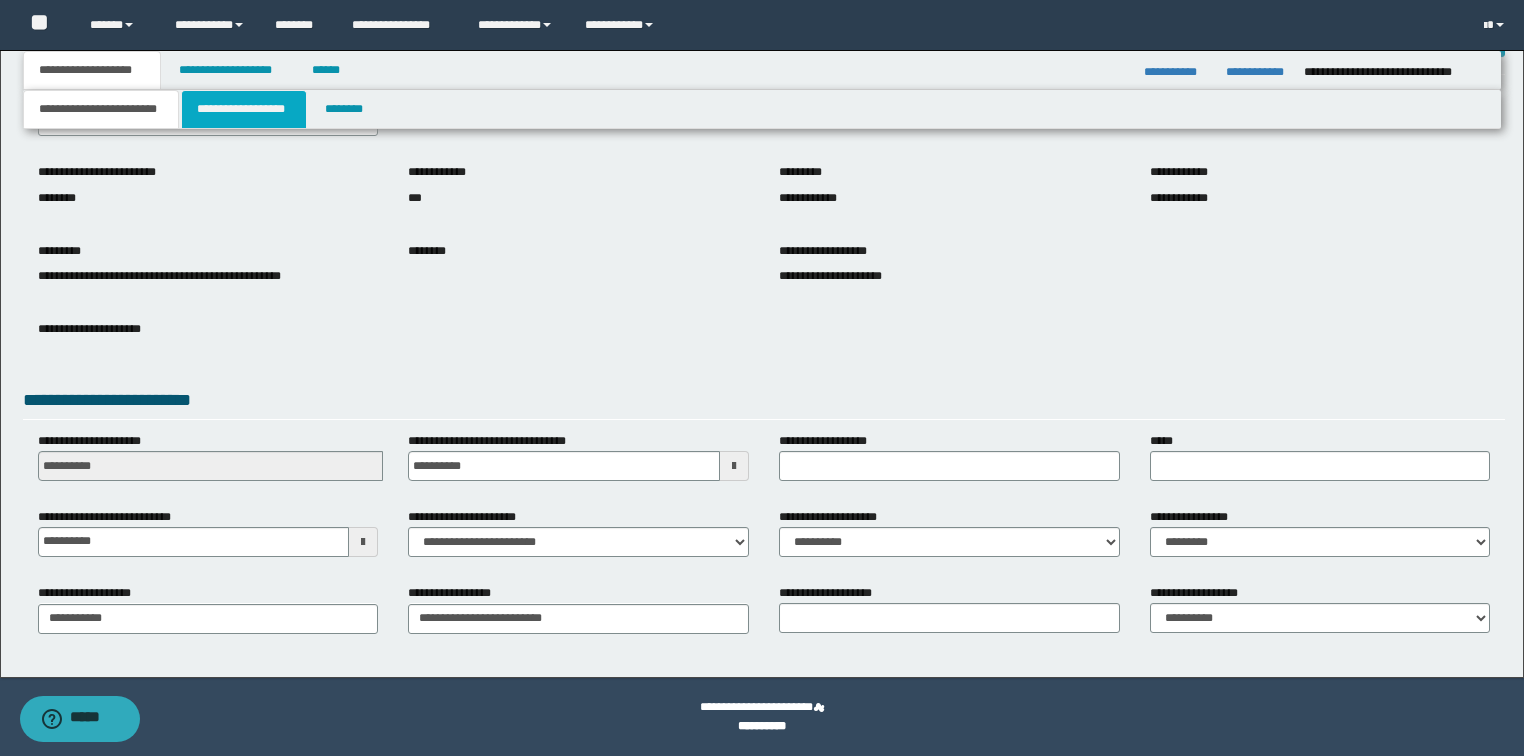 click on "**********" at bounding box center (244, 109) 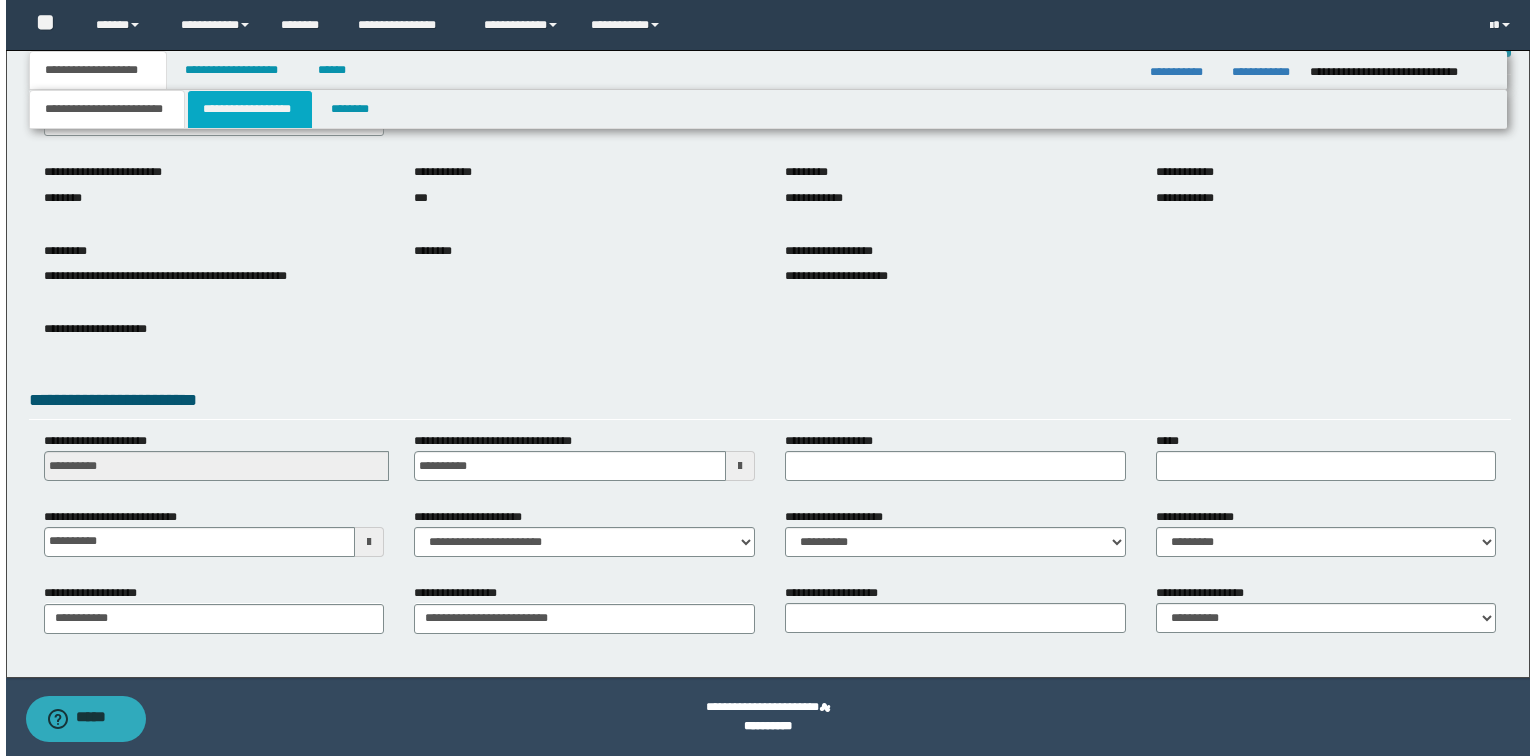 scroll, scrollTop: 0, scrollLeft: 0, axis: both 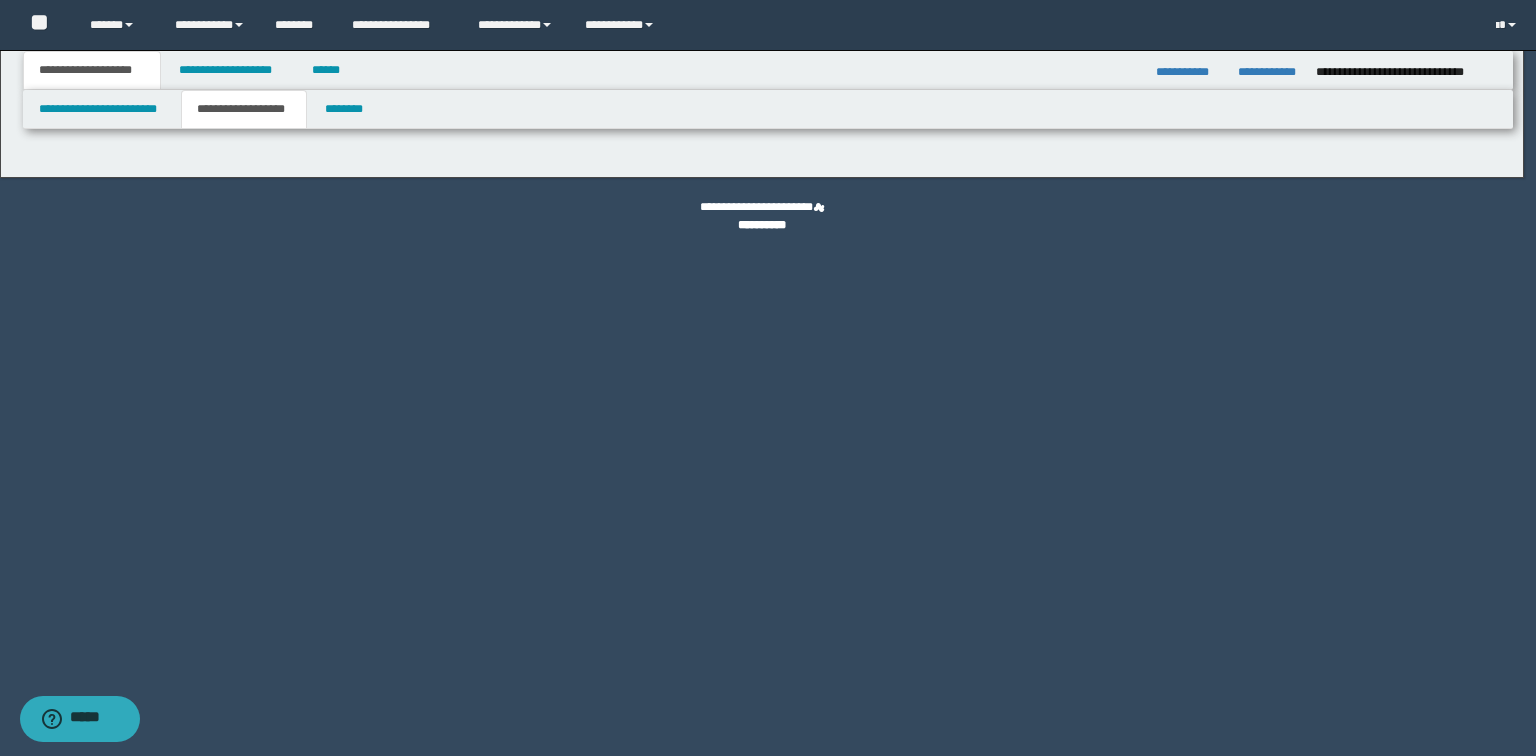 type on "********" 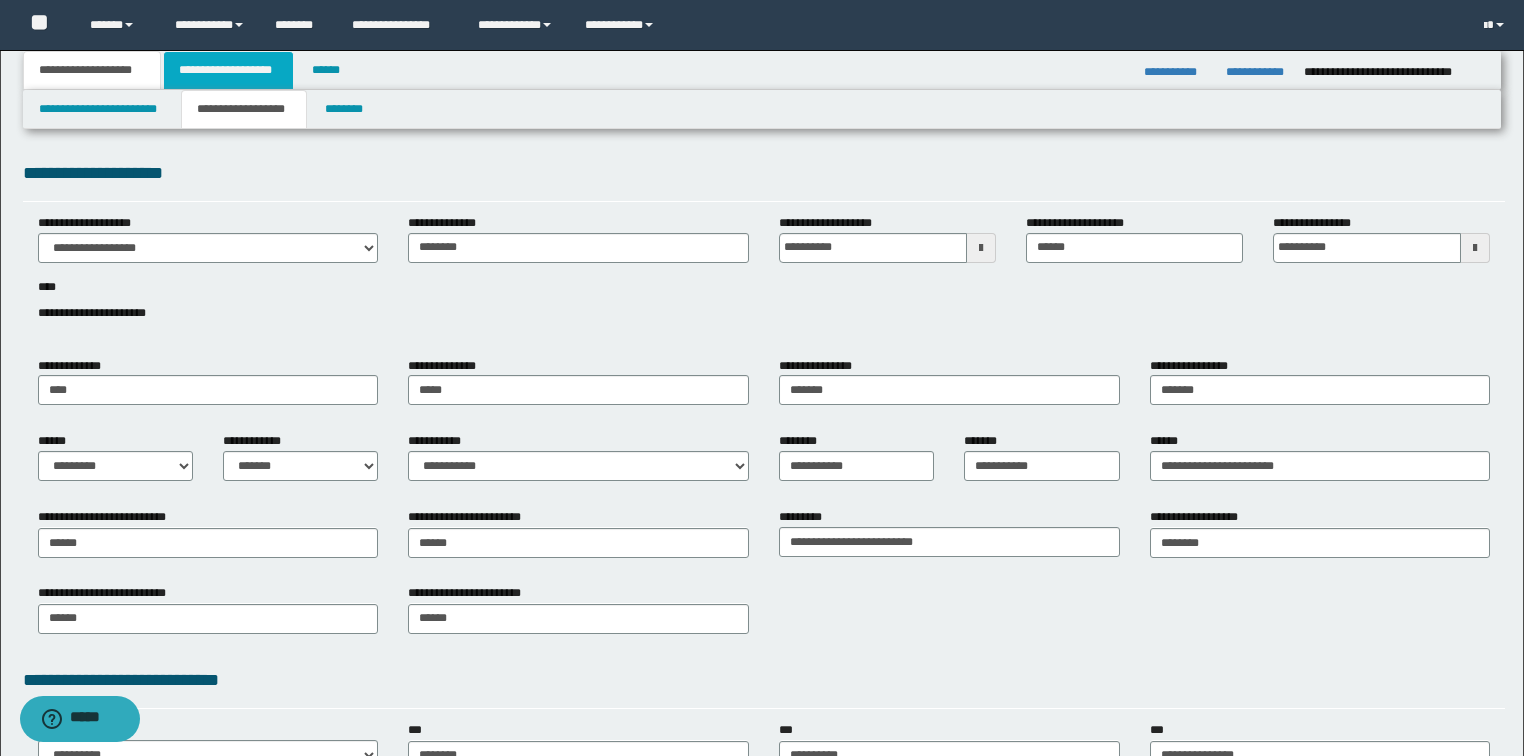 click on "**********" at bounding box center [228, 70] 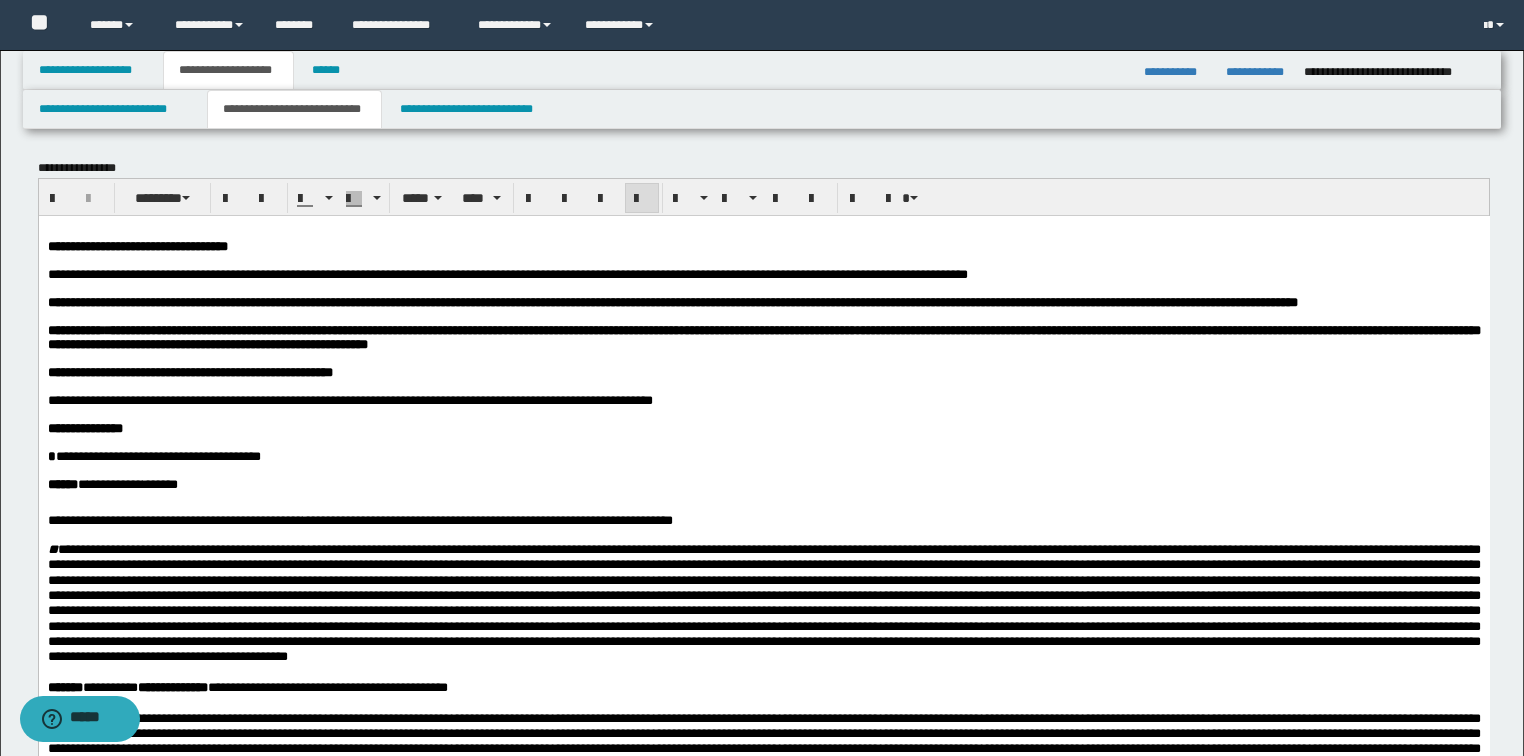 click on "**********" at bounding box center [294, 109] 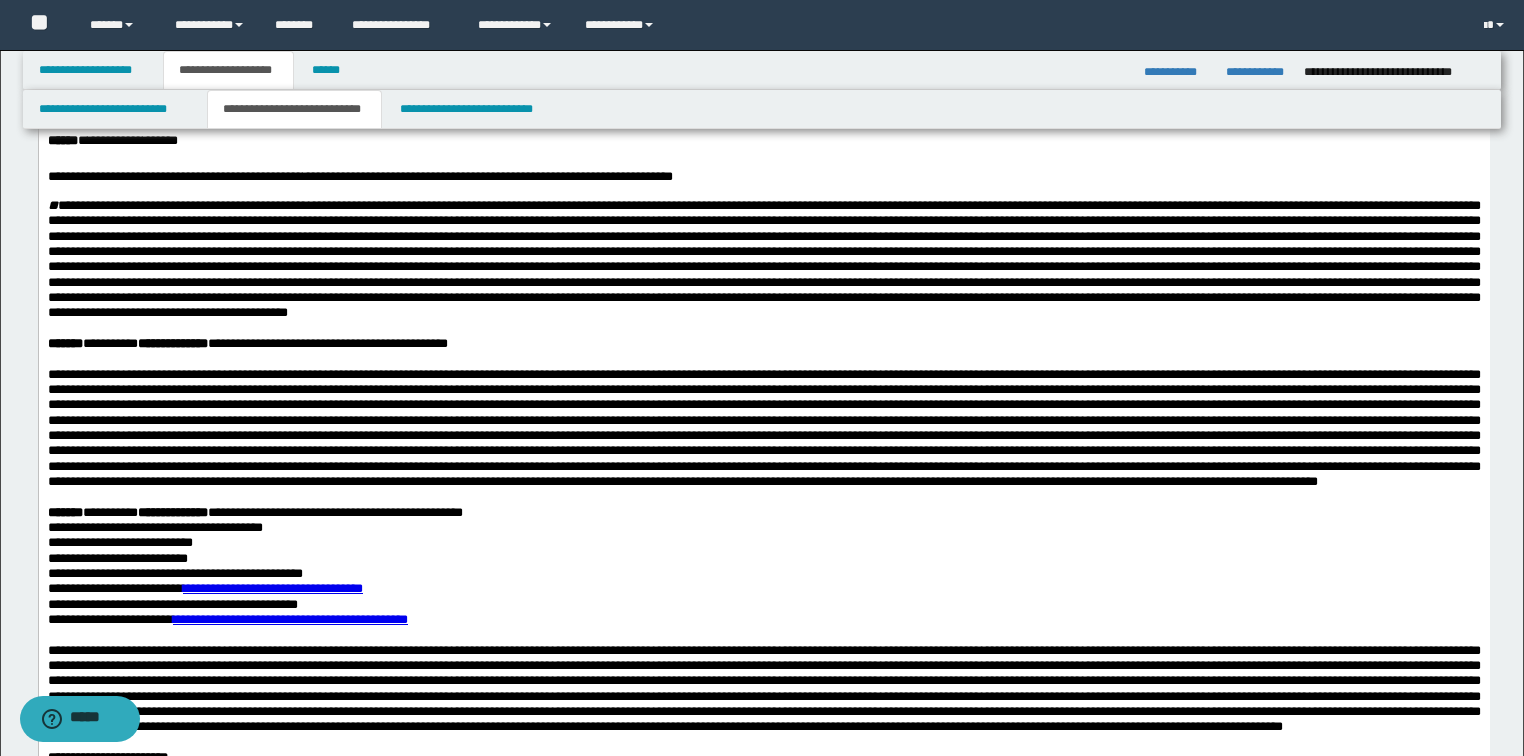 scroll, scrollTop: 320, scrollLeft: 0, axis: vertical 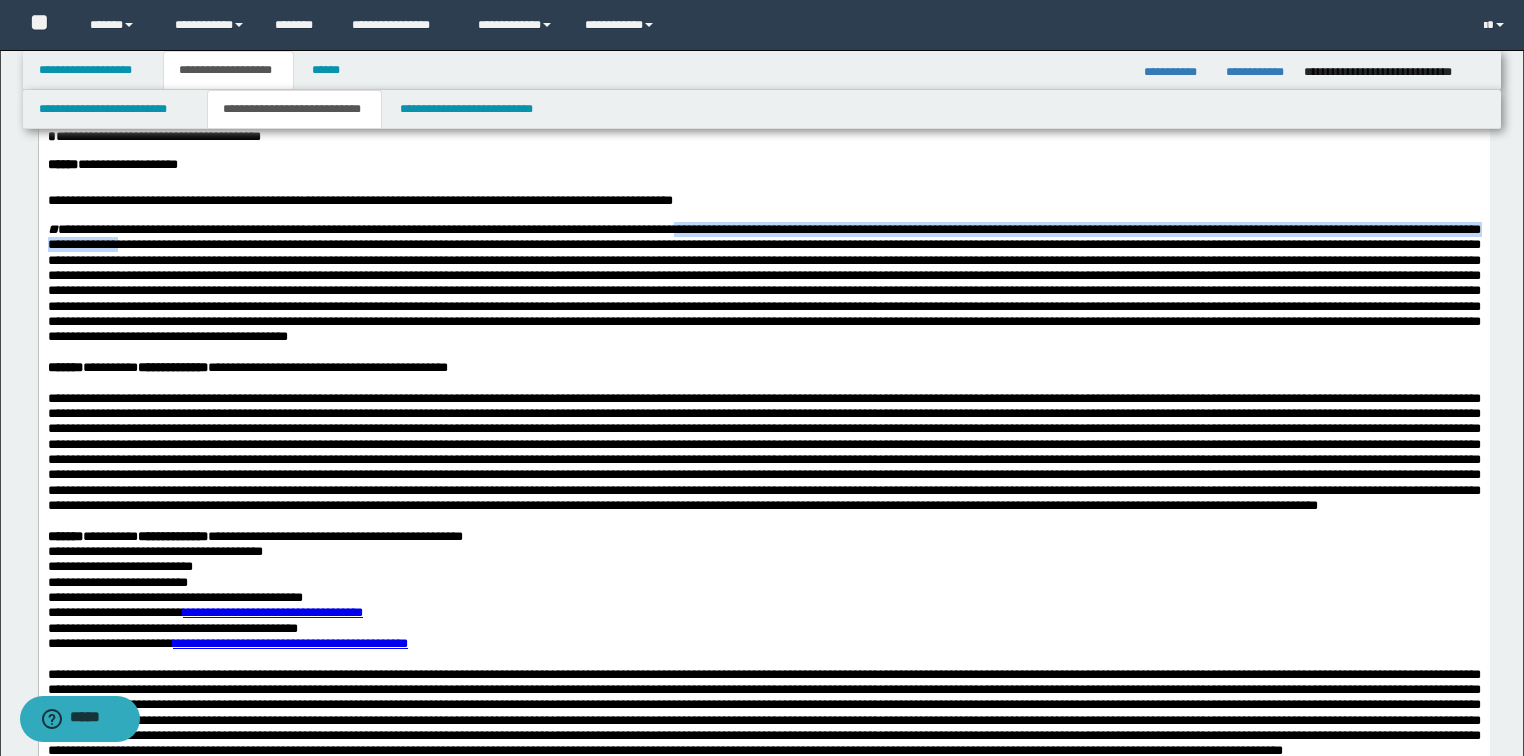 drag, startPoint x: 795, startPoint y: 287, endPoint x: 500, endPoint y: 301, distance: 295.33203 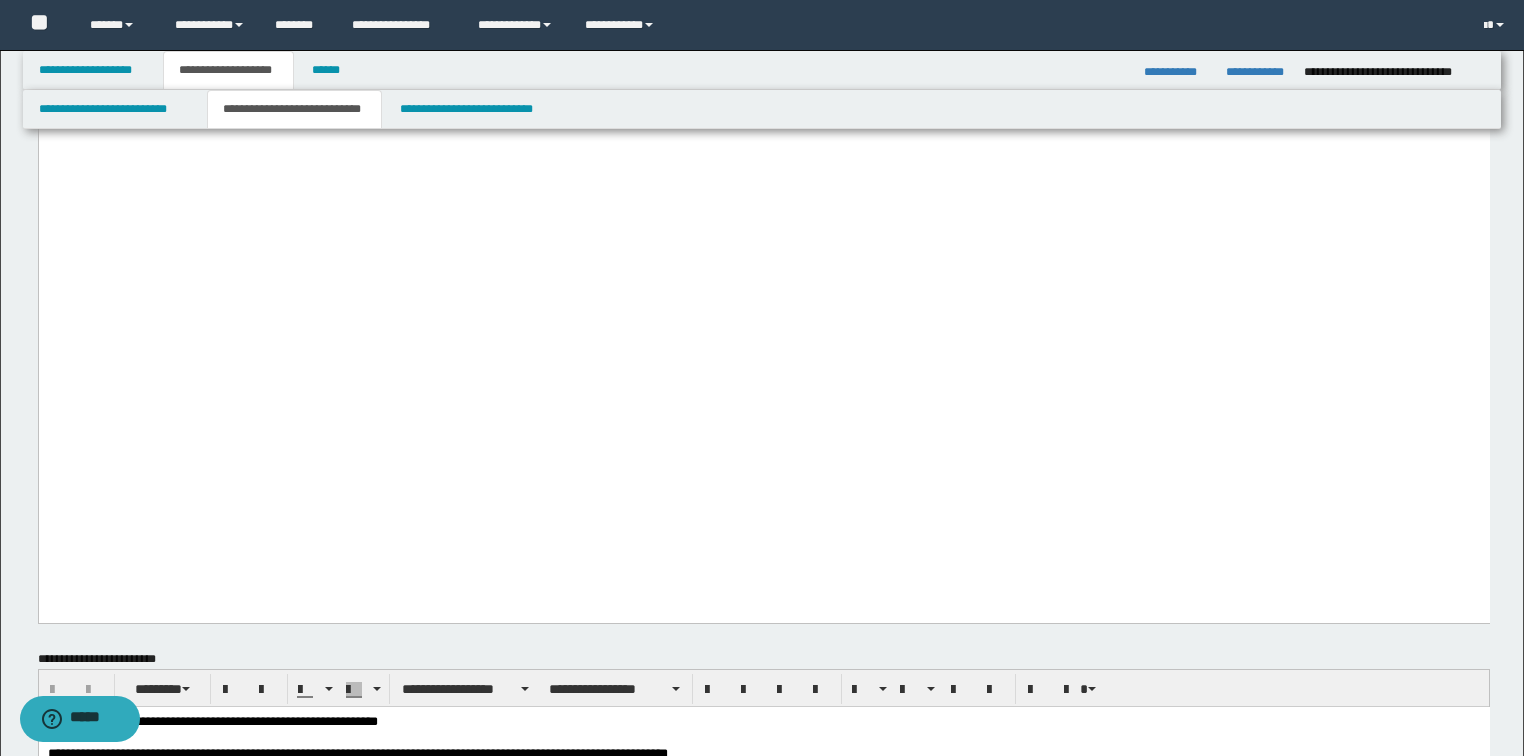scroll, scrollTop: 5200, scrollLeft: 0, axis: vertical 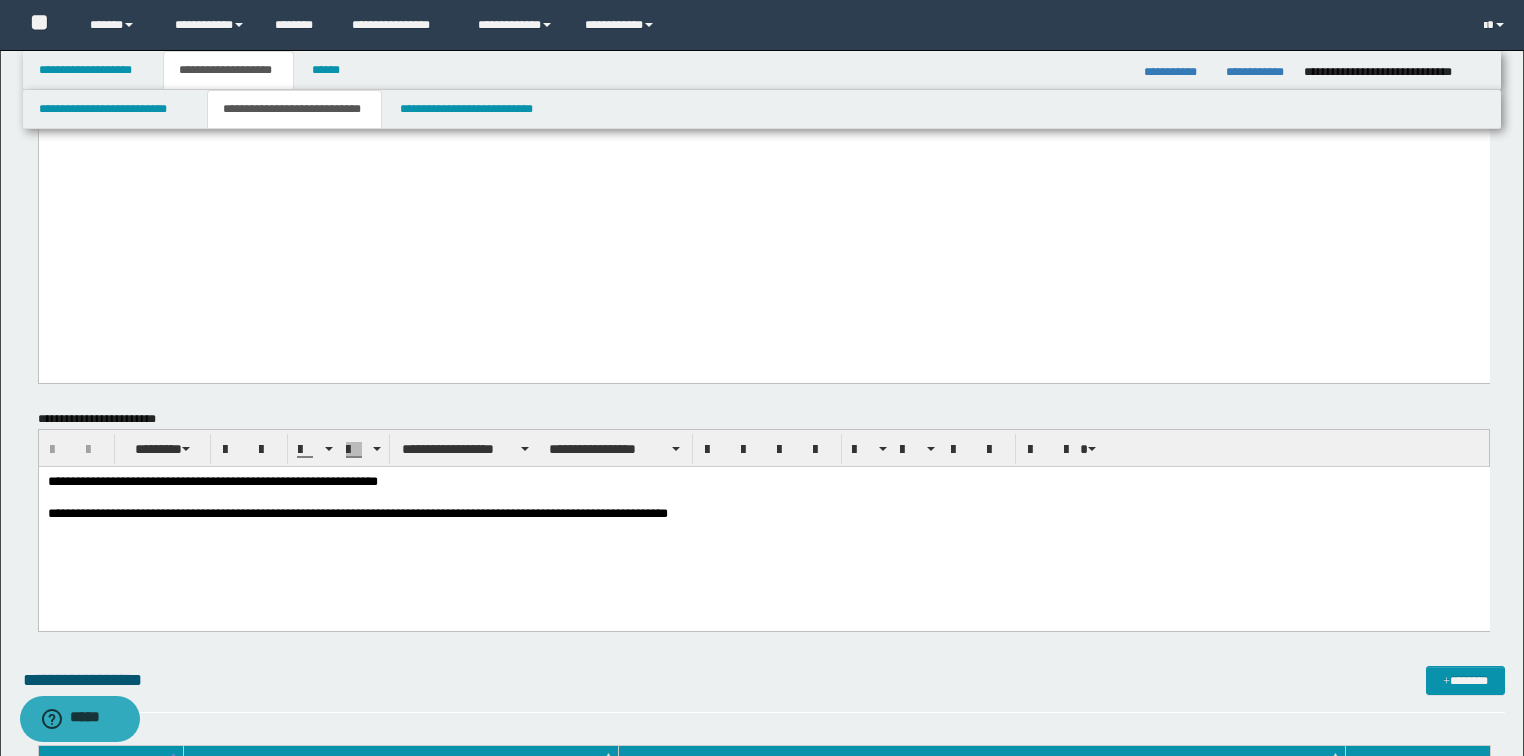 click on "**********" at bounding box center (763, 482) 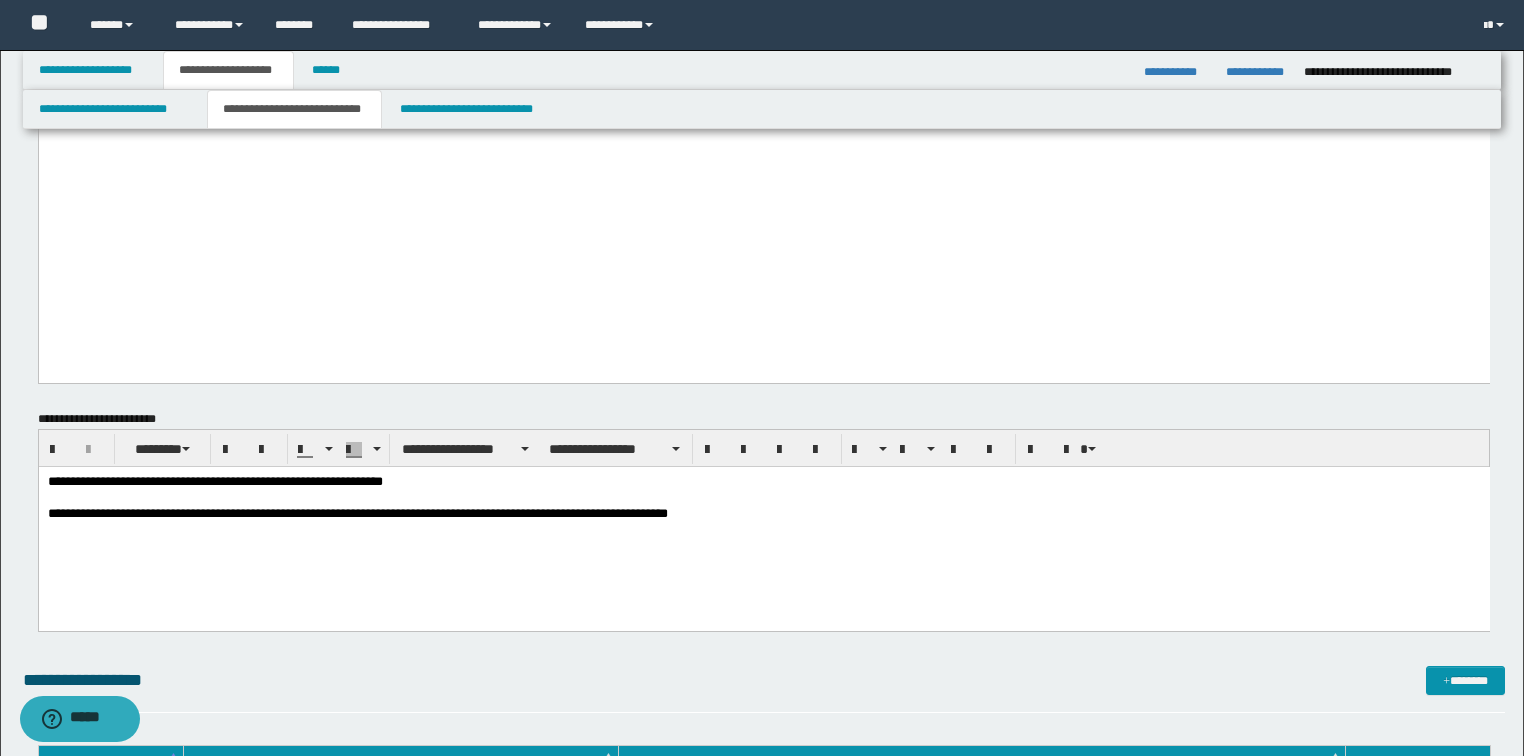 click on "**********" at bounding box center (763, 482) 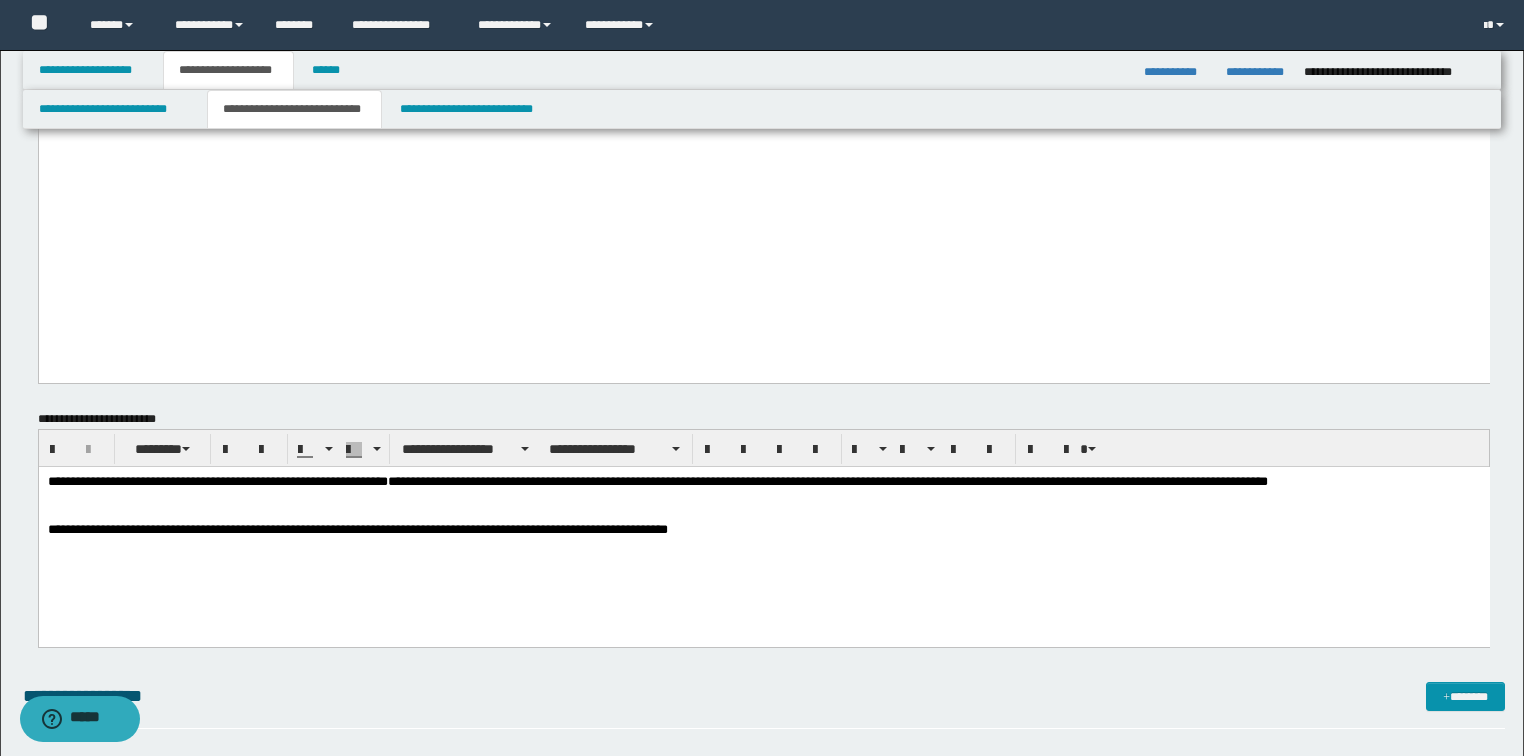 click at bounding box center [763, 514] 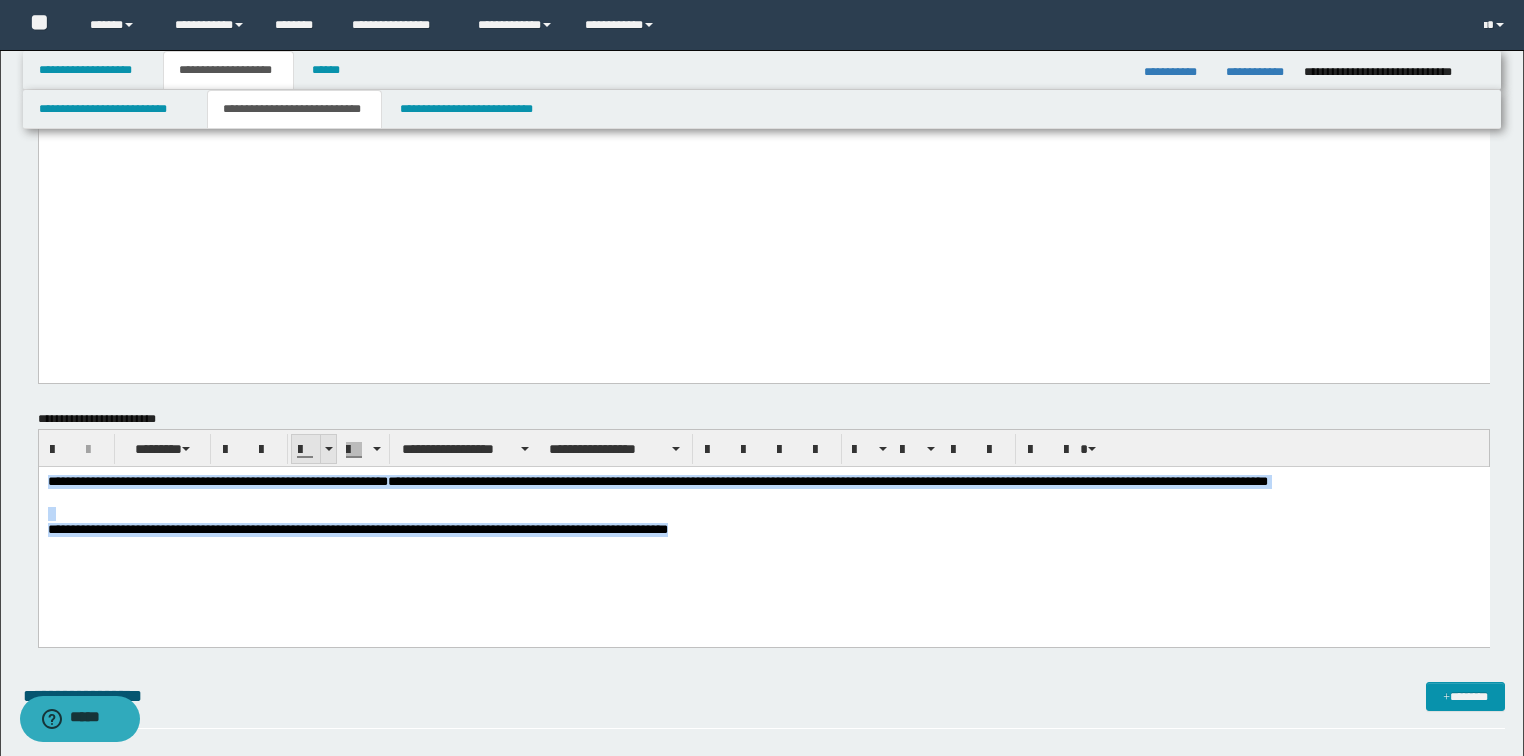 click at bounding box center [328, 449] 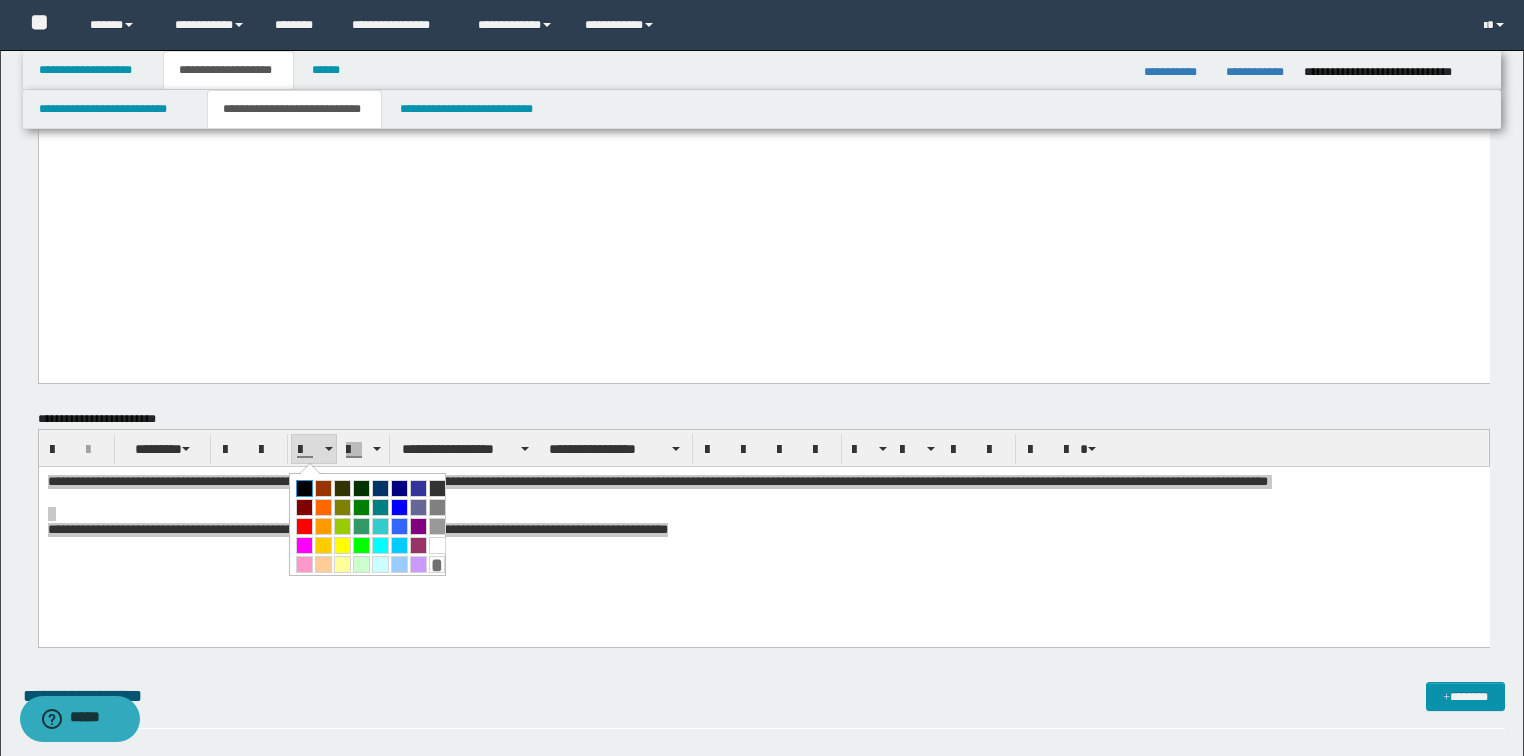 click at bounding box center (304, 488) 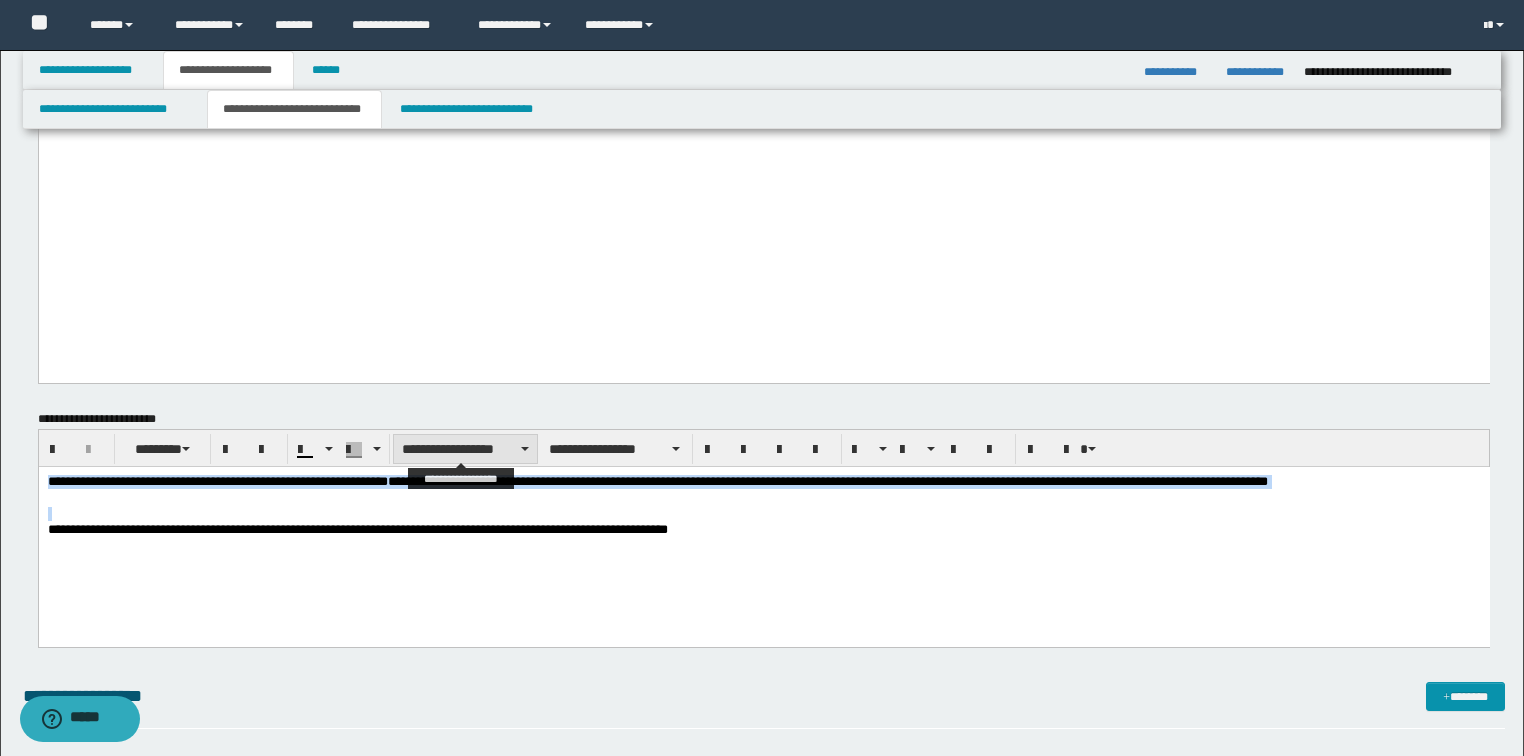 click on "**********" at bounding box center [465, 449] 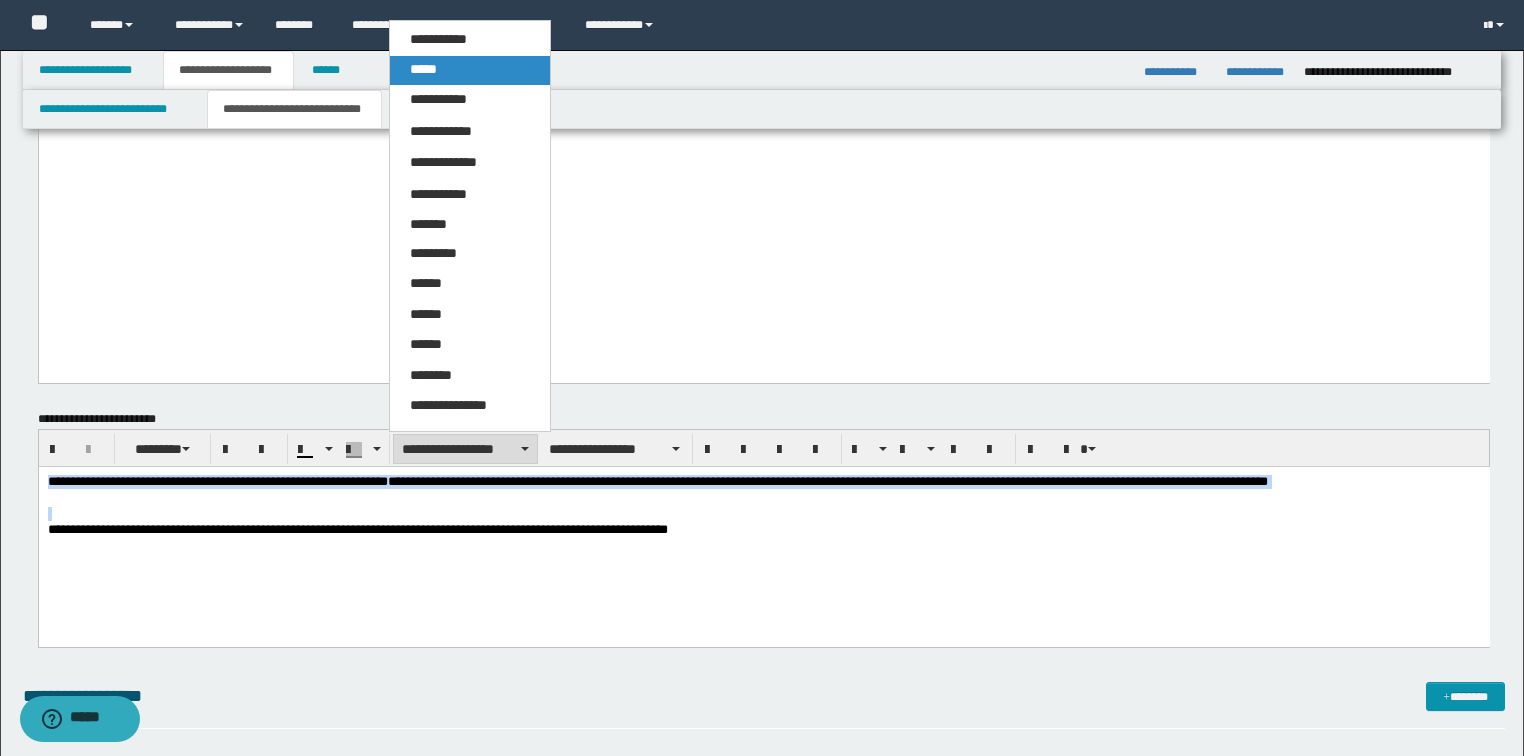 click on "*****" at bounding box center (470, 70) 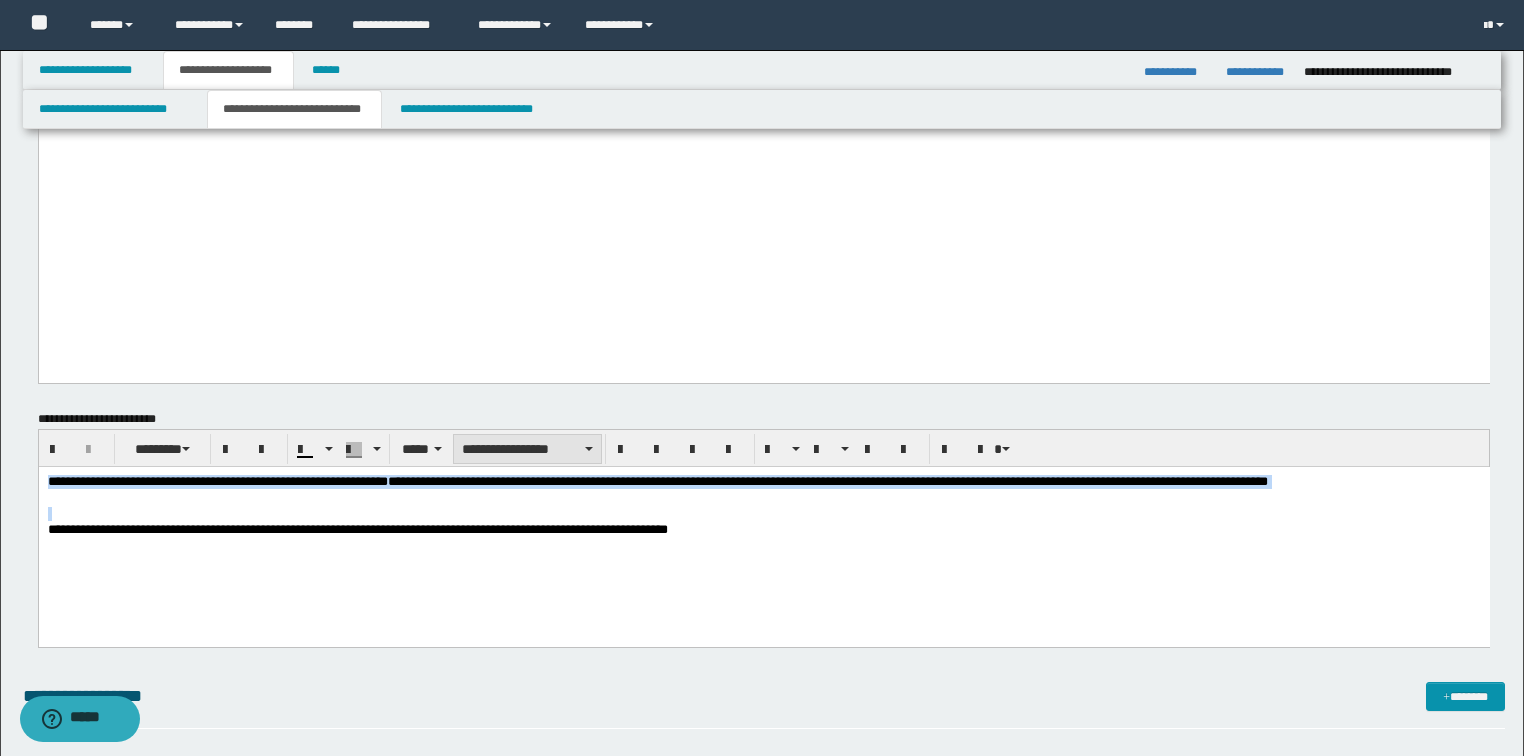 click on "**********" at bounding box center (527, 449) 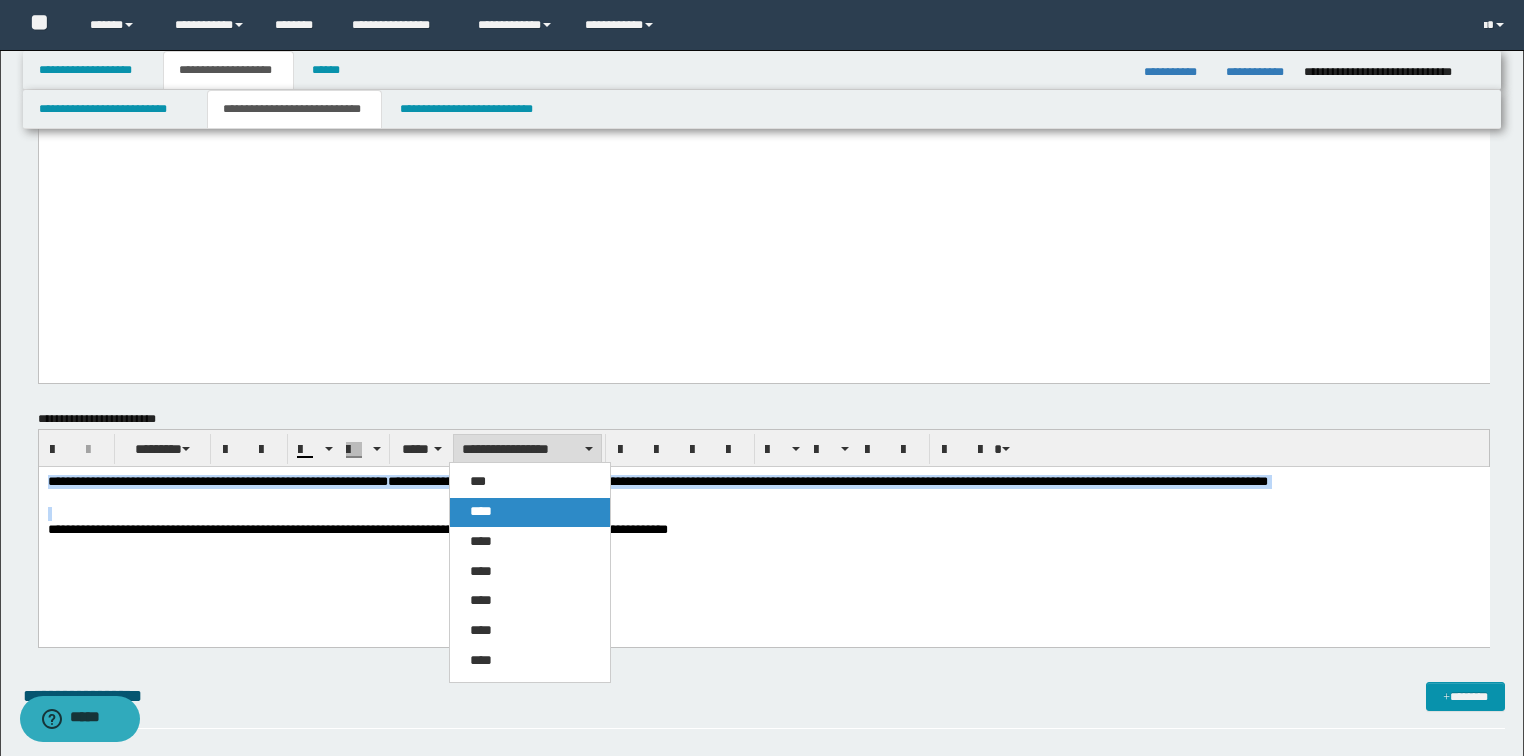 click on "****" at bounding box center (530, 512) 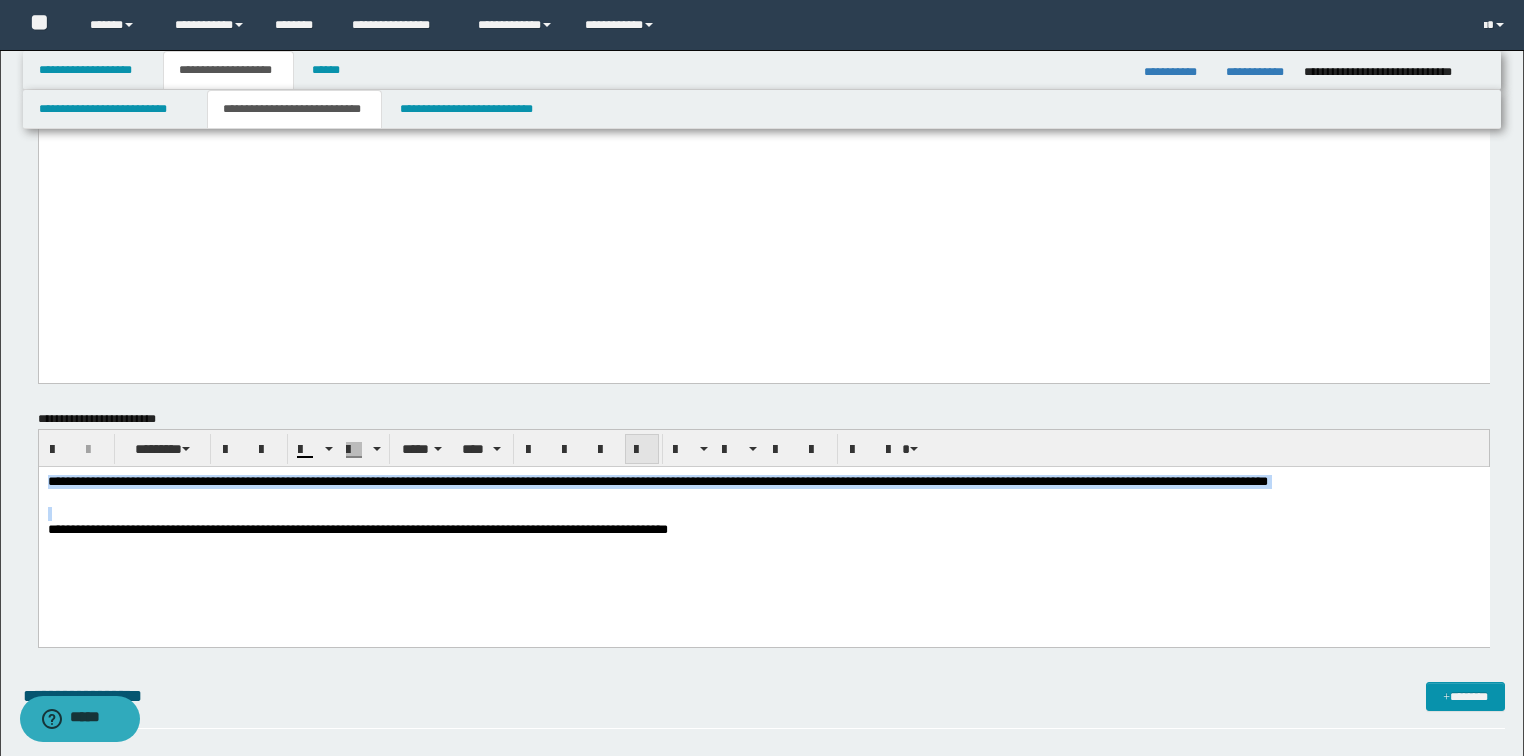 click at bounding box center [642, 449] 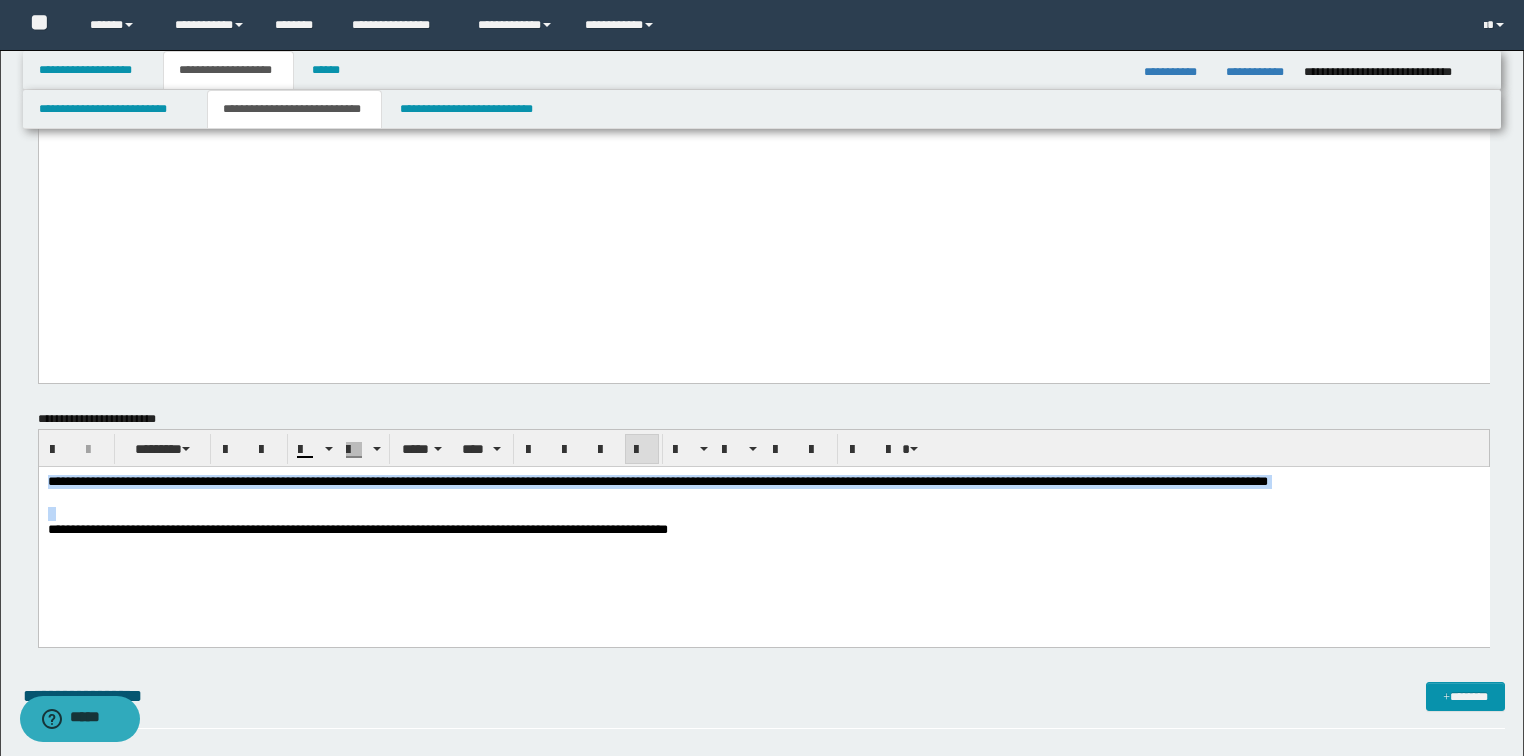 click at bounding box center [642, 449] 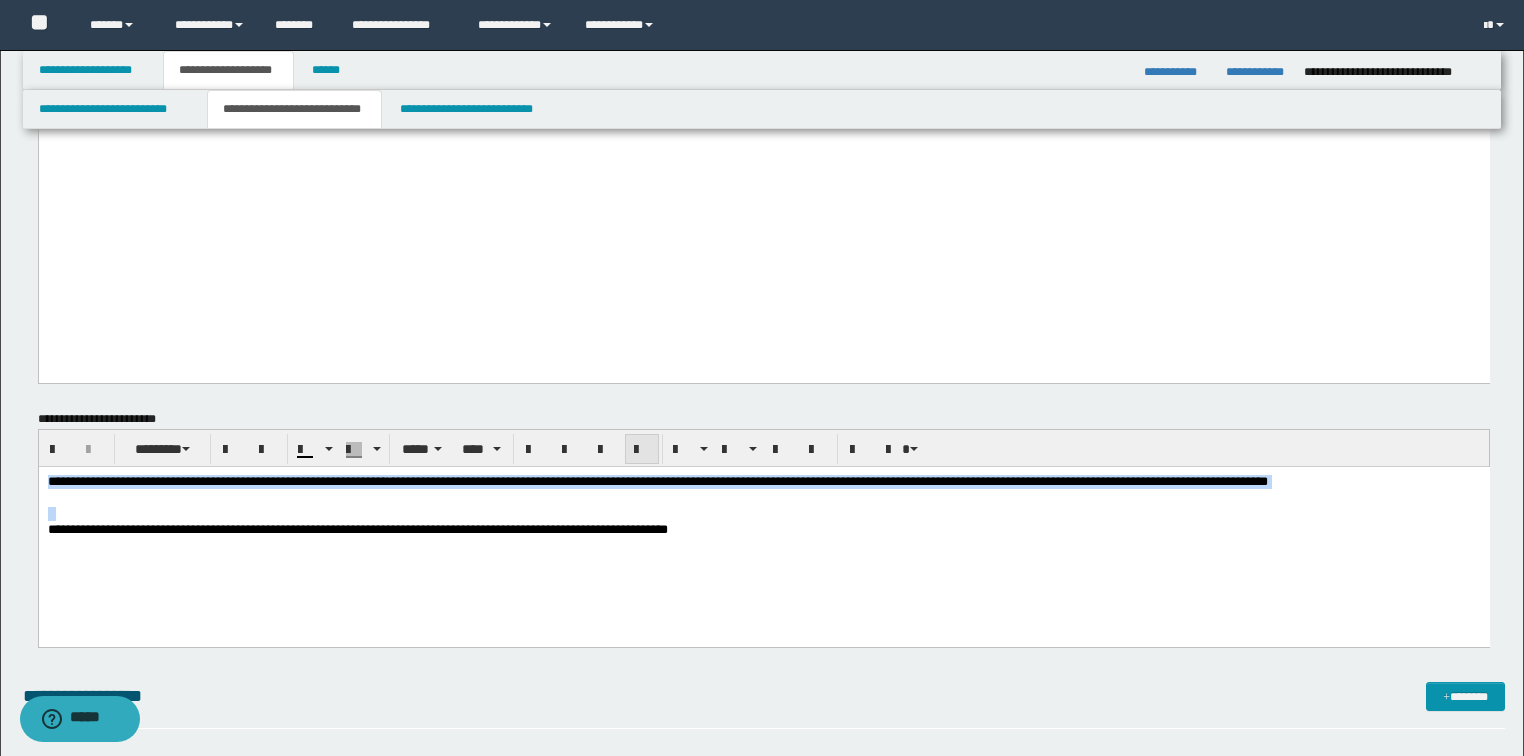 click at bounding box center (642, 449) 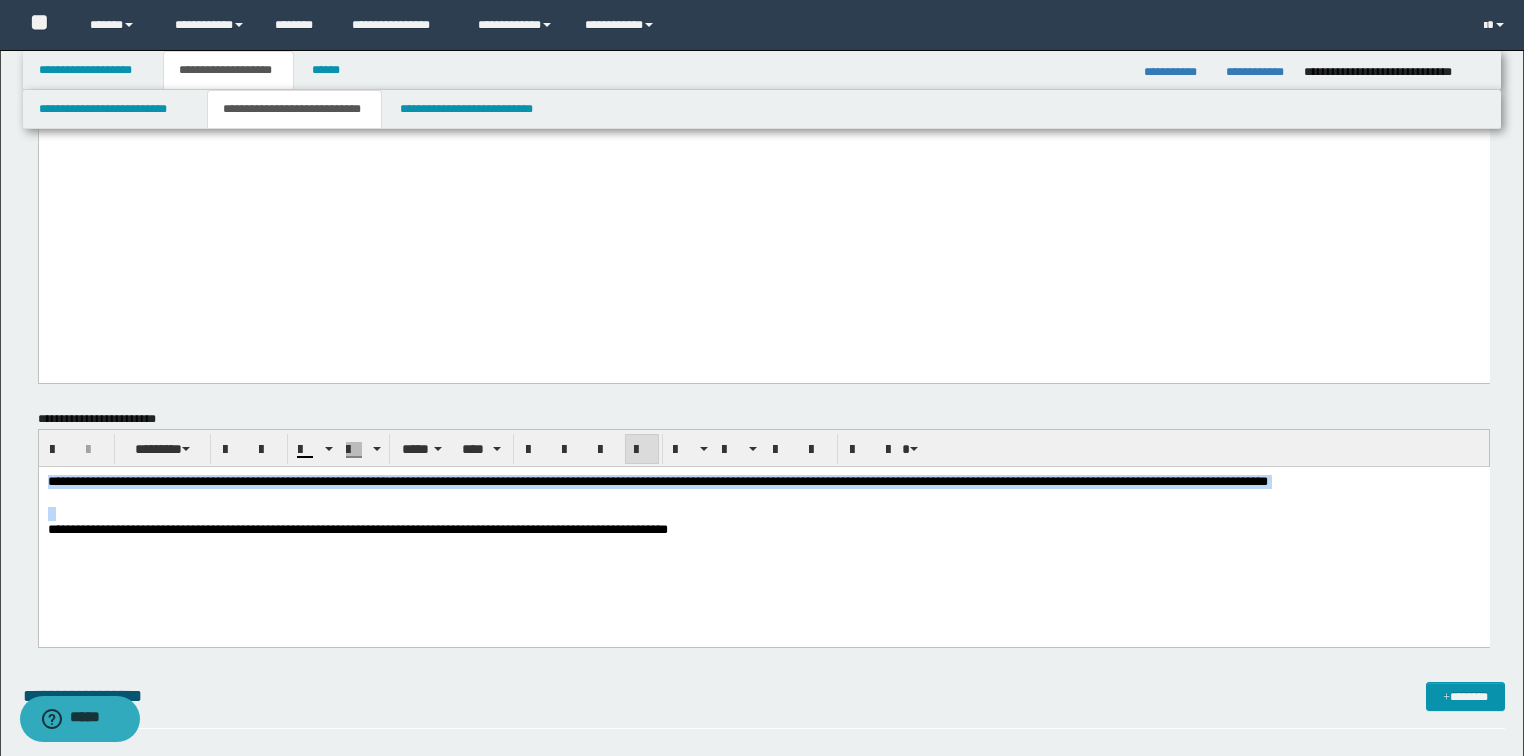 click on "**********" at bounding box center [763, 529] 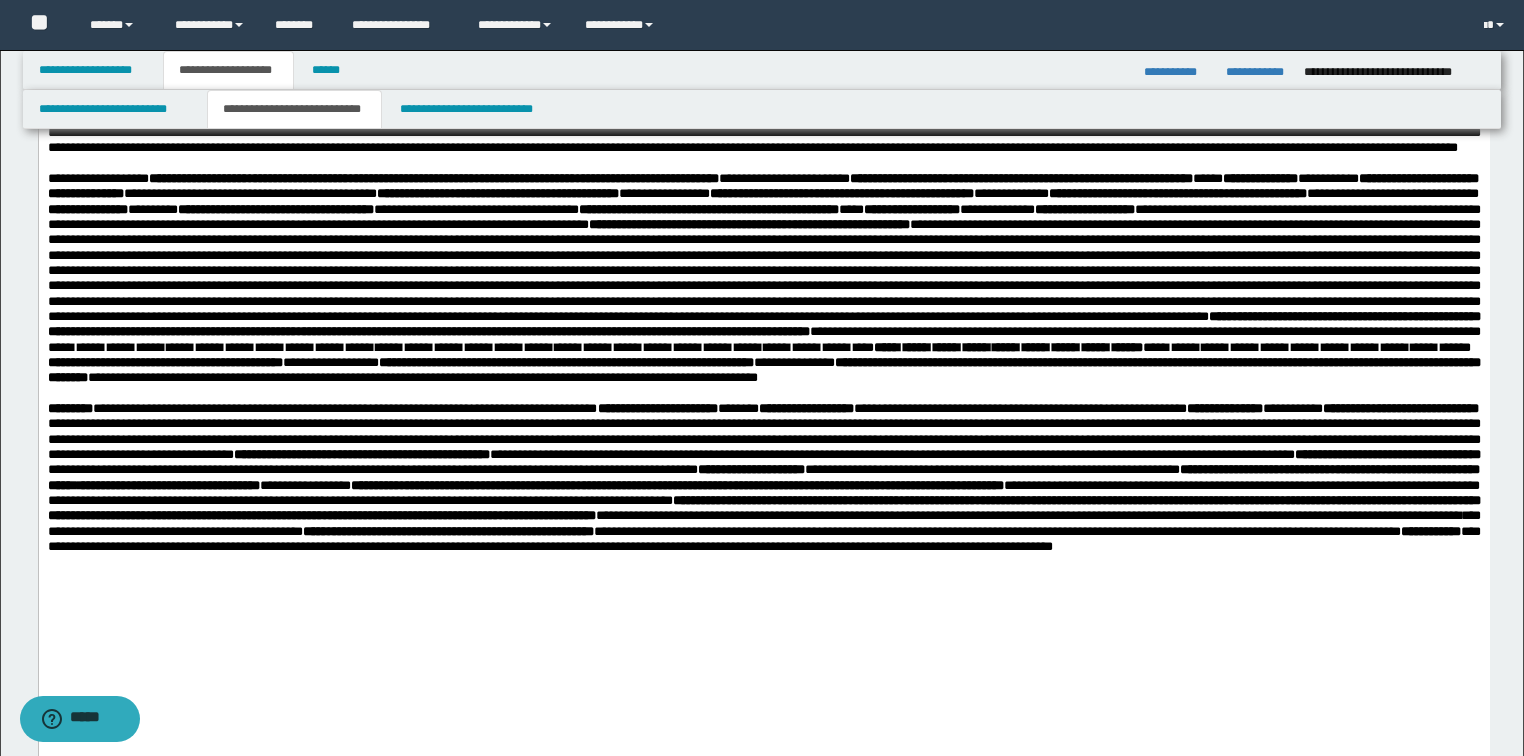 scroll, scrollTop: 4000, scrollLeft: 0, axis: vertical 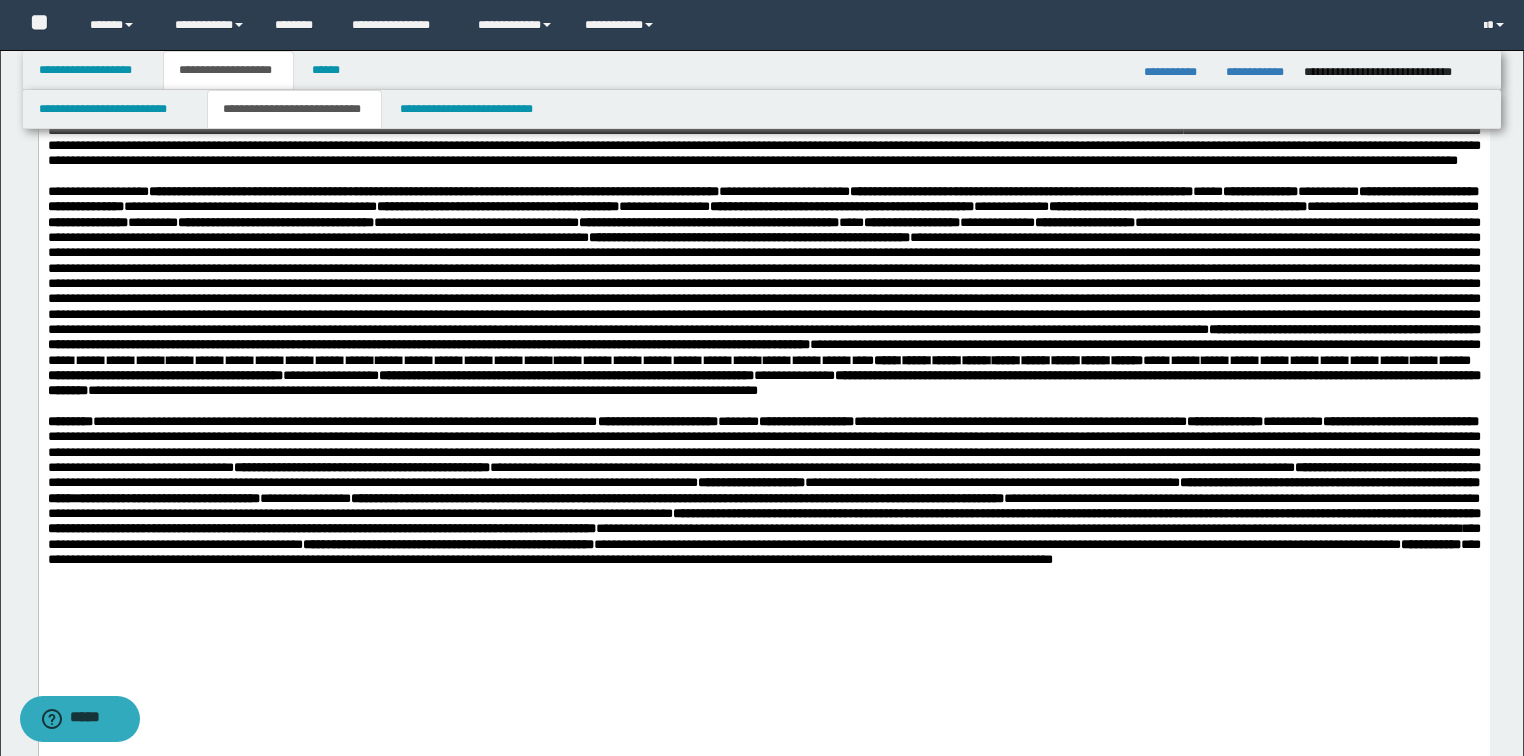click on "**" at bounding box center (763, -230) 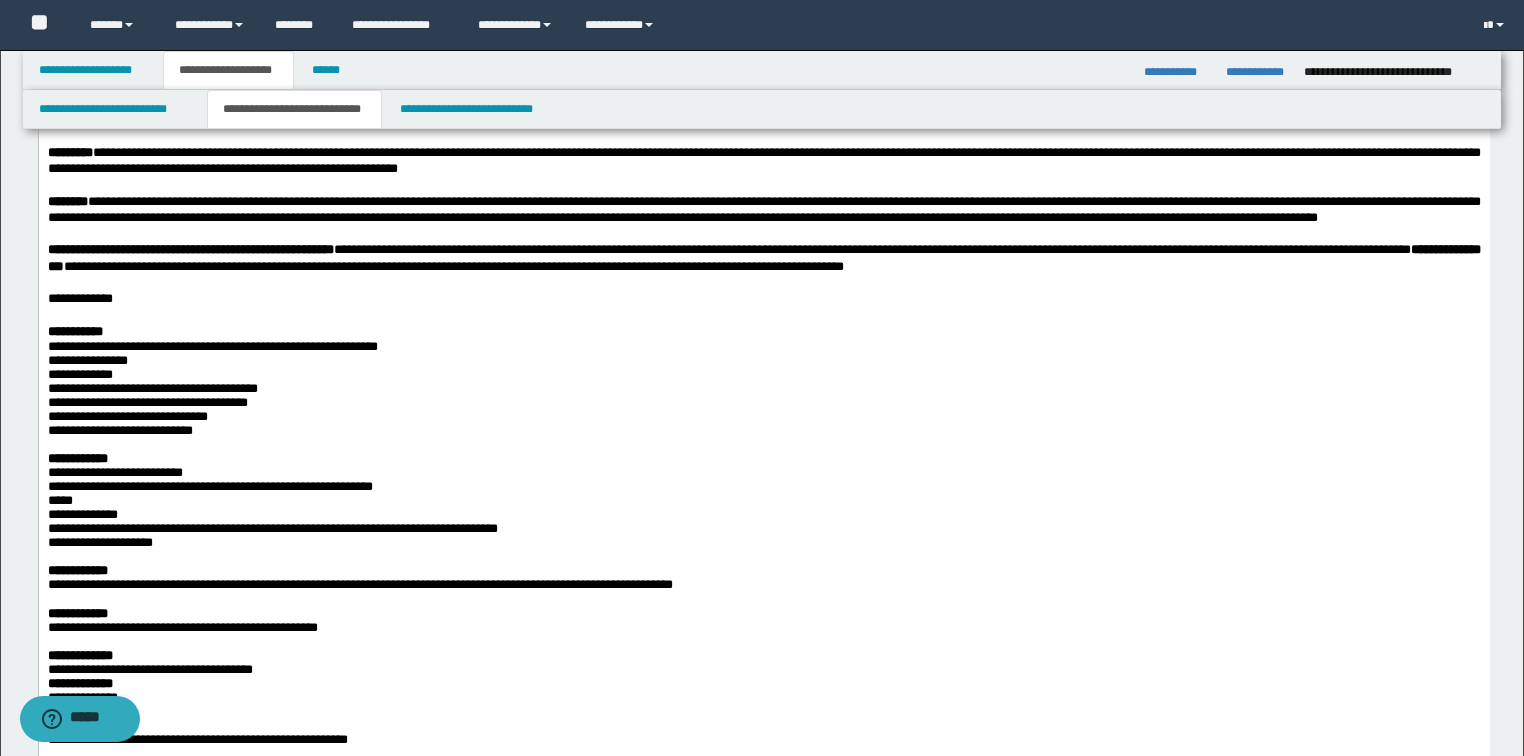 click on "**********" at bounding box center (763, -559) 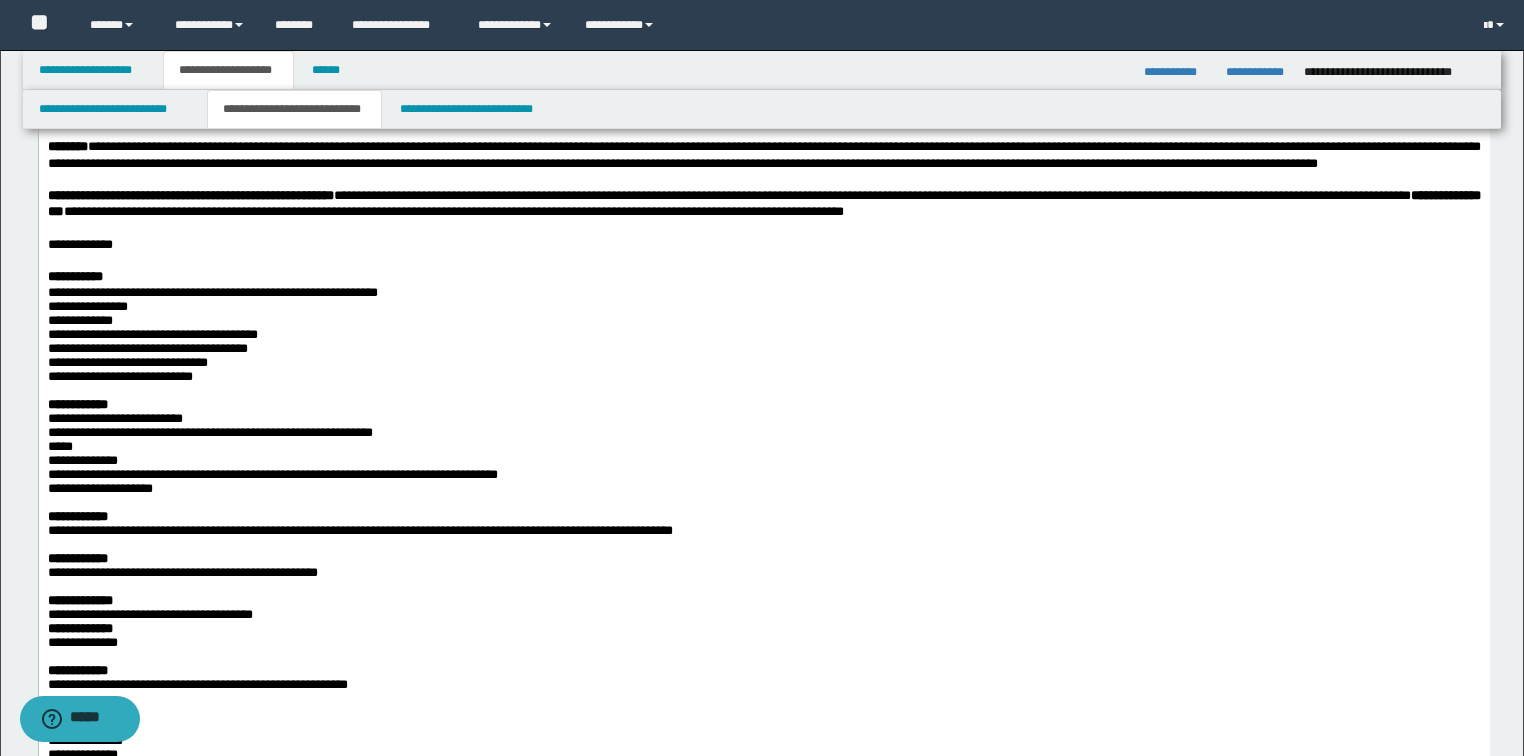 scroll, scrollTop: 4080, scrollLeft: 0, axis: vertical 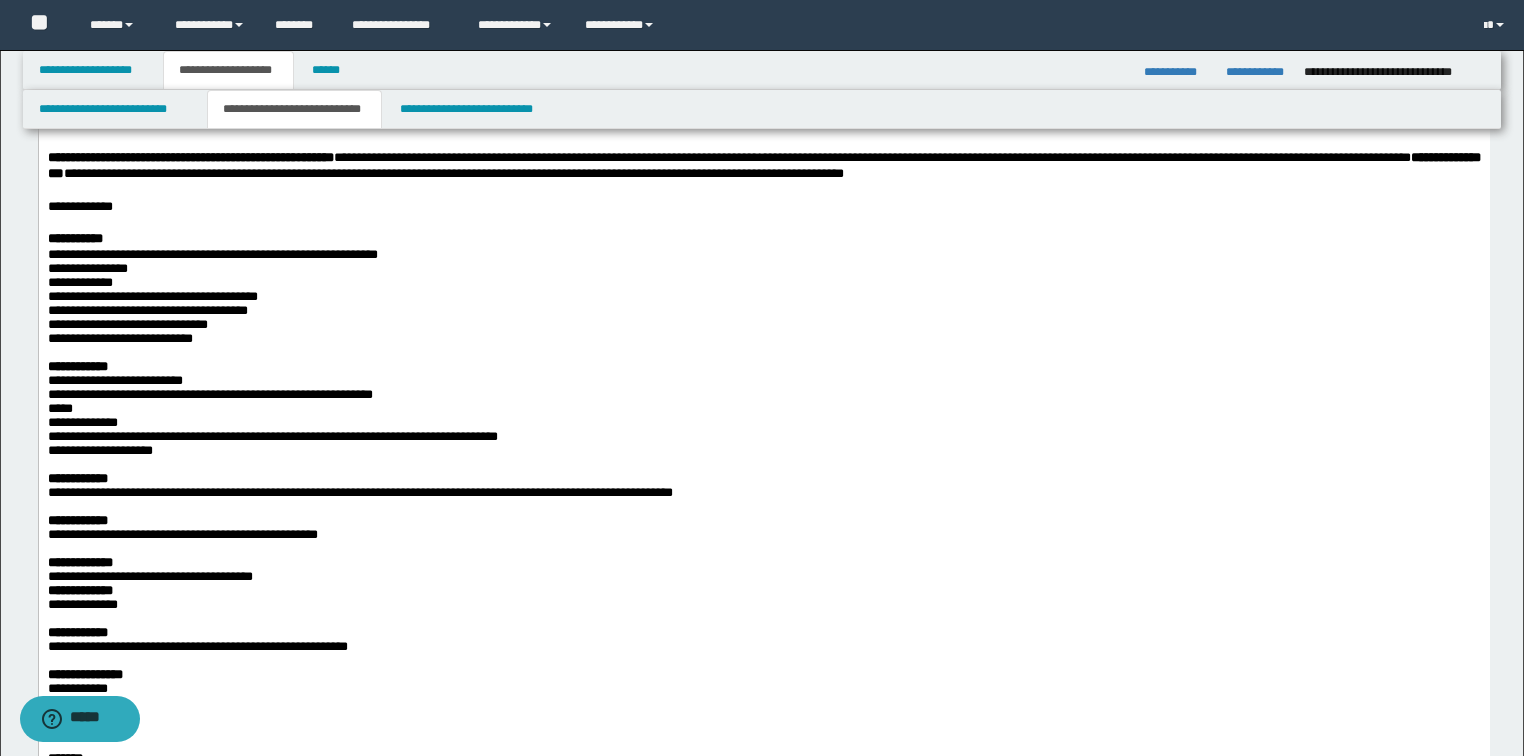 click on "**********" at bounding box center [763, -265] 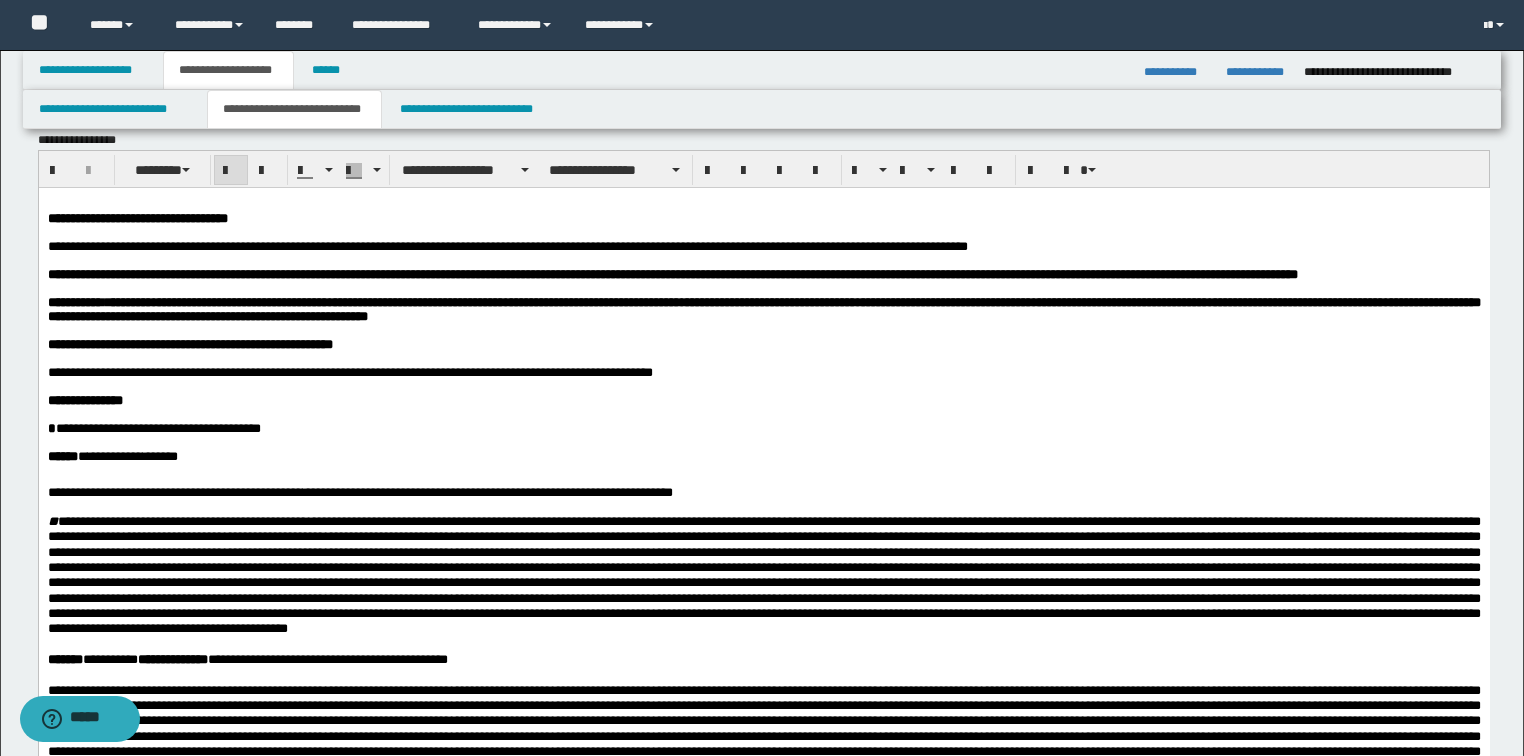 scroll, scrollTop: 0, scrollLeft: 0, axis: both 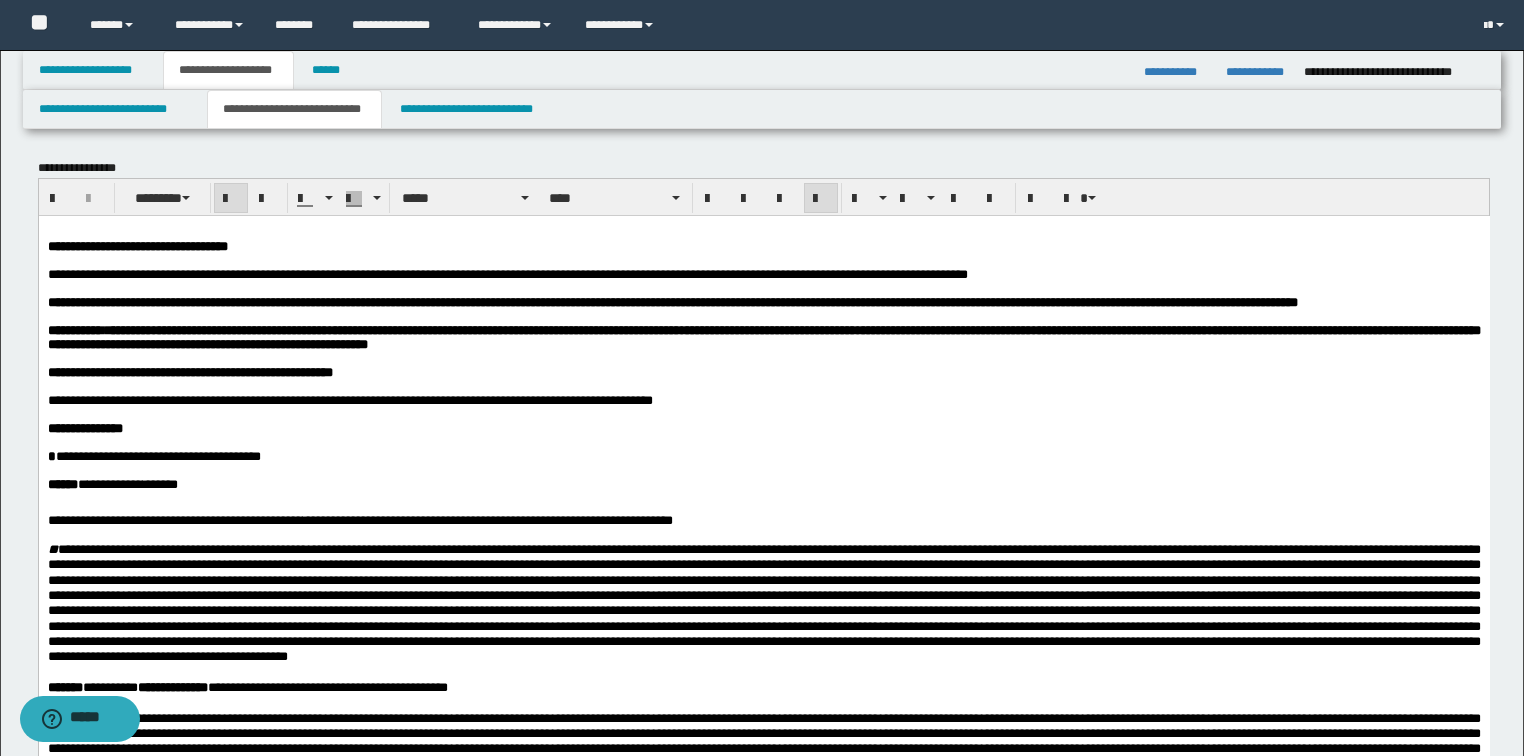 click on "**********" at bounding box center (763, 336) 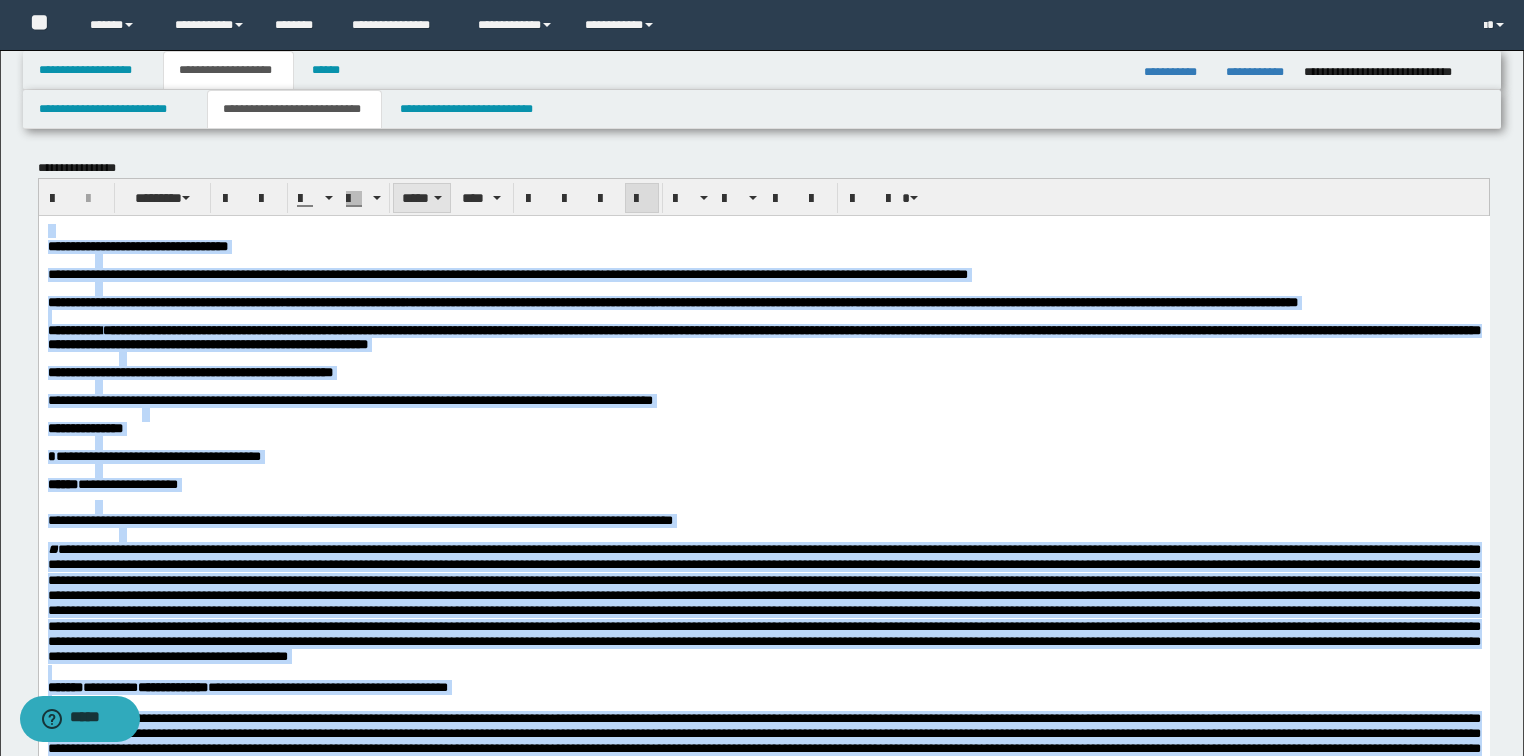 click on "*****" at bounding box center [422, 198] 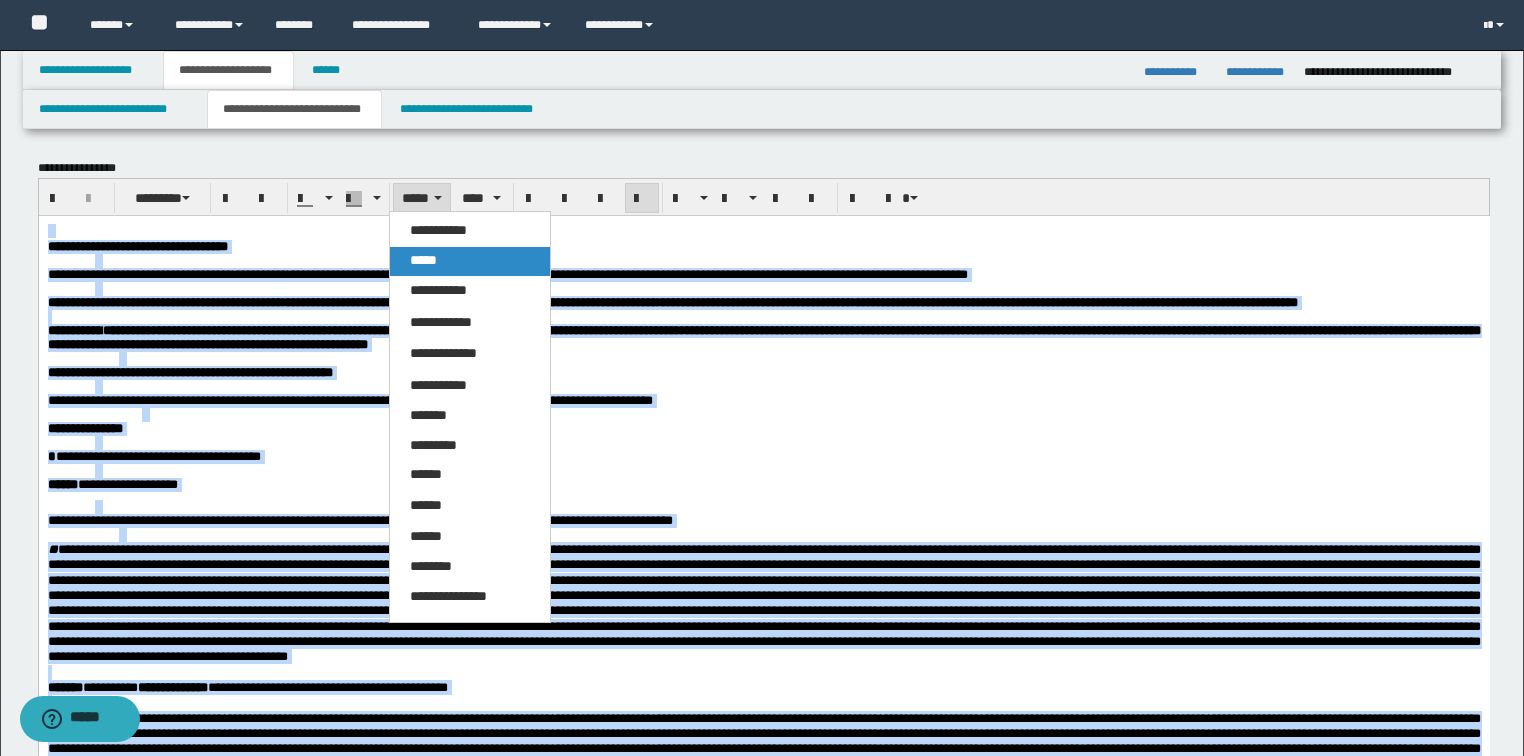 drag, startPoint x: 422, startPoint y: 247, endPoint x: 385, endPoint y: 12, distance: 237.89493 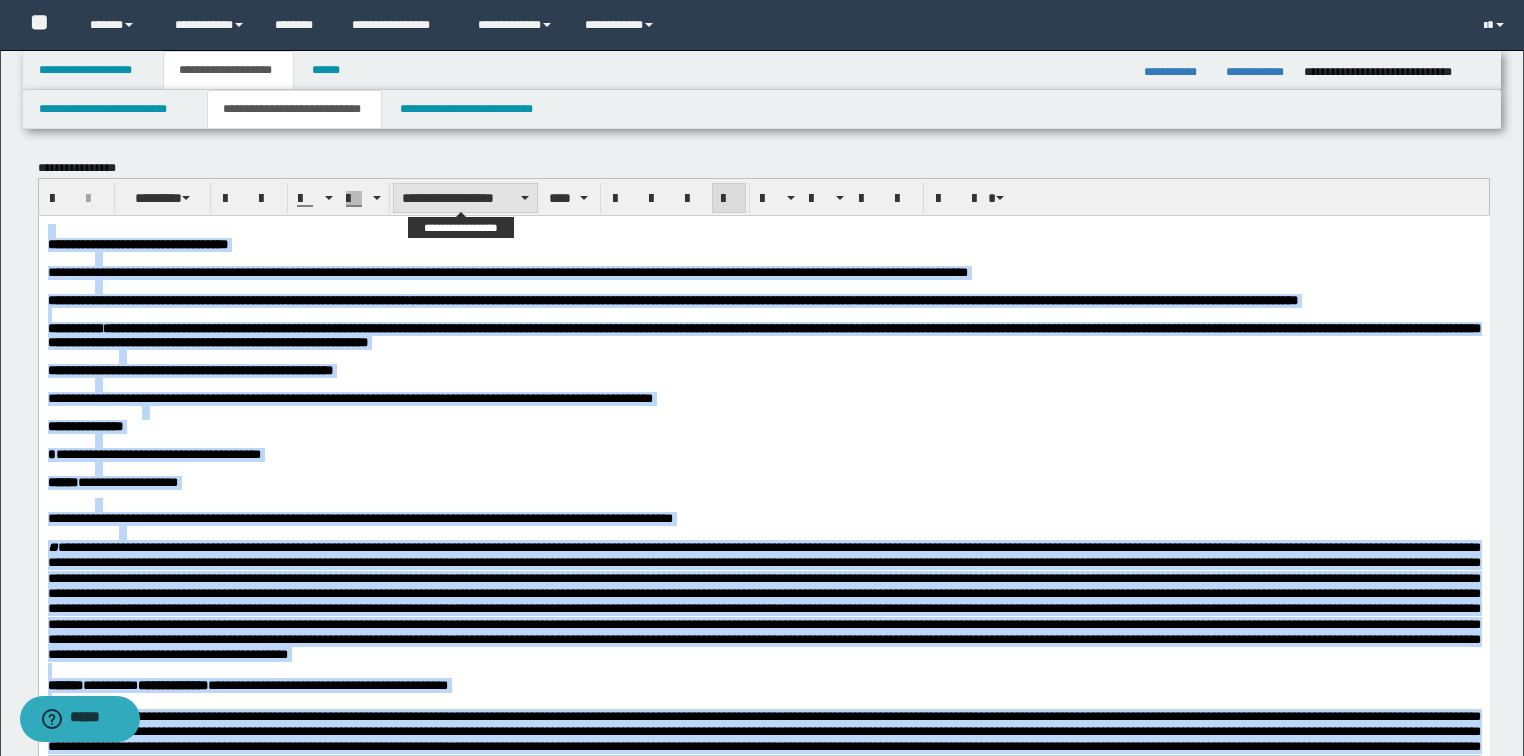 click on "**********" at bounding box center [465, 198] 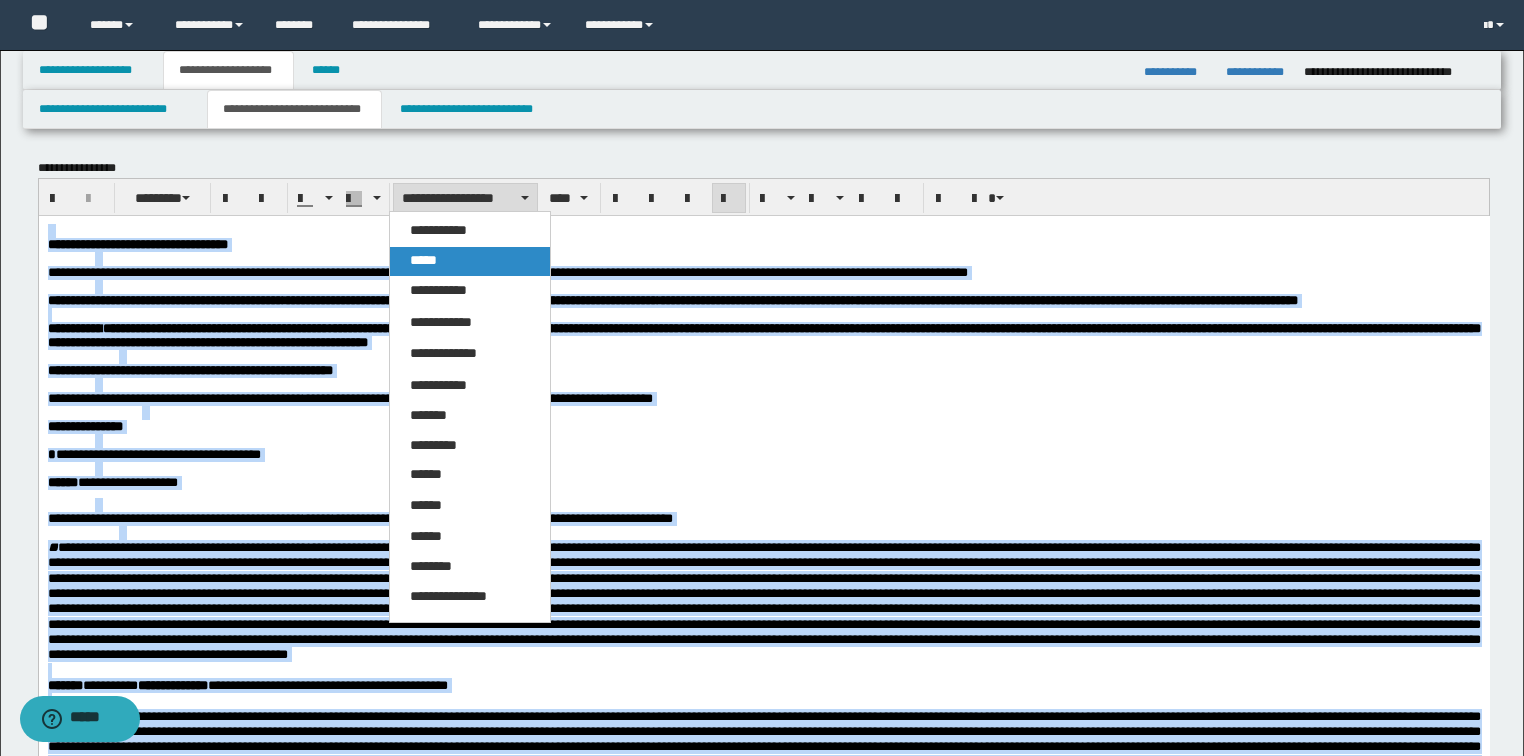 click on "*****" at bounding box center [470, 261] 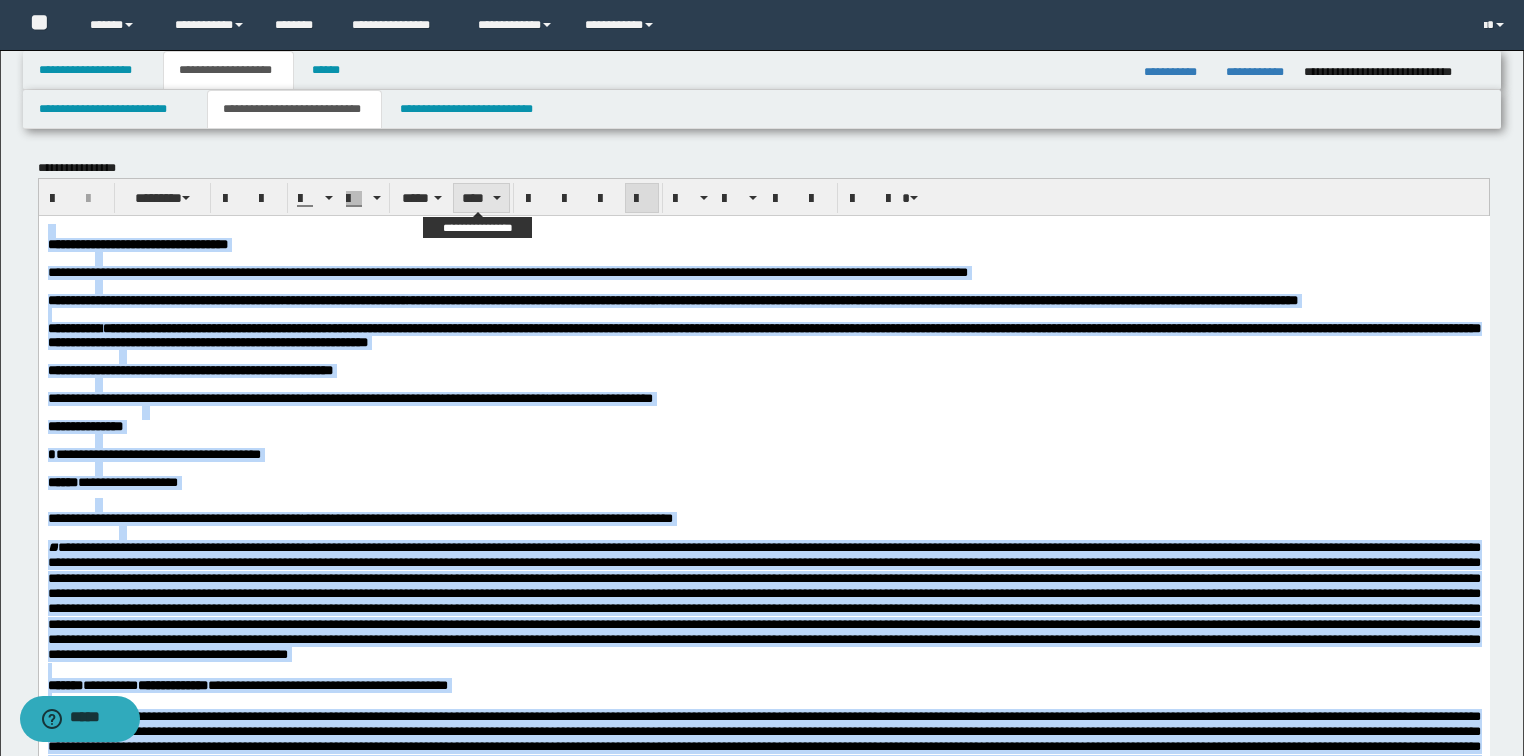 click on "****" at bounding box center [481, 198] 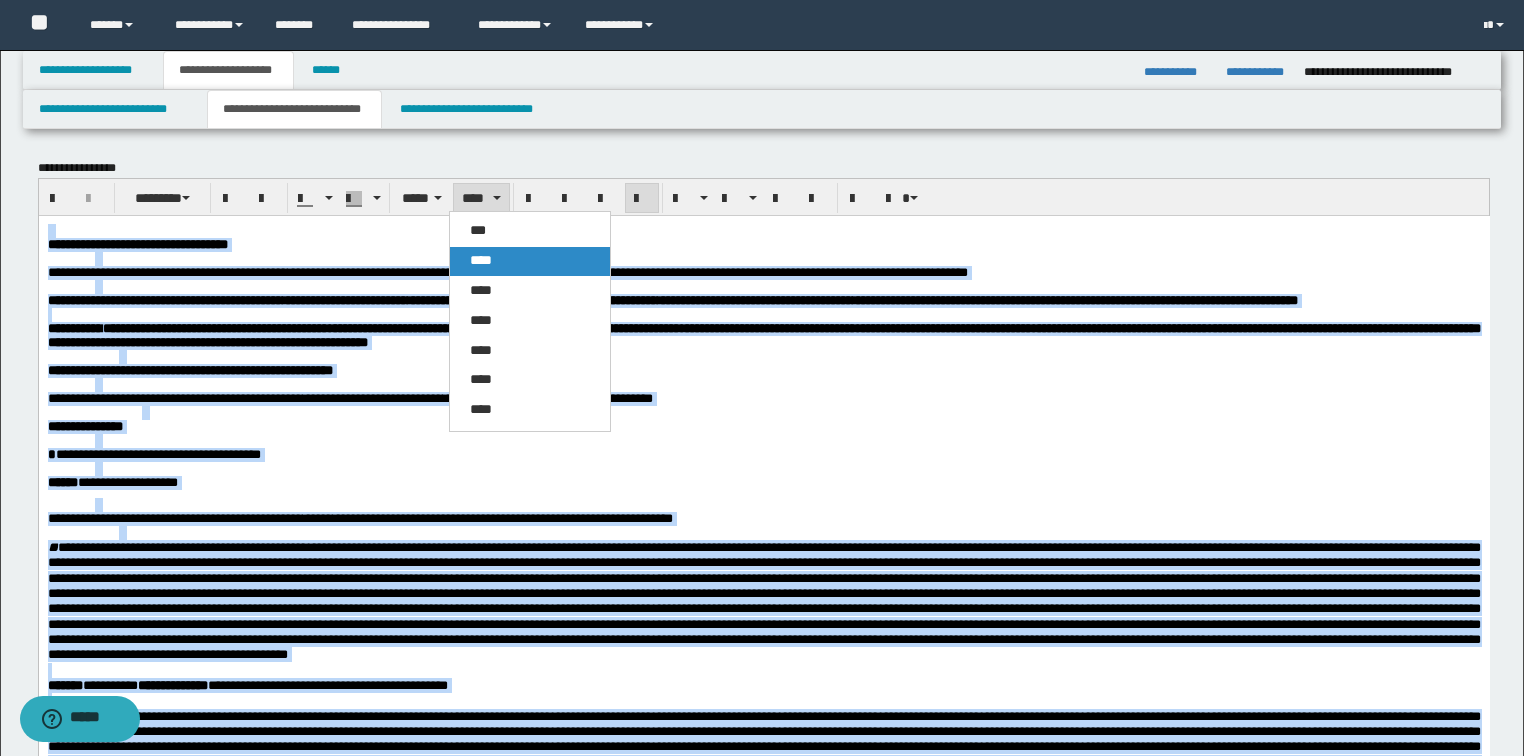 click on "****" at bounding box center (481, 260) 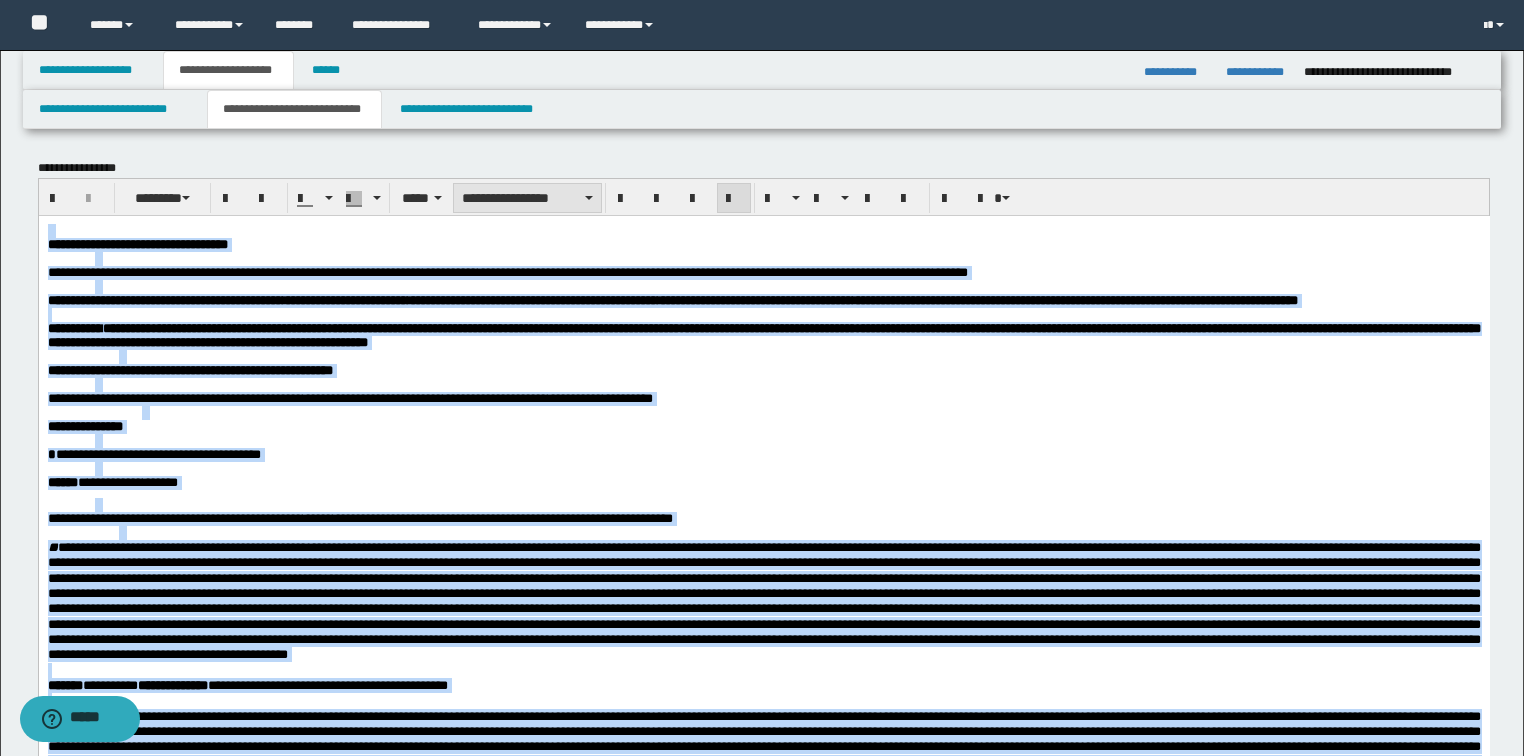 drag, startPoint x: 471, startPoint y: 184, endPoint x: 476, endPoint y: 226, distance: 42.296574 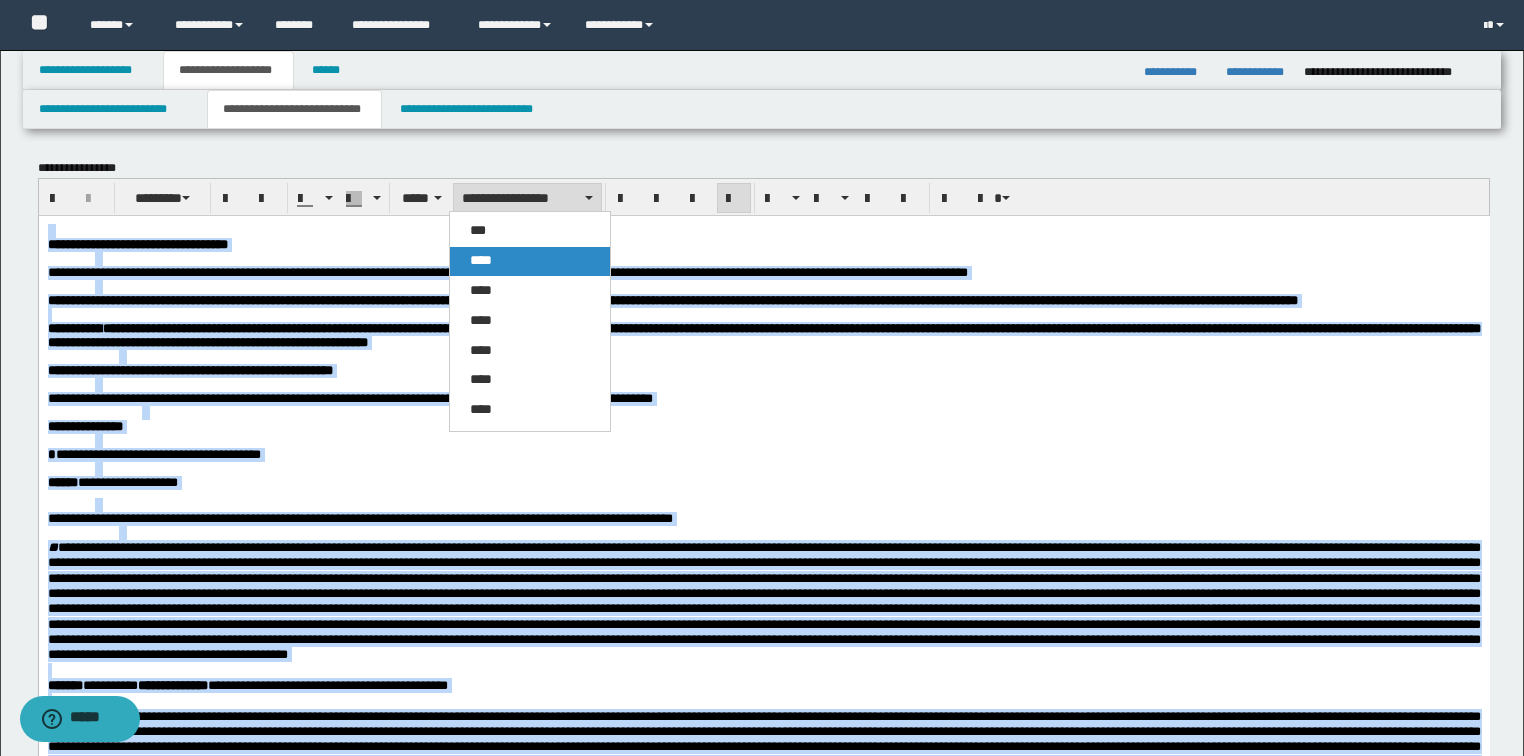 click on "****" at bounding box center [481, 260] 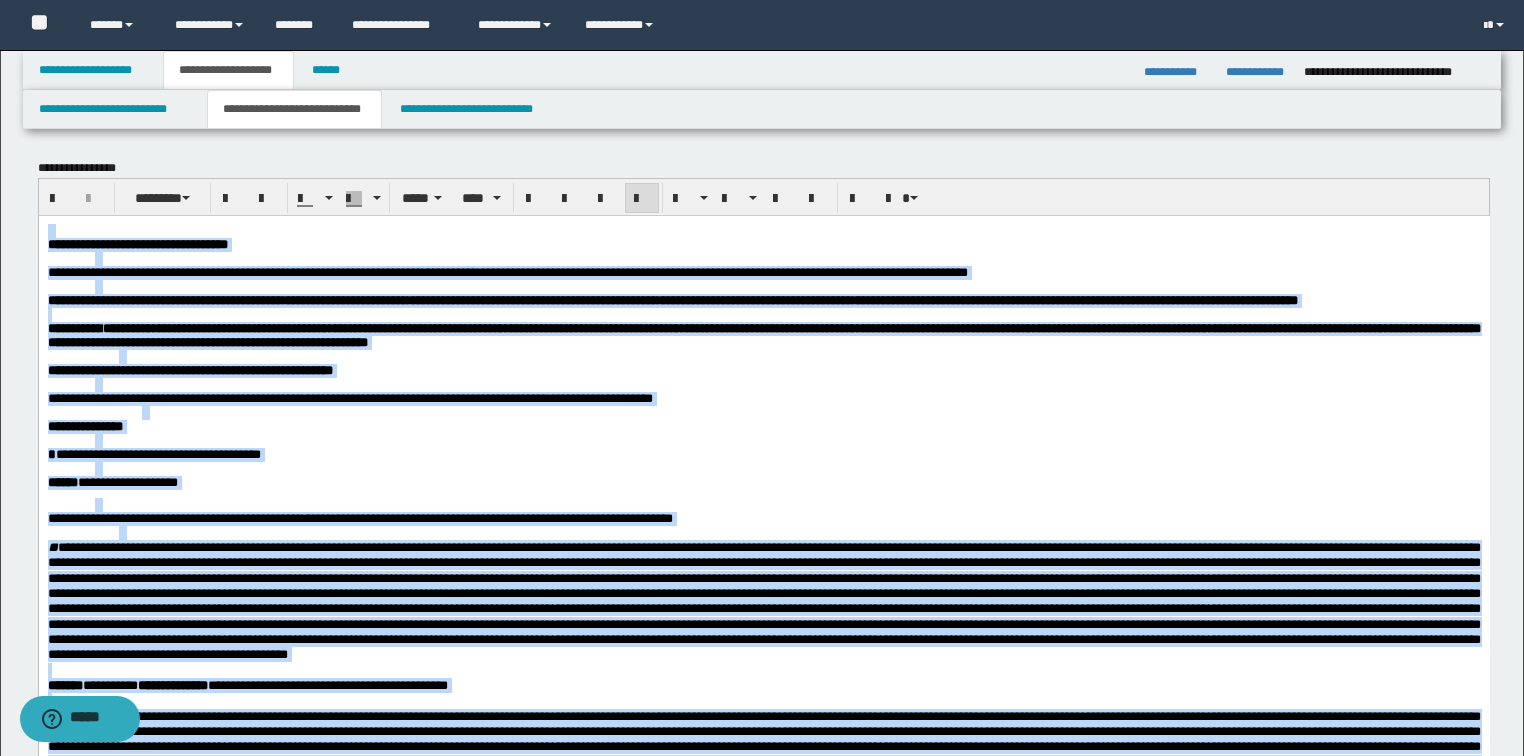 click at bounding box center (642, 199) 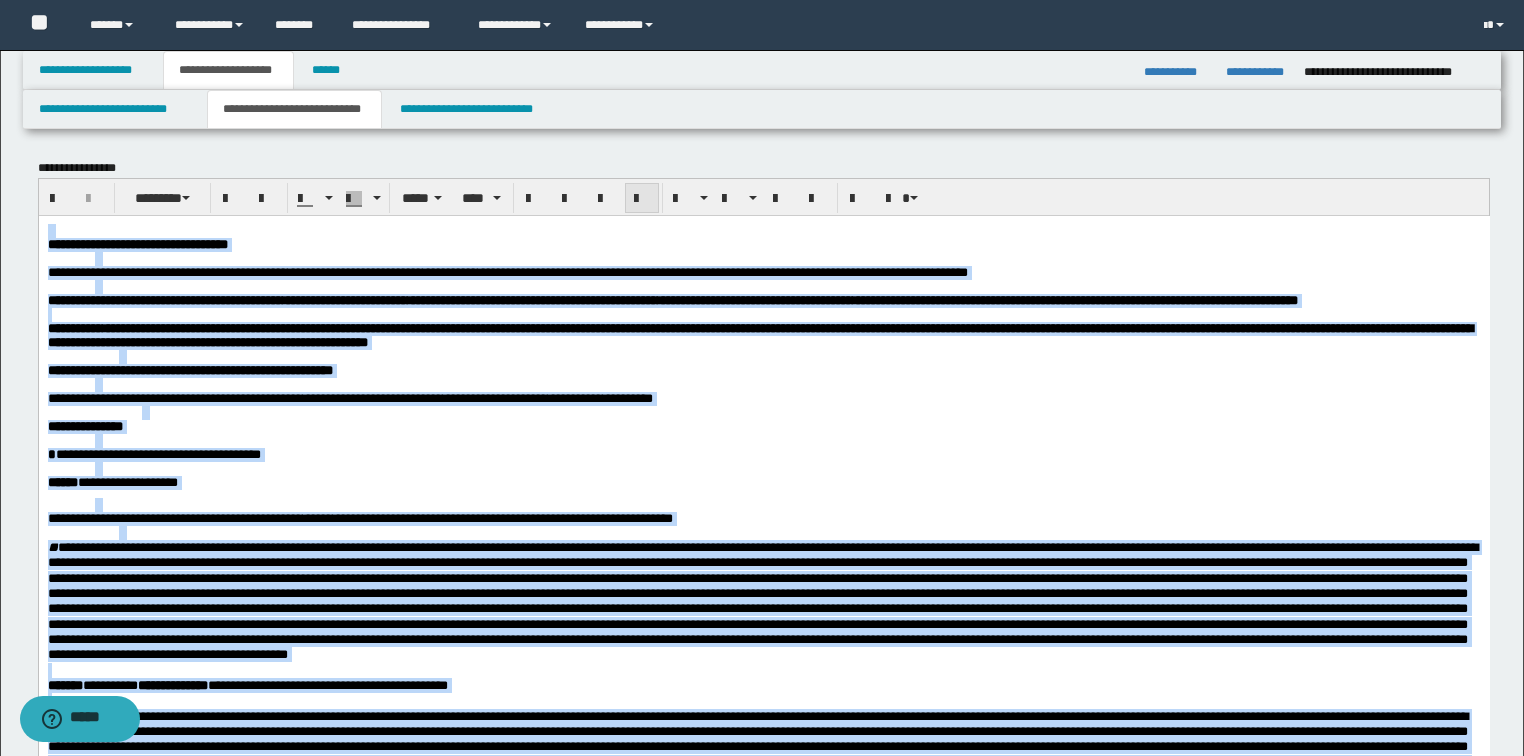 click at bounding box center (642, 199) 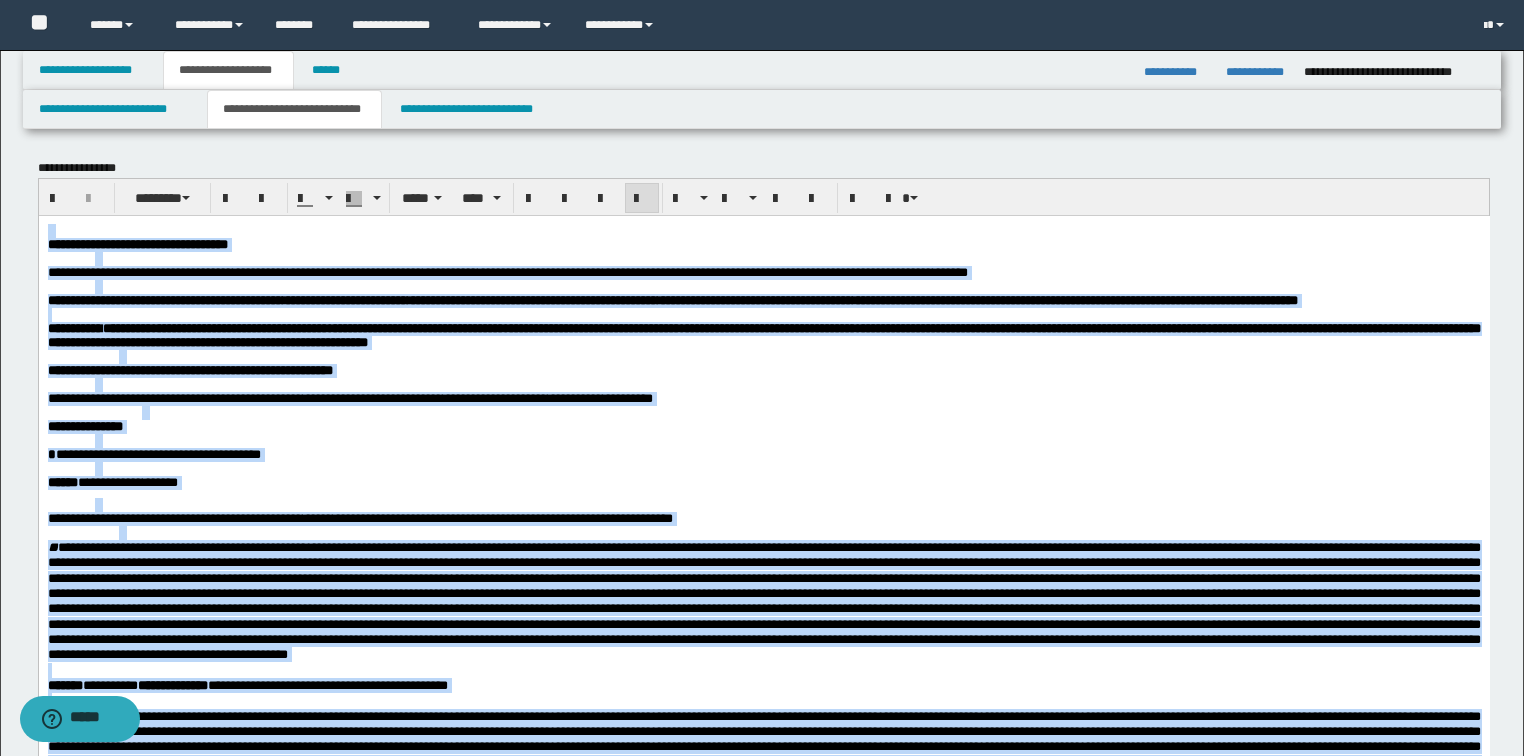 click at bounding box center (642, 199) 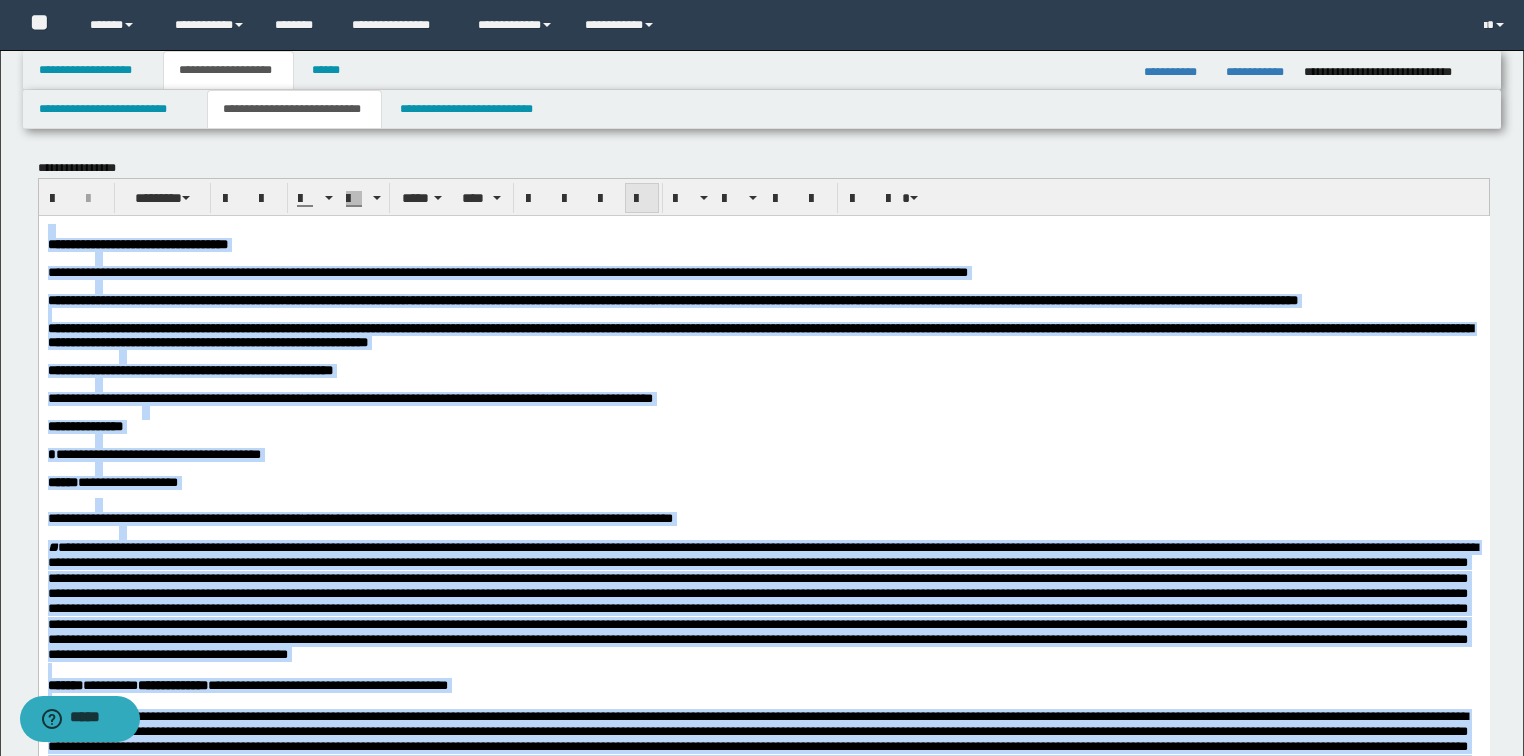 click at bounding box center [642, 199] 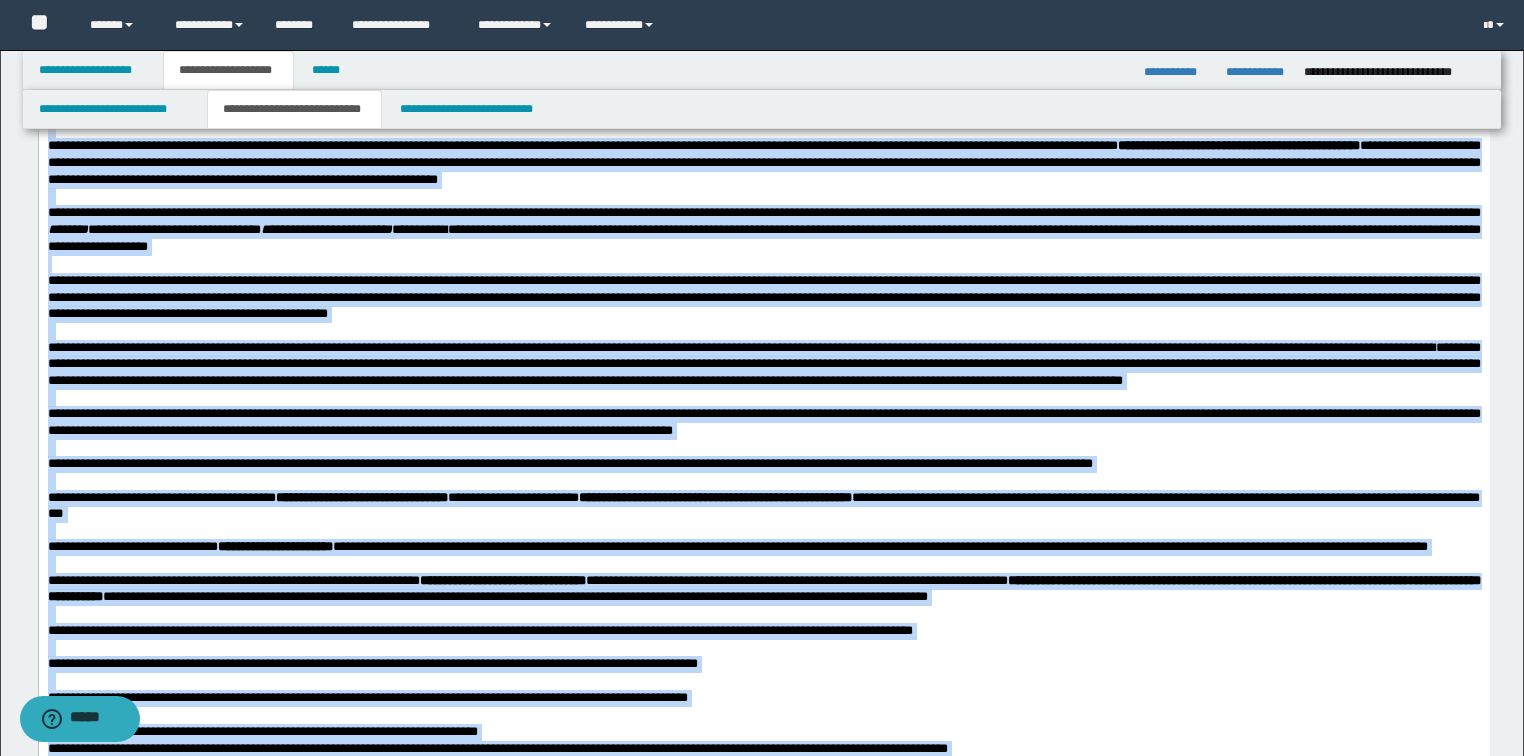 scroll, scrollTop: 2720, scrollLeft: 0, axis: vertical 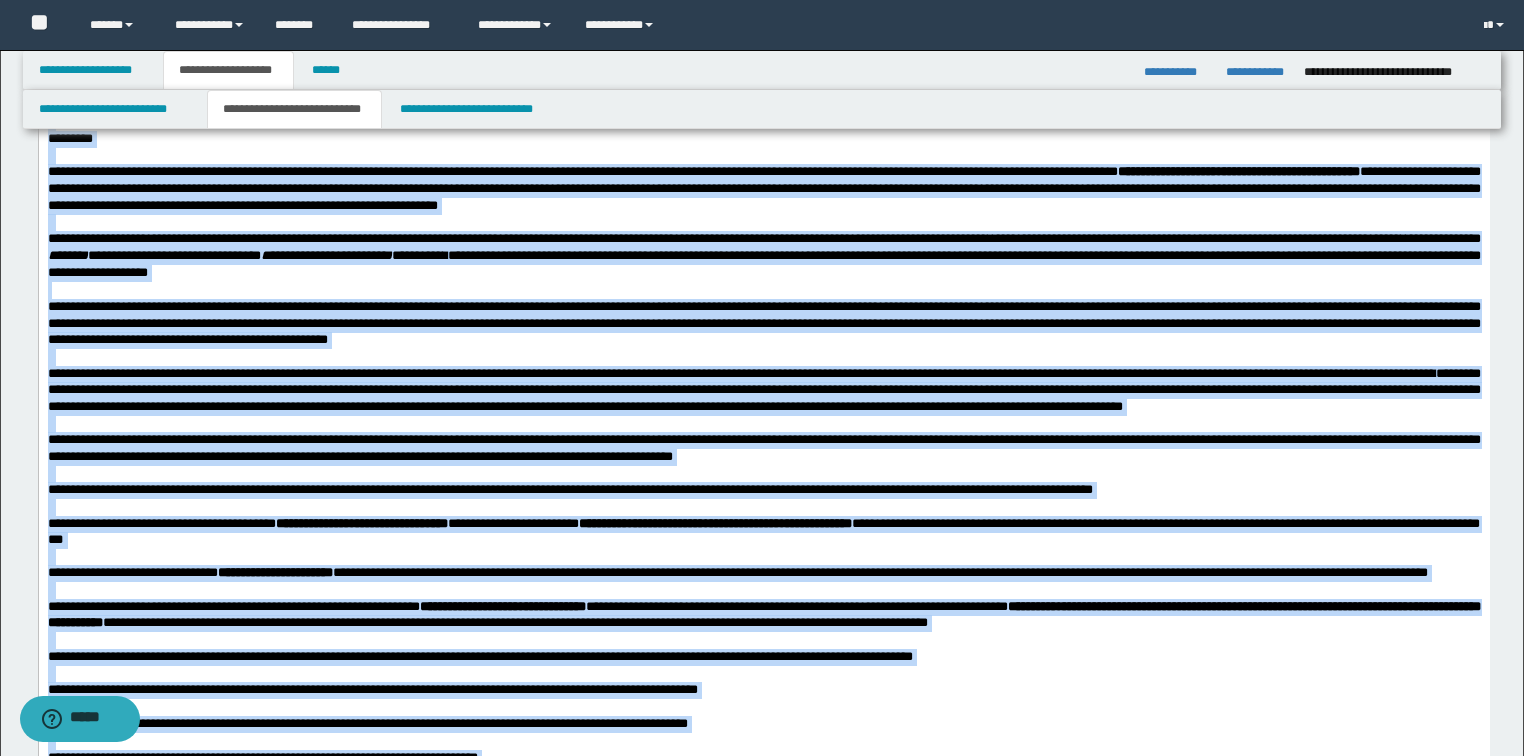 click at bounding box center (512, -174) 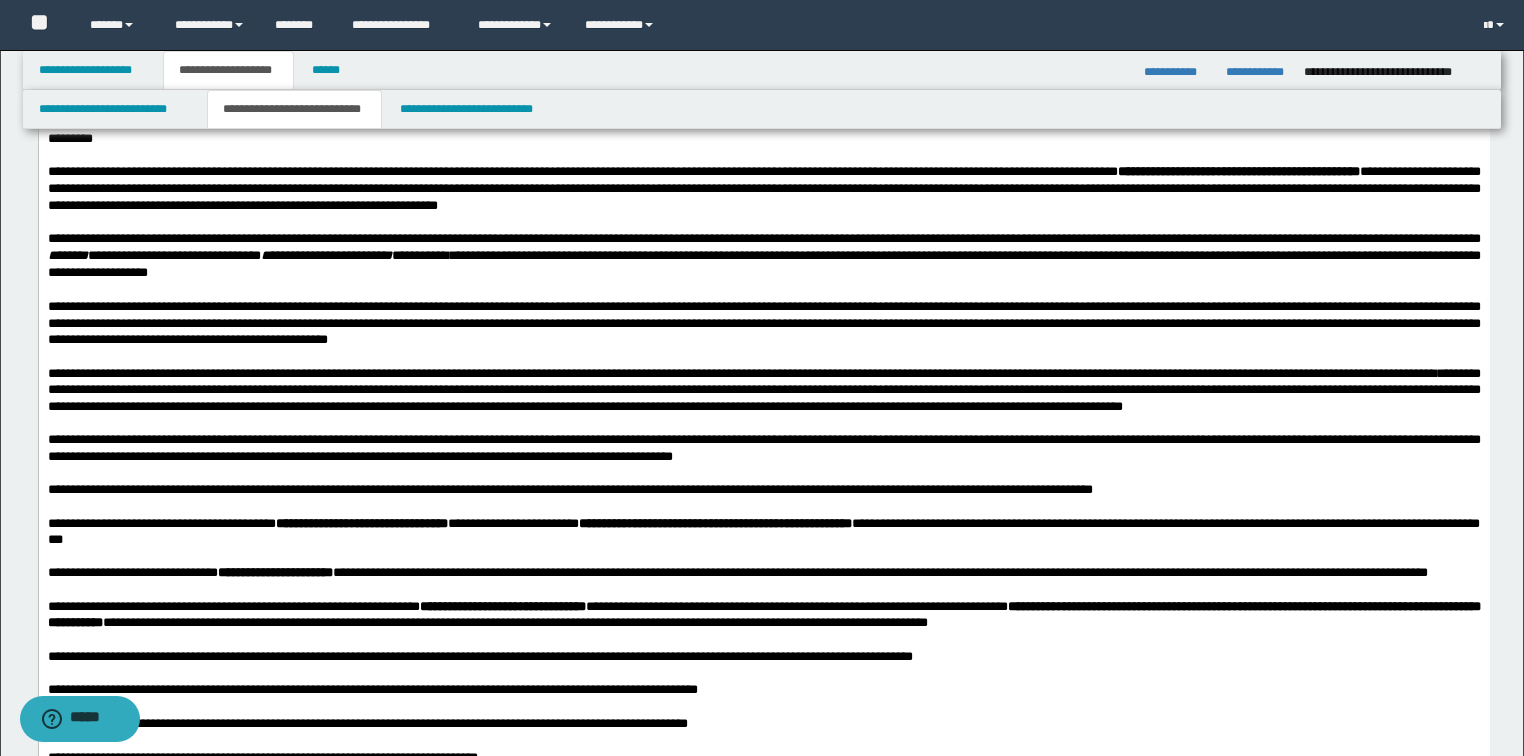 click on "**********" at bounding box center (763, -294) 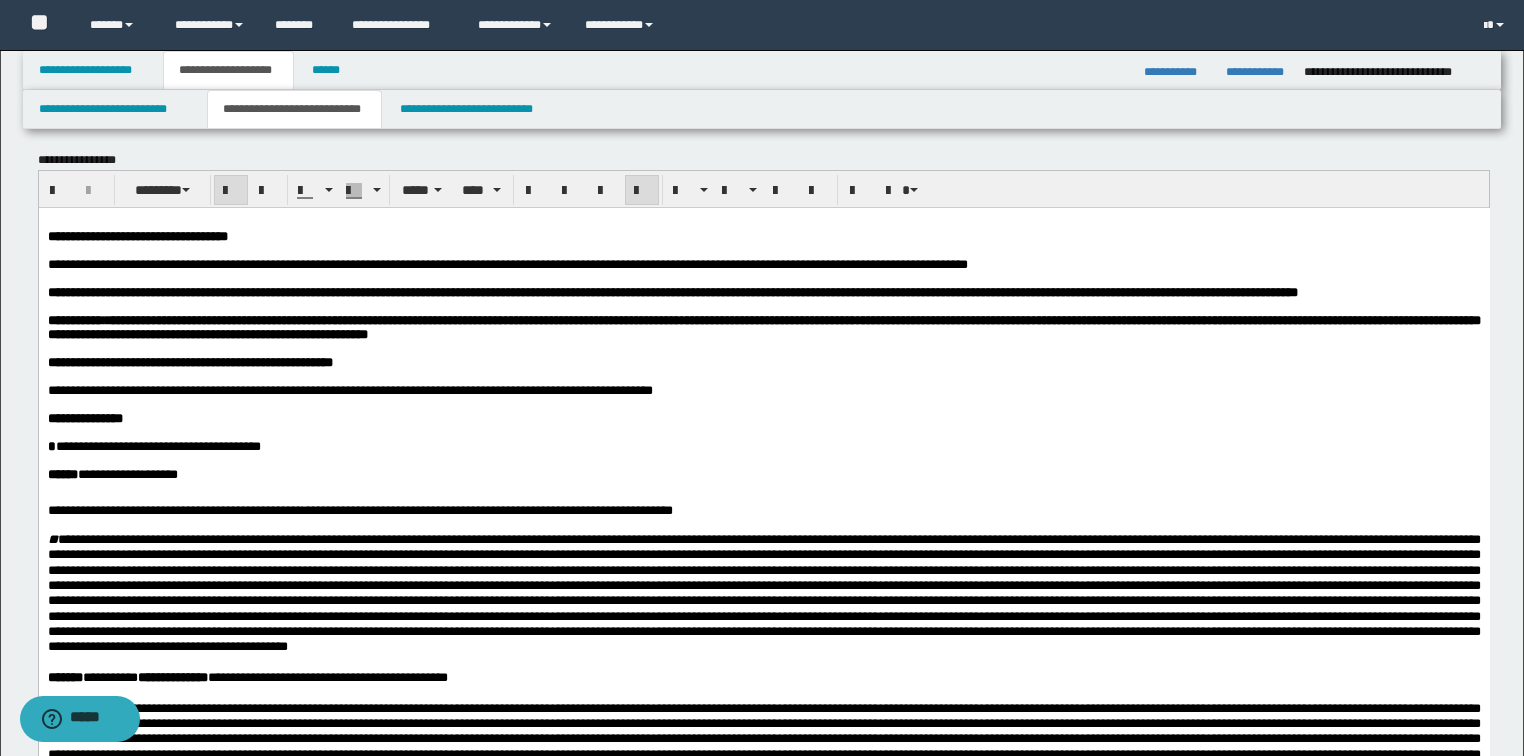scroll, scrollTop: 0, scrollLeft: 0, axis: both 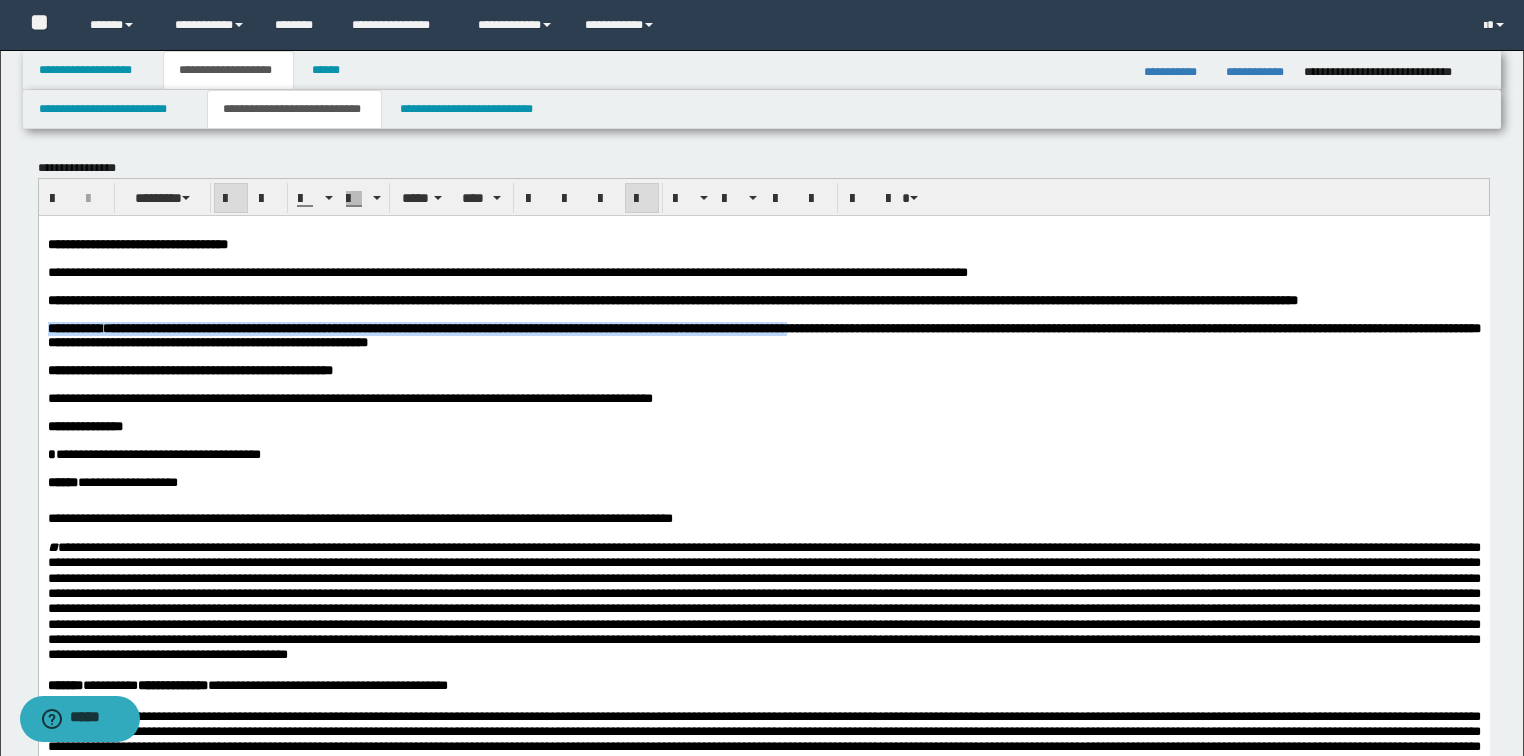 drag, startPoint x: 48, startPoint y: 354, endPoint x: 1051, endPoint y: 354, distance: 1003 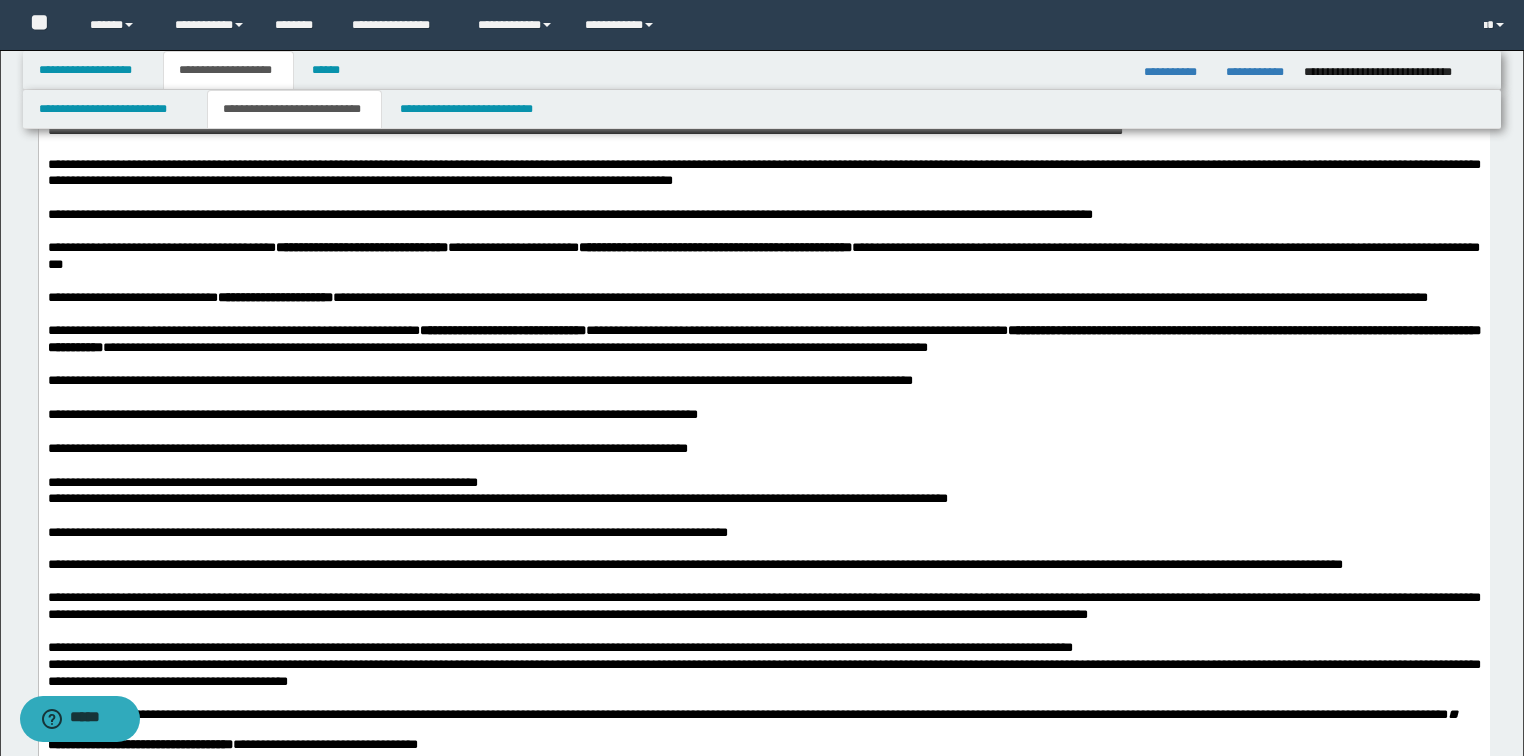 scroll, scrollTop: 3040, scrollLeft: 0, axis: vertical 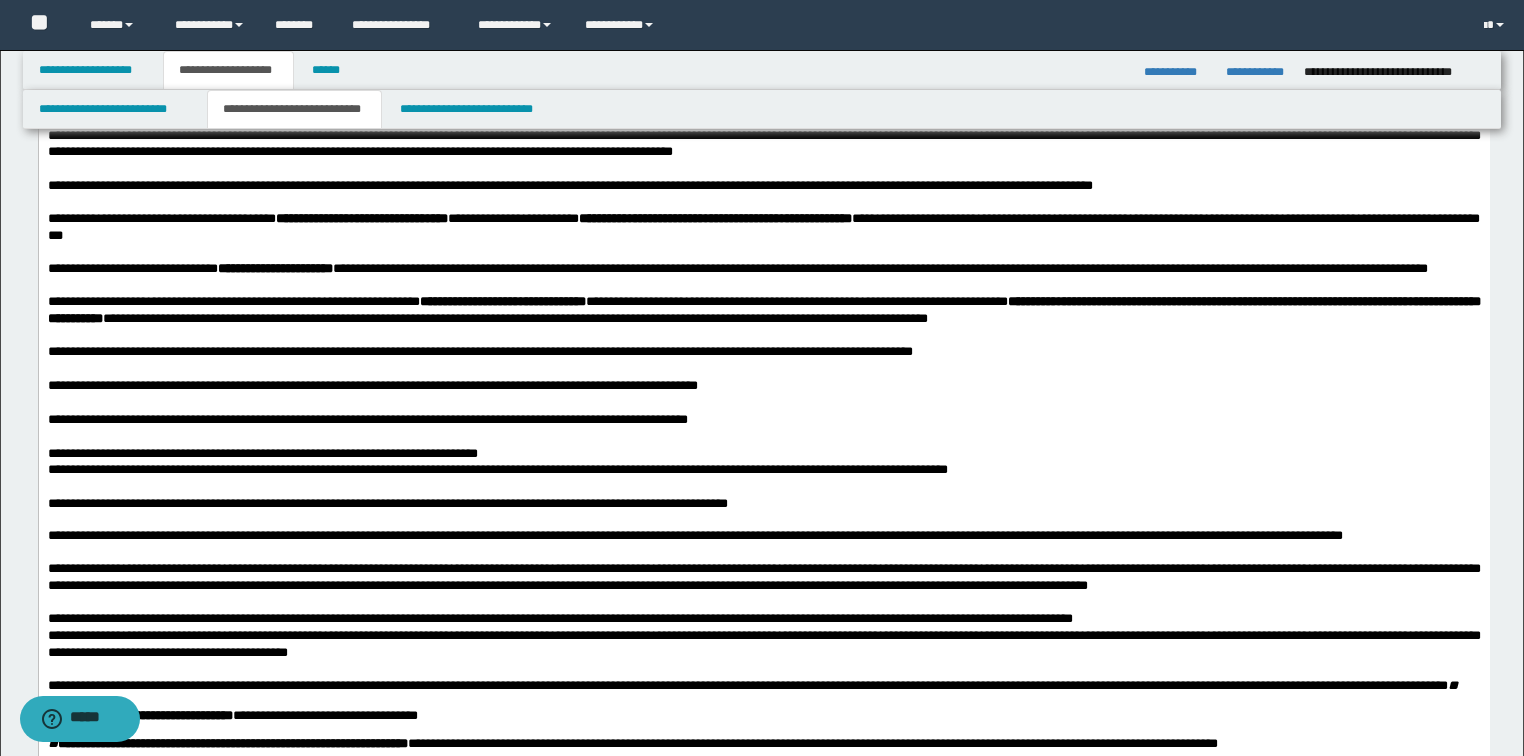 click on "**********" at bounding box center [139, -229] 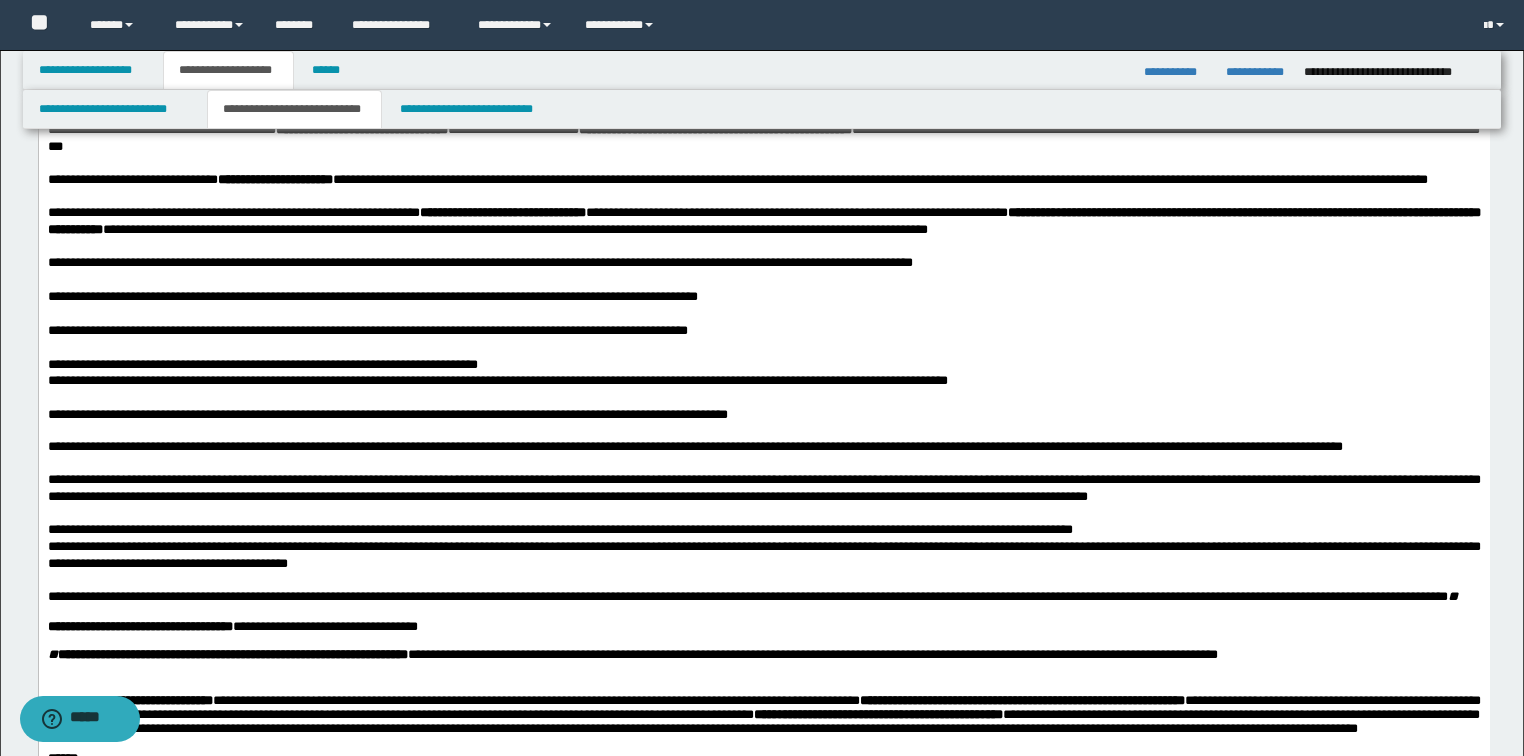 scroll, scrollTop: 3120, scrollLeft: 0, axis: vertical 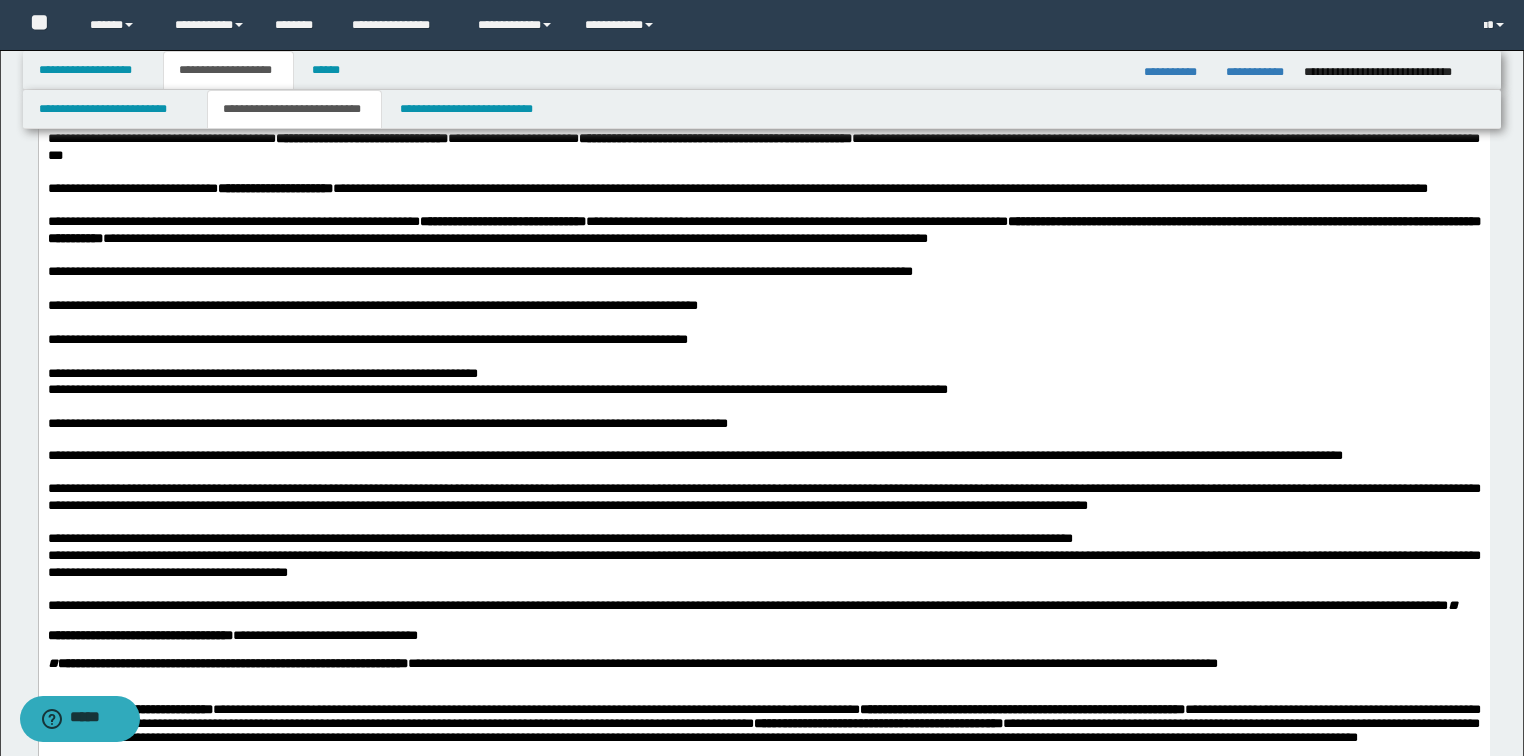 drag, startPoint x: 243, startPoint y: 268, endPoint x: 1196, endPoint y: 256, distance: 953.07556 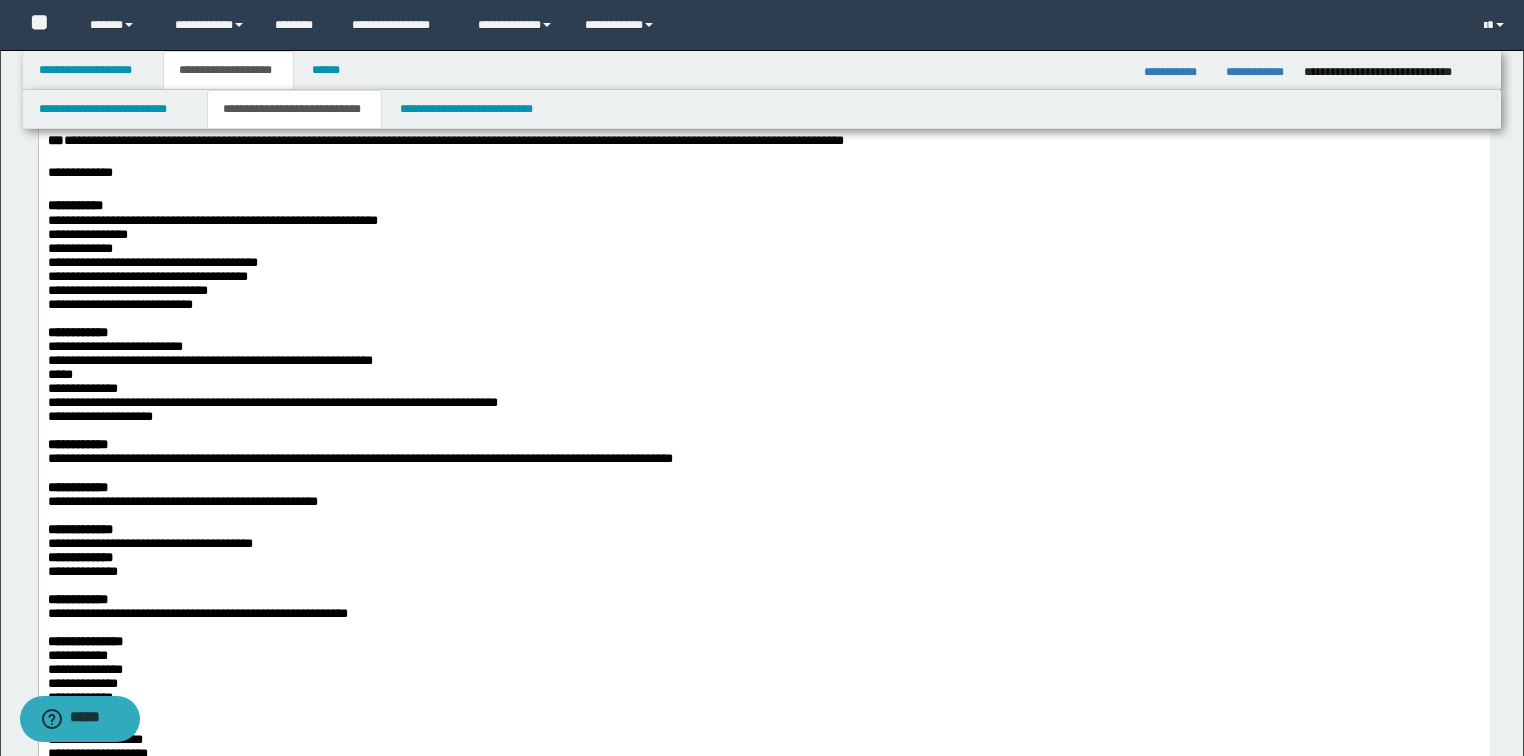 scroll, scrollTop: 4160, scrollLeft: 0, axis: vertical 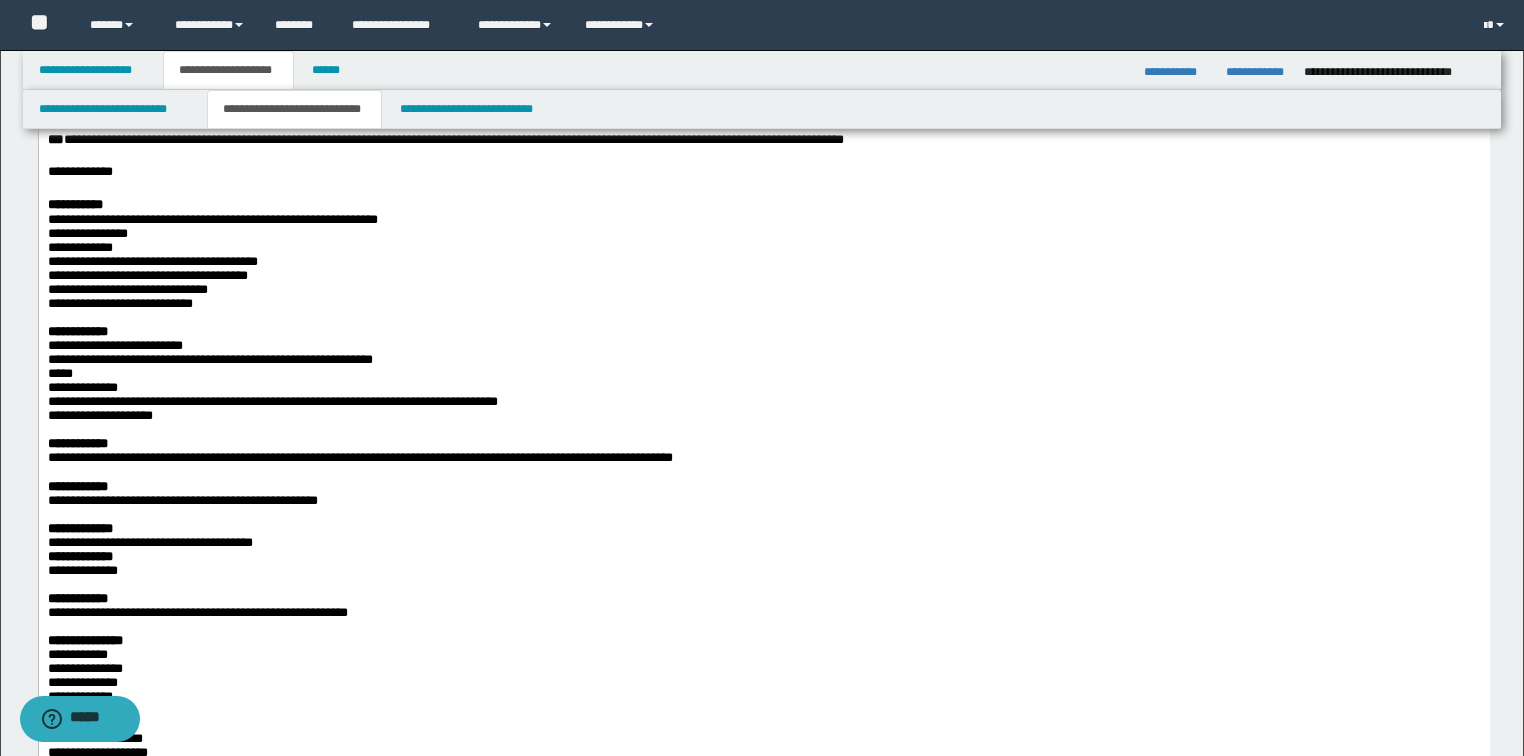 click on "**********" at bounding box center (139, -405) 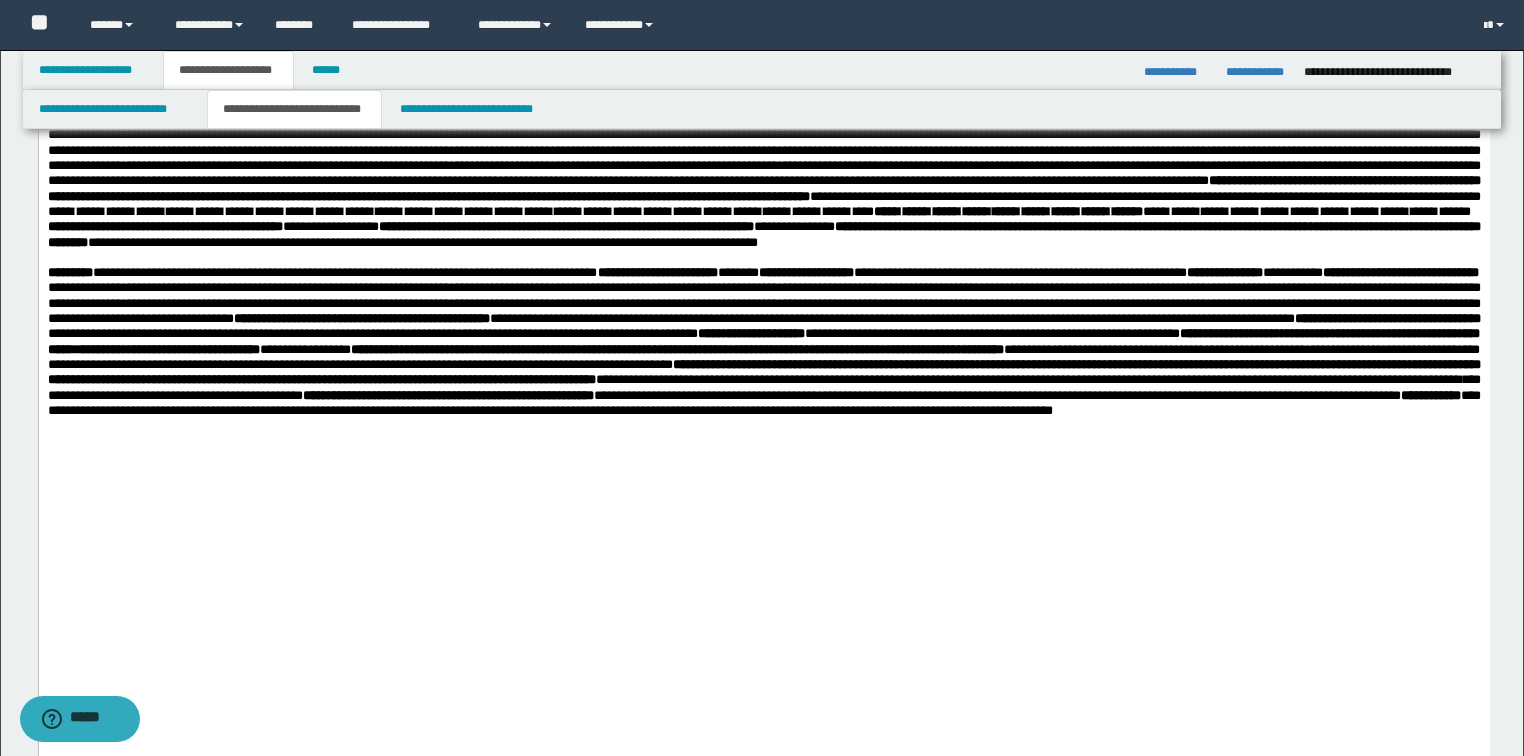 scroll, scrollTop: 6320, scrollLeft: 0, axis: vertical 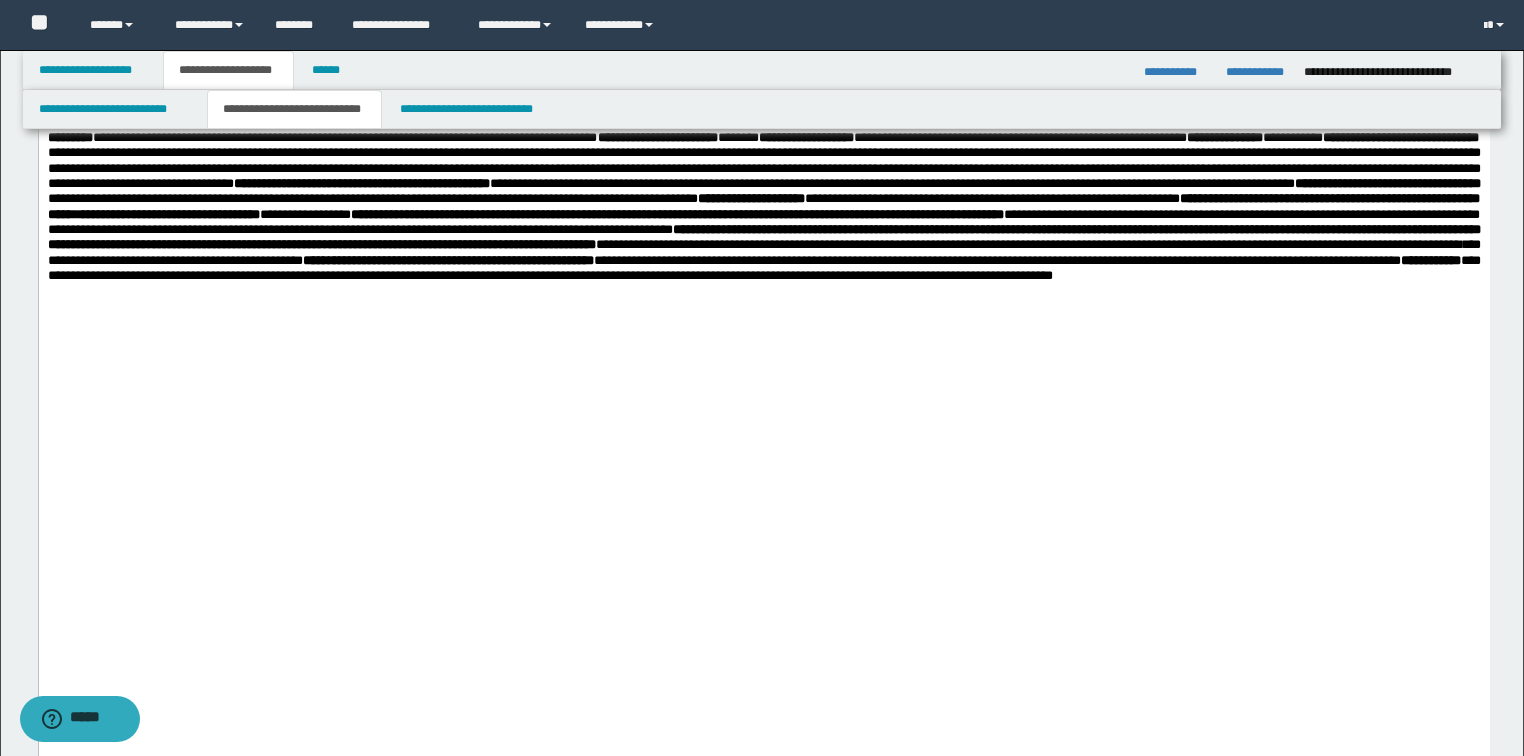 click on "*" at bounding box center (52, -472) 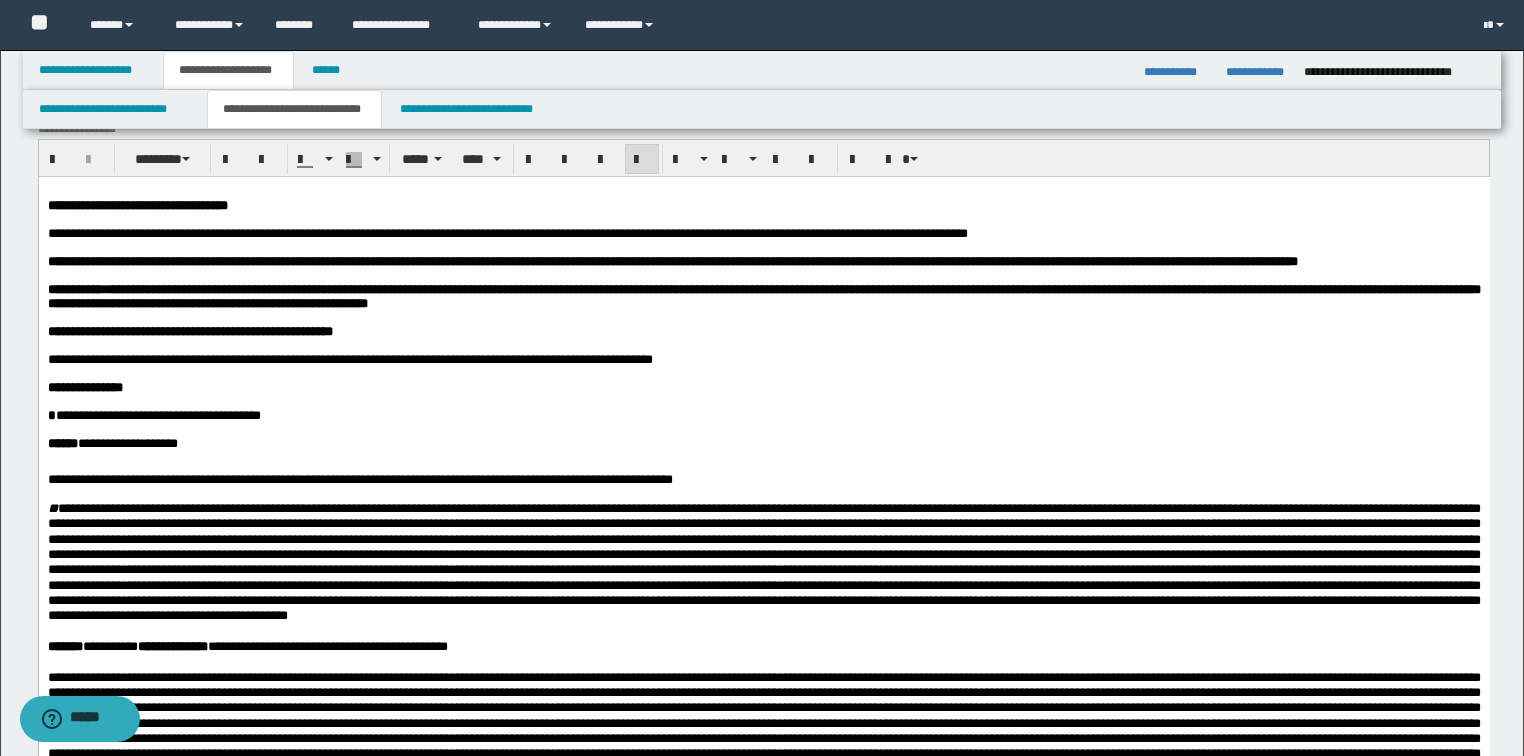 scroll, scrollTop: 0, scrollLeft: 0, axis: both 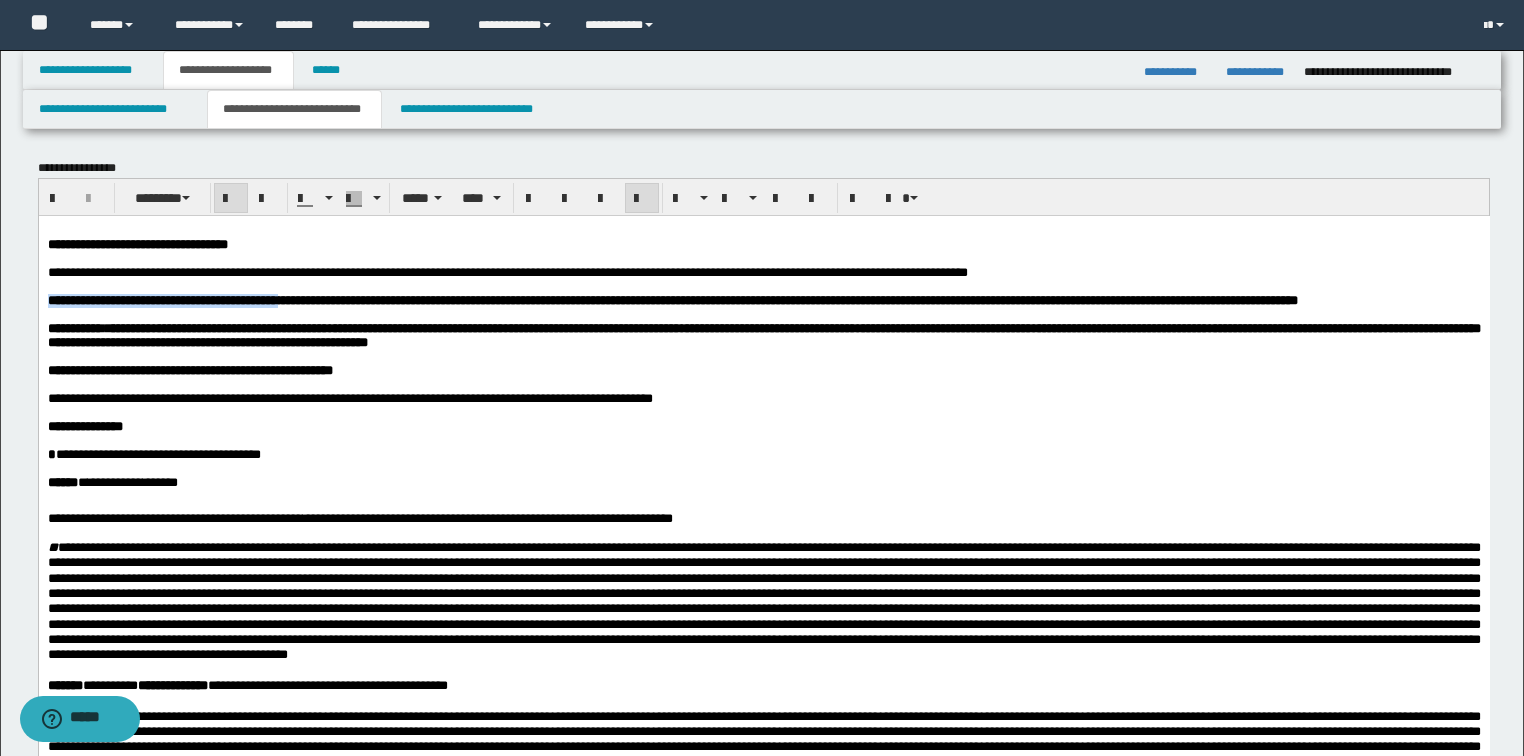 drag, startPoint x: 46, startPoint y: 308, endPoint x: 362, endPoint y: 310, distance: 316.00632 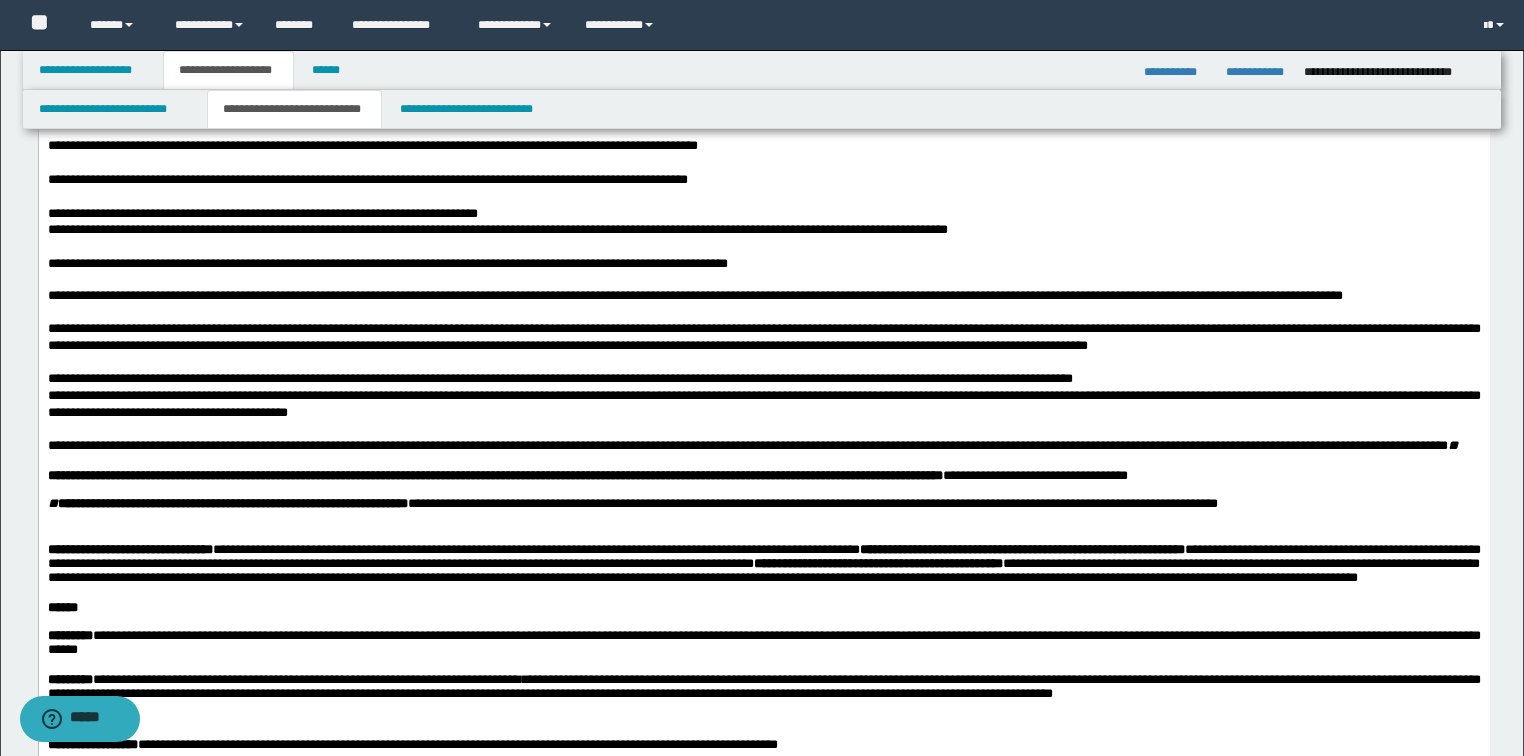scroll, scrollTop: 3200, scrollLeft: 0, axis: vertical 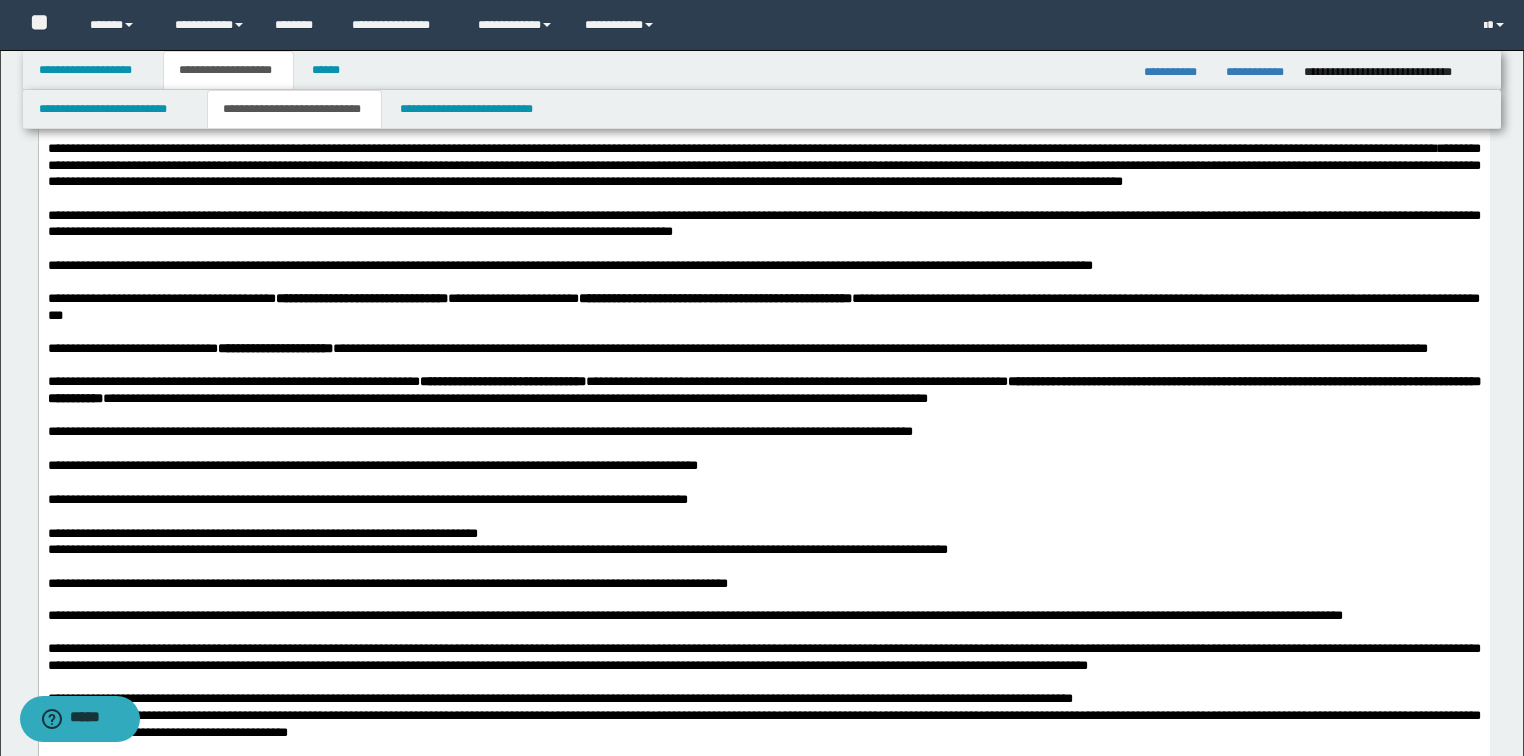 drag, startPoint x: 242, startPoint y: 423, endPoint x: 555, endPoint y: 421, distance: 313.00638 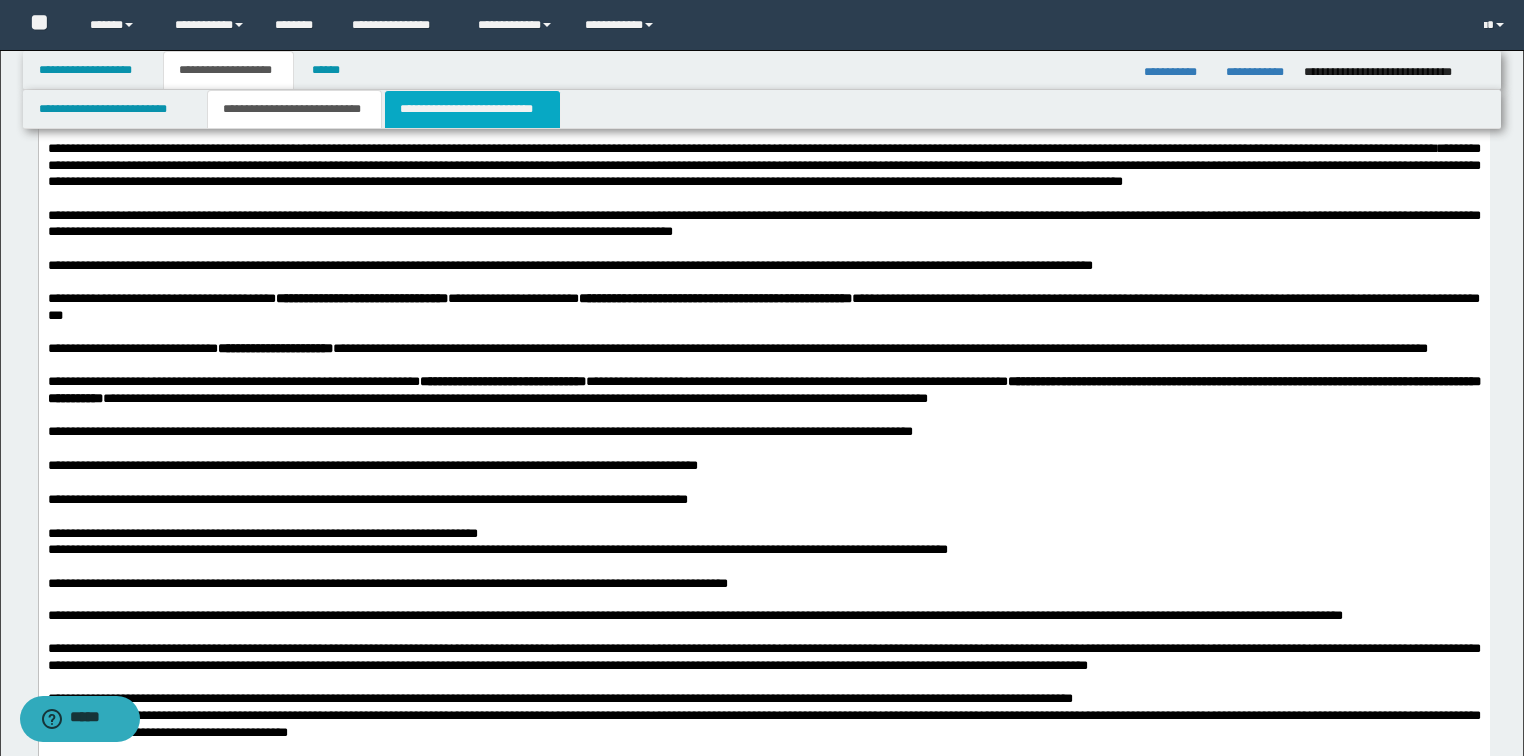 click on "**********" at bounding box center (472, 109) 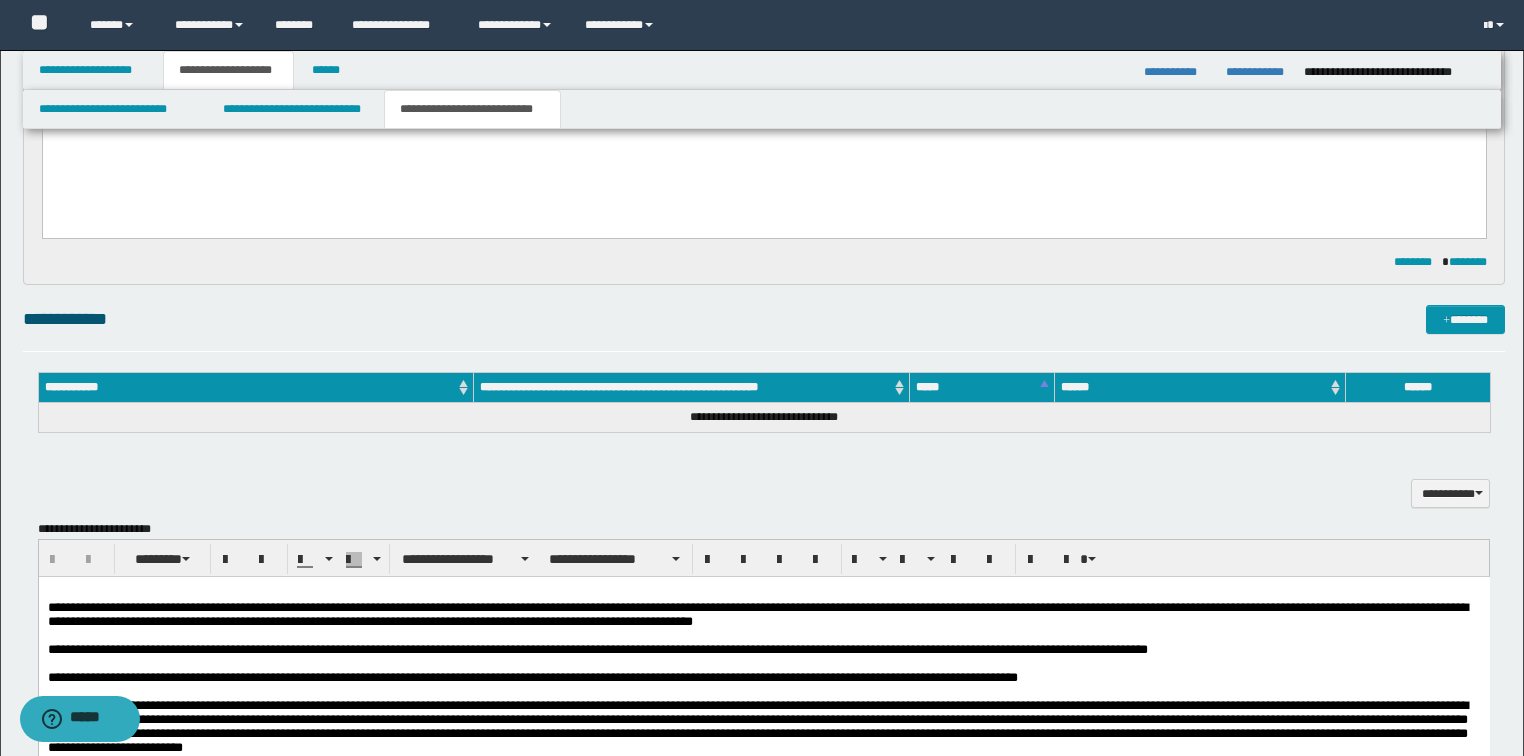 scroll, scrollTop: 960, scrollLeft: 0, axis: vertical 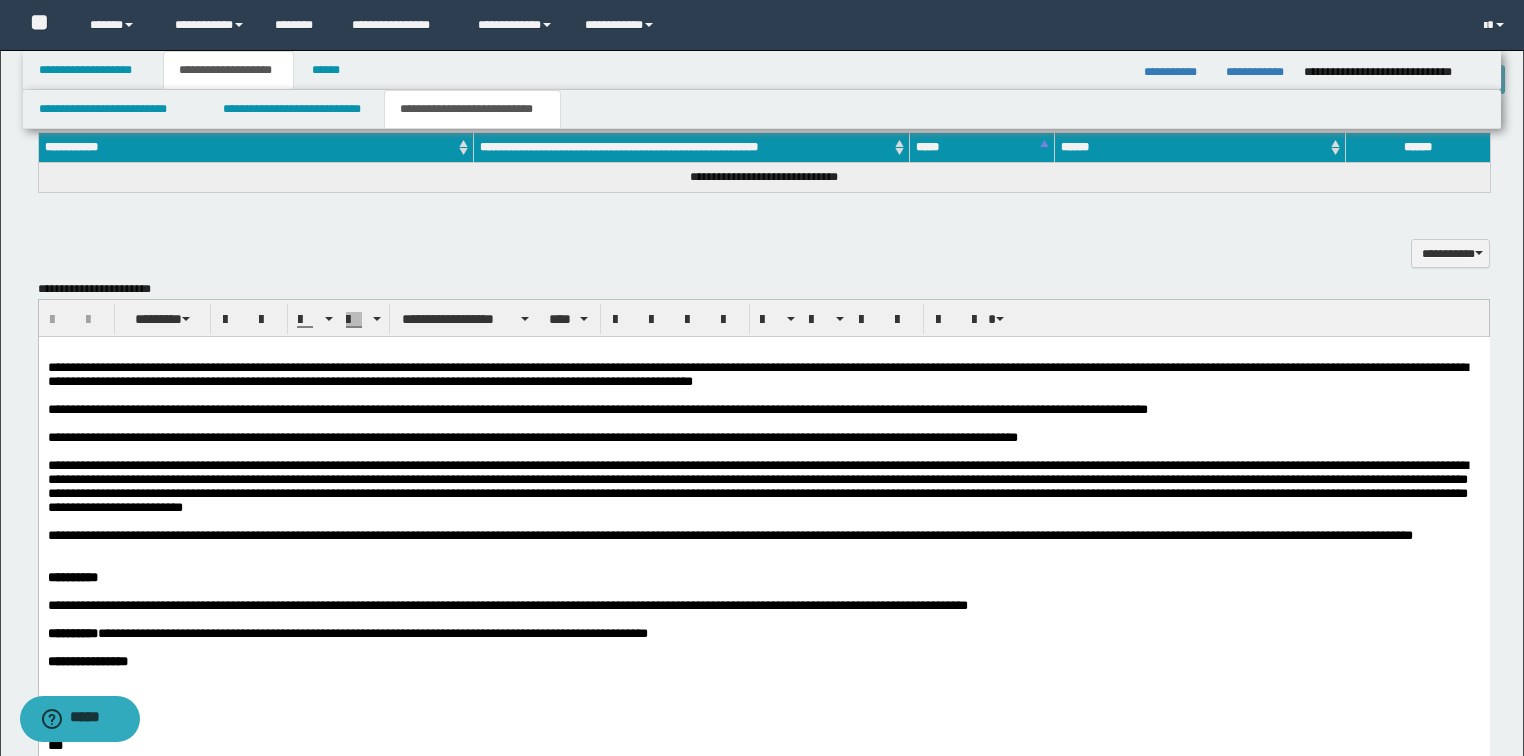 click at bounding box center (763, 424) 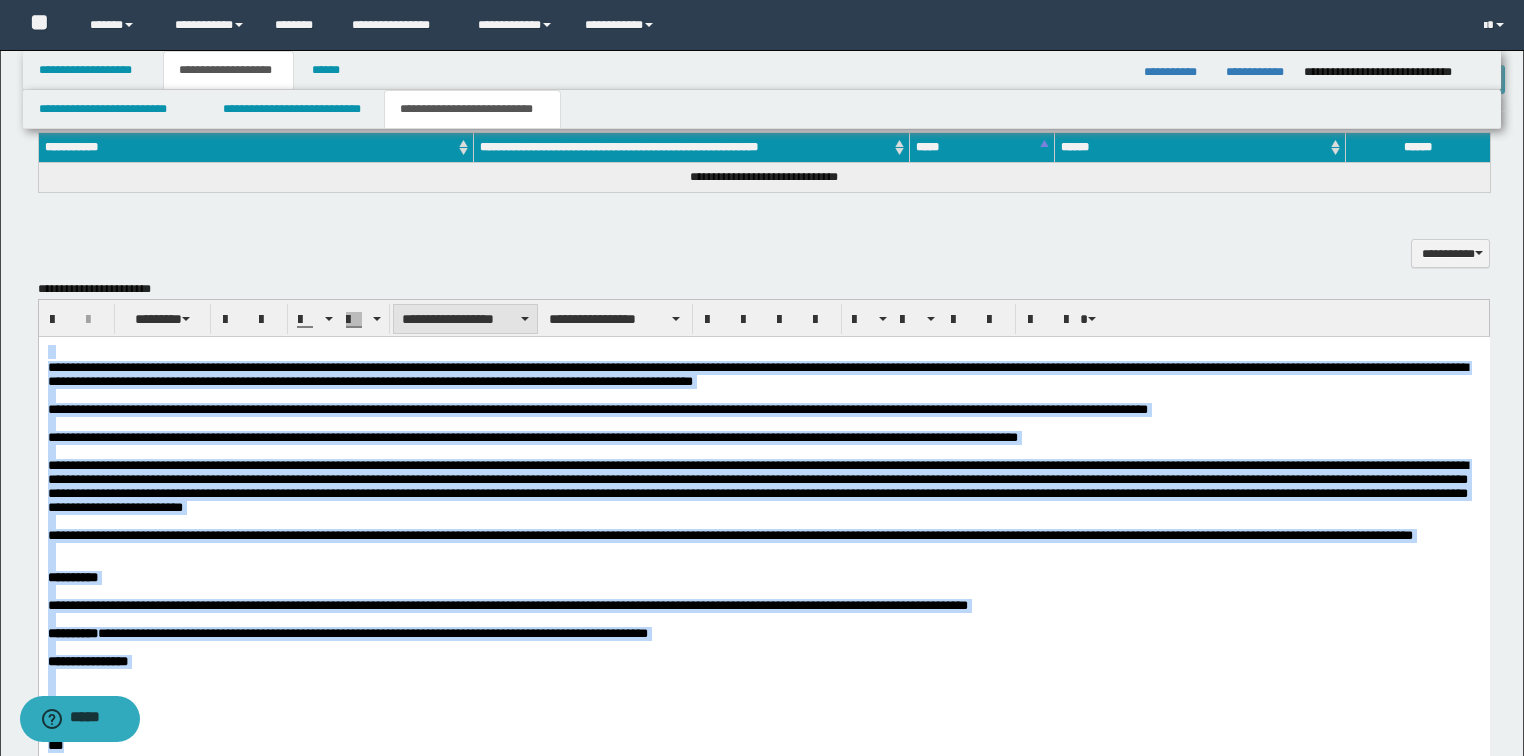 click on "**********" at bounding box center [465, 319] 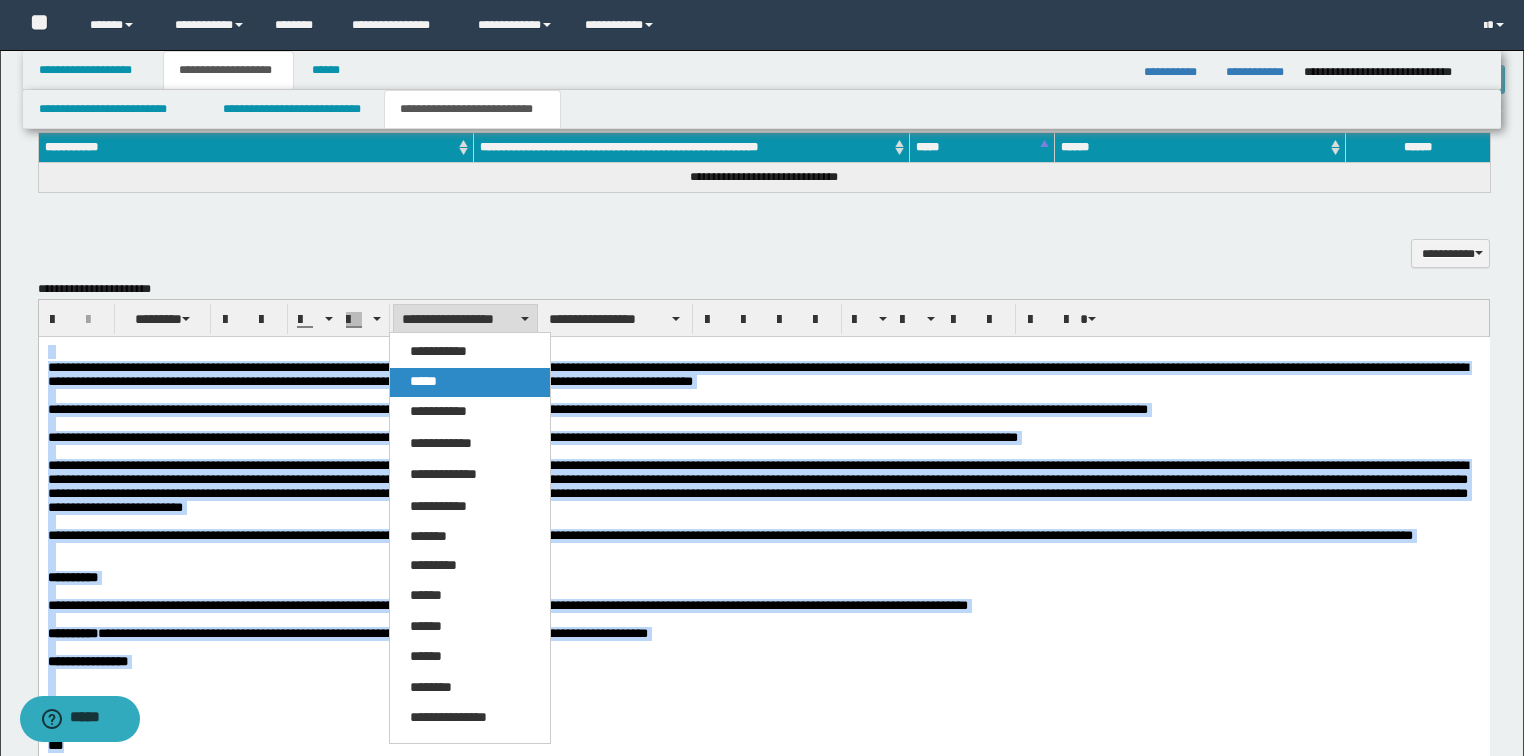 click on "*****" at bounding box center [423, 381] 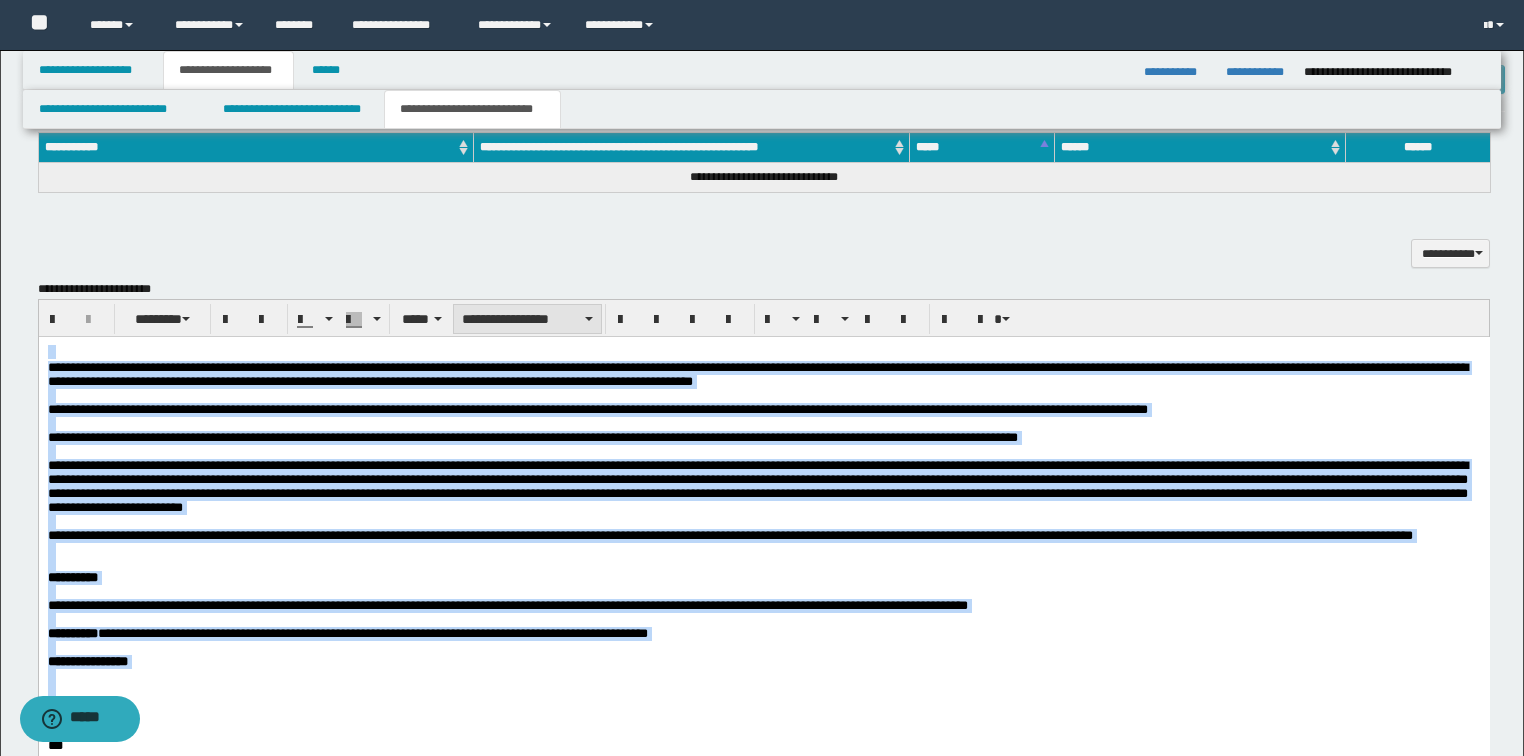 click on "**********" at bounding box center [527, 319] 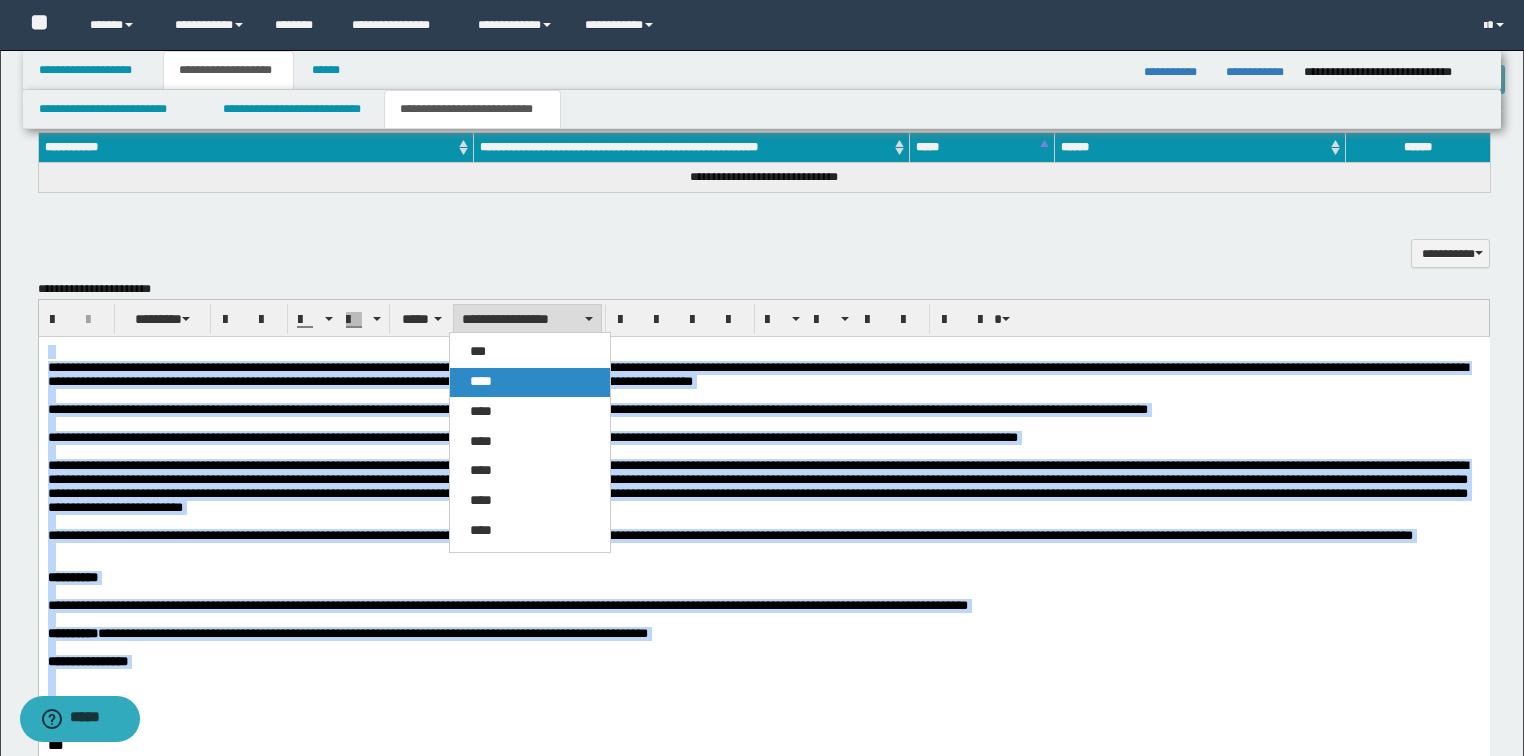 click on "****" at bounding box center [481, 381] 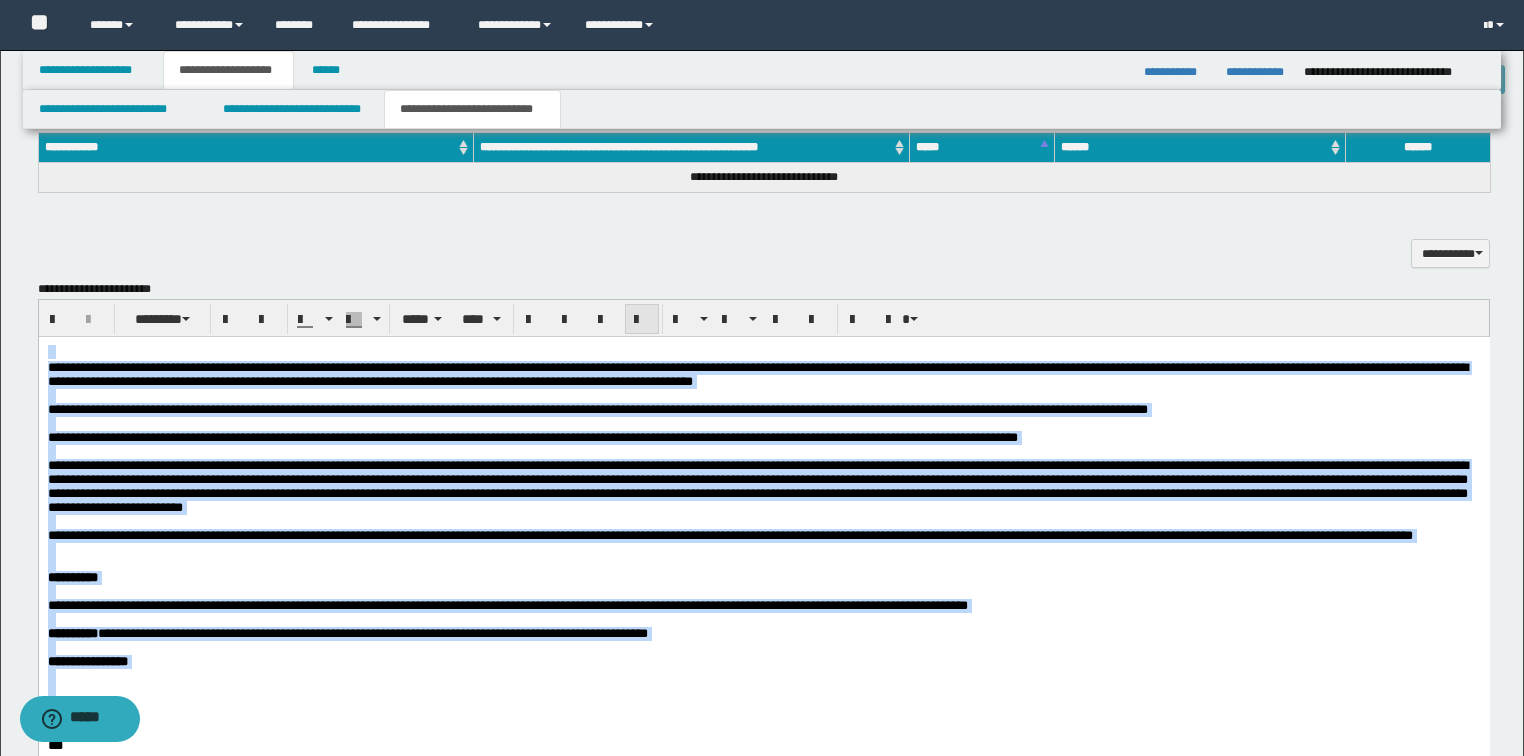 click at bounding box center [642, 320] 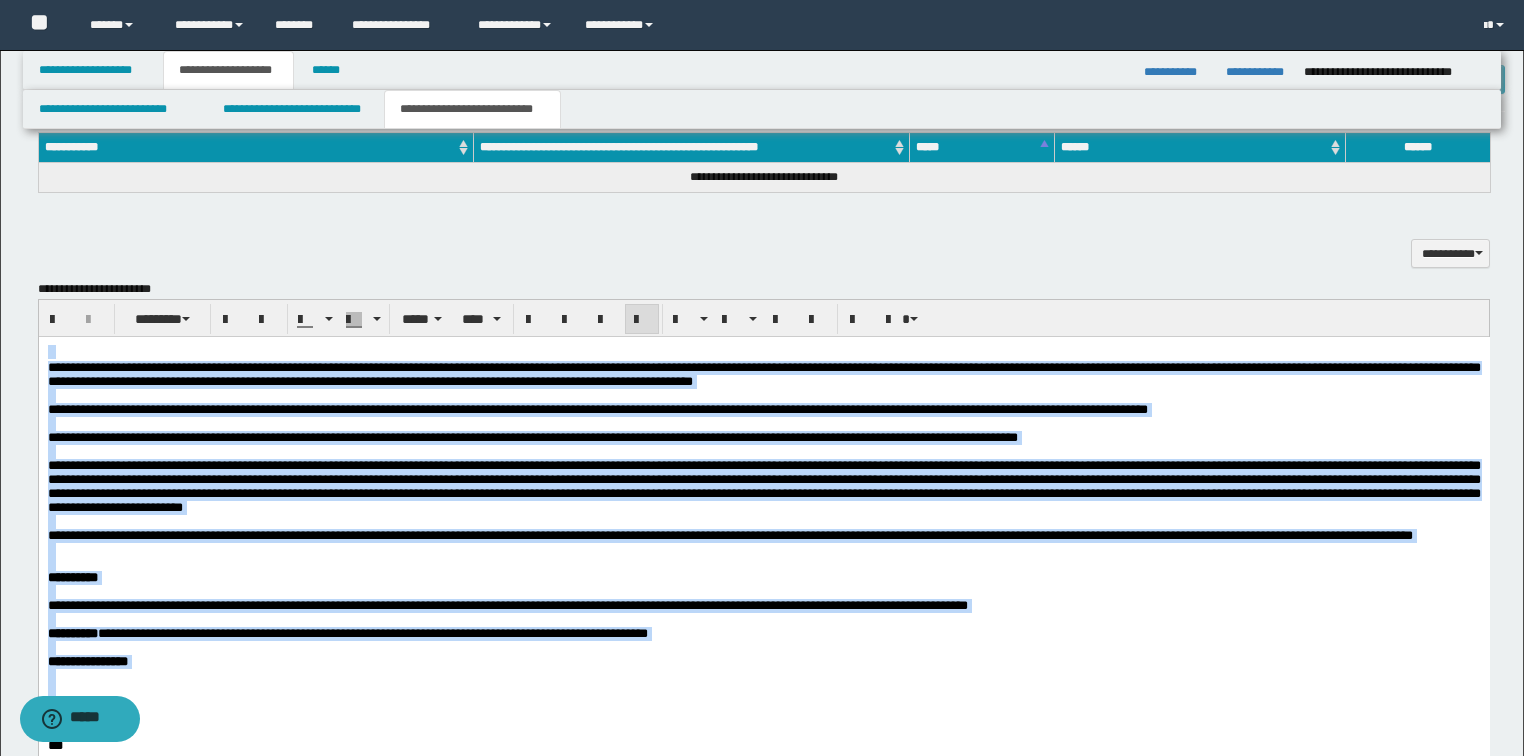 click at bounding box center [642, 320] 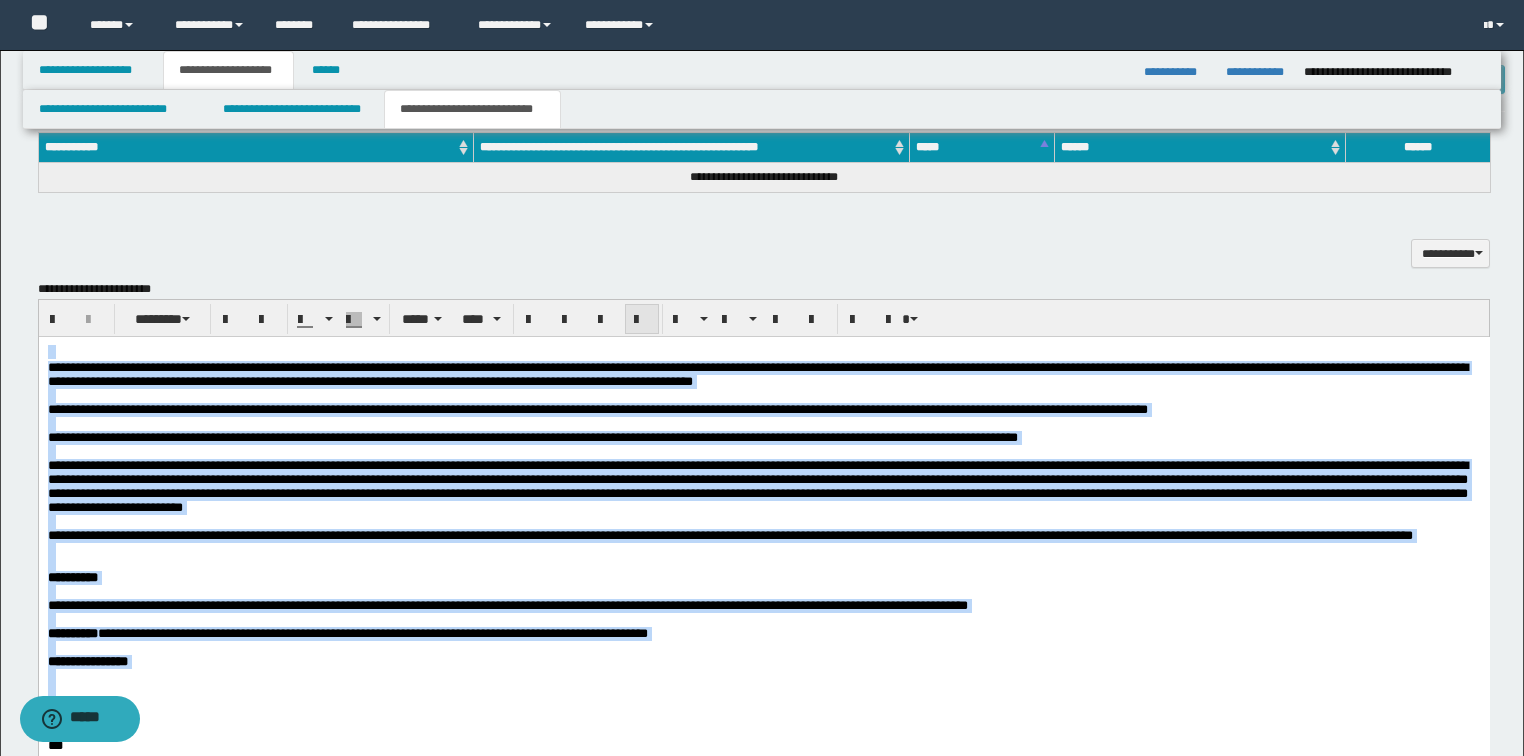 click at bounding box center (642, 320) 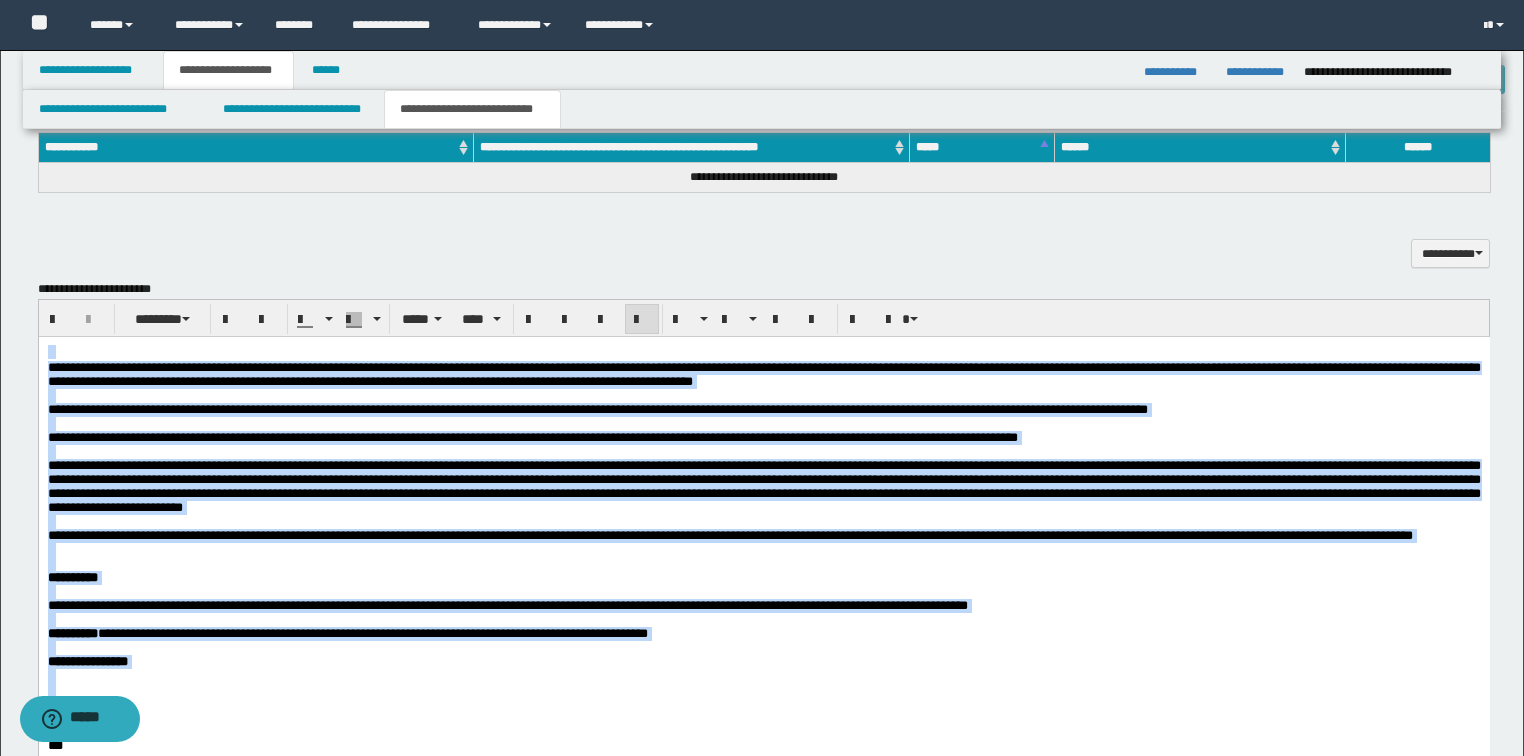 click on "**********" at bounding box center (532, 437) 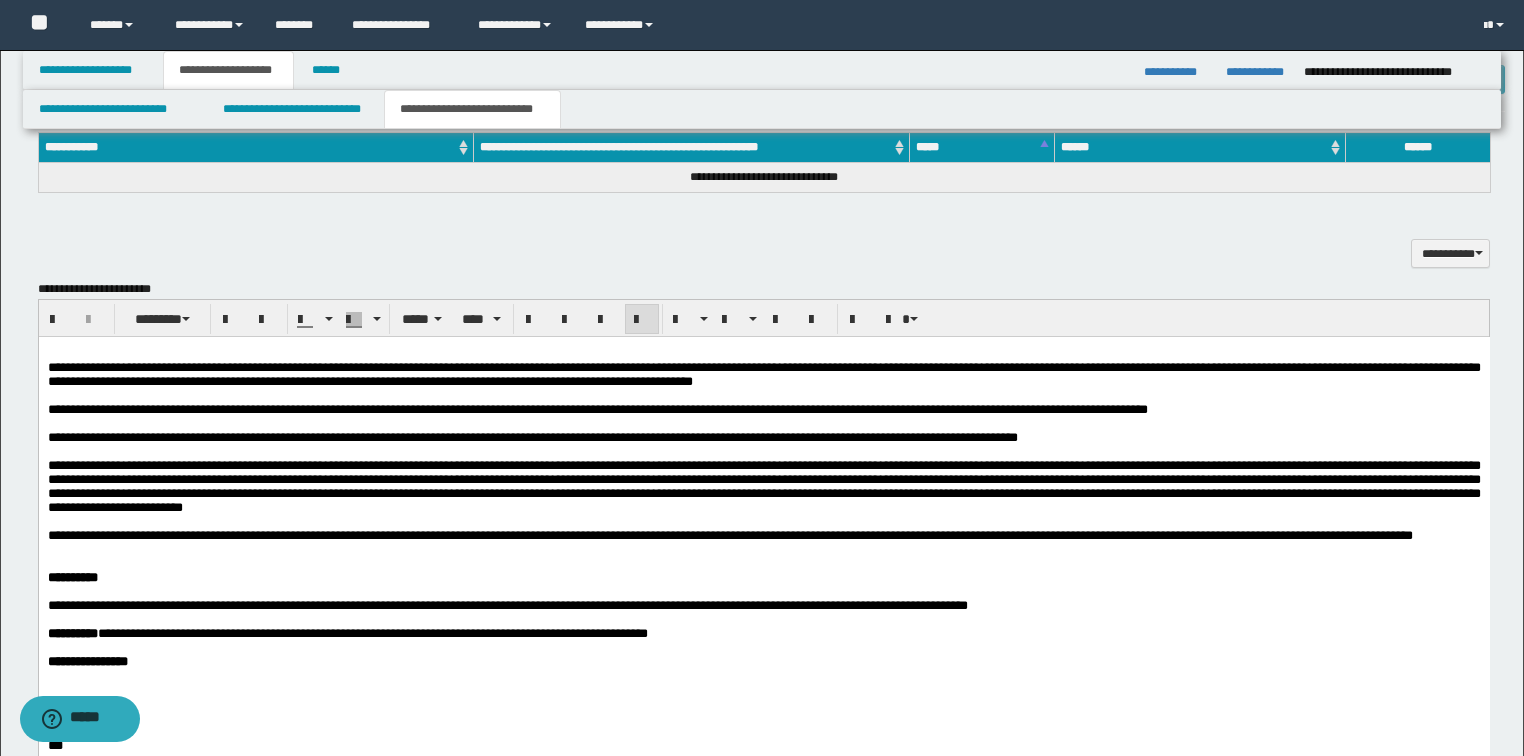 click on "**********" at bounding box center [763, 374] 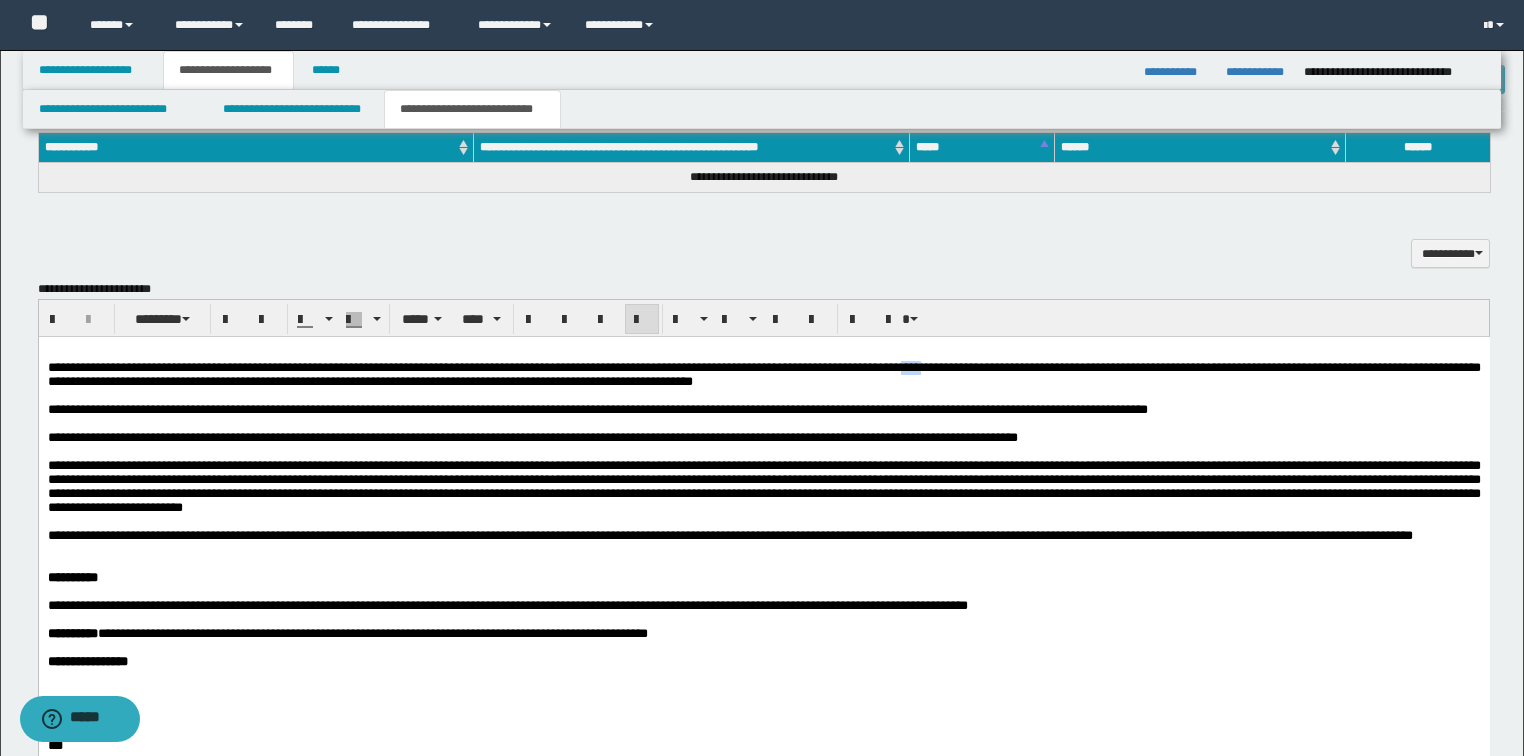 click on "**********" at bounding box center [763, 374] 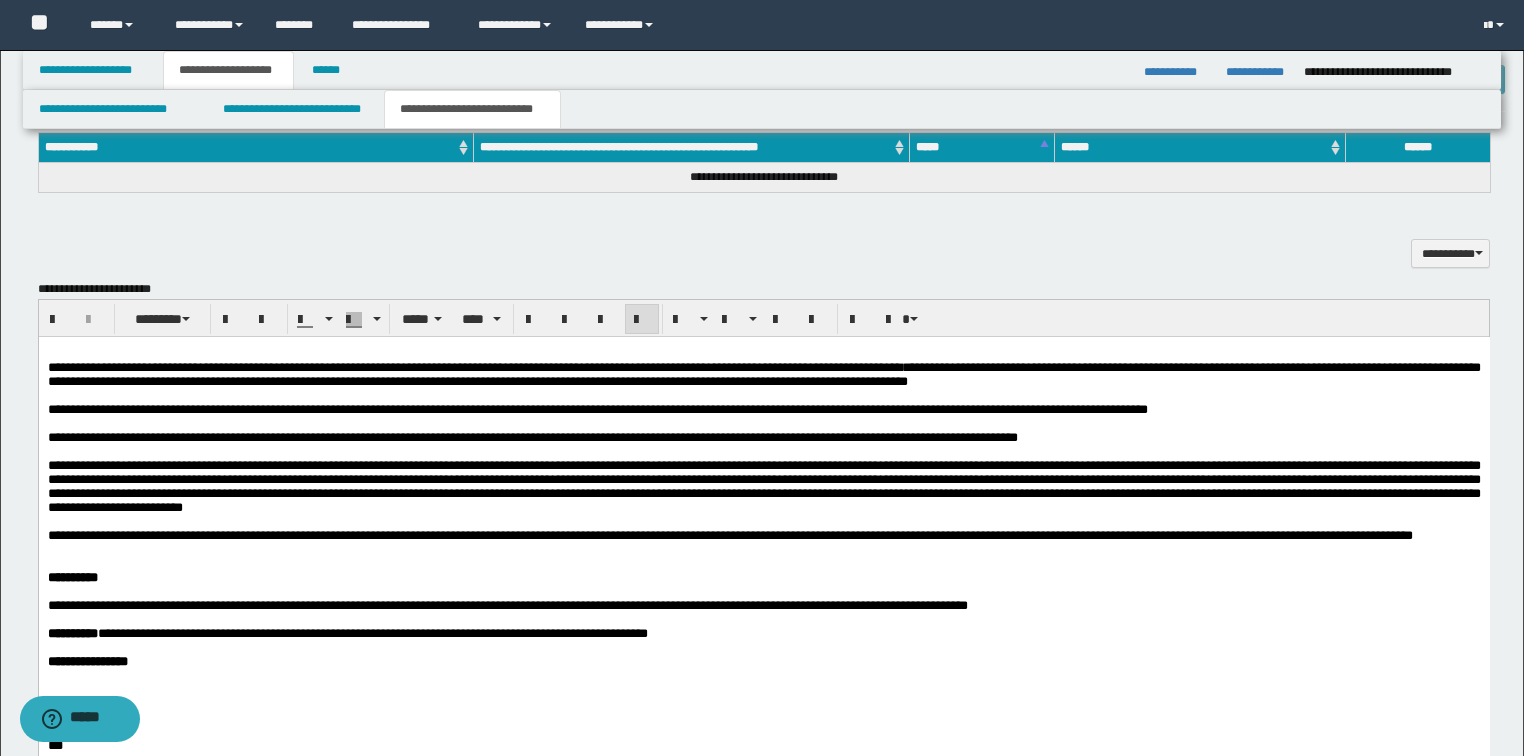 click on "**********" at bounding box center [763, 374] 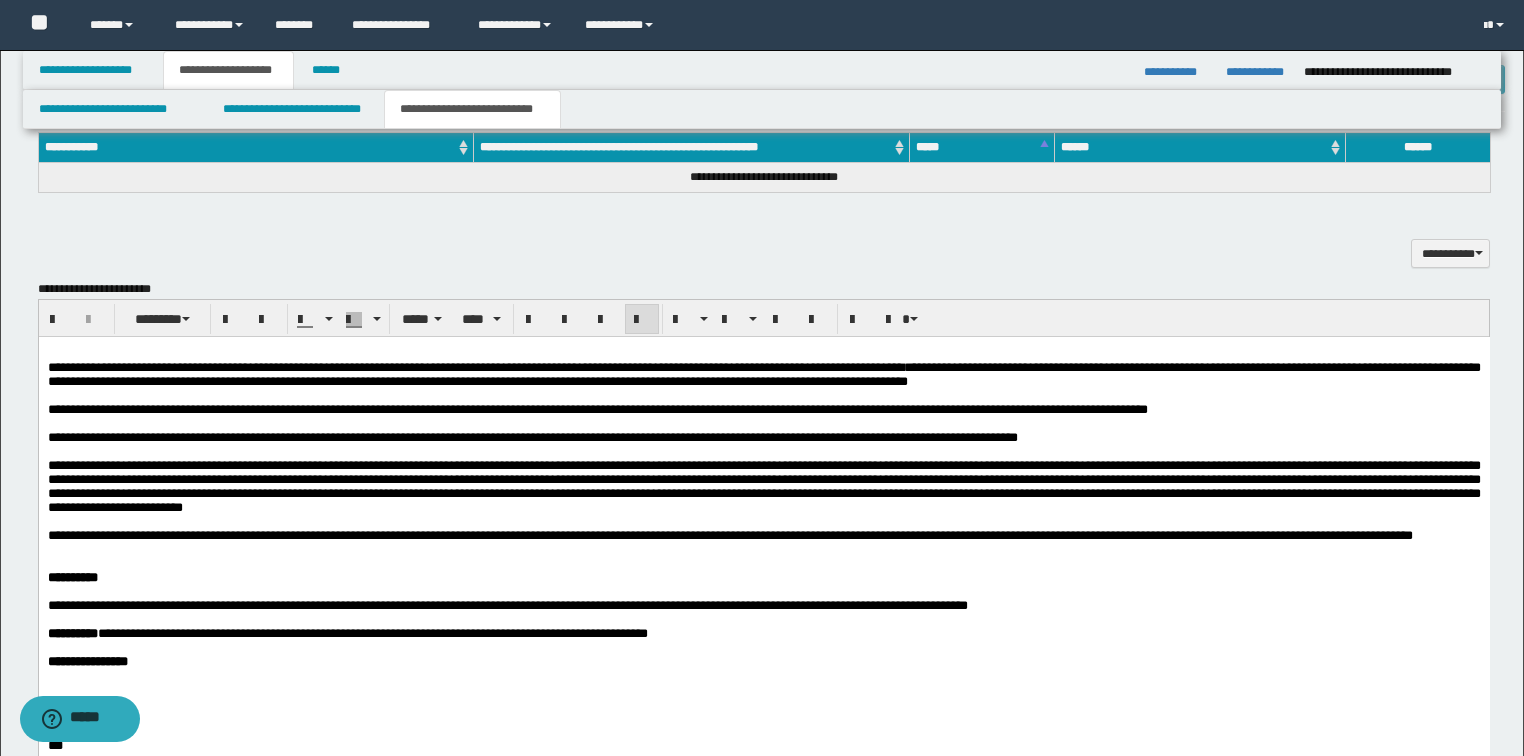 click on "**********" at bounding box center (763, 374) 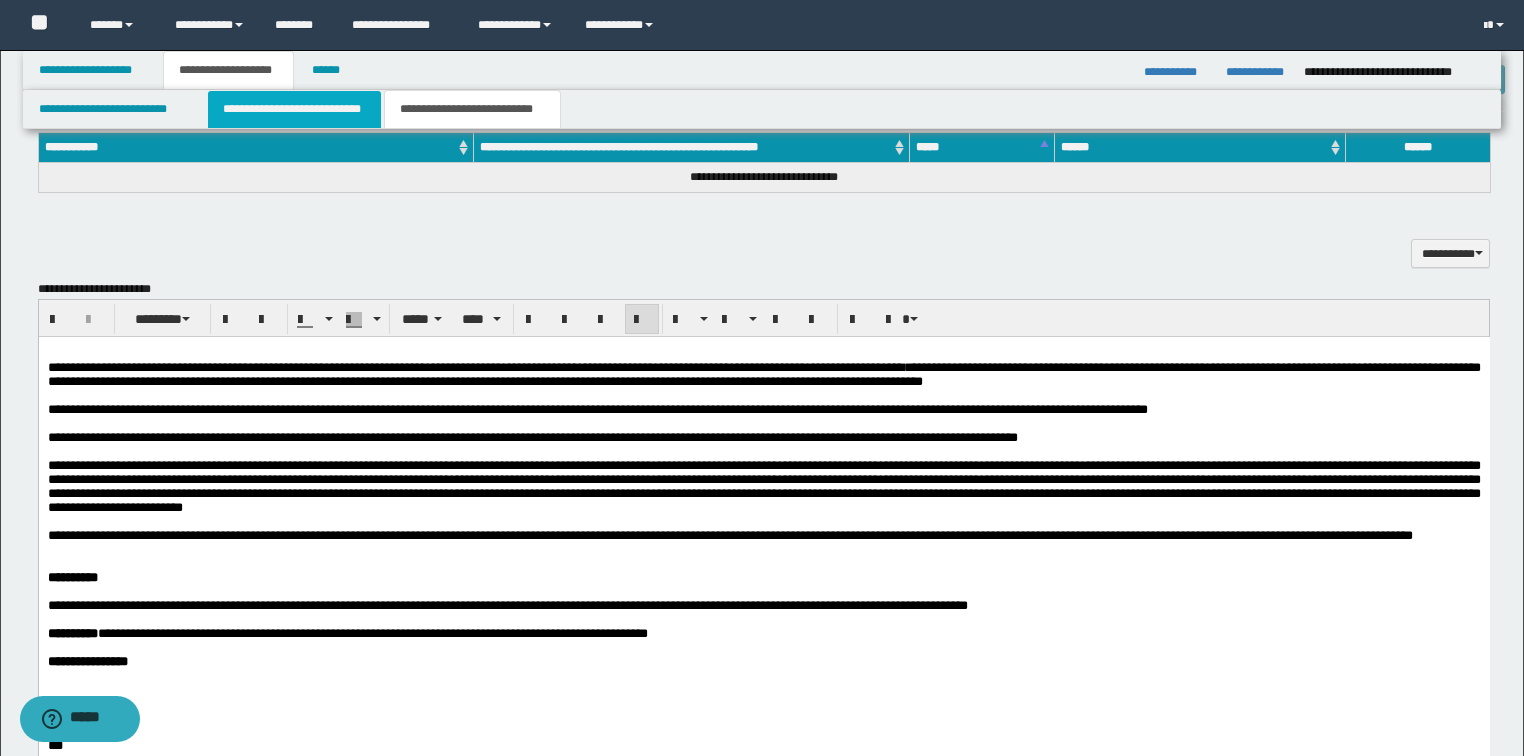 click on "**********" at bounding box center [294, 109] 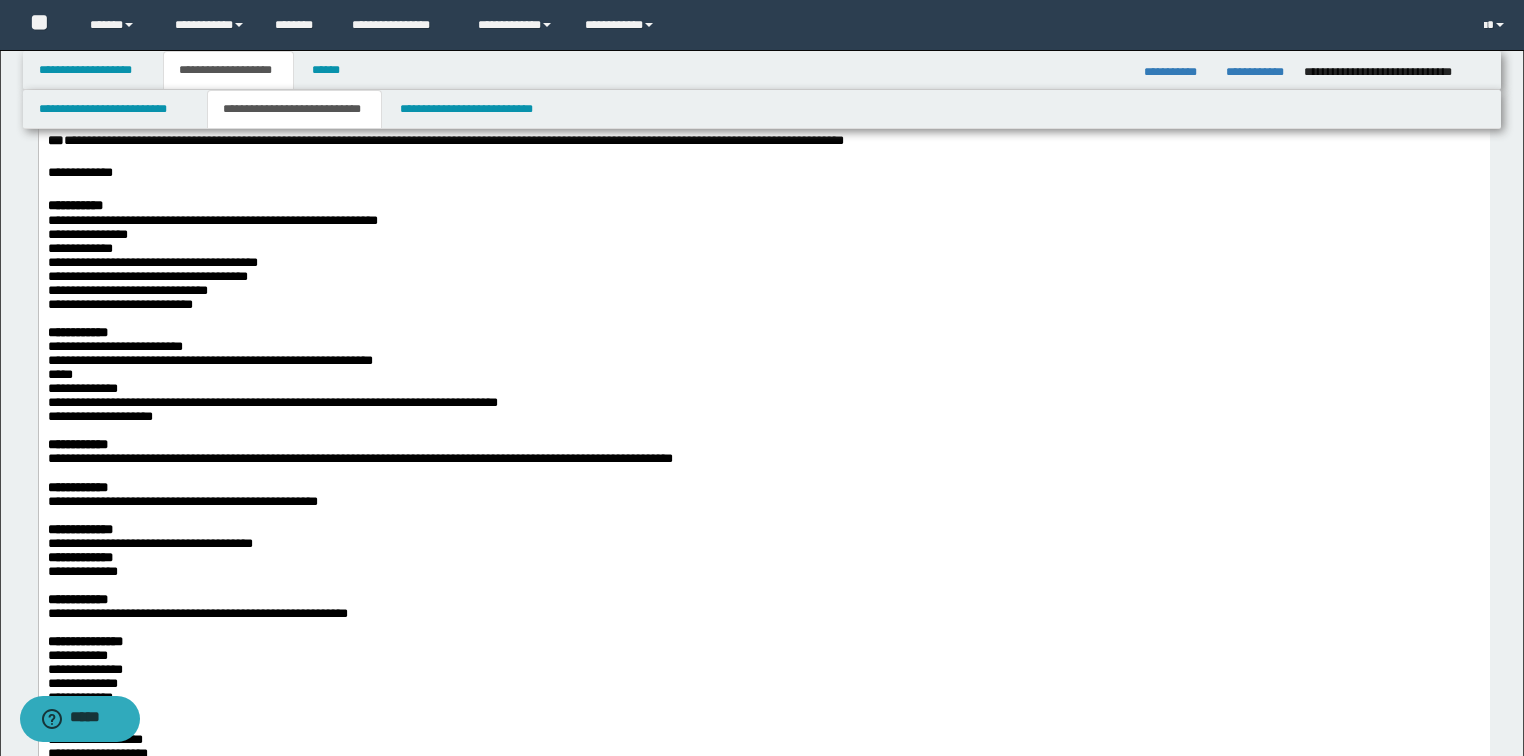 scroll, scrollTop: 4160, scrollLeft: 0, axis: vertical 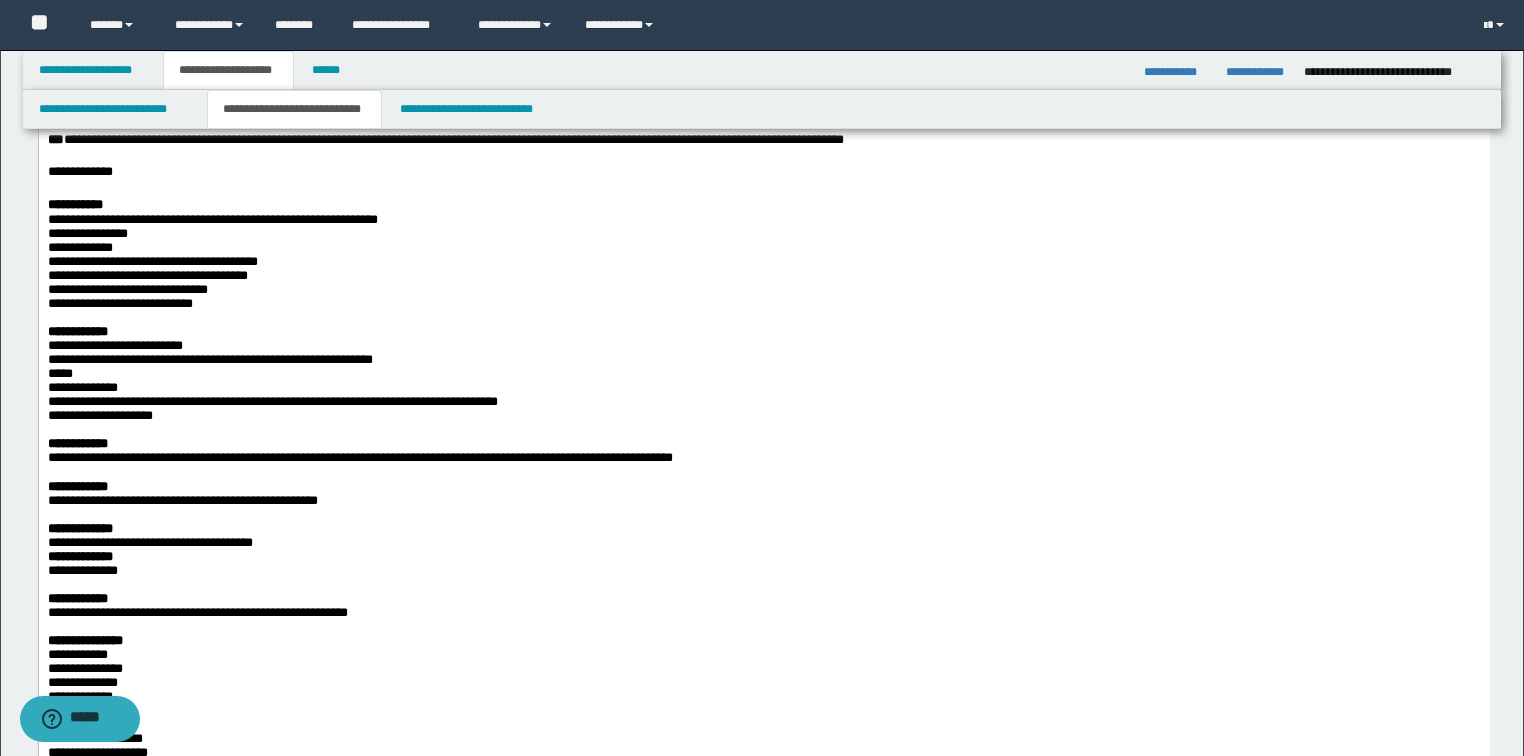 drag, startPoint x: 243, startPoint y: 286, endPoint x: 310, endPoint y: 287, distance: 67.00746 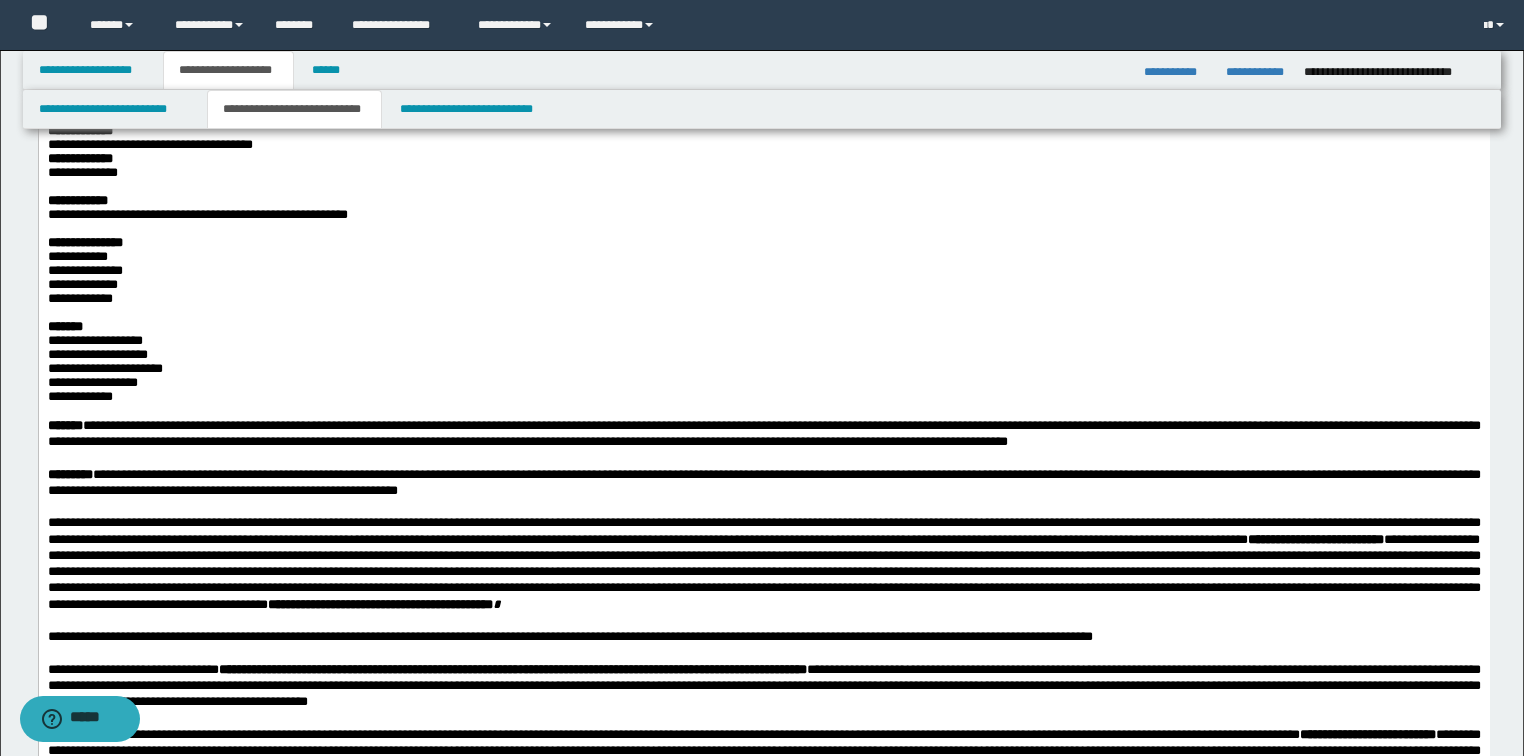 scroll, scrollTop: 4560, scrollLeft: 0, axis: vertical 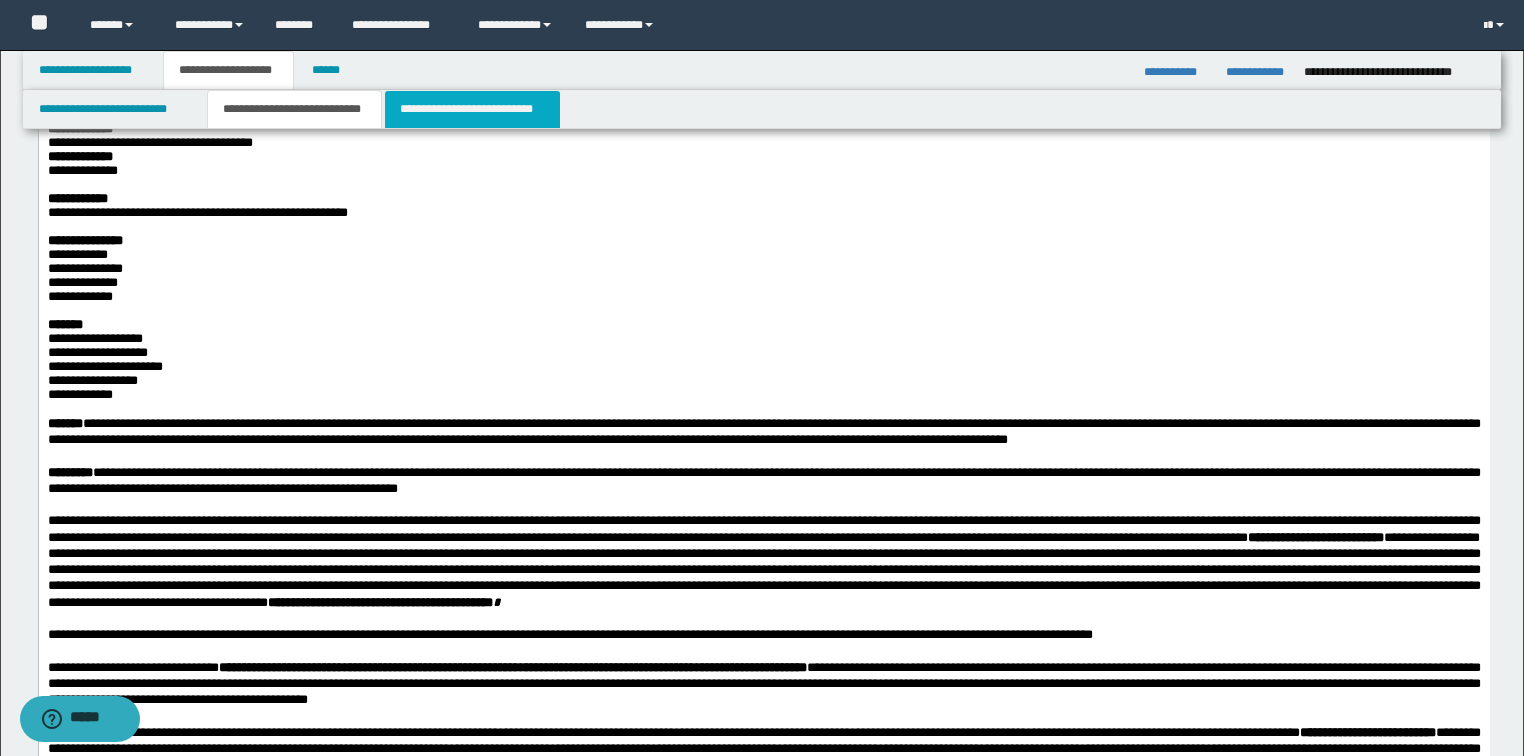 drag, startPoint x: 468, startPoint y: 105, endPoint x: 426, endPoint y: 477, distance: 374.36346 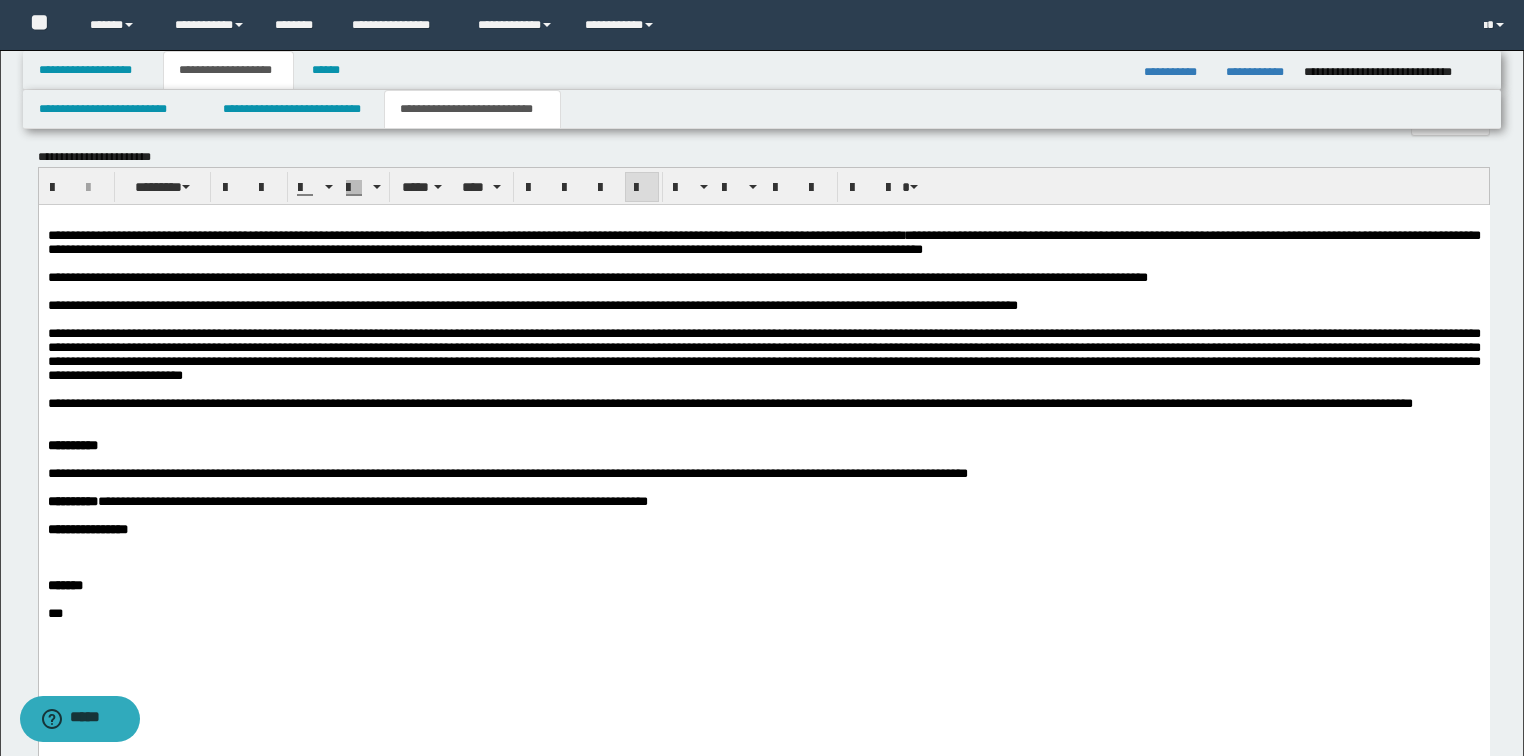 scroll, scrollTop: 1003, scrollLeft: 0, axis: vertical 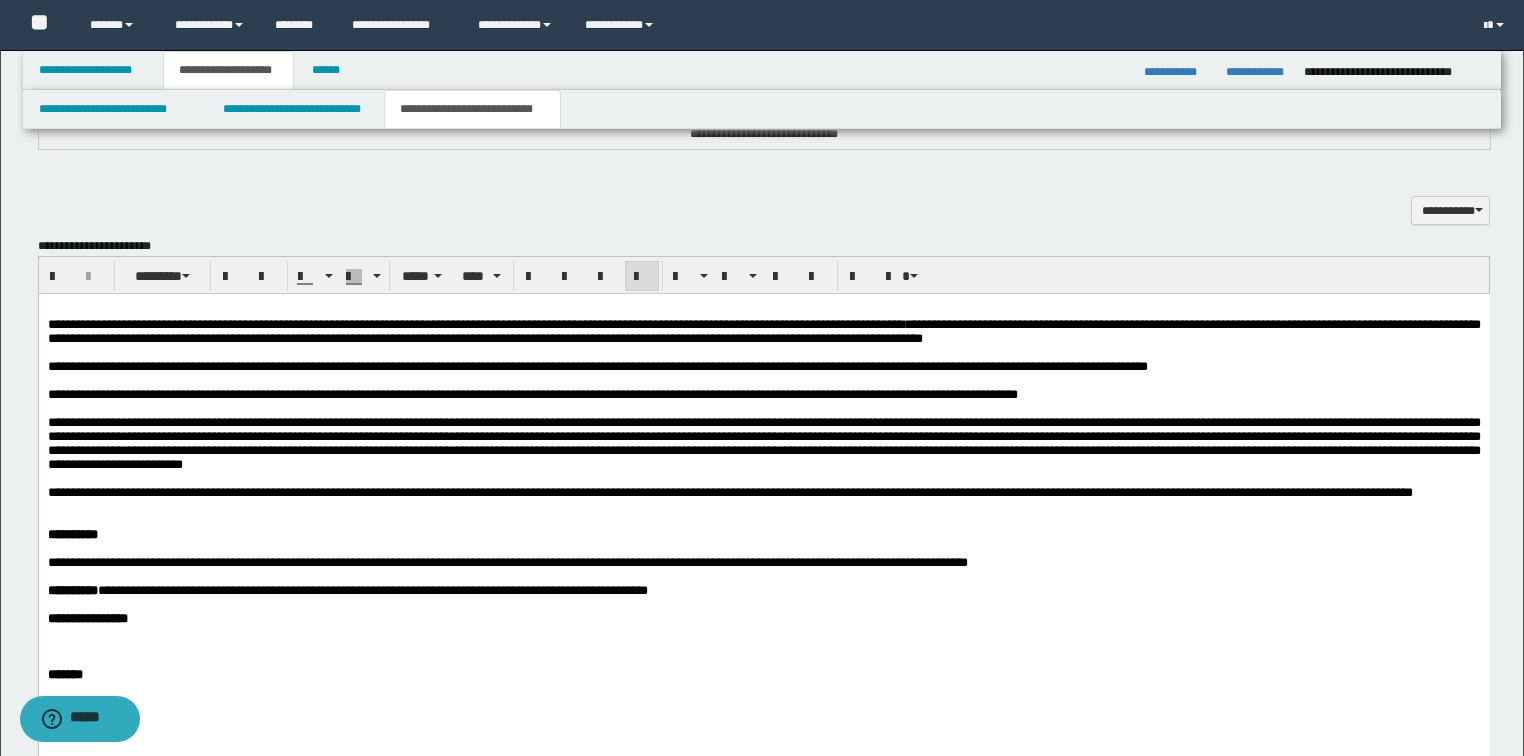drag, startPoint x: 1354, startPoint y: 330, endPoint x: 1386, endPoint y: 375, distance: 55.21775 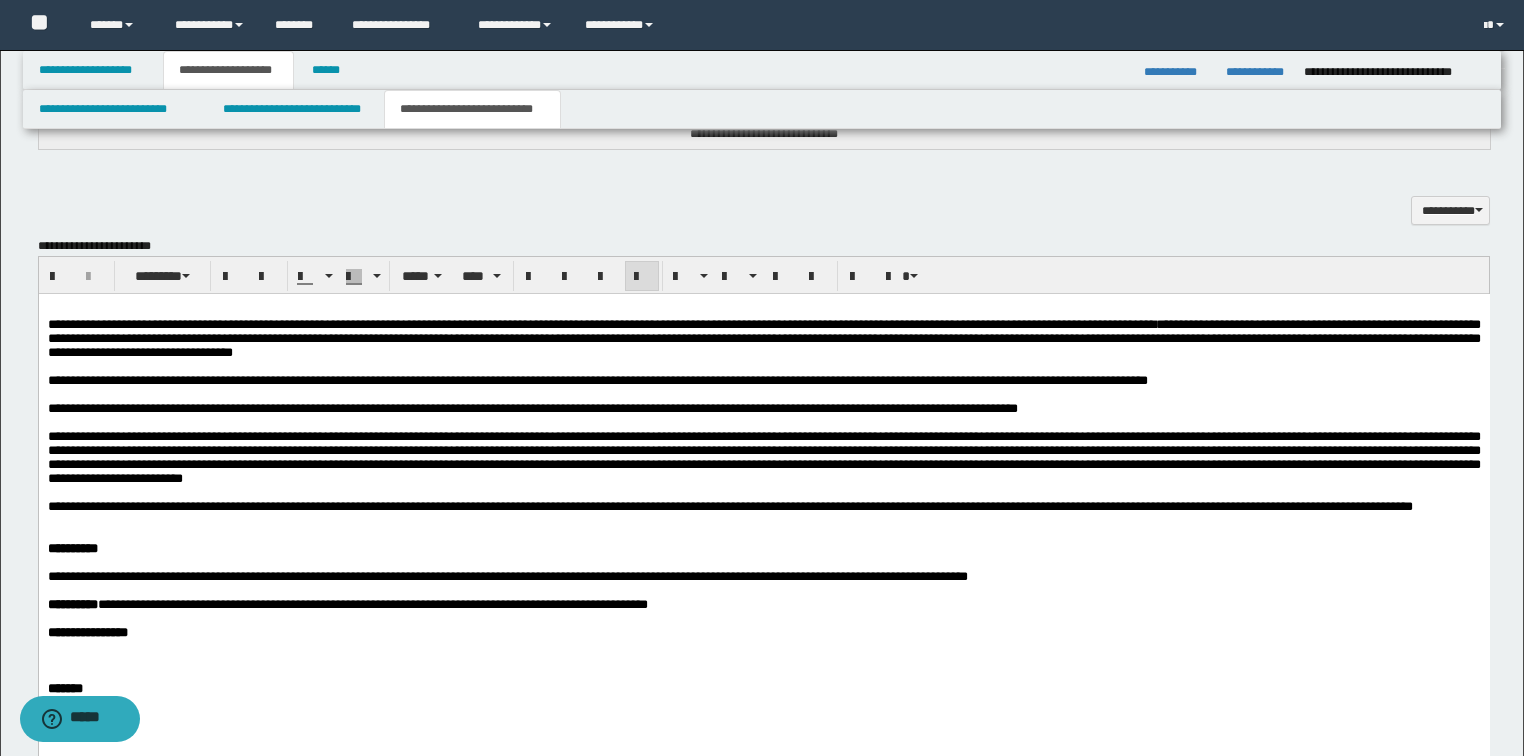 click on "**********" at bounding box center (763, 338) 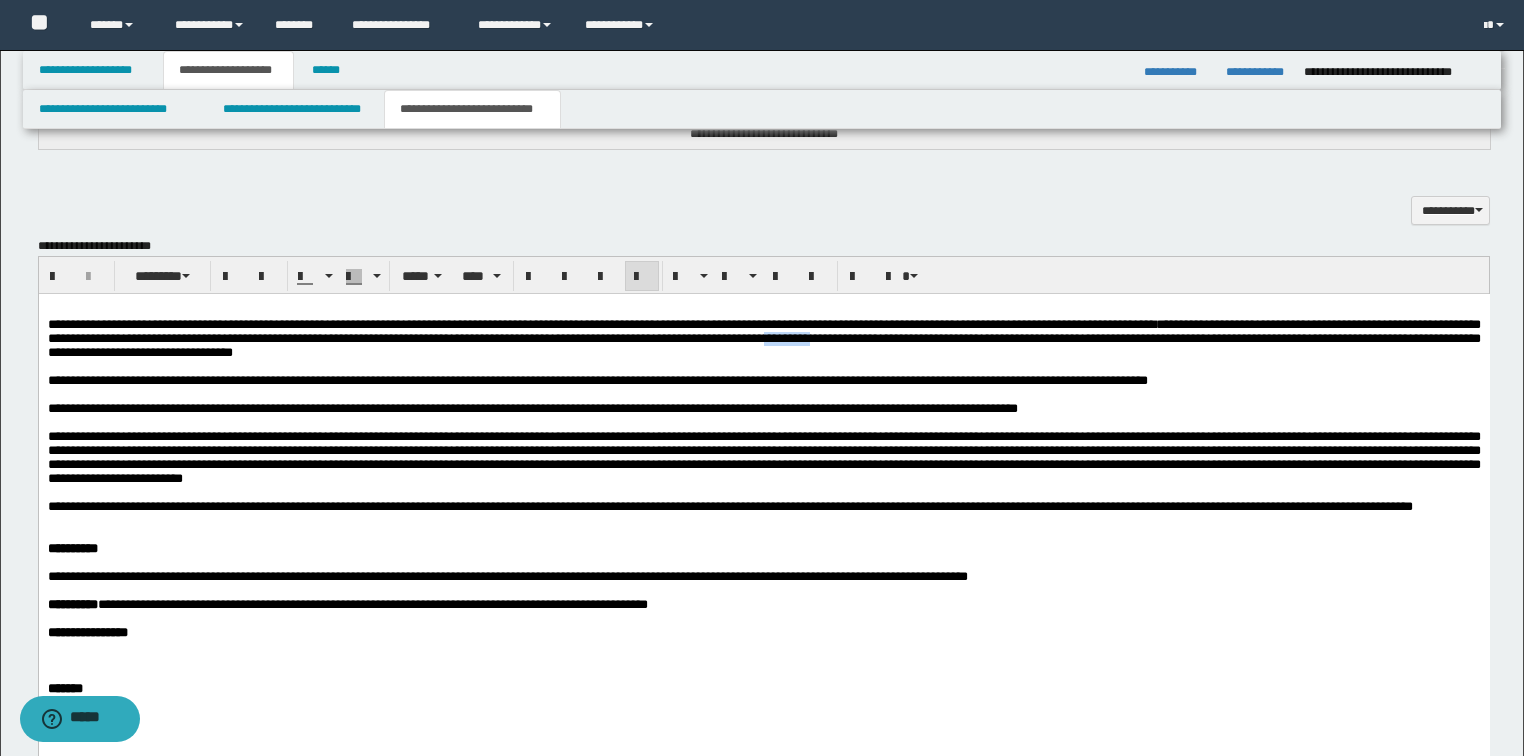 click on "**********" at bounding box center [763, 338] 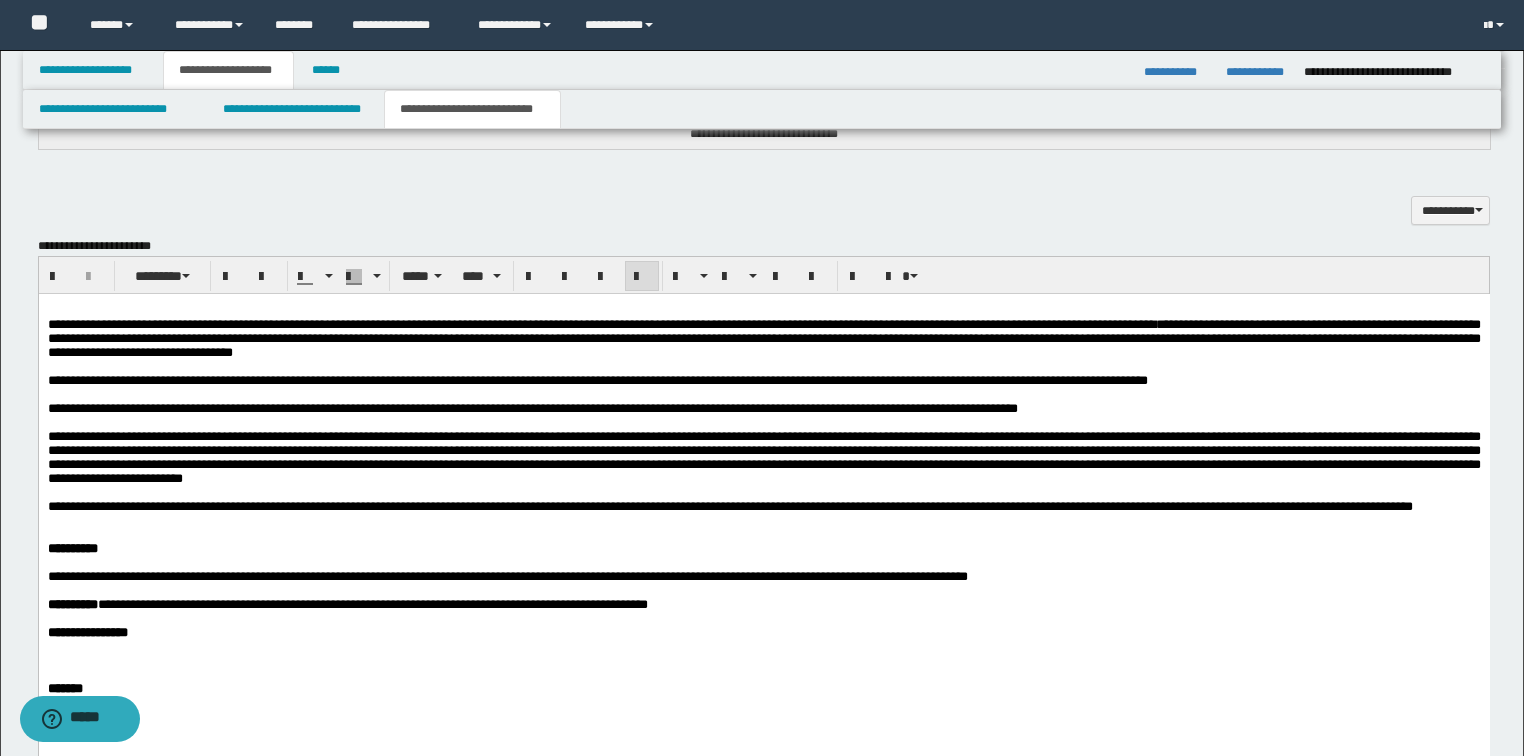 click on "**********" at bounding box center [763, 339] 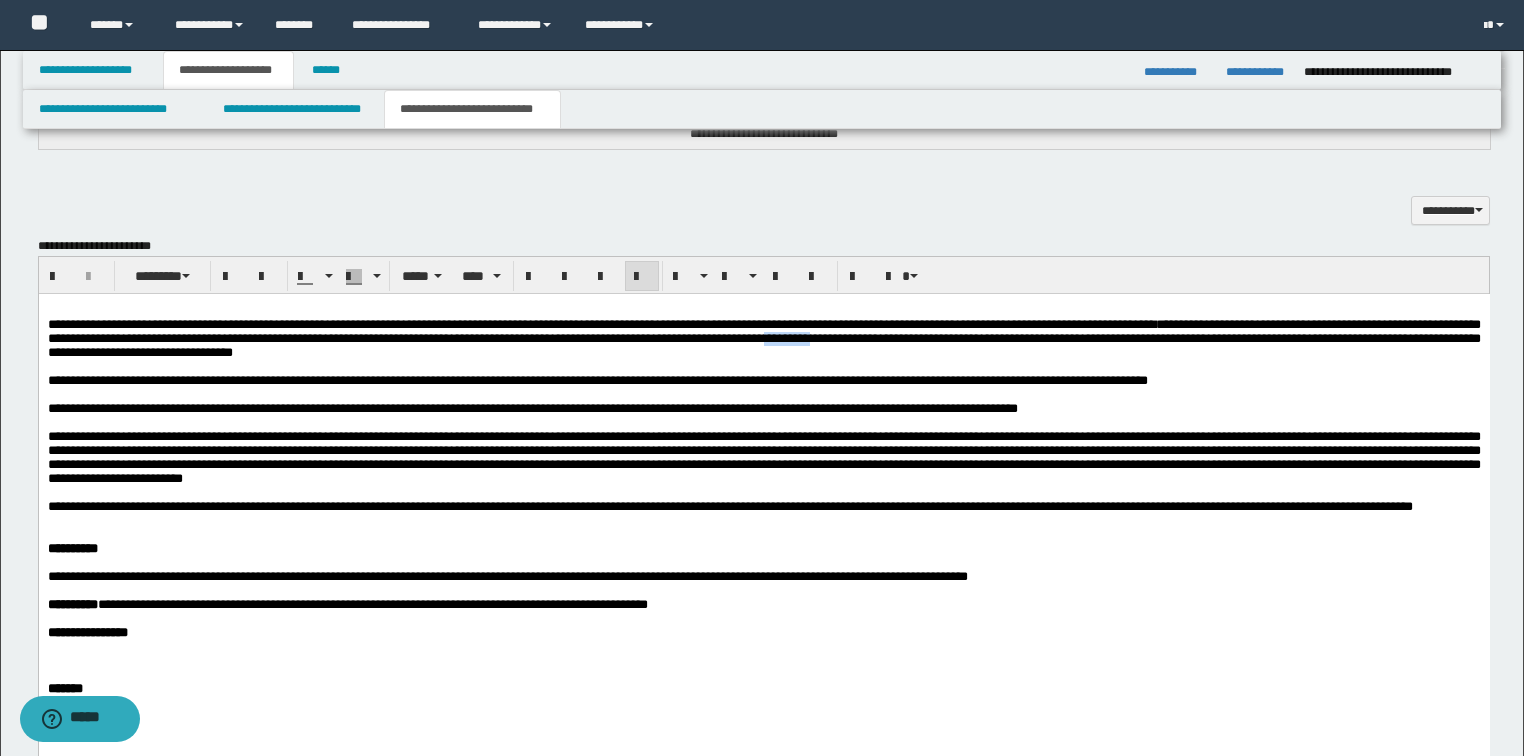 click on "**********" at bounding box center [763, 338] 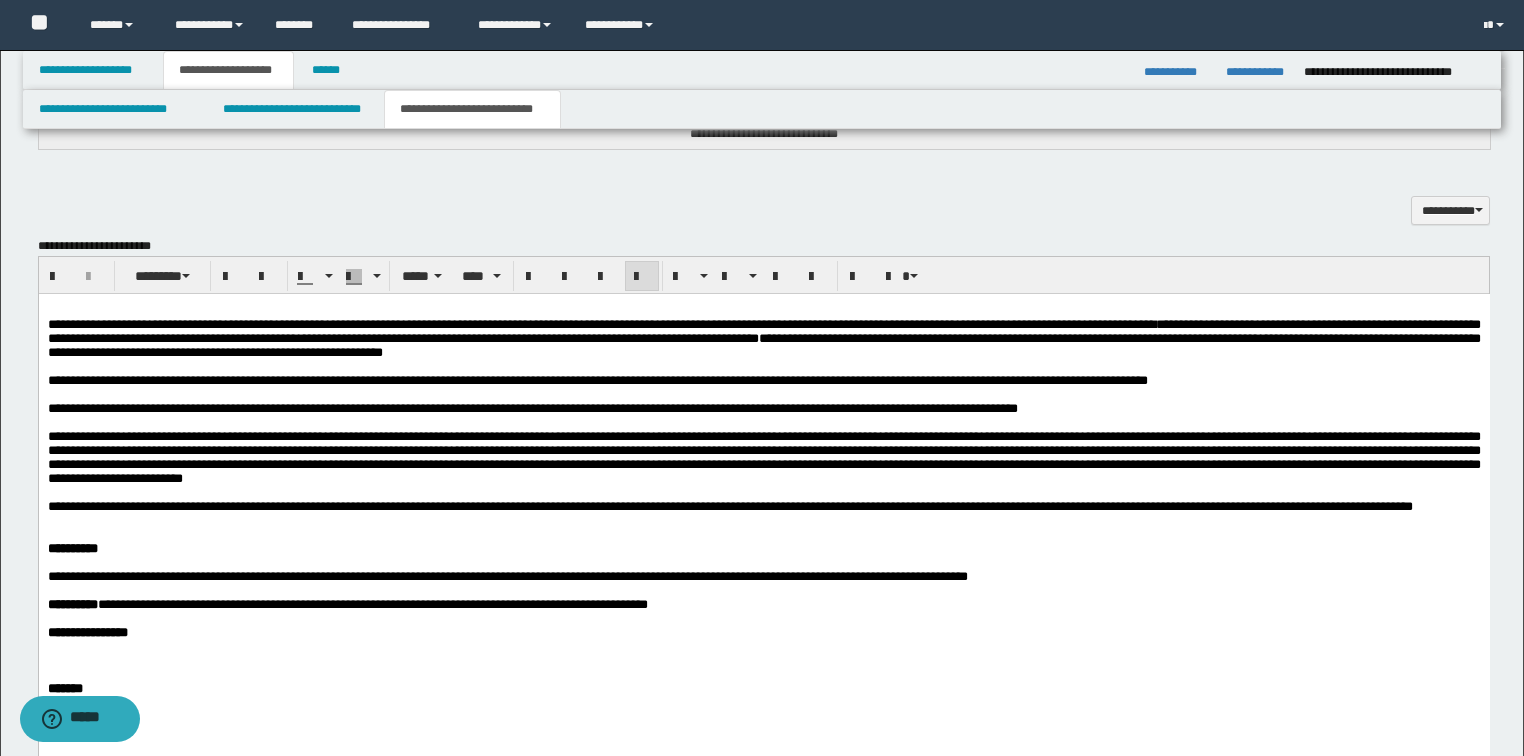 click on "**********" at bounding box center (763, 338) 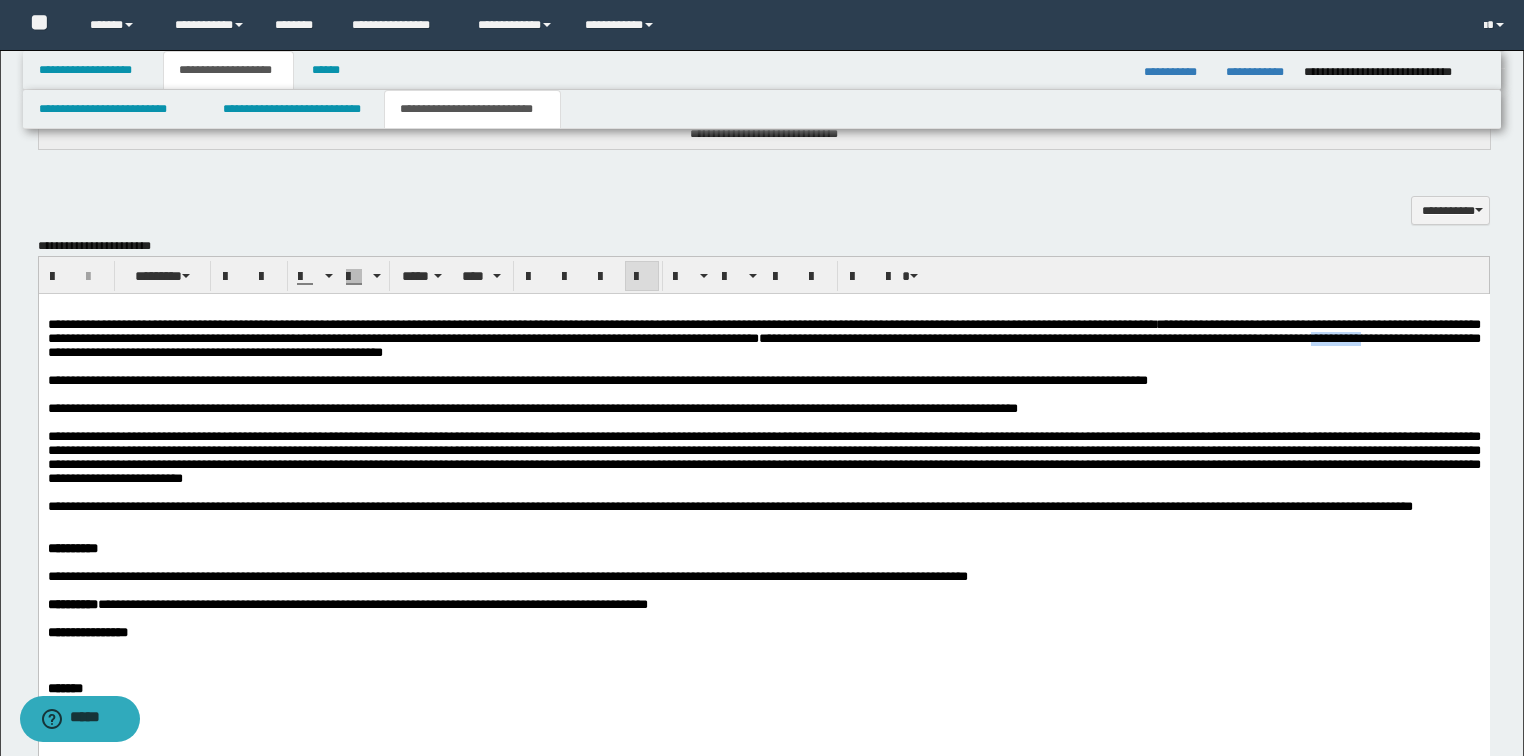 click on "**********" at bounding box center (763, 338) 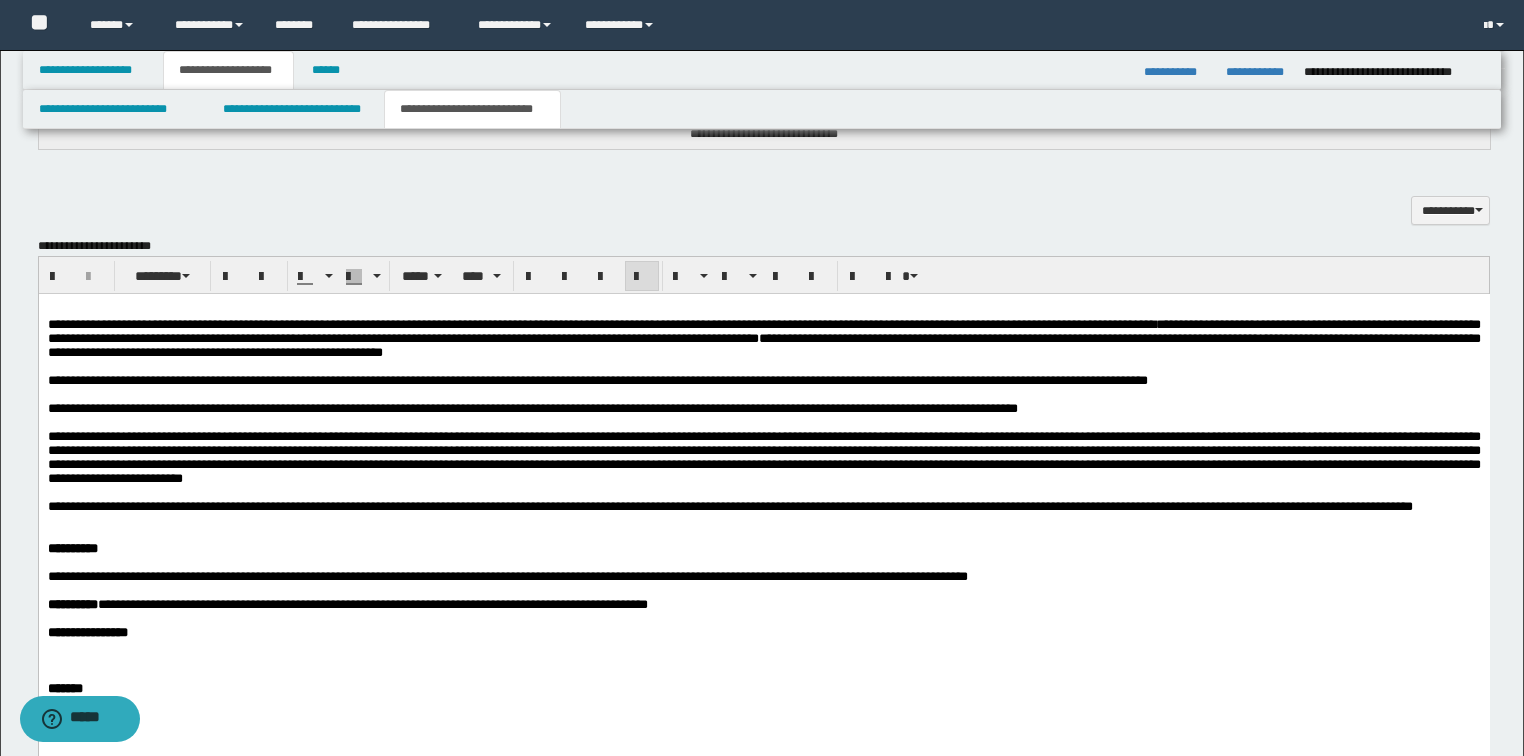 click on "**********" at bounding box center (763, 338) 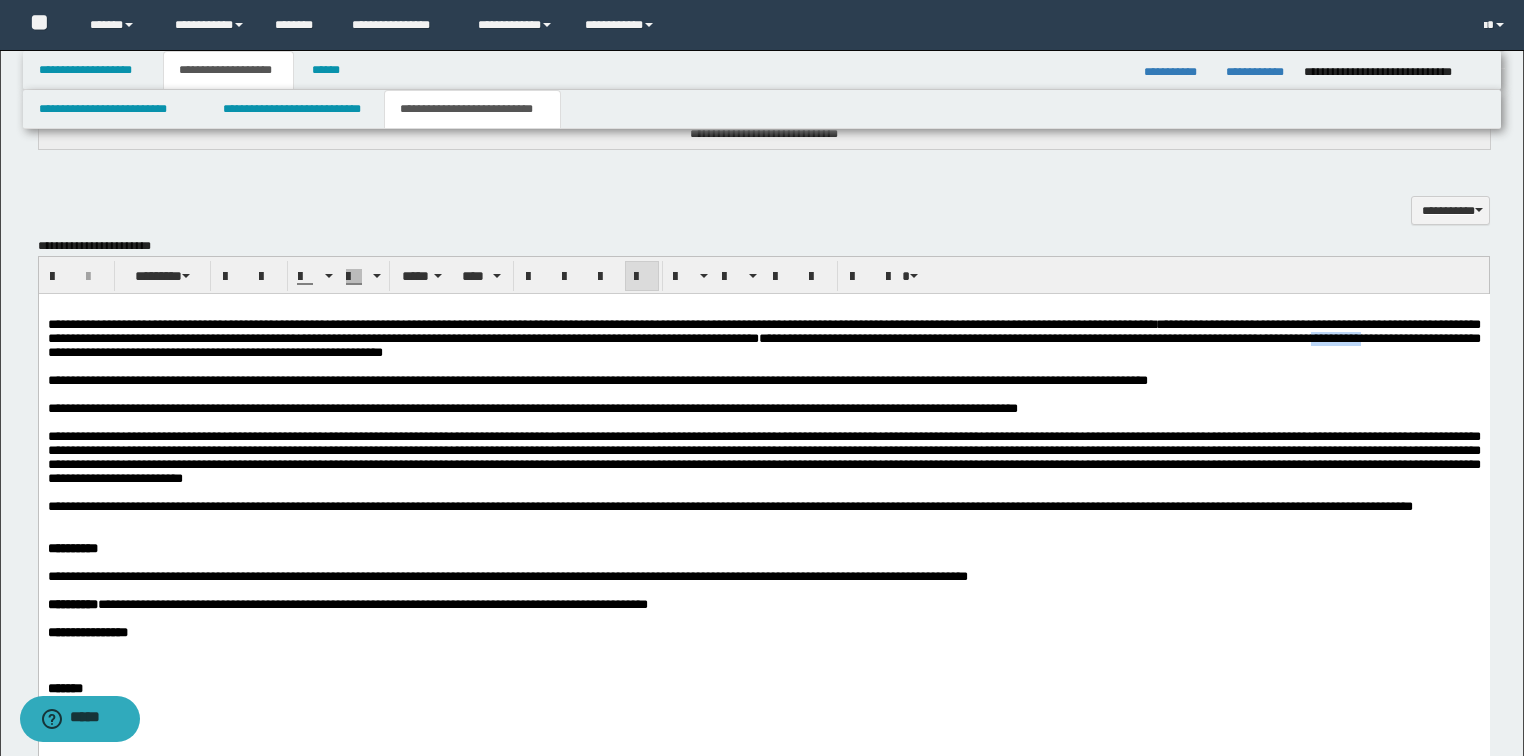 click on "**********" at bounding box center [763, 338] 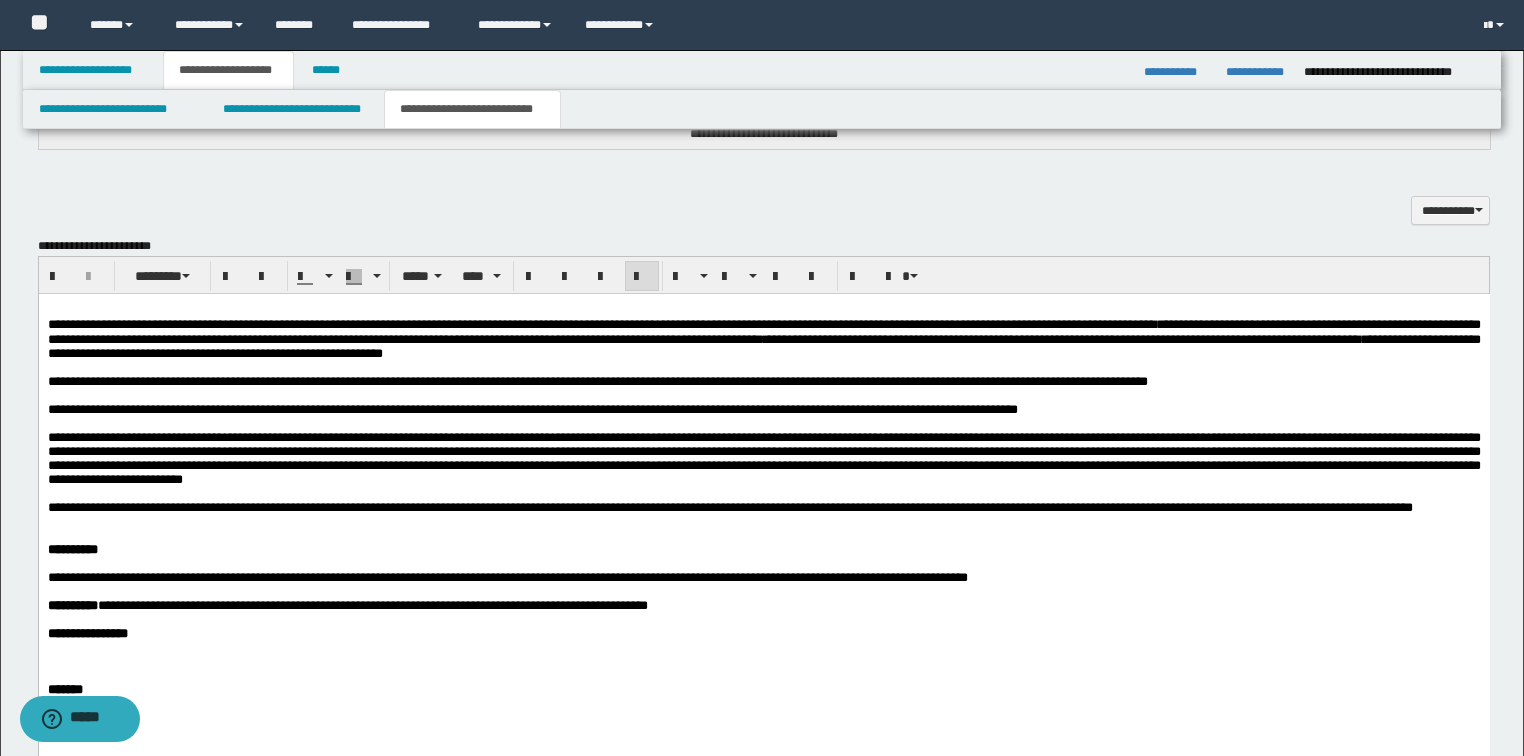 click on "**********" at bounding box center [763, 339] 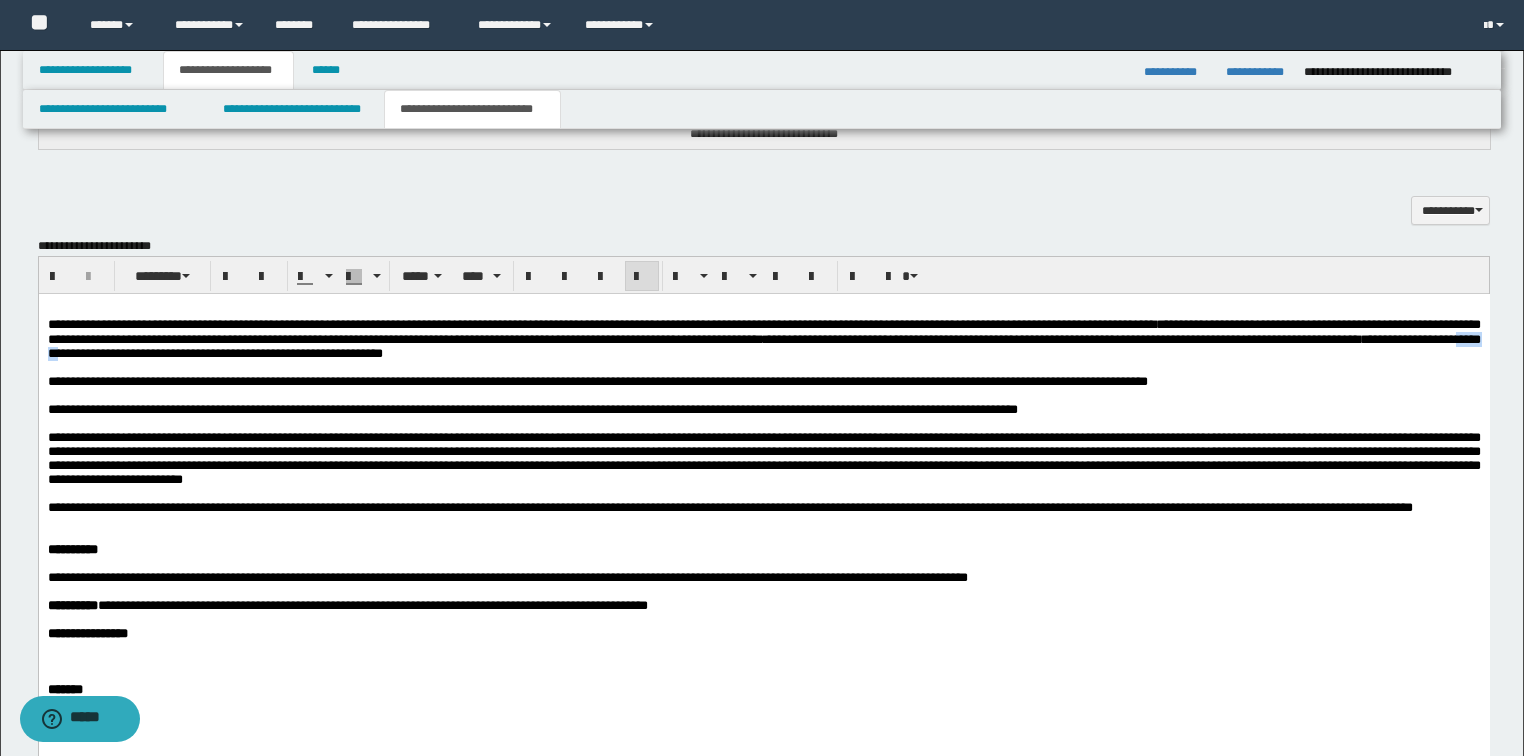 click on "**********" at bounding box center [763, 339] 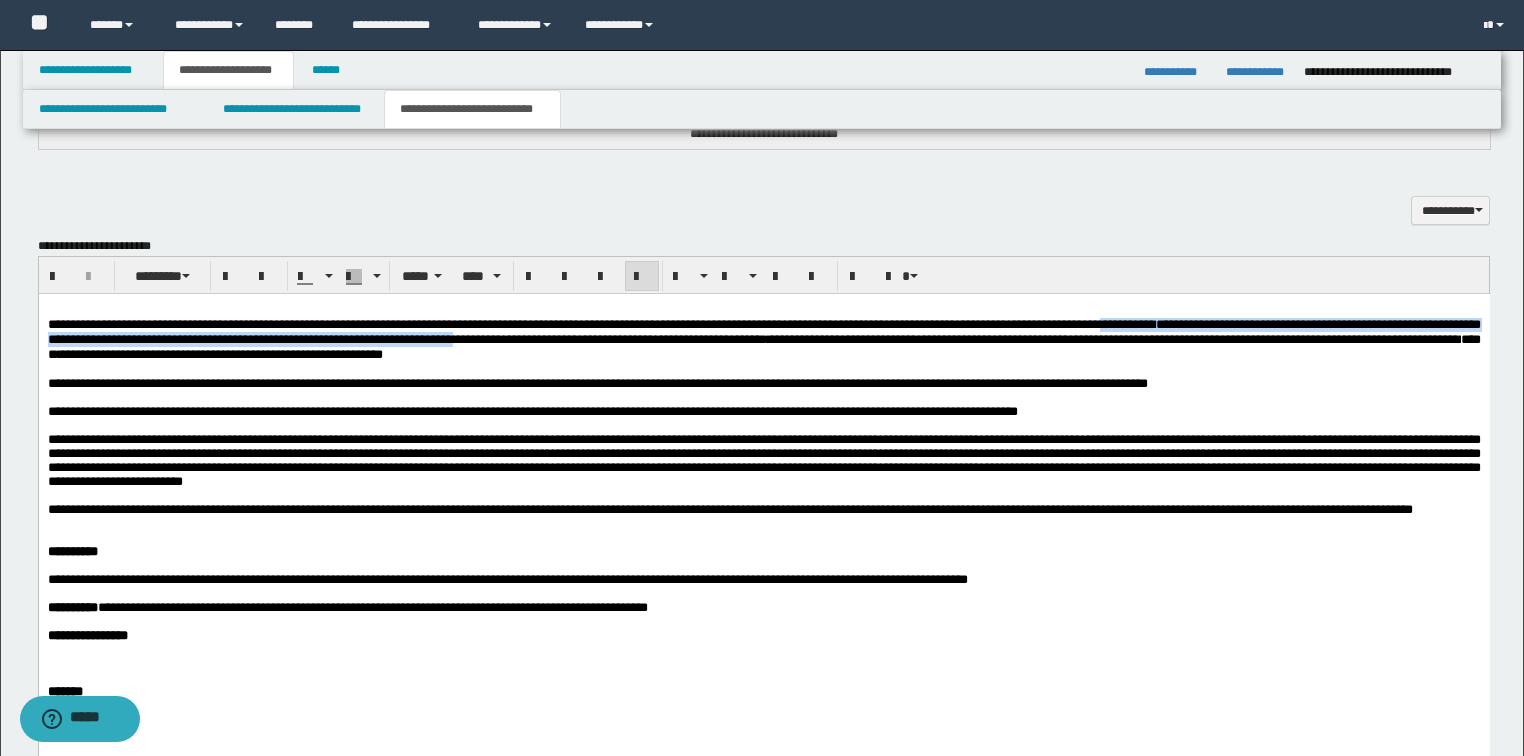 drag, startPoint x: 1329, startPoint y: 322, endPoint x: 867, endPoint y: 348, distance: 462.73102 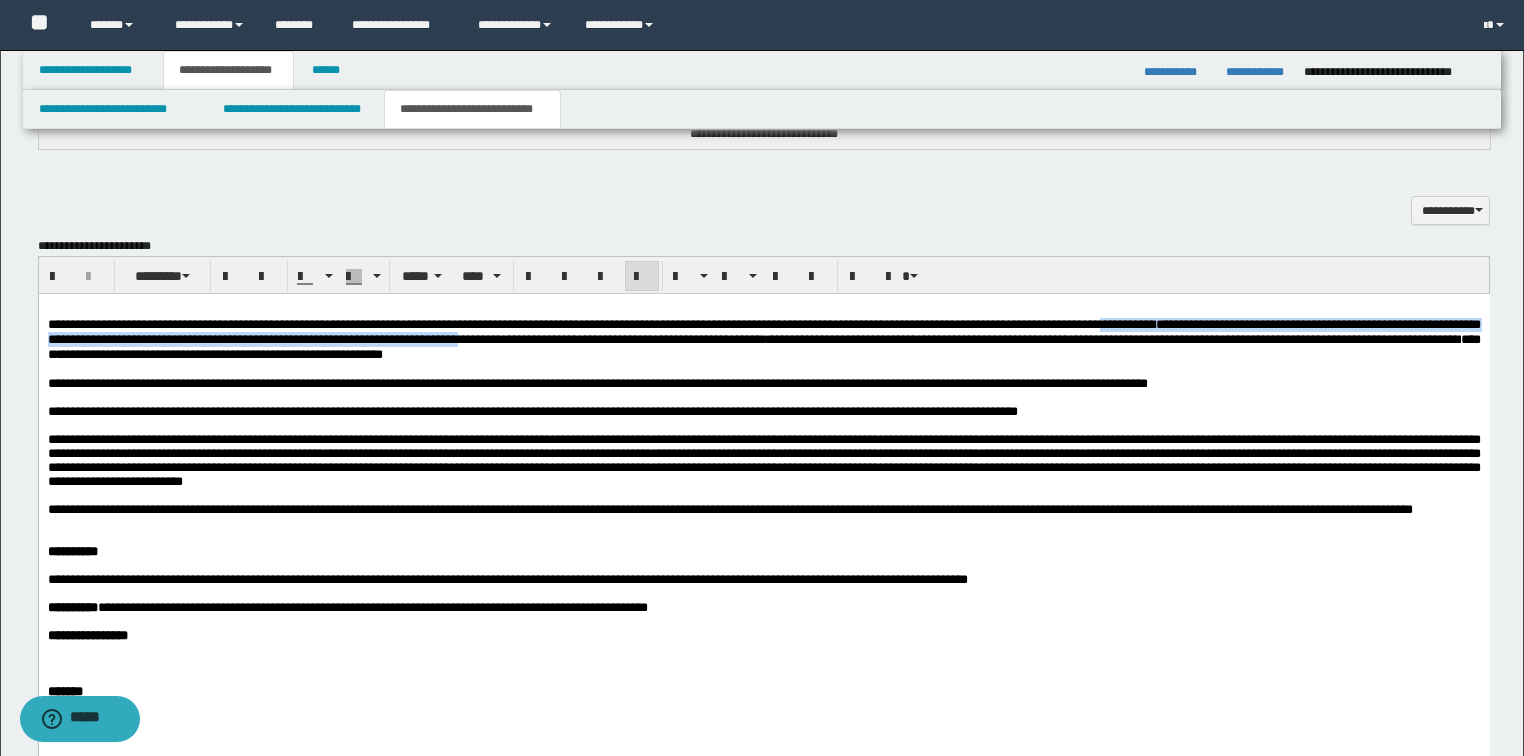 drag, startPoint x: 1331, startPoint y: 321, endPoint x: 871, endPoint y: 340, distance: 460.3922 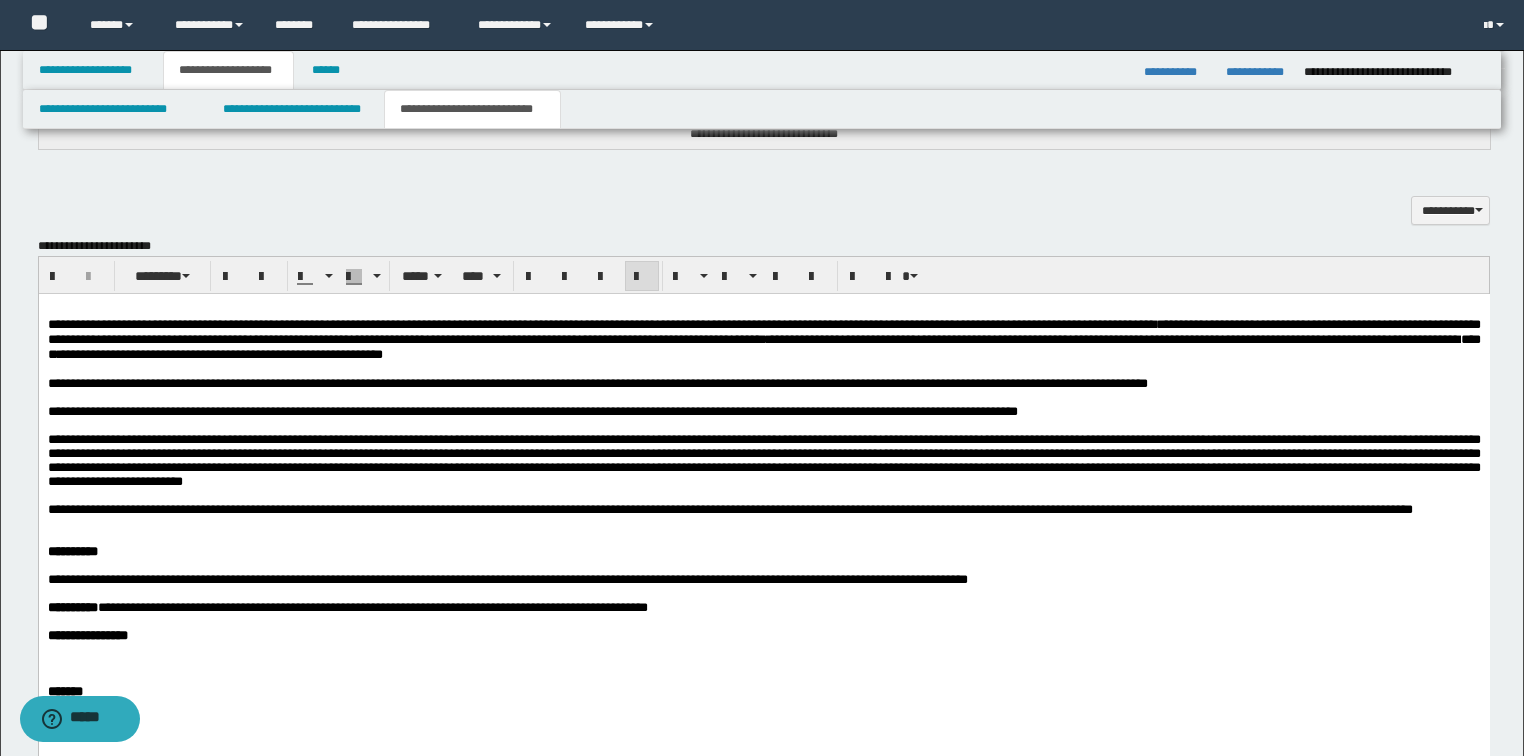 click on "**********" at bounding box center [763, 339] 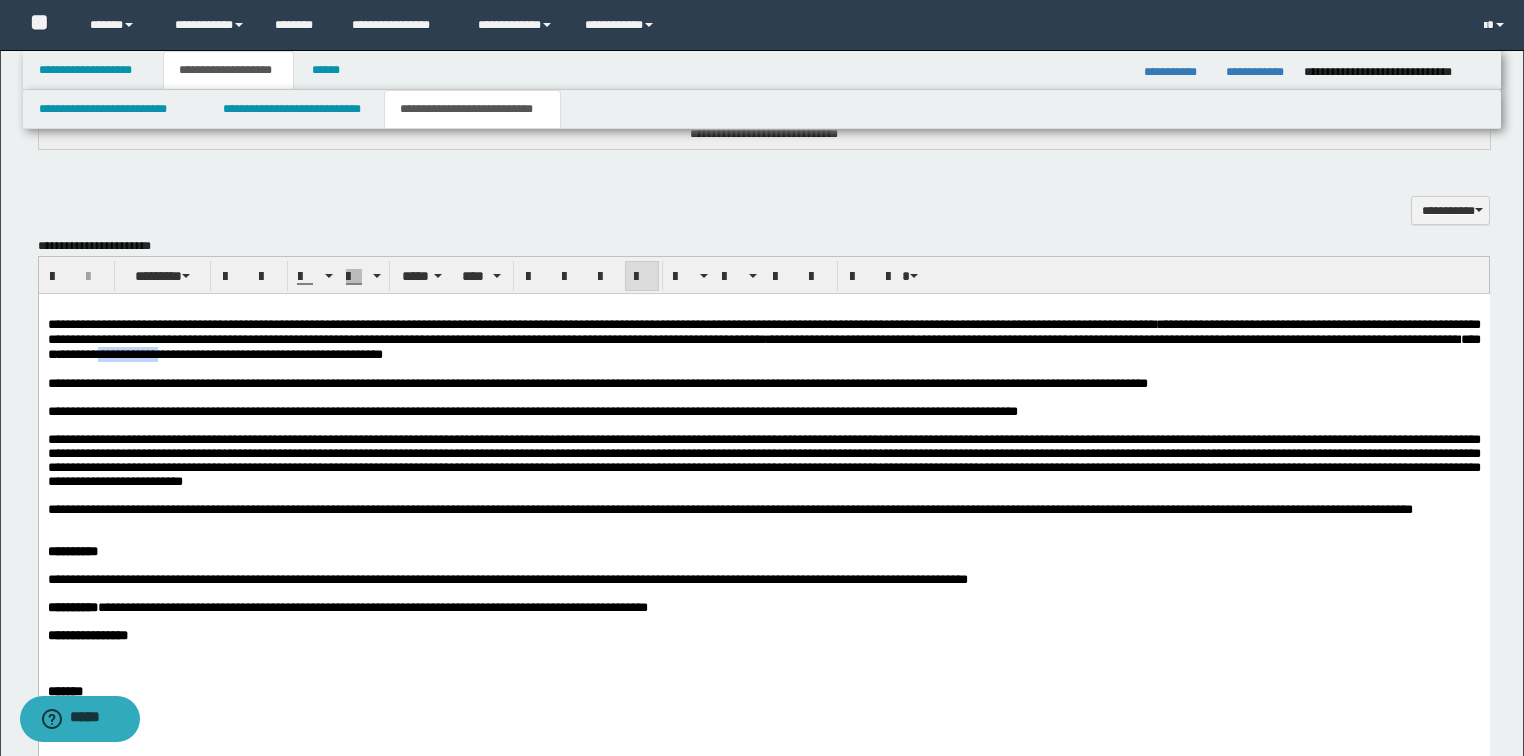 click on "**********" at bounding box center (763, 339) 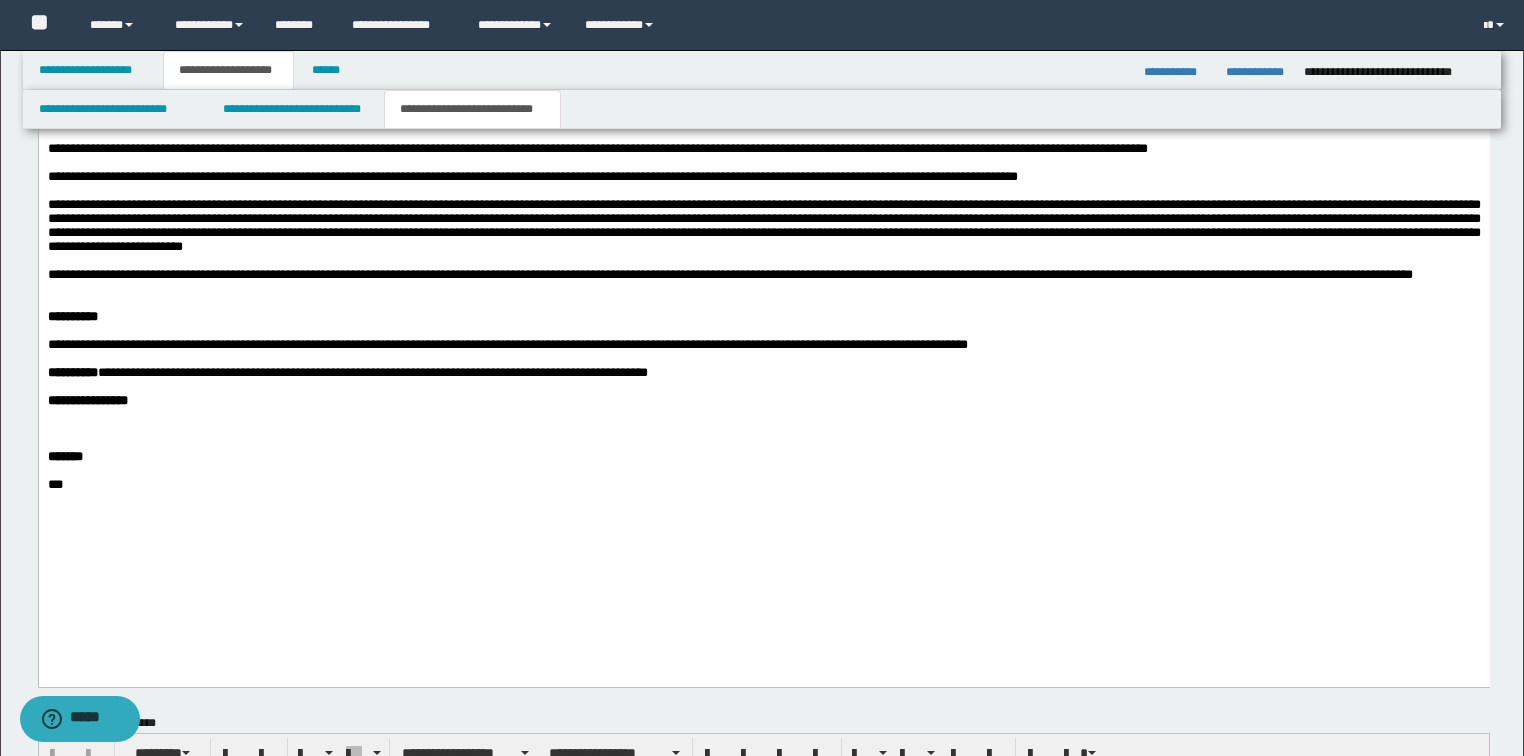 scroll, scrollTop: 1243, scrollLeft: 0, axis: vertical 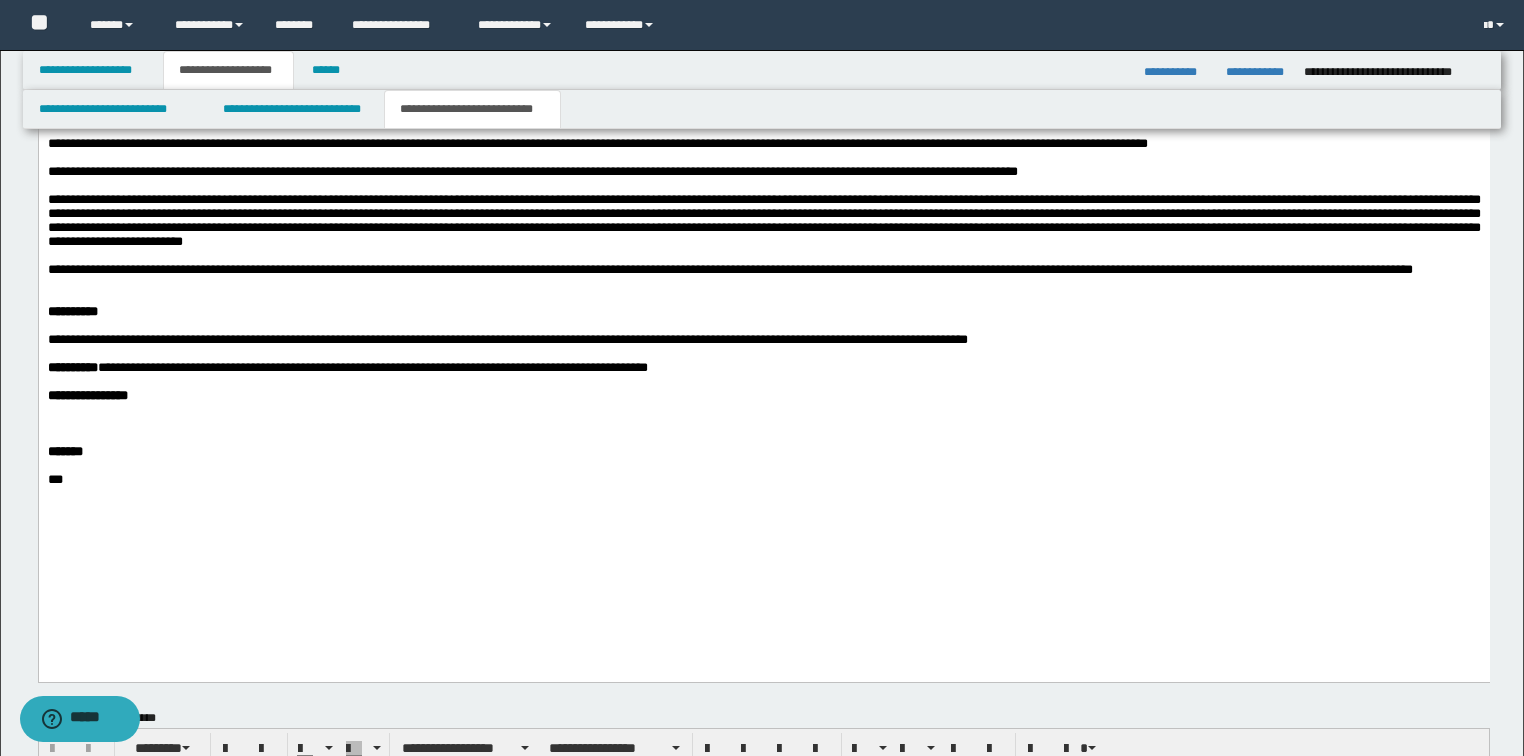 click on "**********" at bounding box center [347, 367] 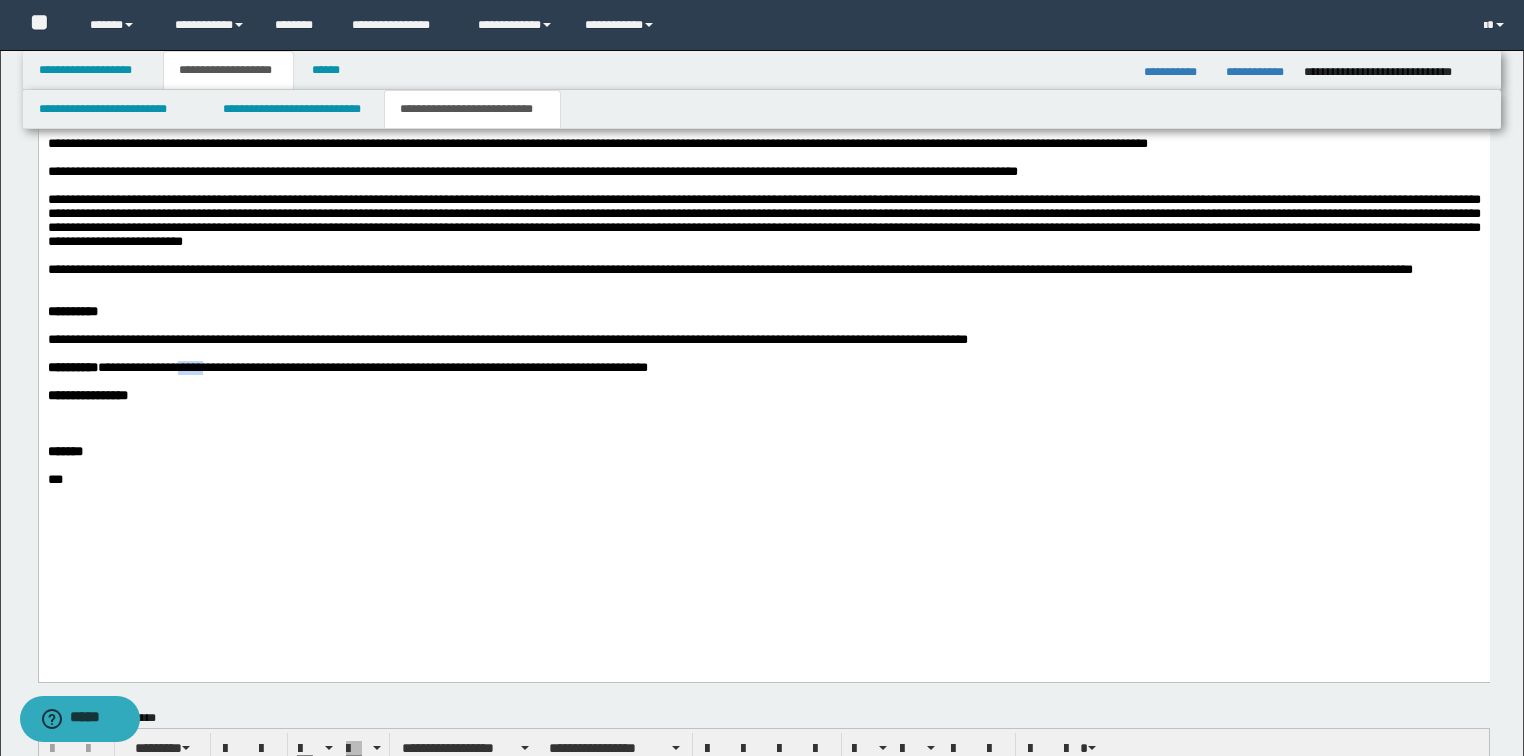 click on "**********" at bounding box center [347, 367] 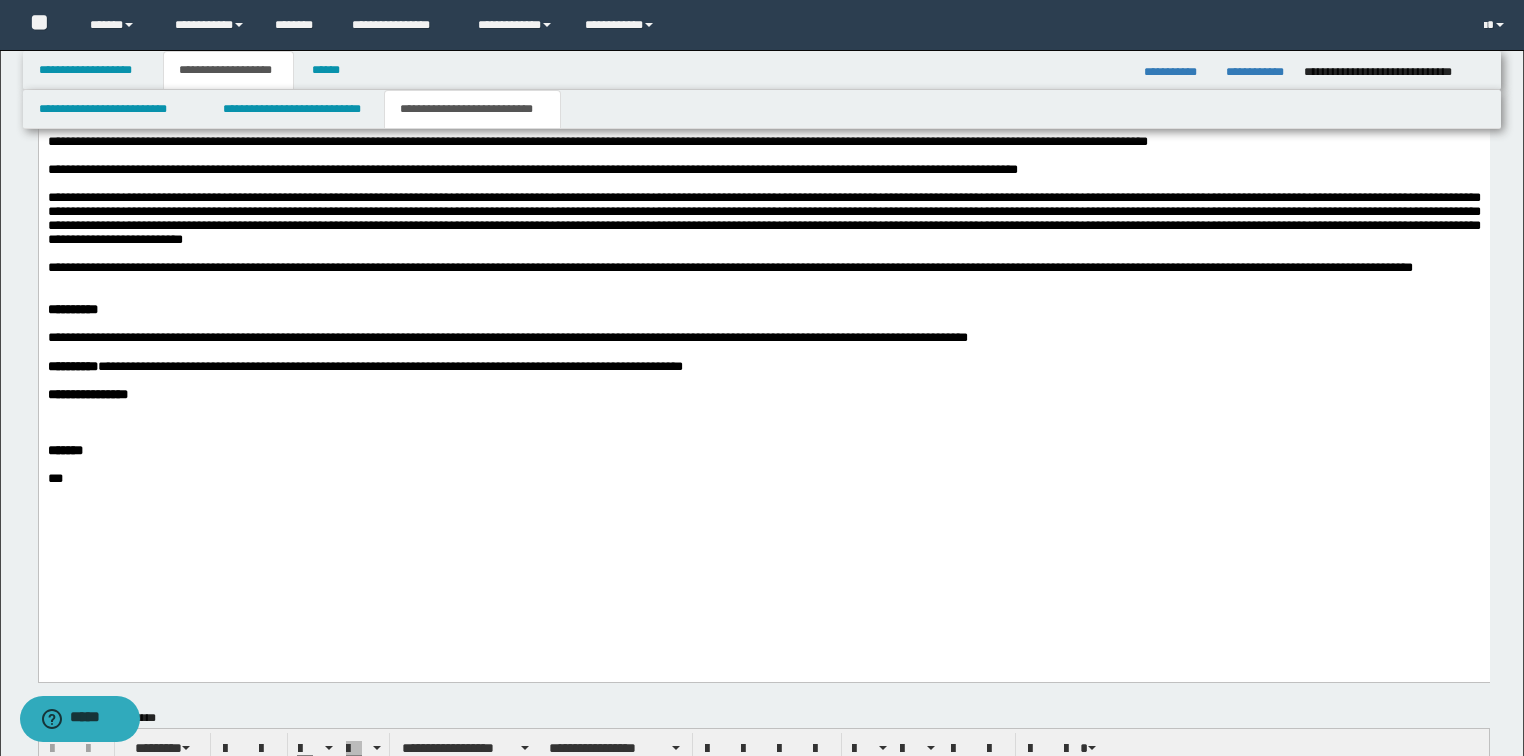 click on "**********" at bounding box center (364, 366) 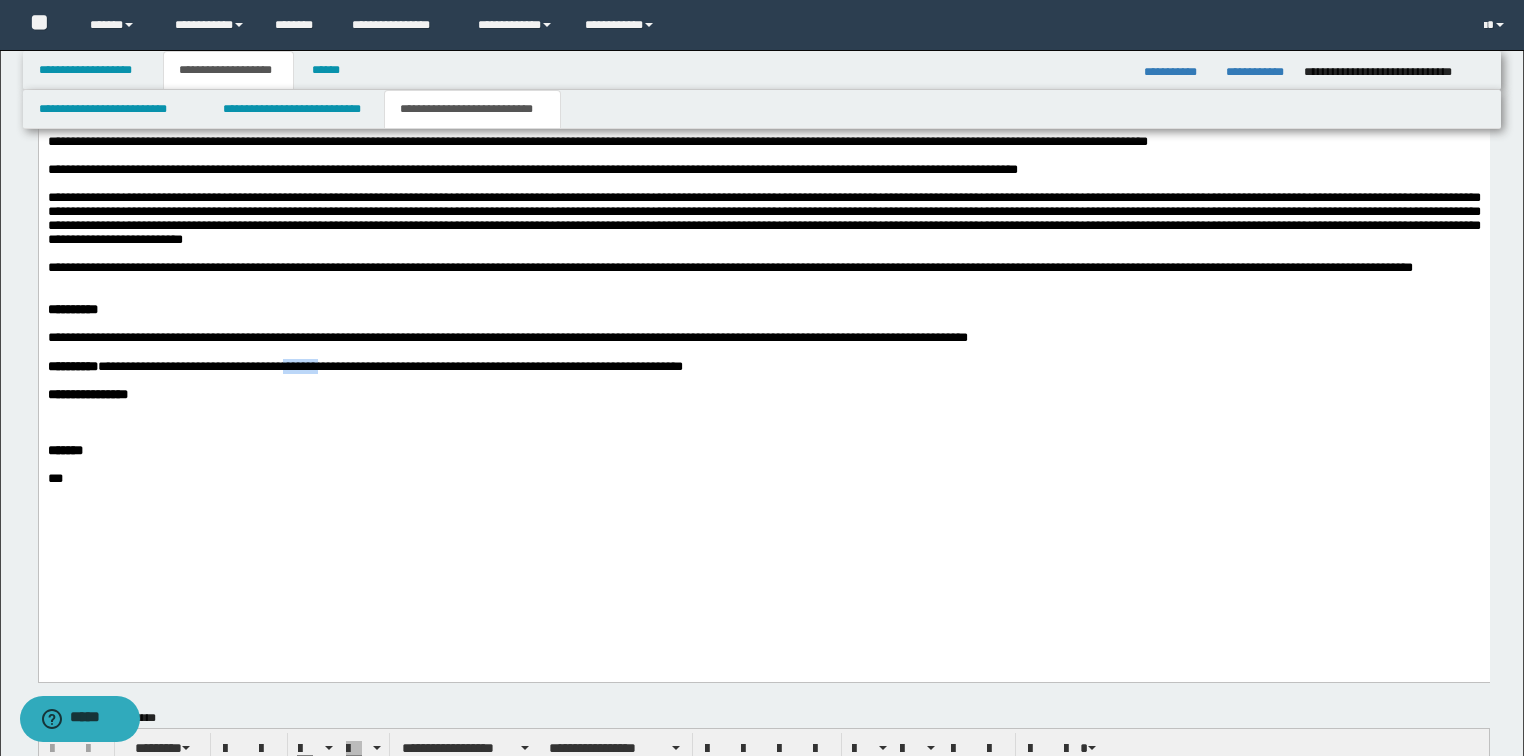 click on "**********" at bounding box center [364, 366] 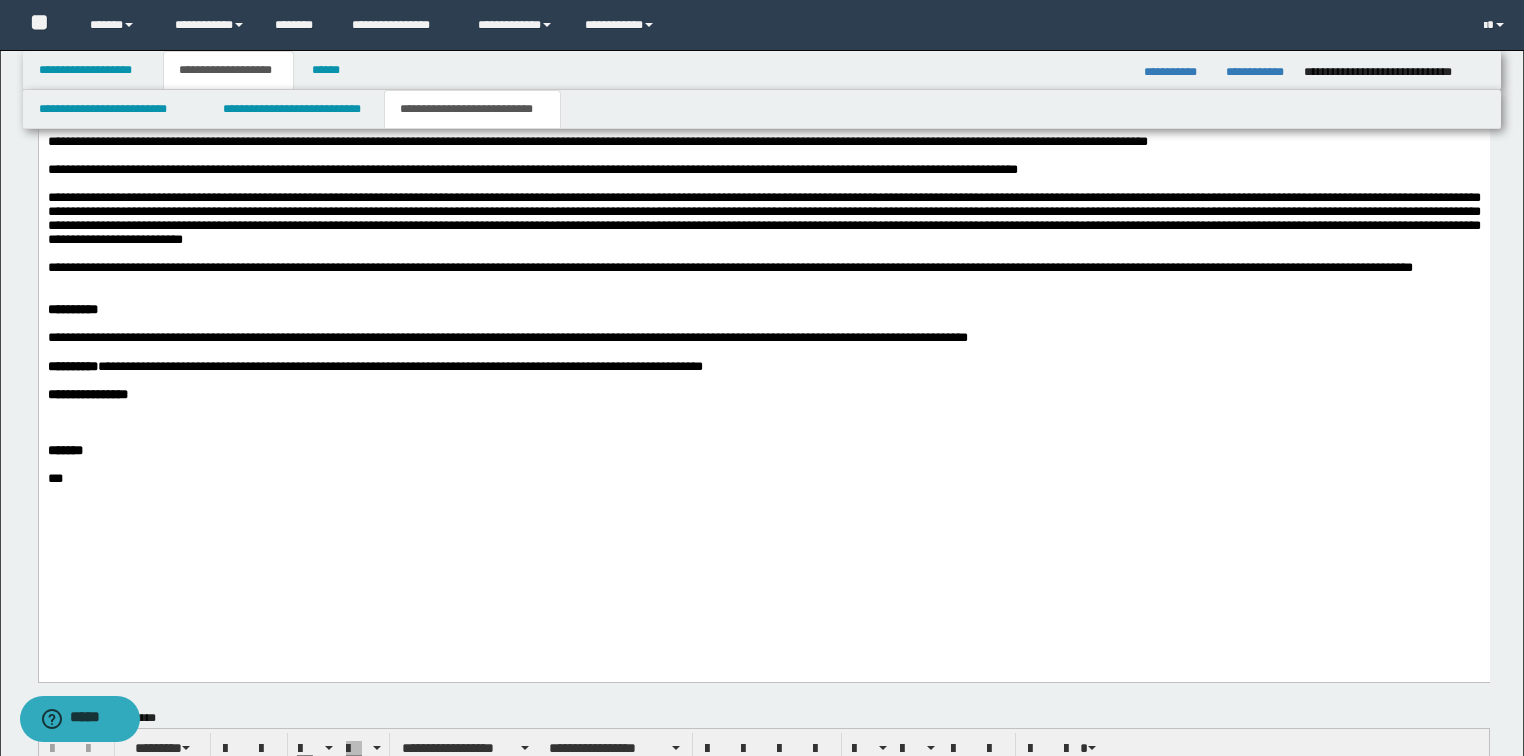 click on "**********" at bounding box center (374, 366) 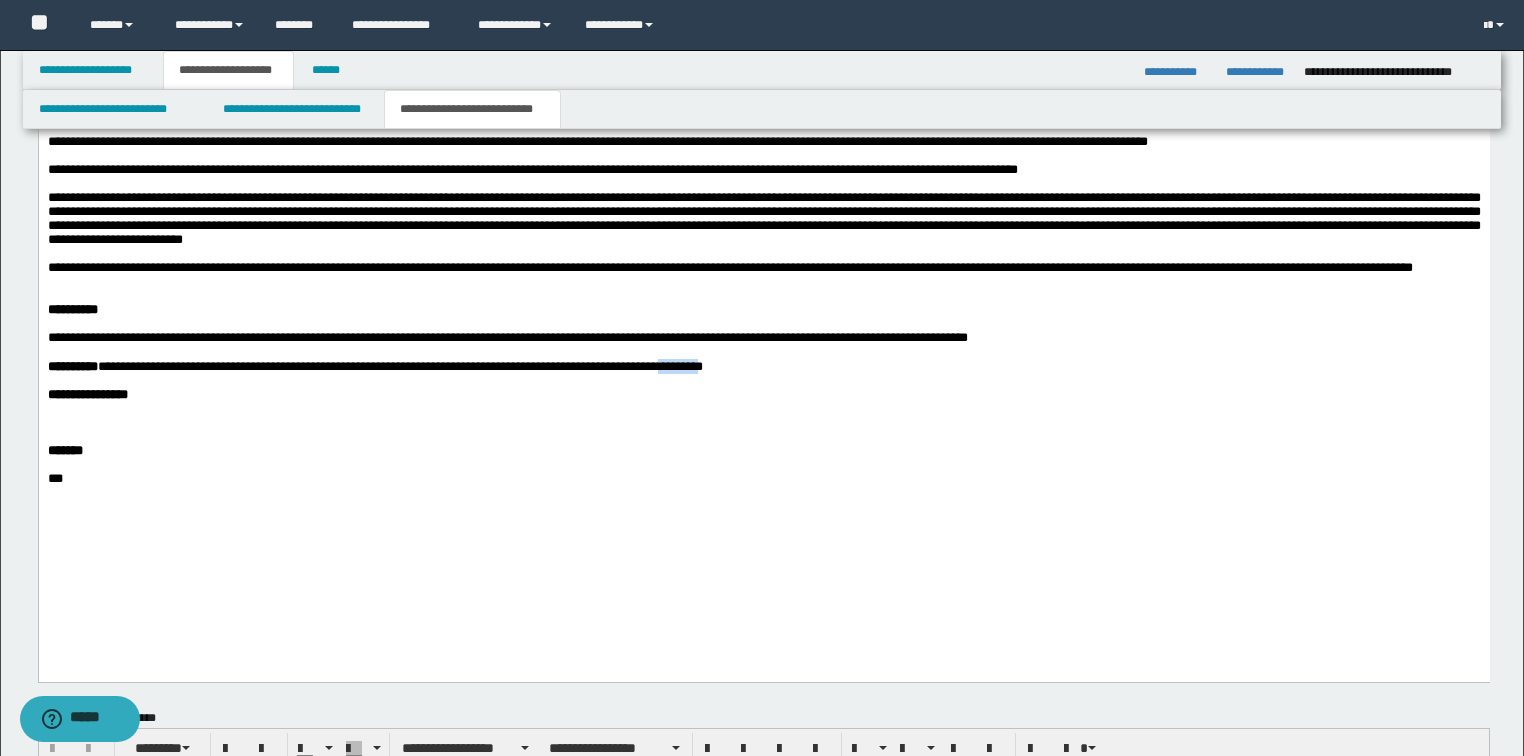 click on "**********" at bounding box center (374, 366) 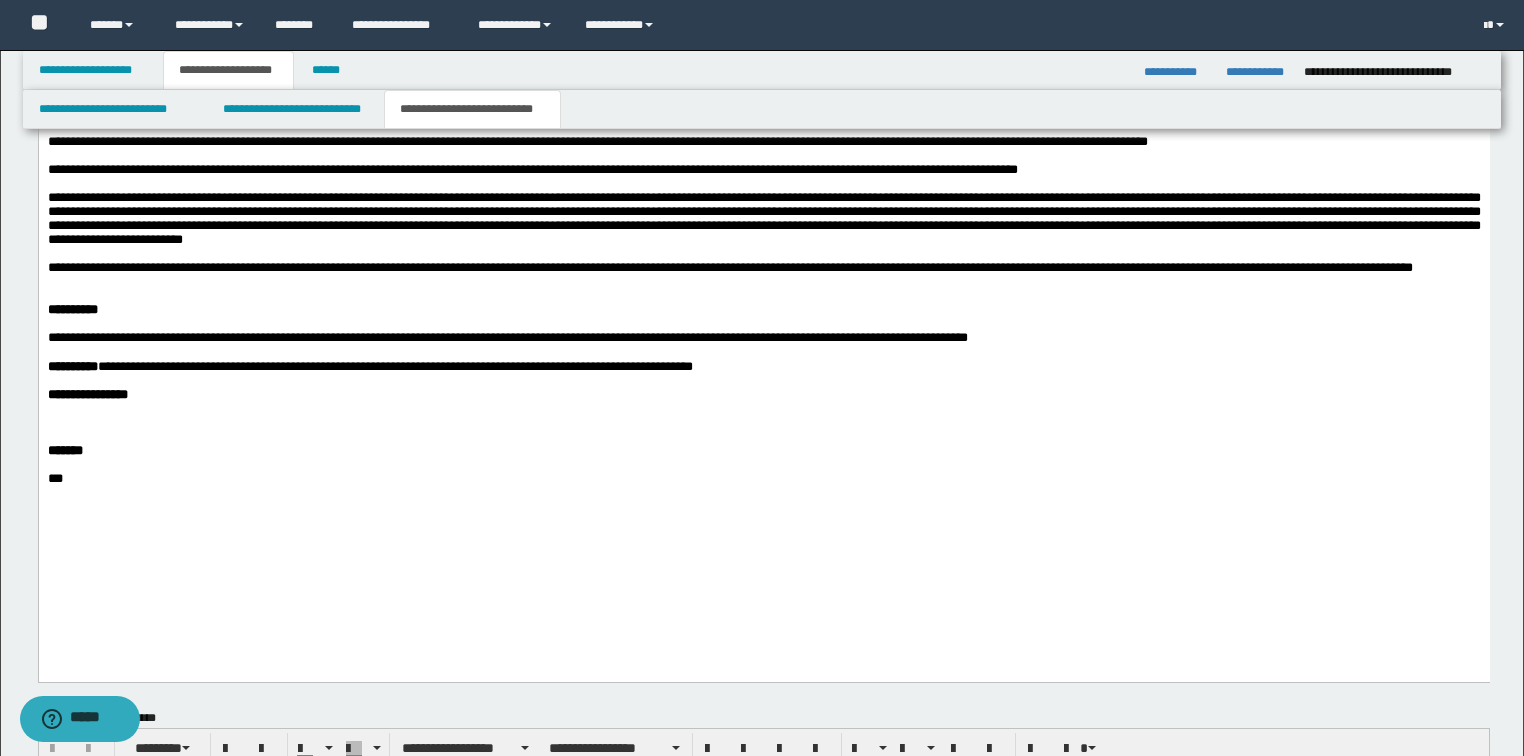 click on "*******" at bounding box center (64, 450) 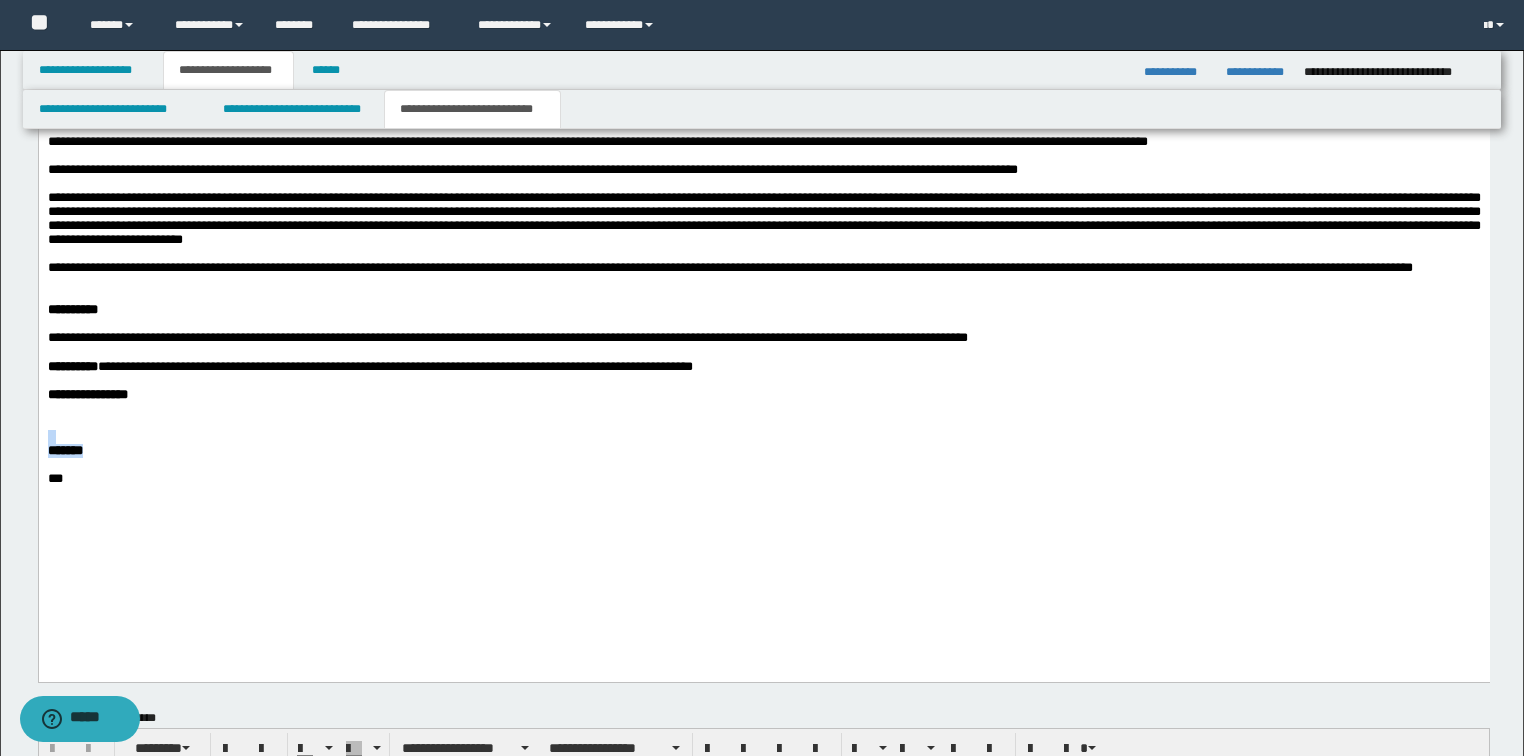 drag, startPoint x: 95, startPoint y: 532, endPoint x: 68, endPoint y: 568, distance: 45 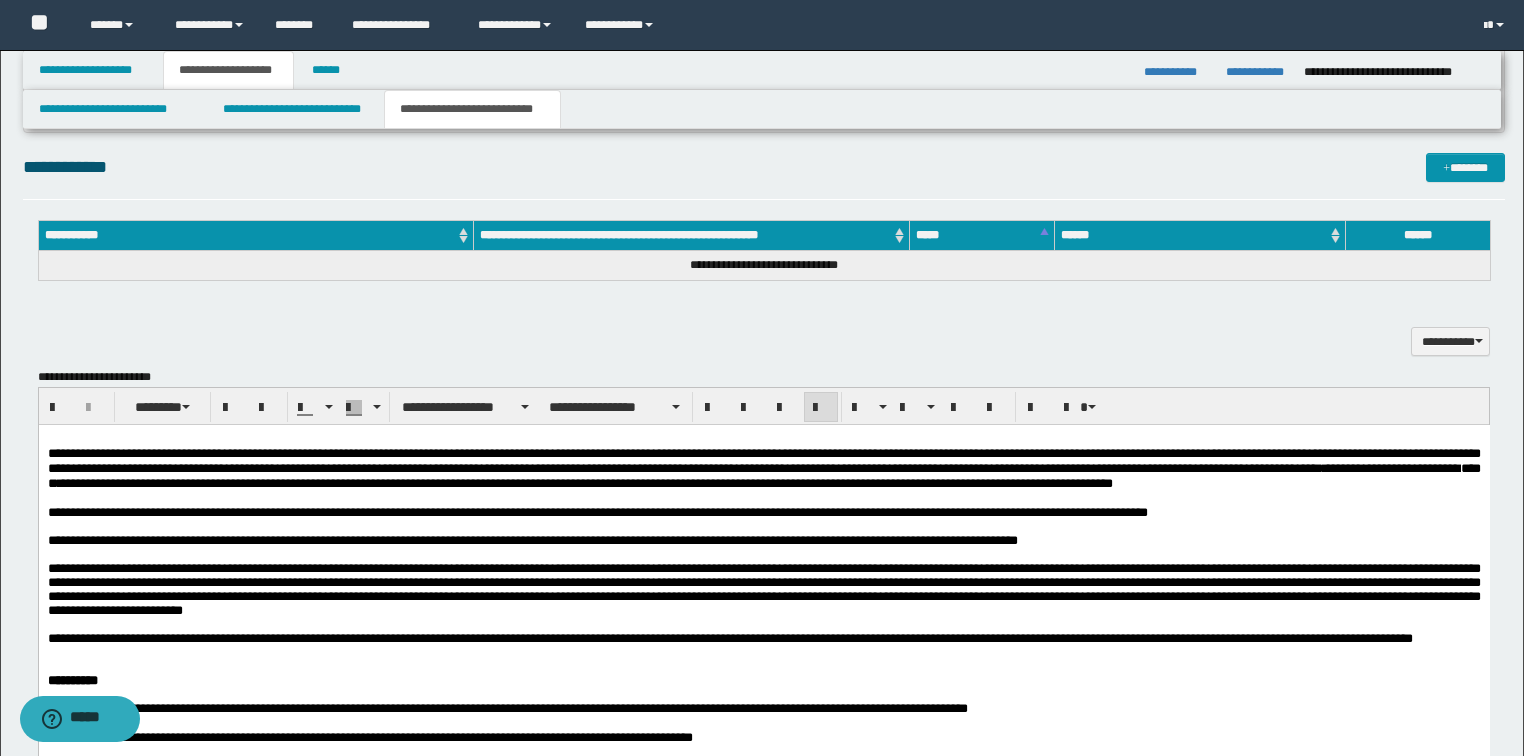 scroll, scrollTop: 843, scrollLeft: 0, axis: vertical 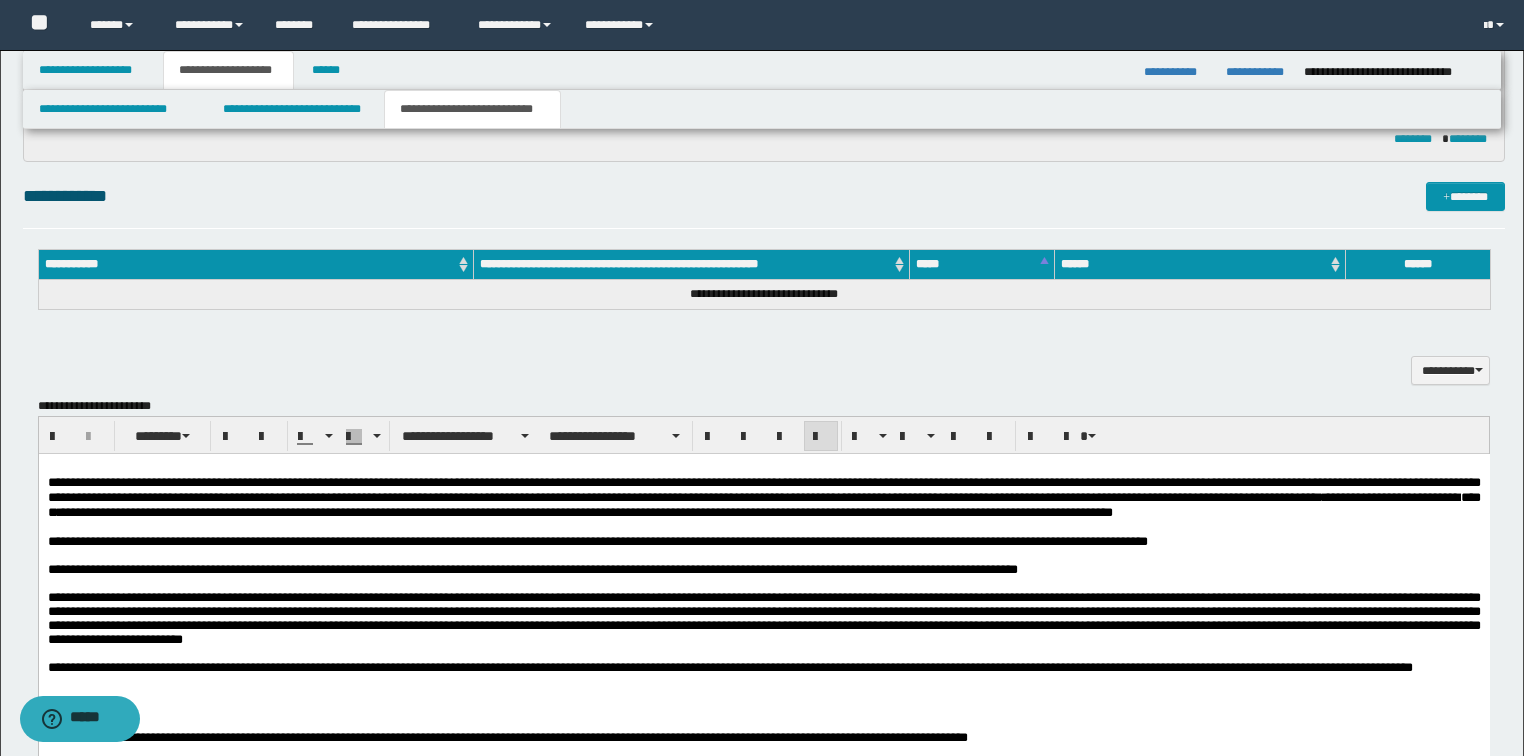 click on "**********" at bounding box center (764, 196) 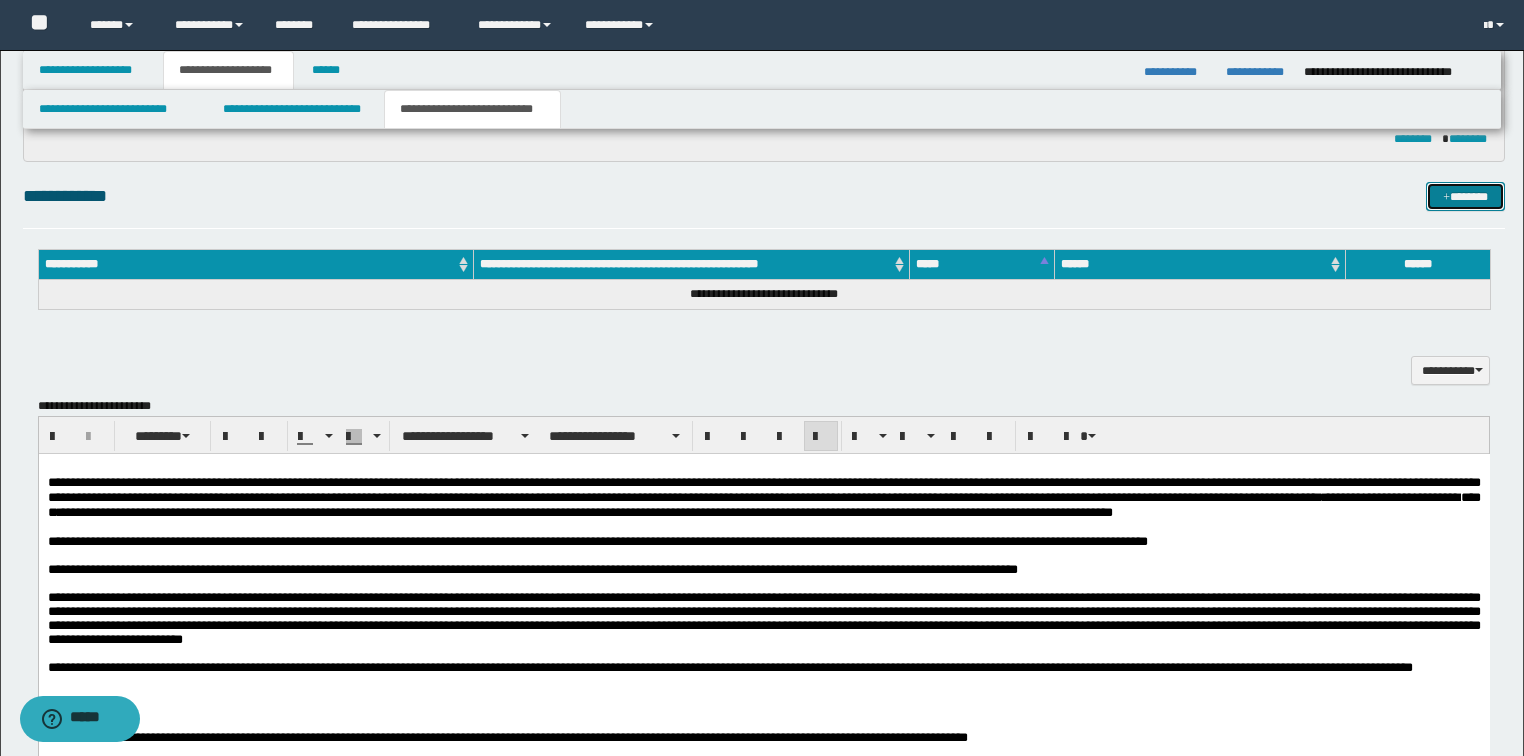 click on "*******" at bounding box center (1465, 197) 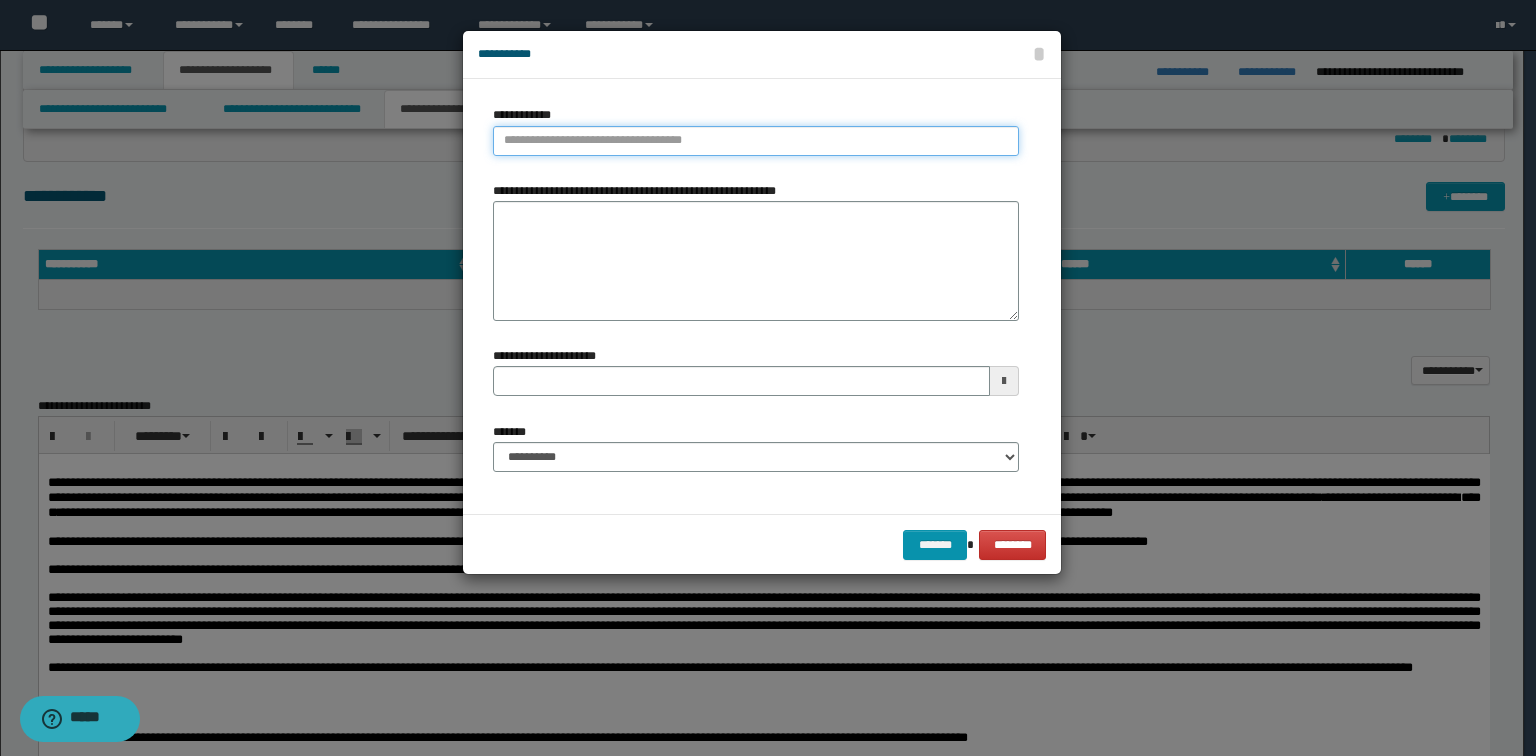 click on "**********" at bounding box center (756, 141) 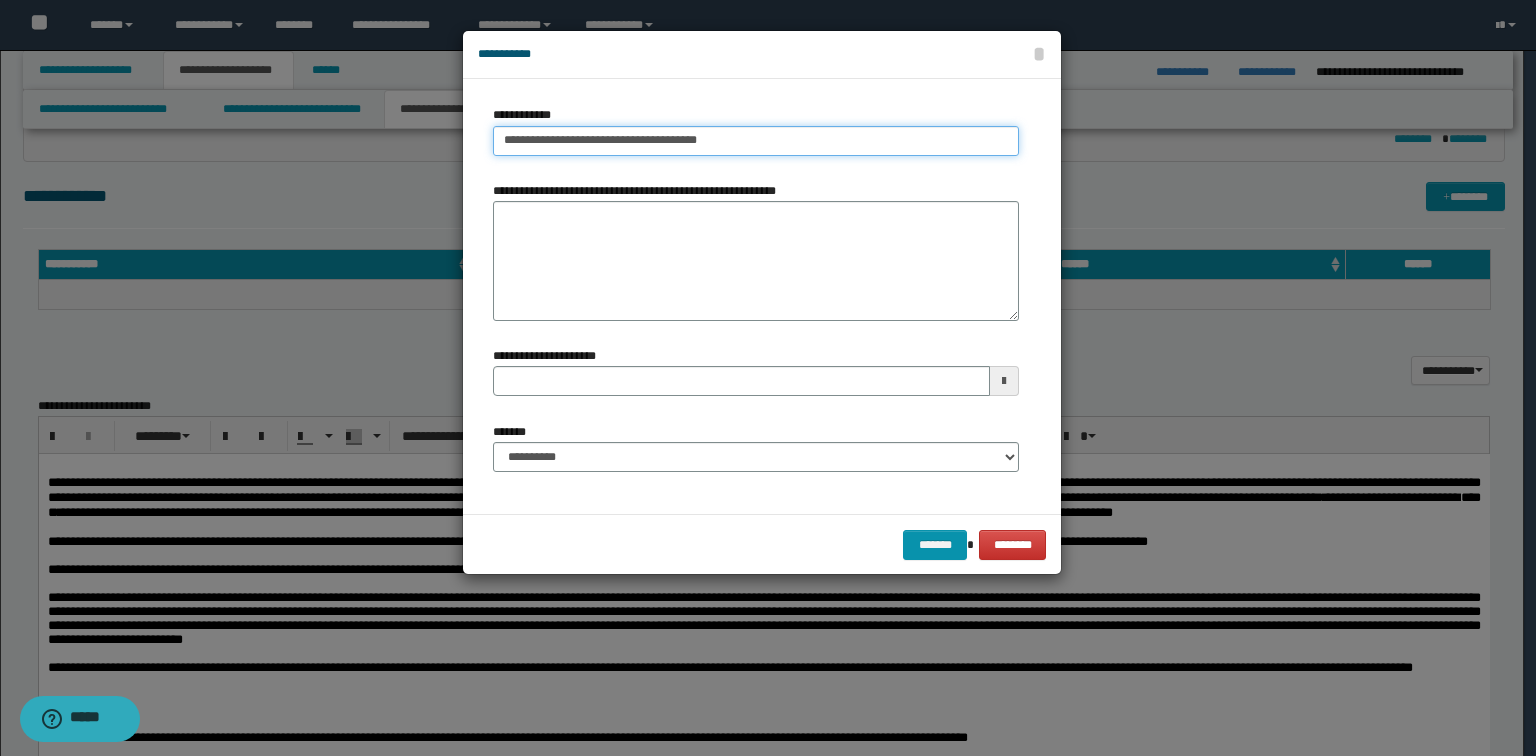 type on "**********" 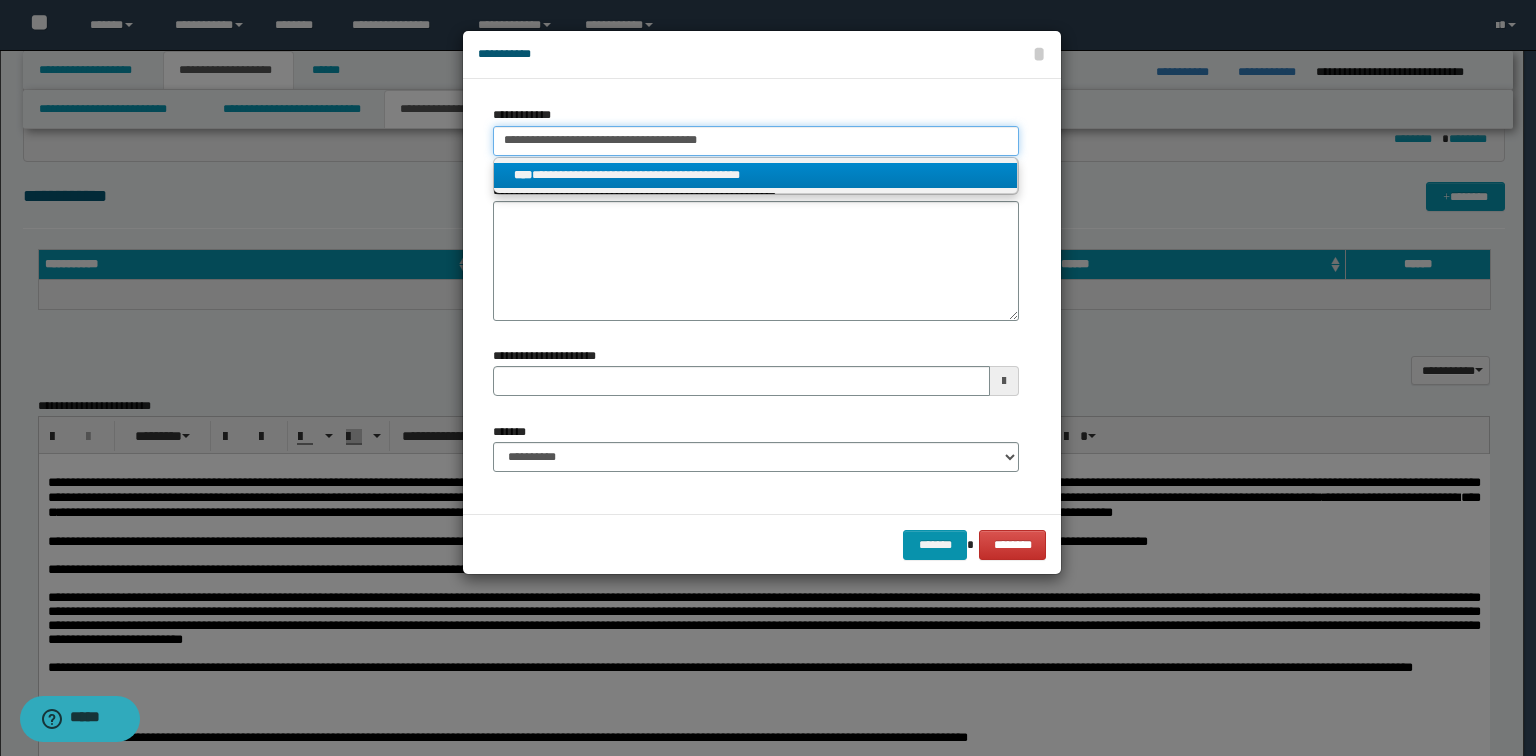 type on "**********" 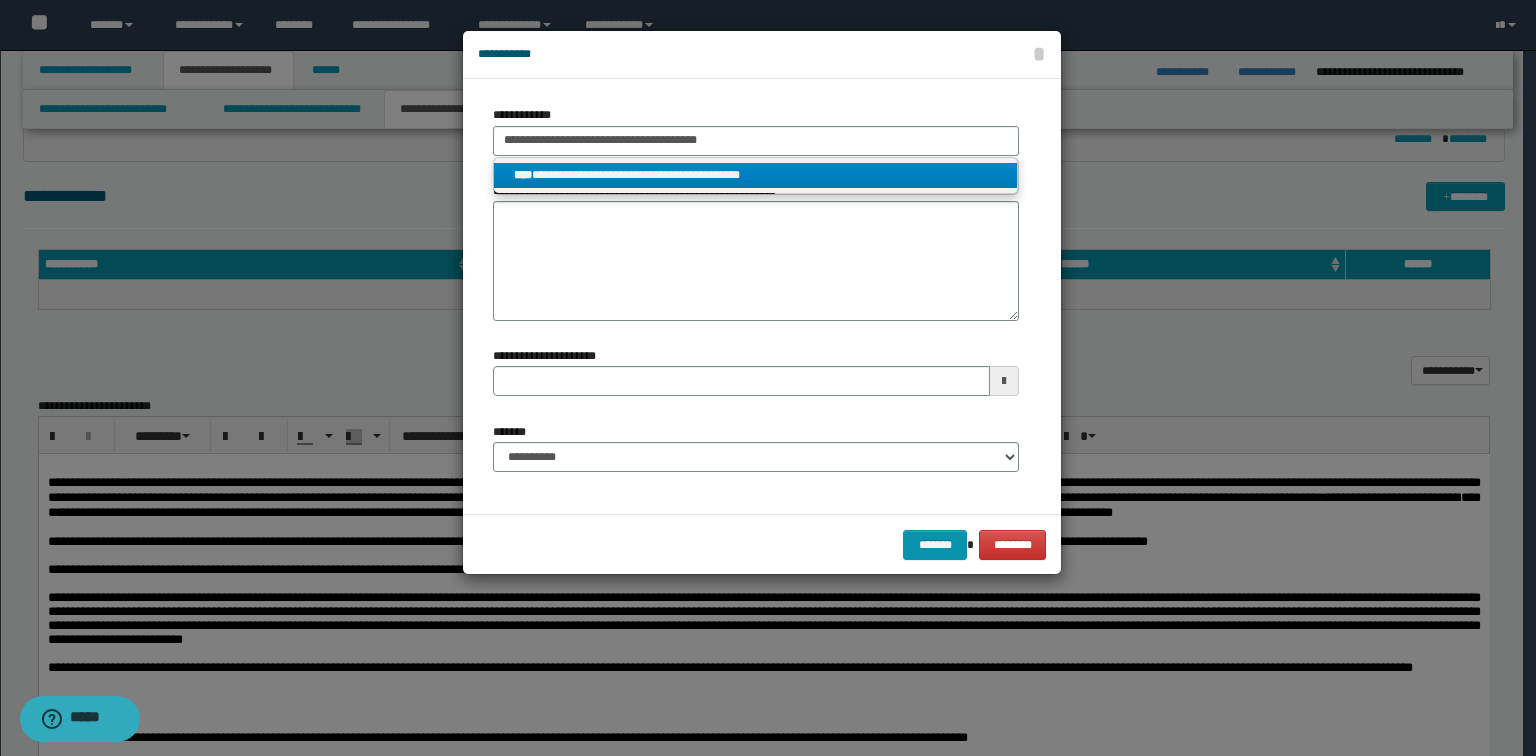 click on "**********" at bounding box center [756, 175] 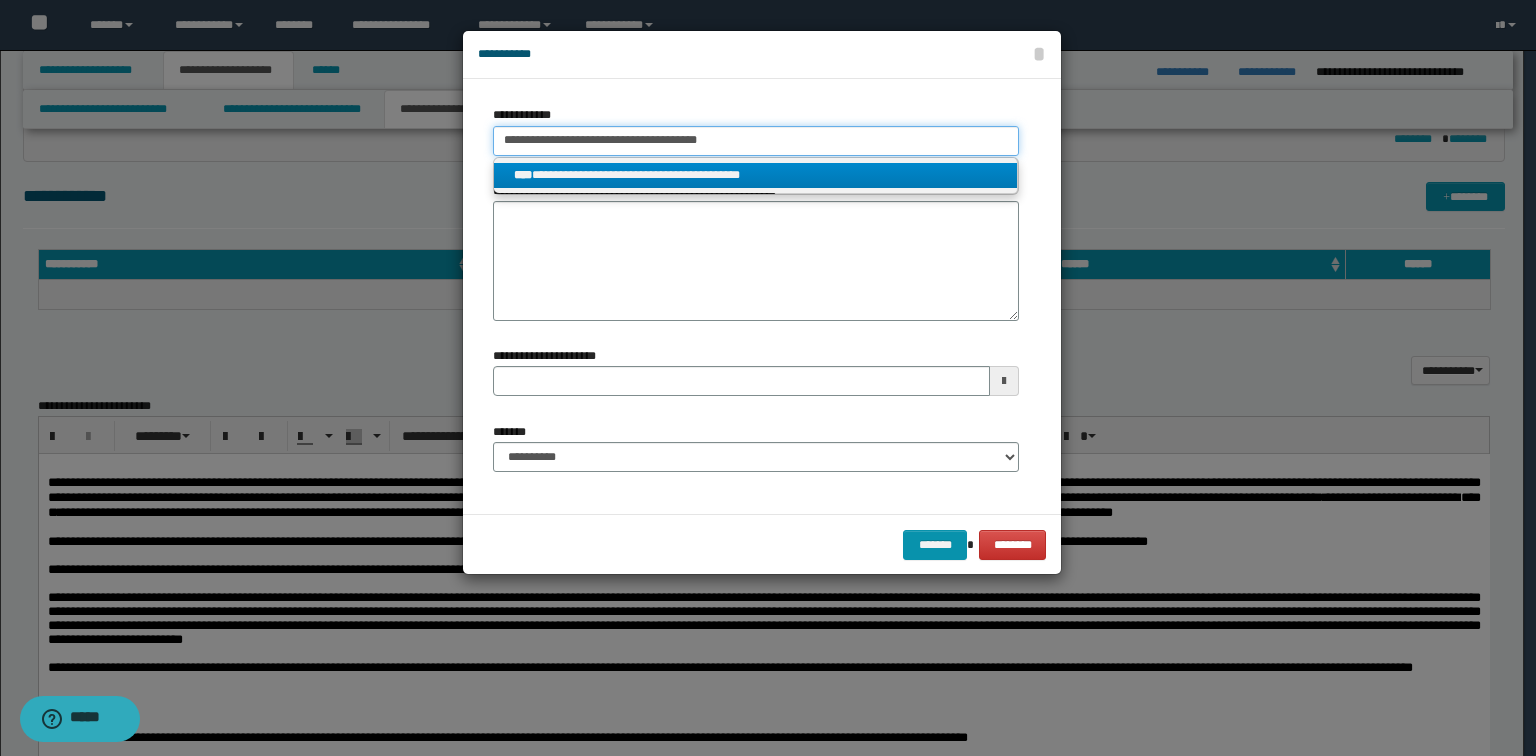 type 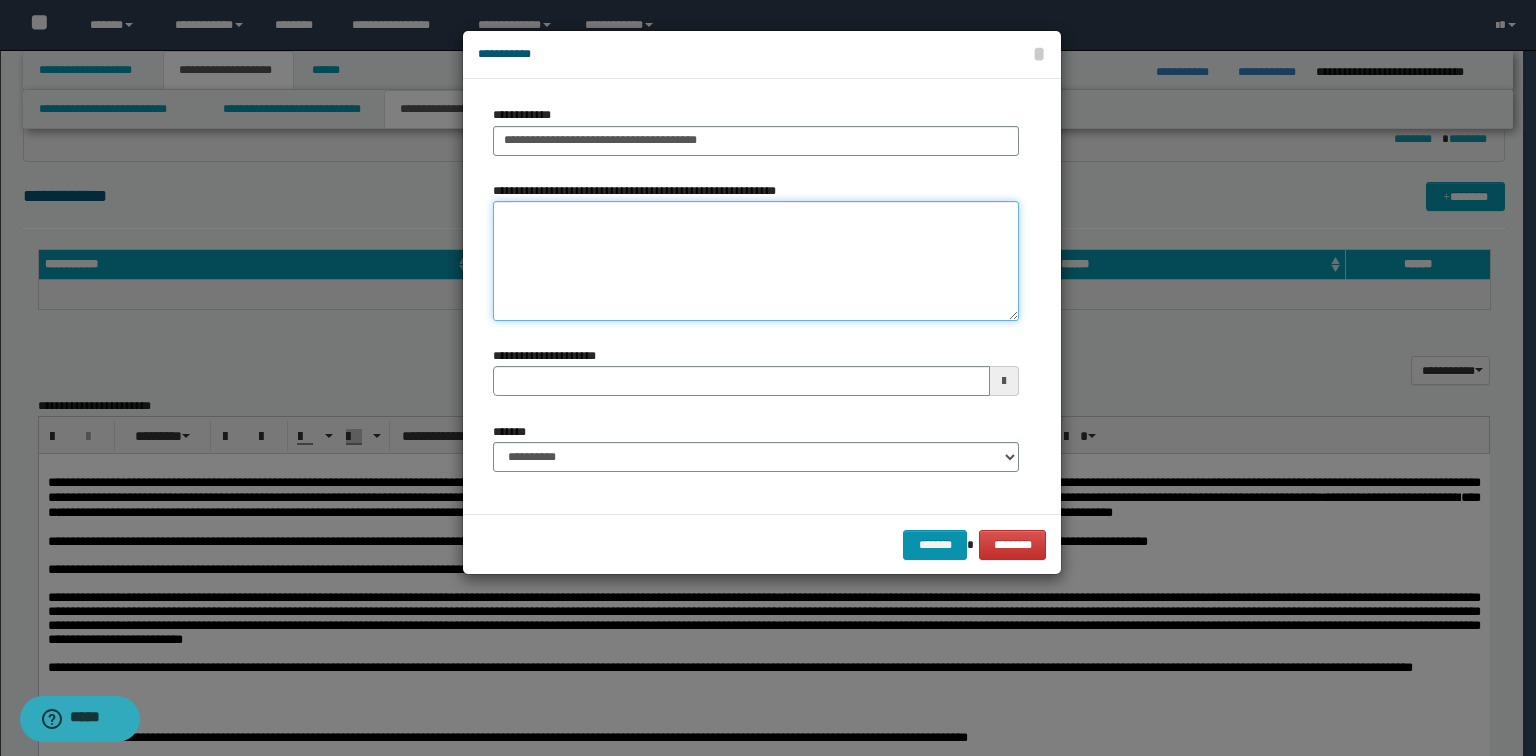 click on "**********" at bounding box center [756, 261] 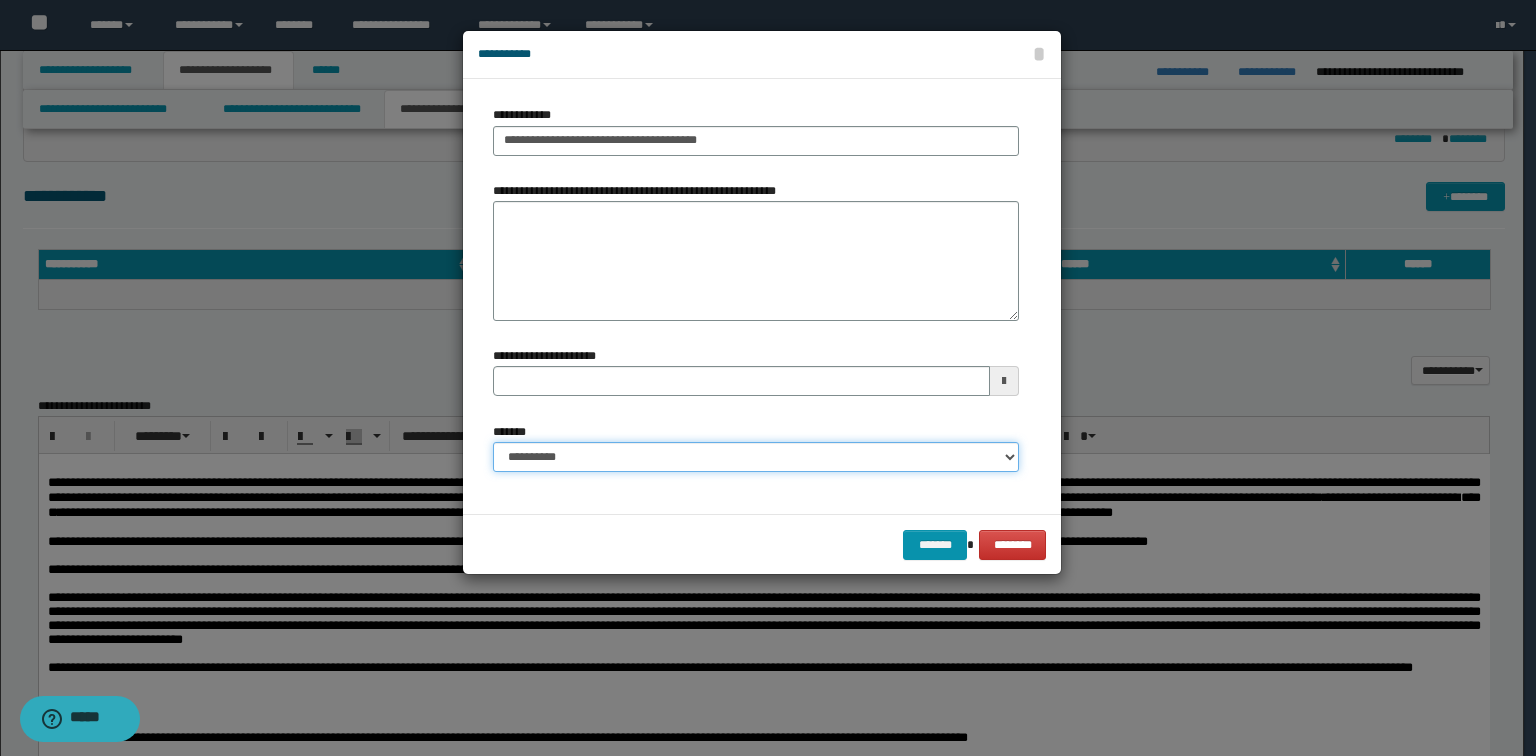 click on "**********" at bounding box center [756, 457] 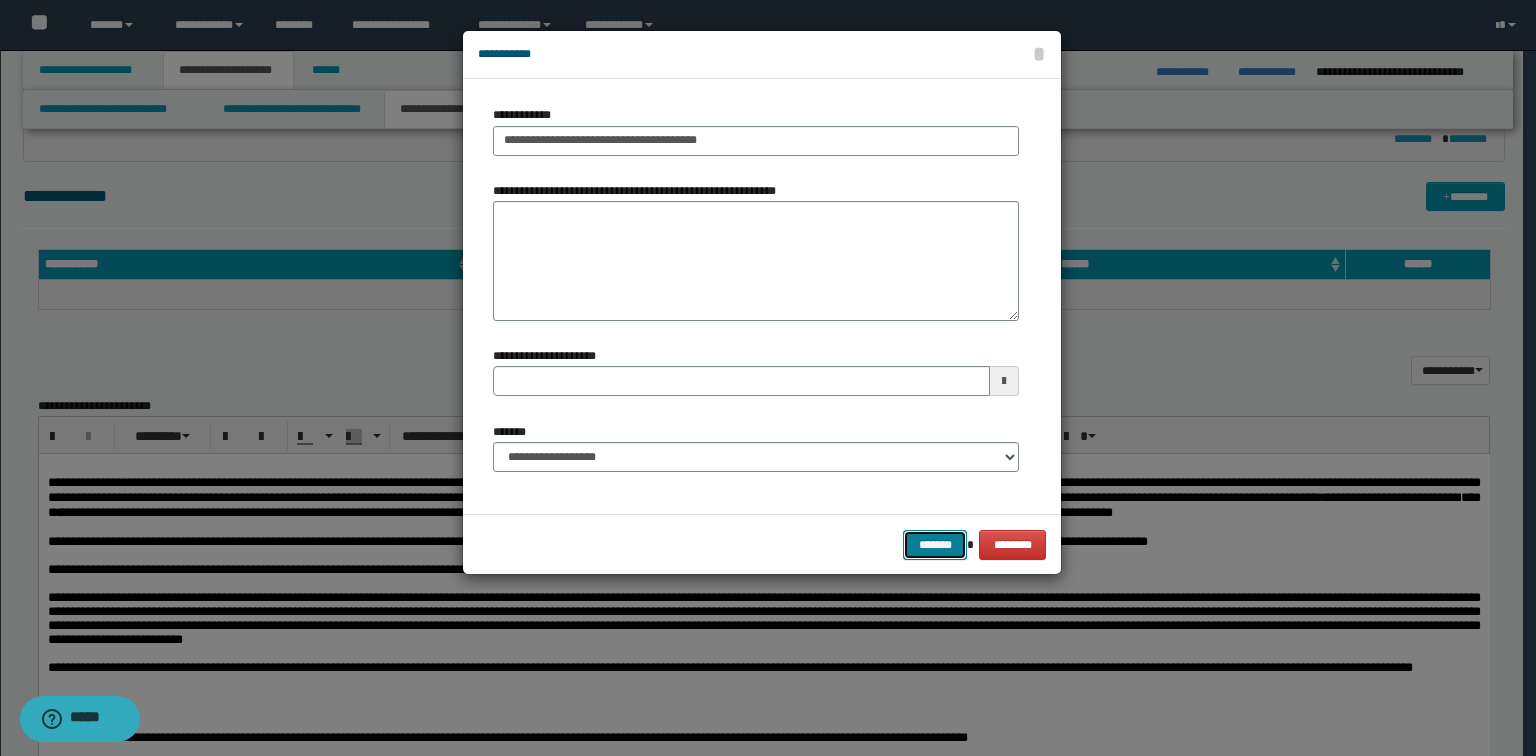 click on "*******" at bounding box center (935, 545) 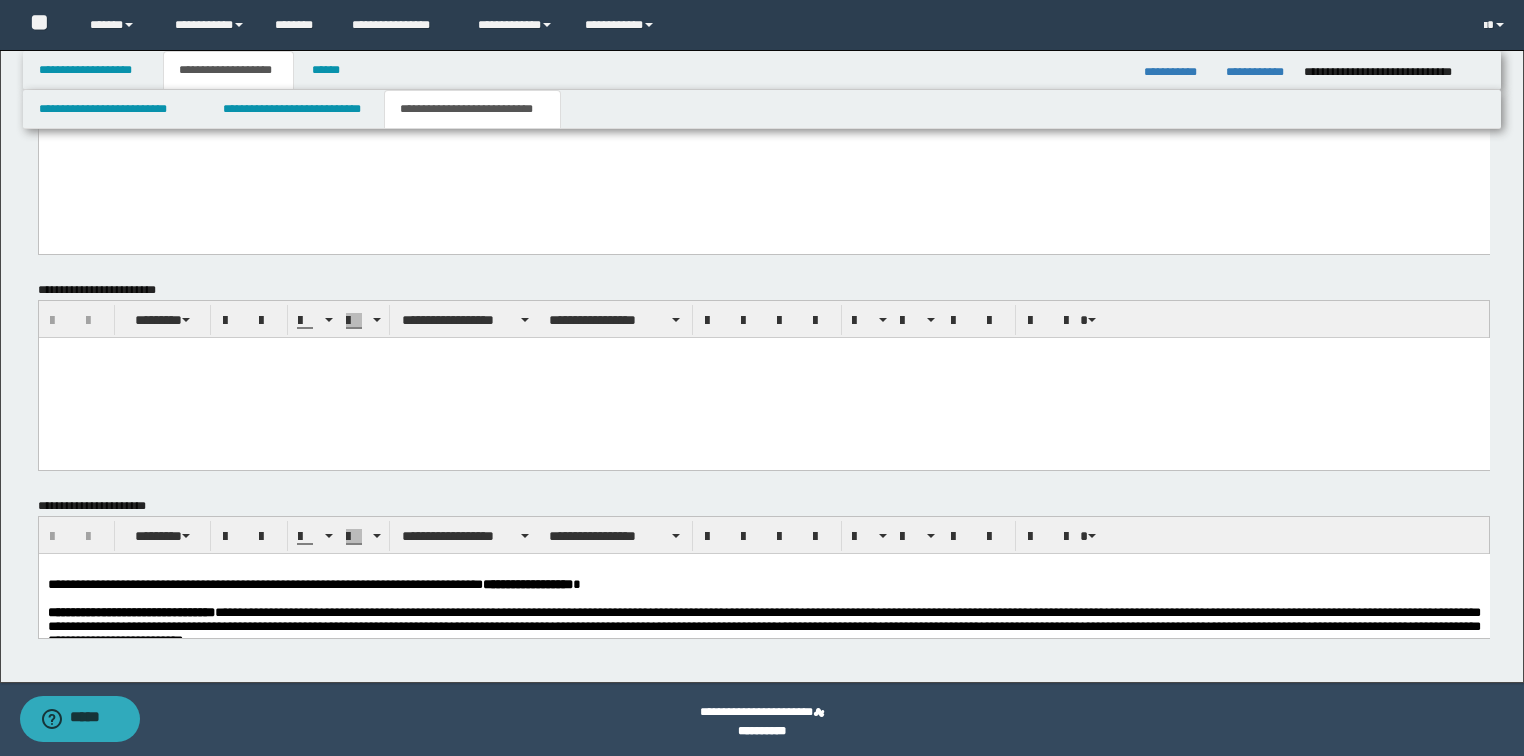 scroll, scrollTop: 1699, scrollLeft: 0, axis: vertical 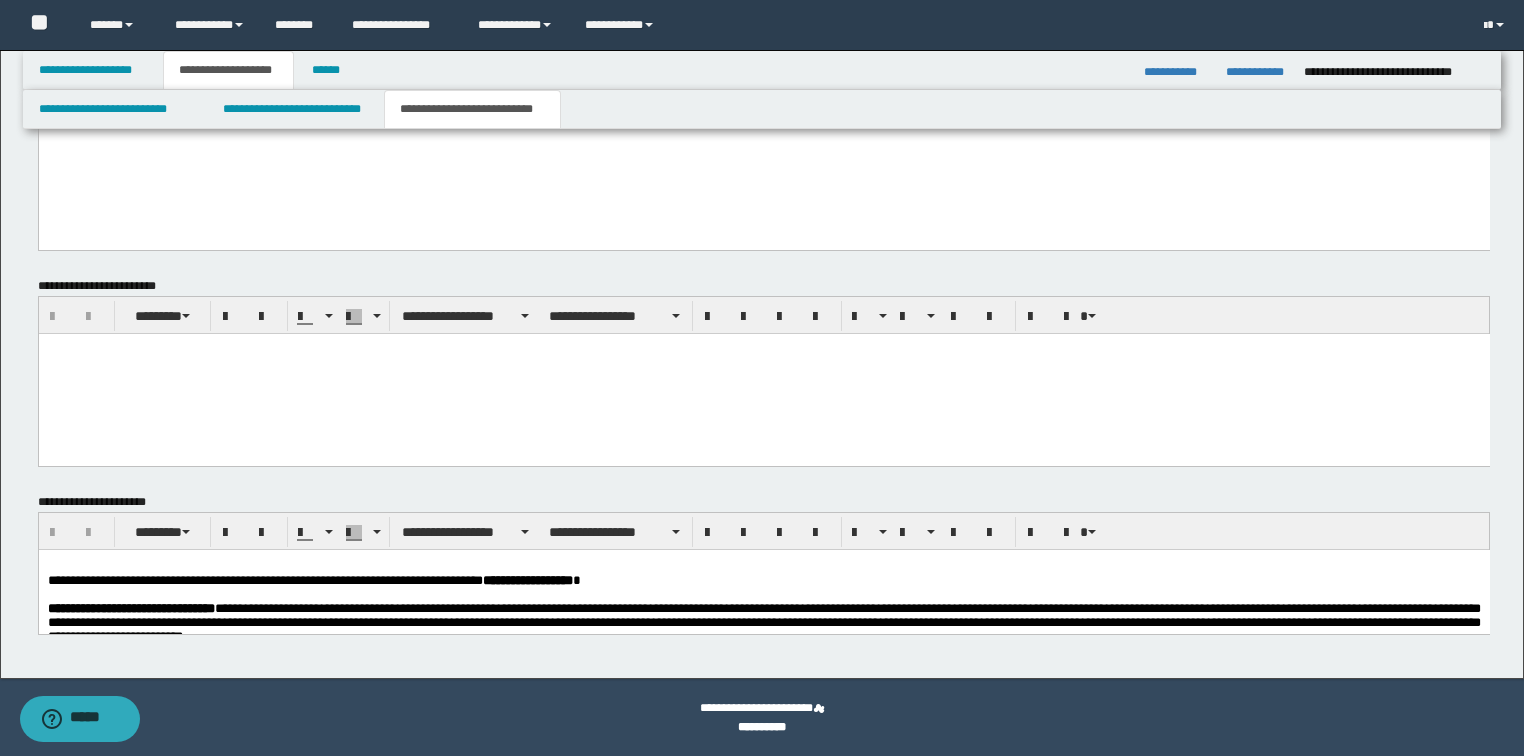 click at bounding box center [763, 594] 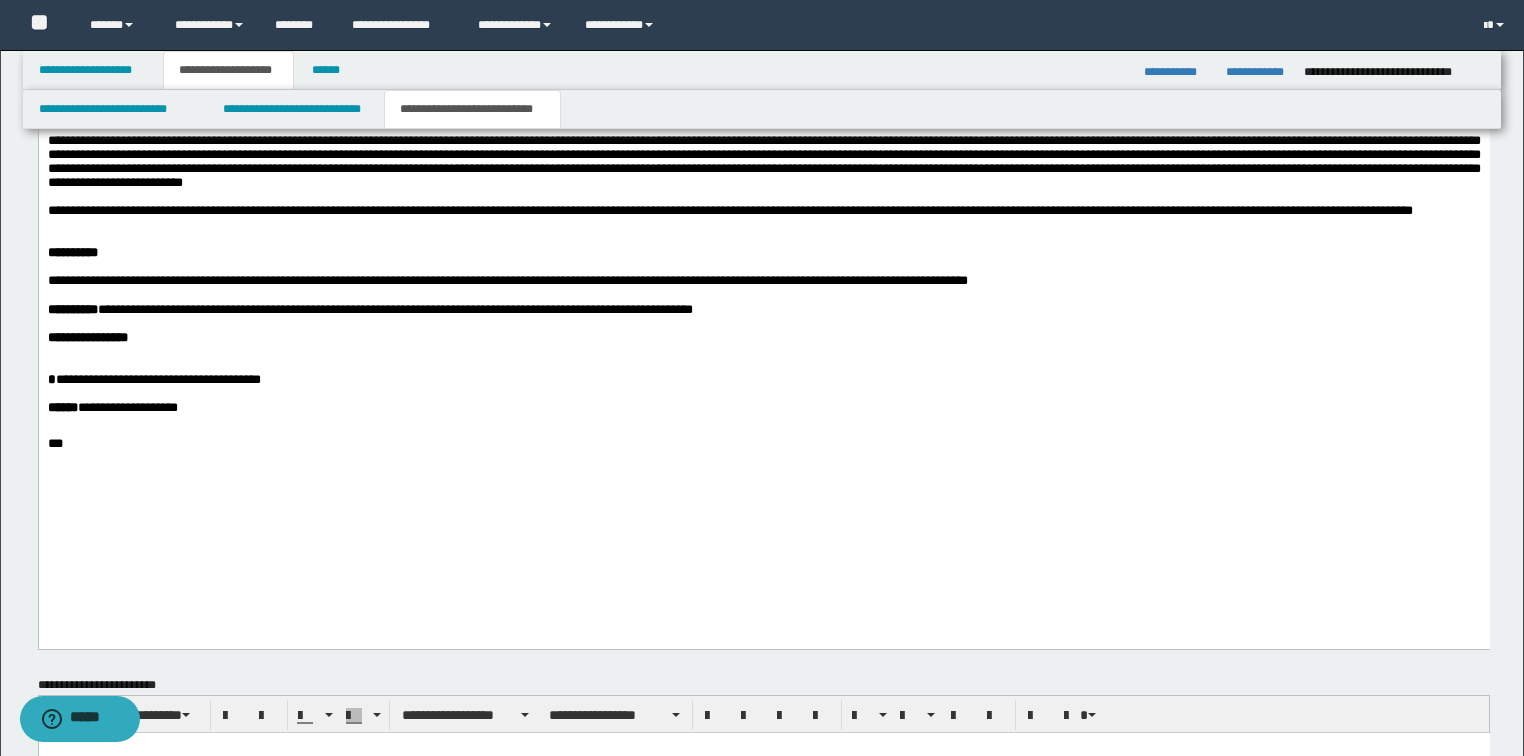 scroll, scrollTop: 1299, scrollLeft: 0, axis: vertical 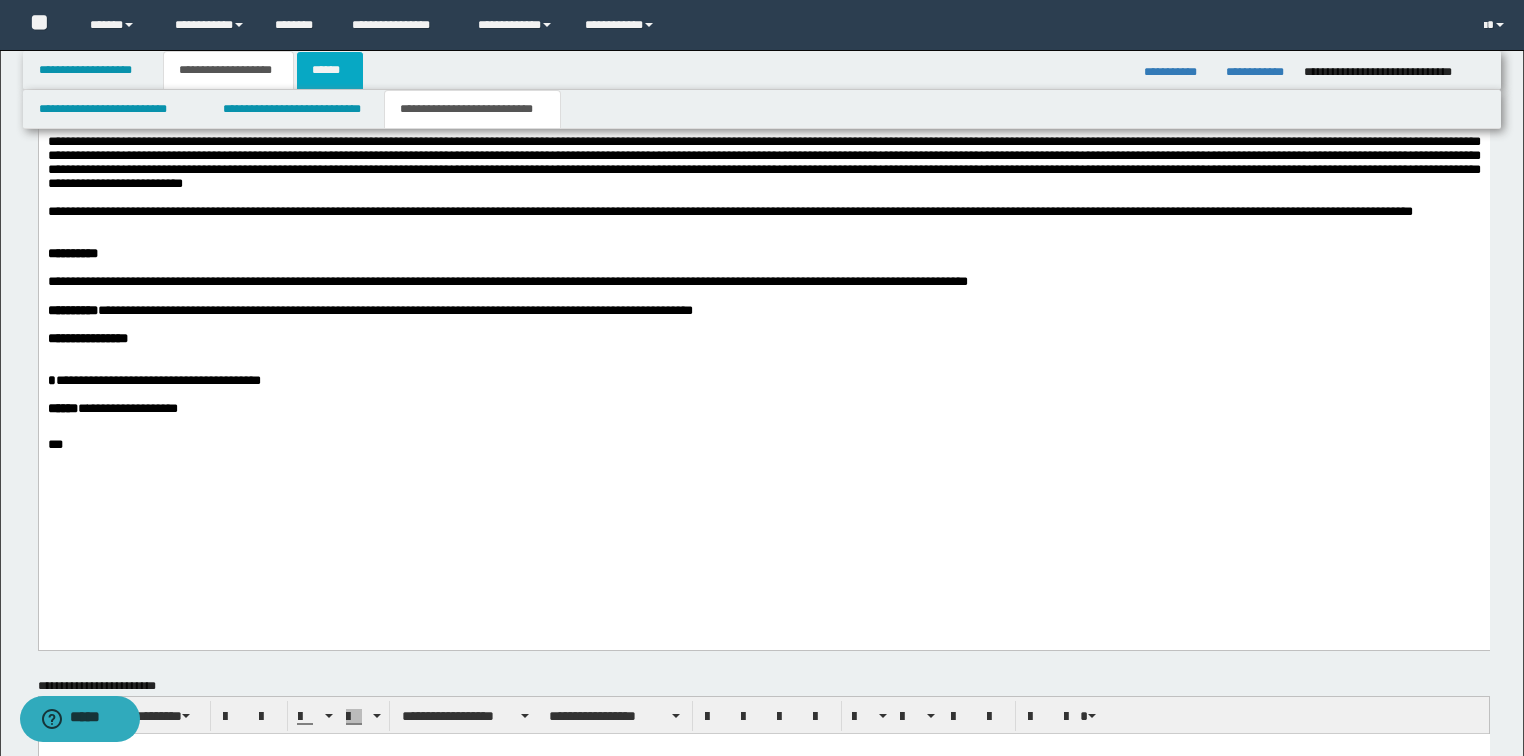 click on "******" at bounding box center (330, 70) 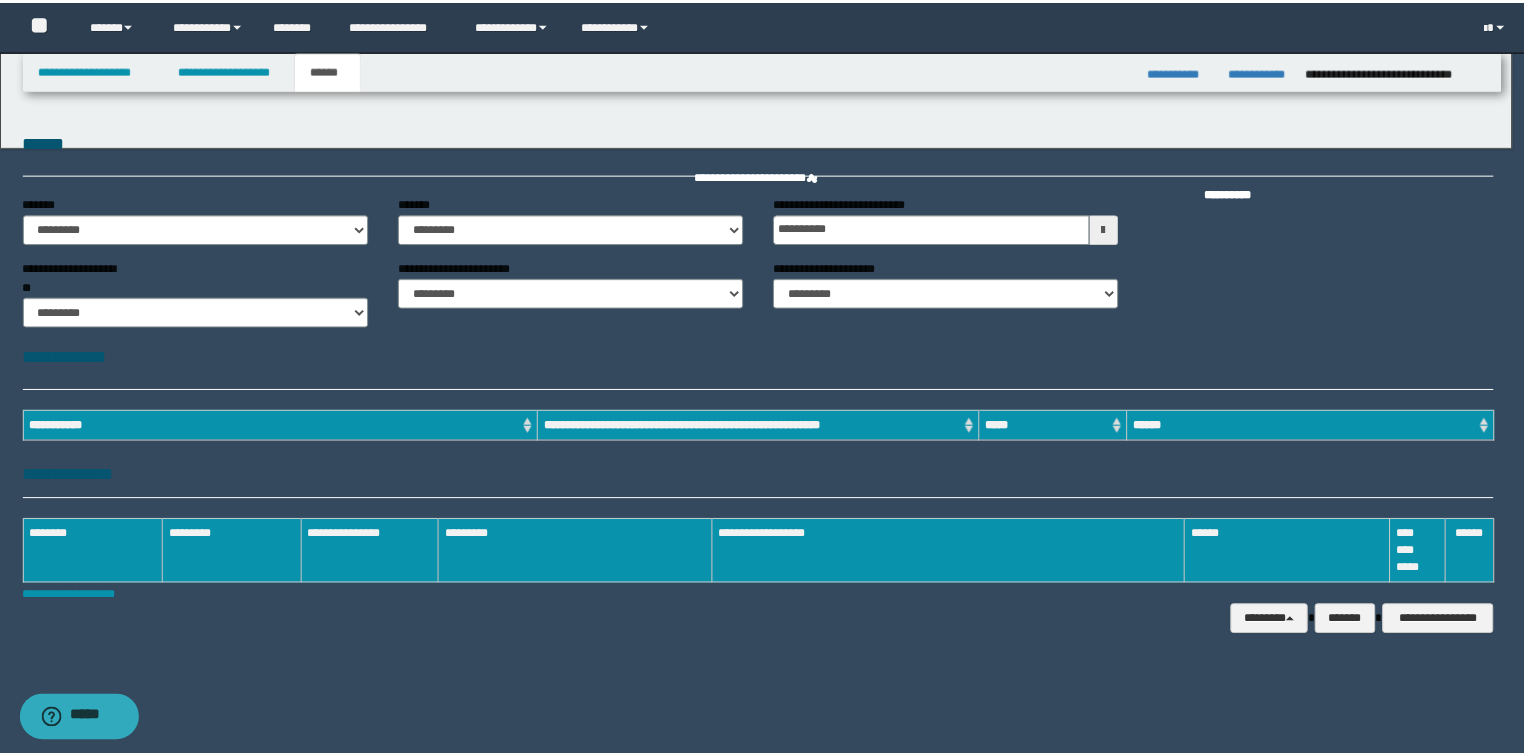 scroll, scrollTop: 0, scrollLeft: 0, axis: both 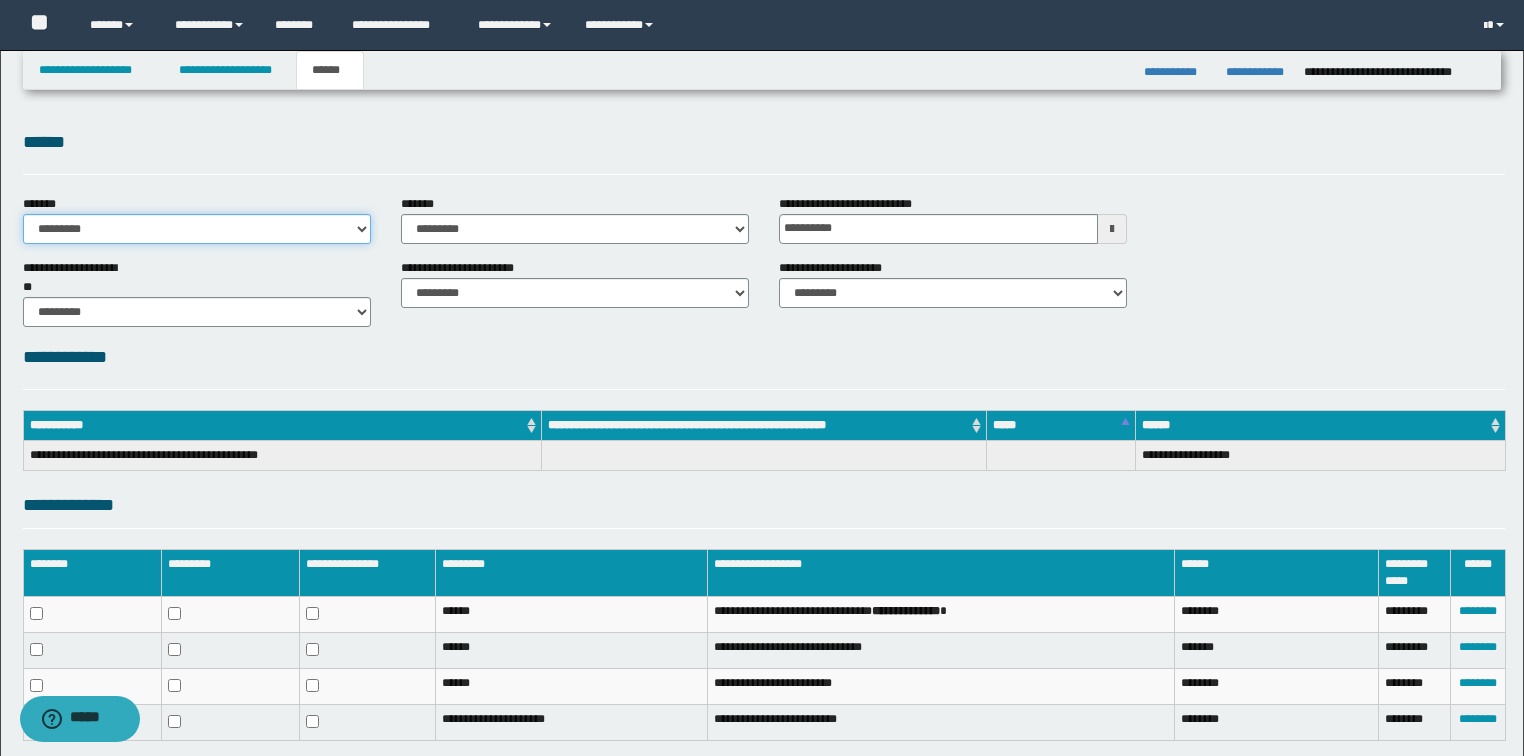 click on "**********" at bounding box center (197, 229) 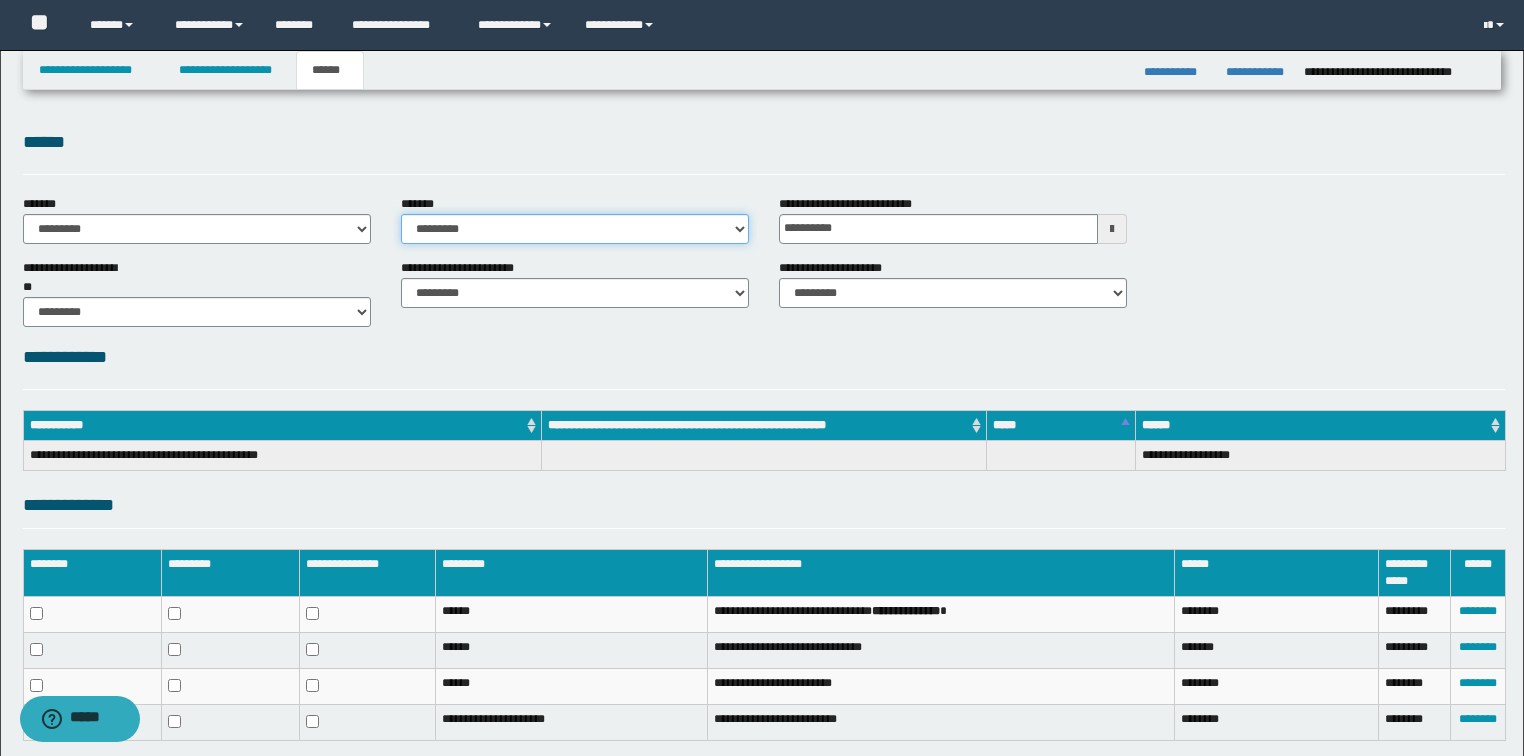 click on "**********" at bounding box center (575, 229) 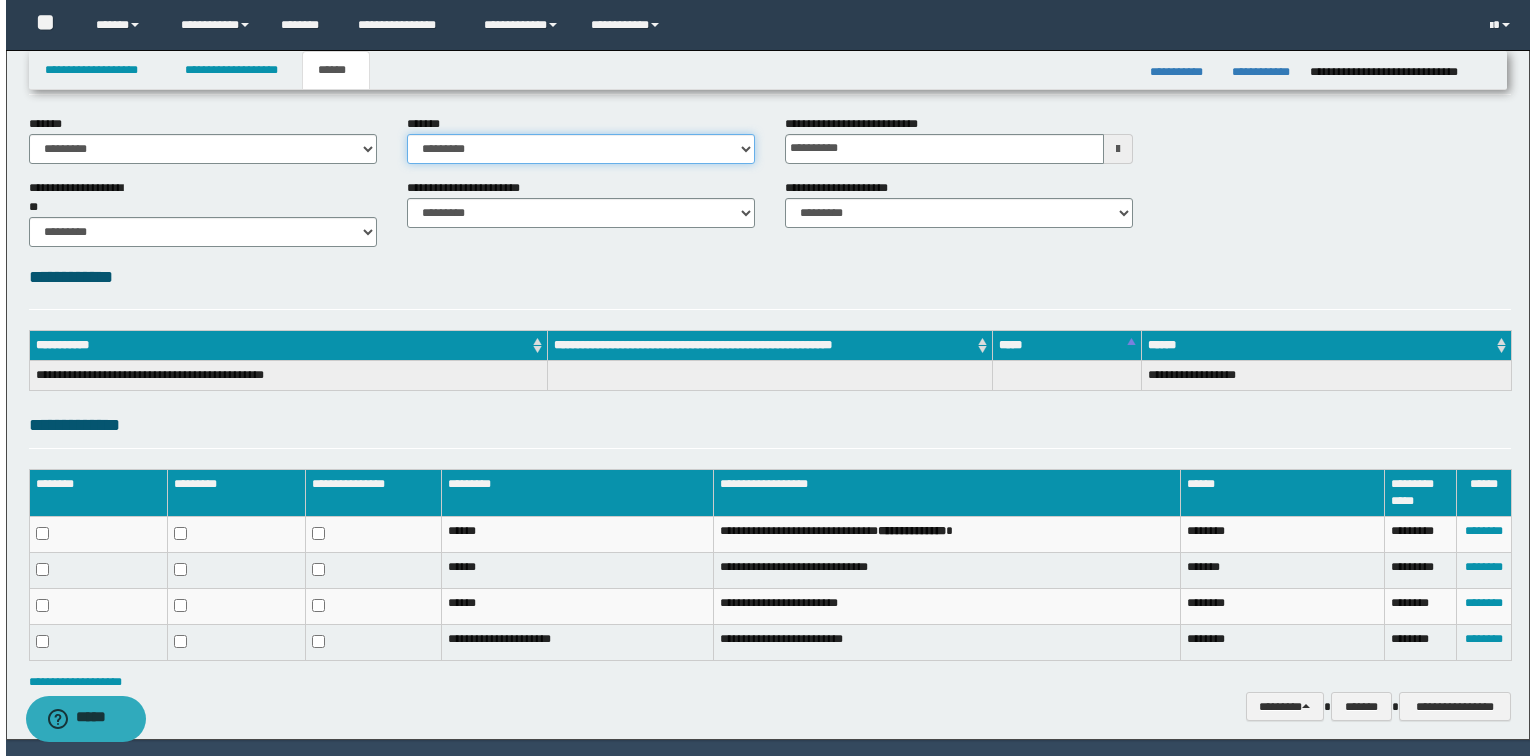 scroll, scrollTop: 141, scrollLeft: 0, axis: vertical 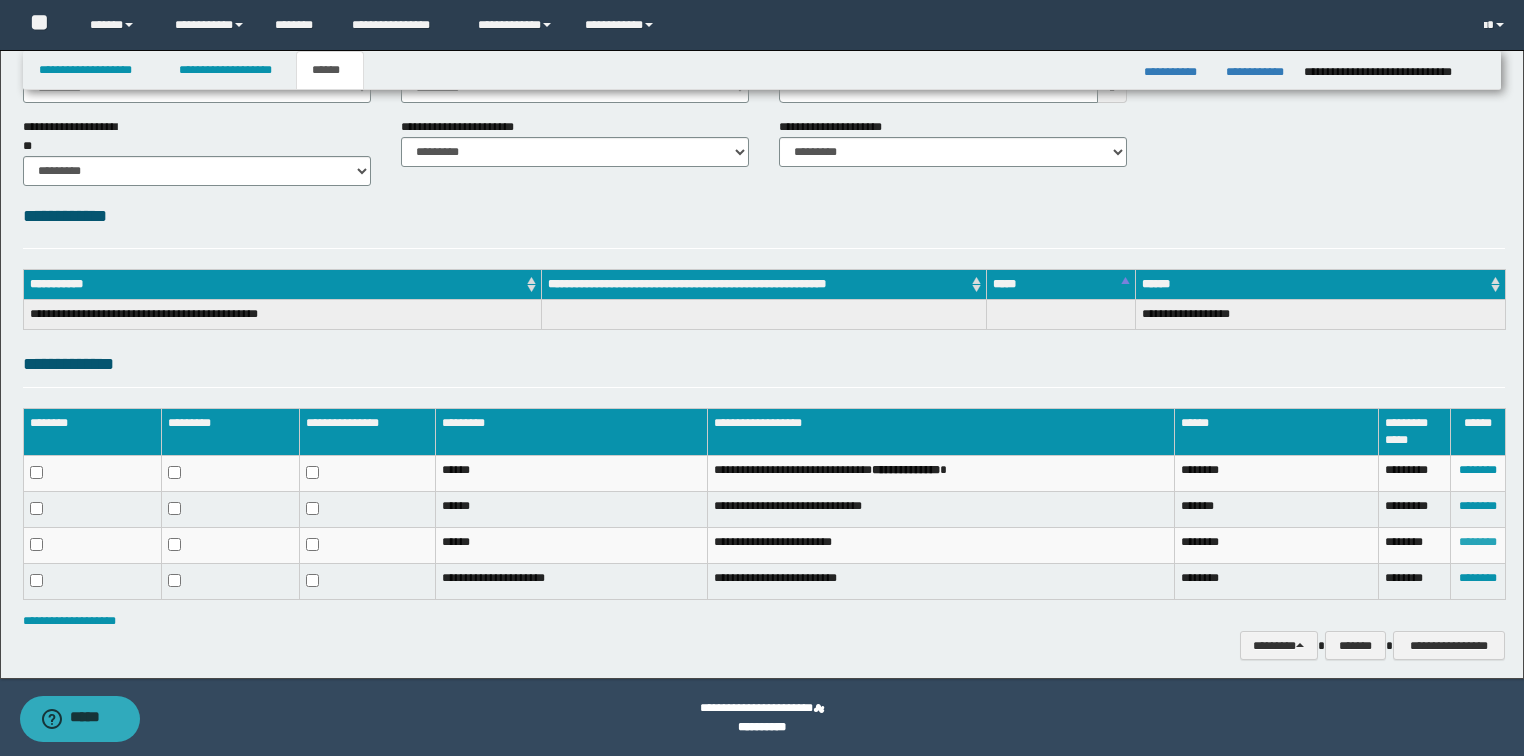 click on "********" at bounding box center [1478, 542] 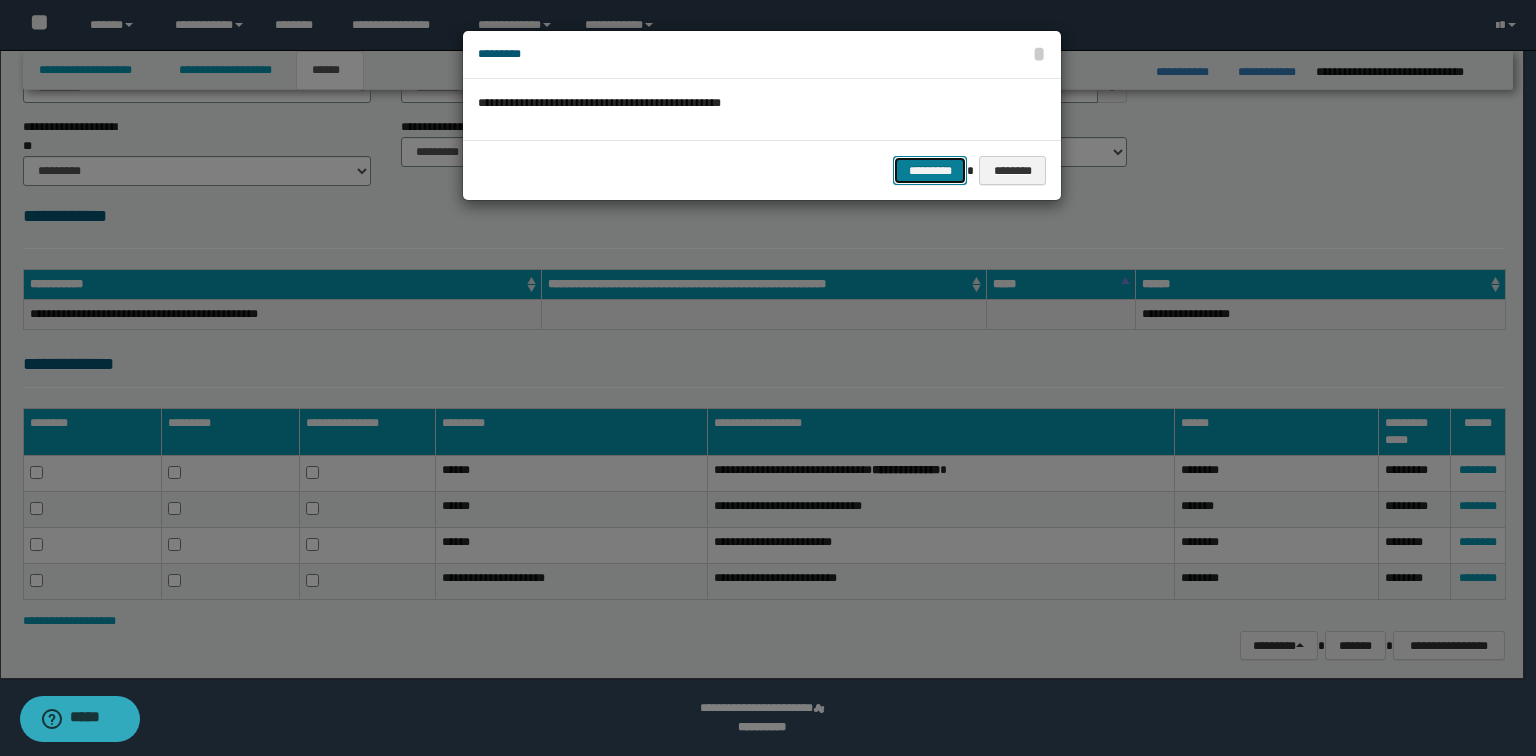 click on "*********" at bounding box center [930, 171] 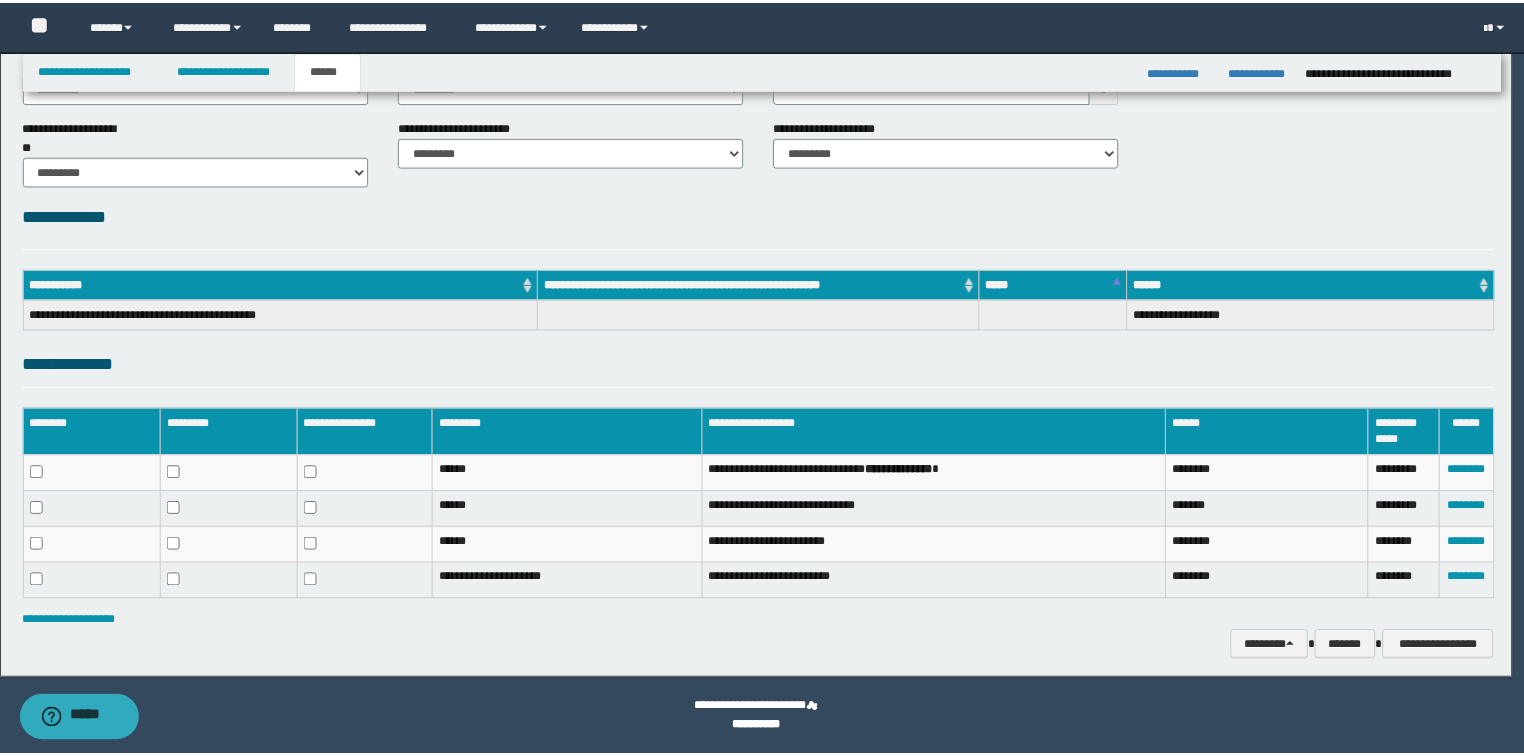 scroll, scrollTop: 108, scrollLeft: 0, axis: vertical 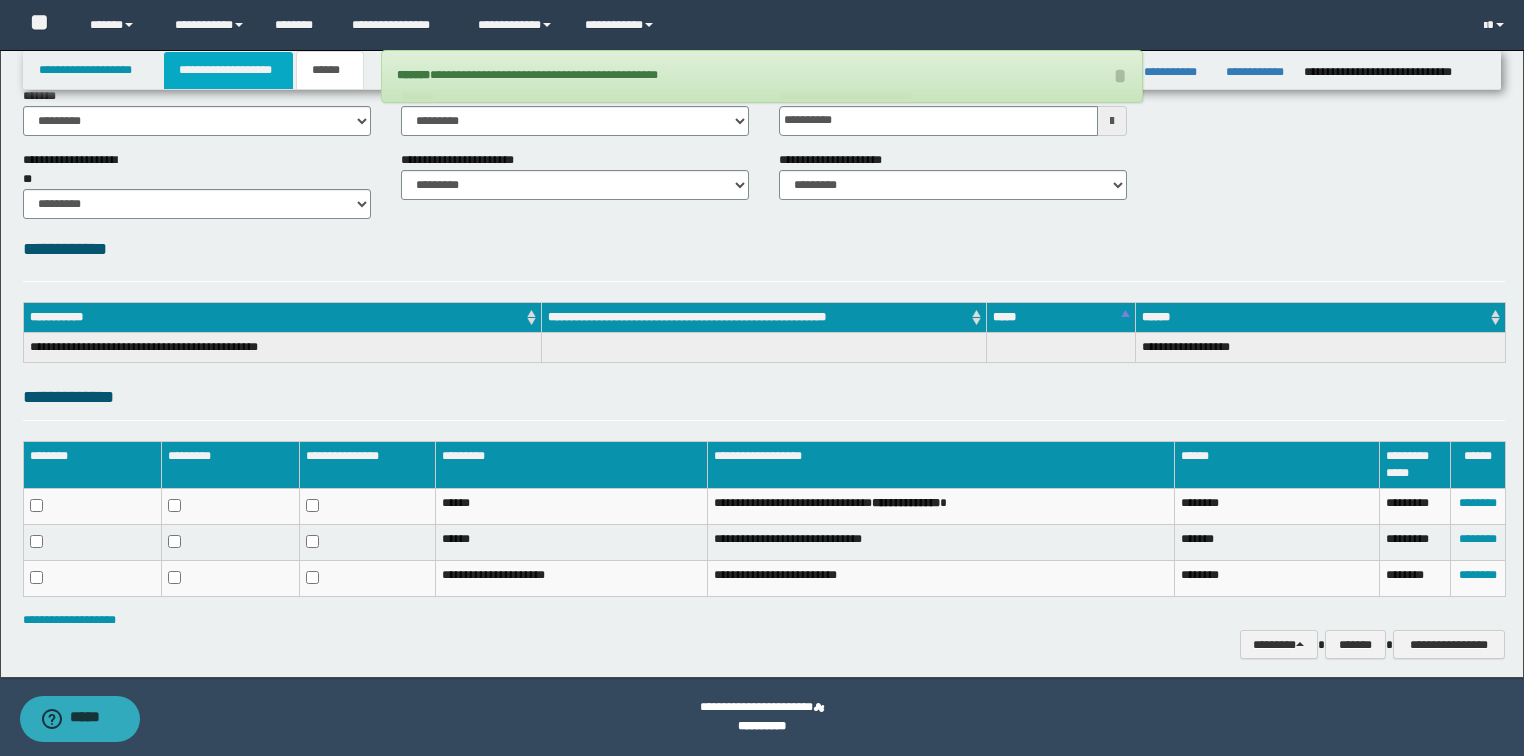 click on "**********" at bounding box center [228, 70] 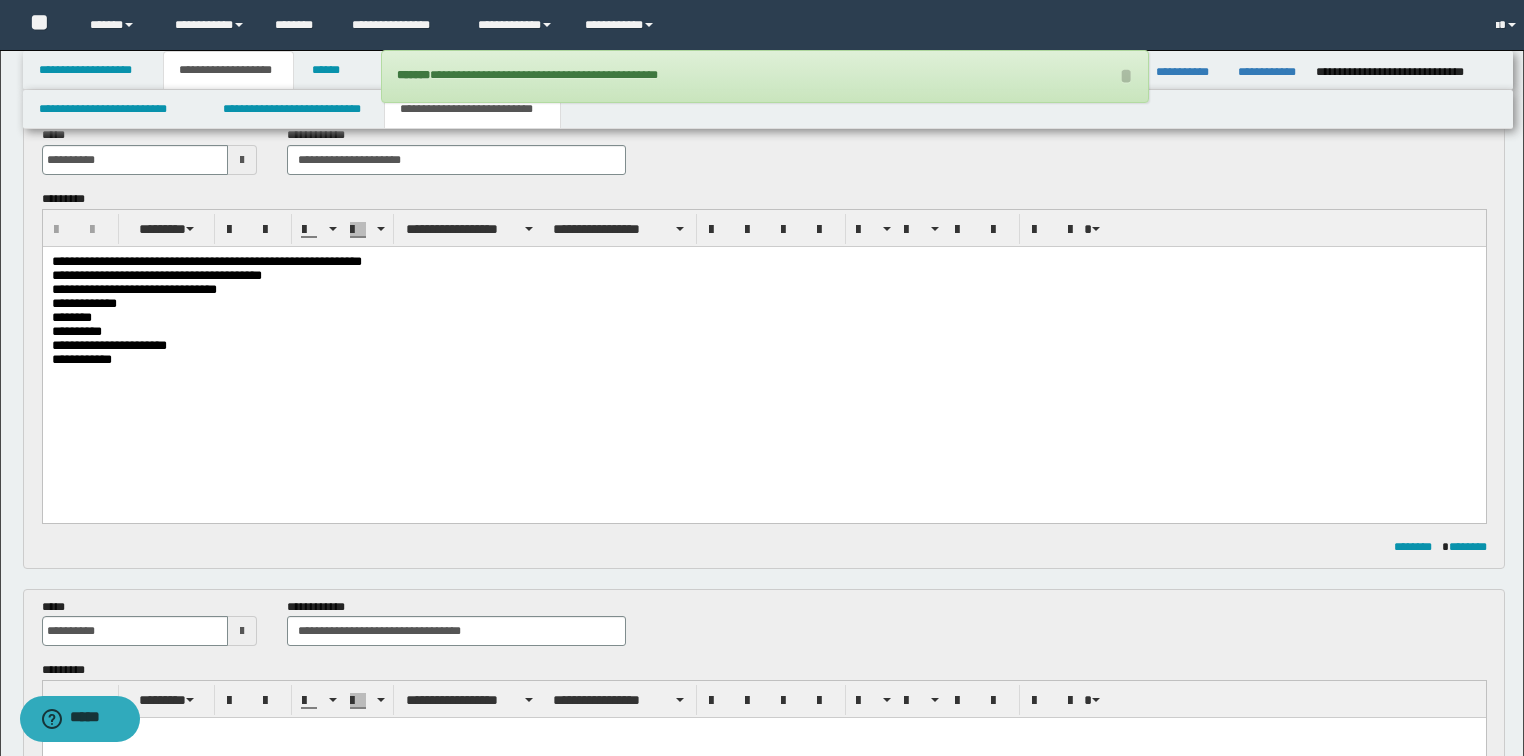 scroll, scrollTop: 139, scrollLeft: 0, axis: vertical 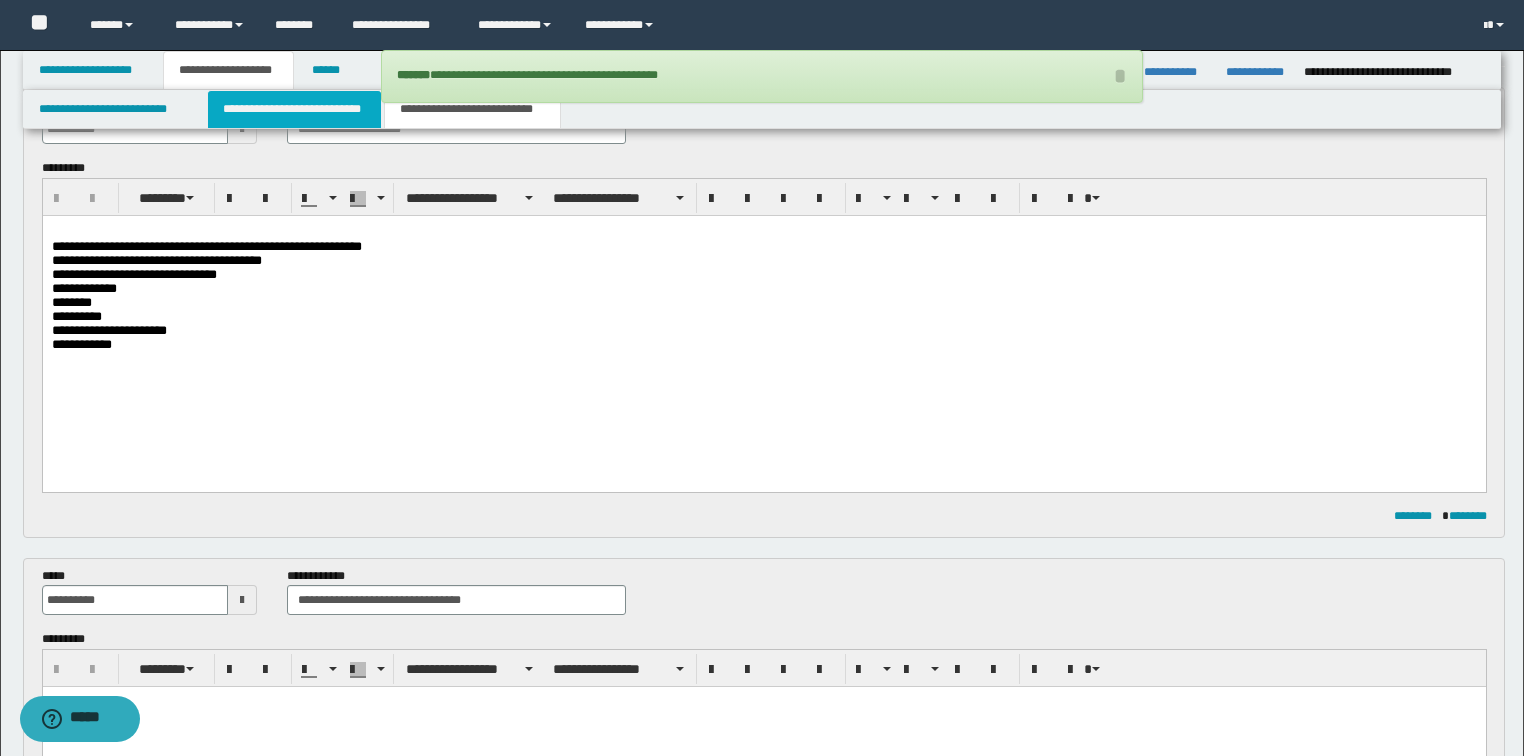click on "**********" at bounding box center (294, 109) 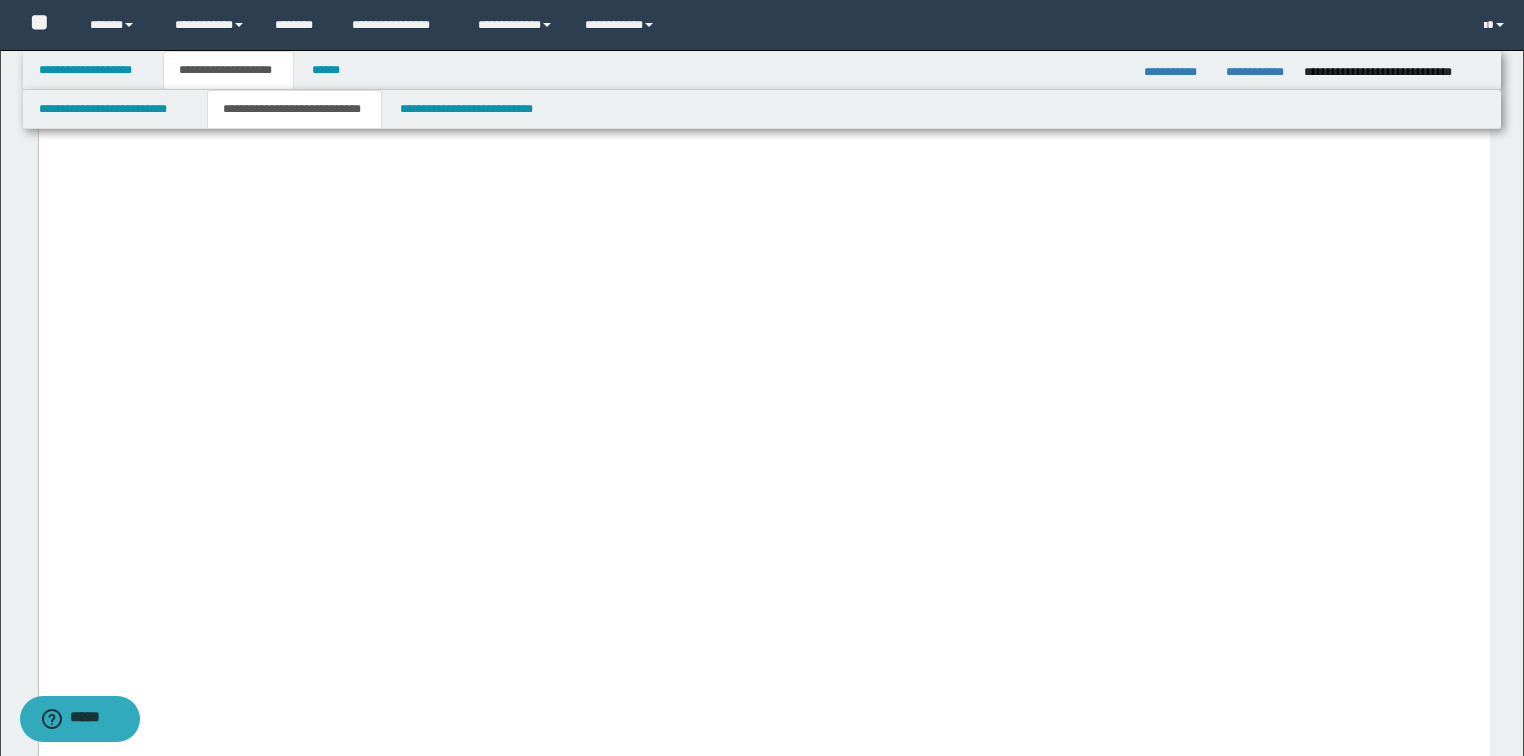 scroll, scrollTop: 6539, scrollLeft: 0, axis: vertical 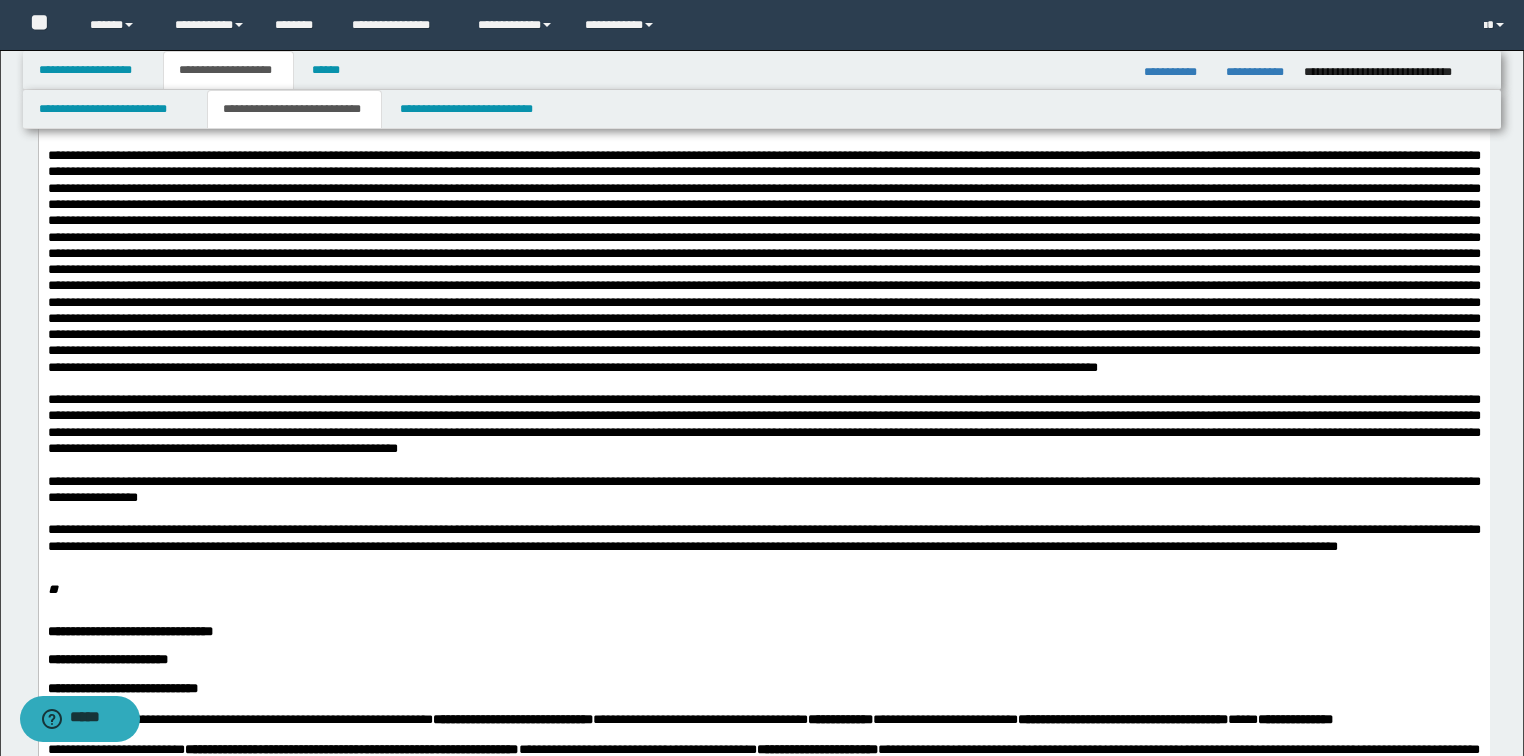 click on "**********" at bounding box center [763, -2498] 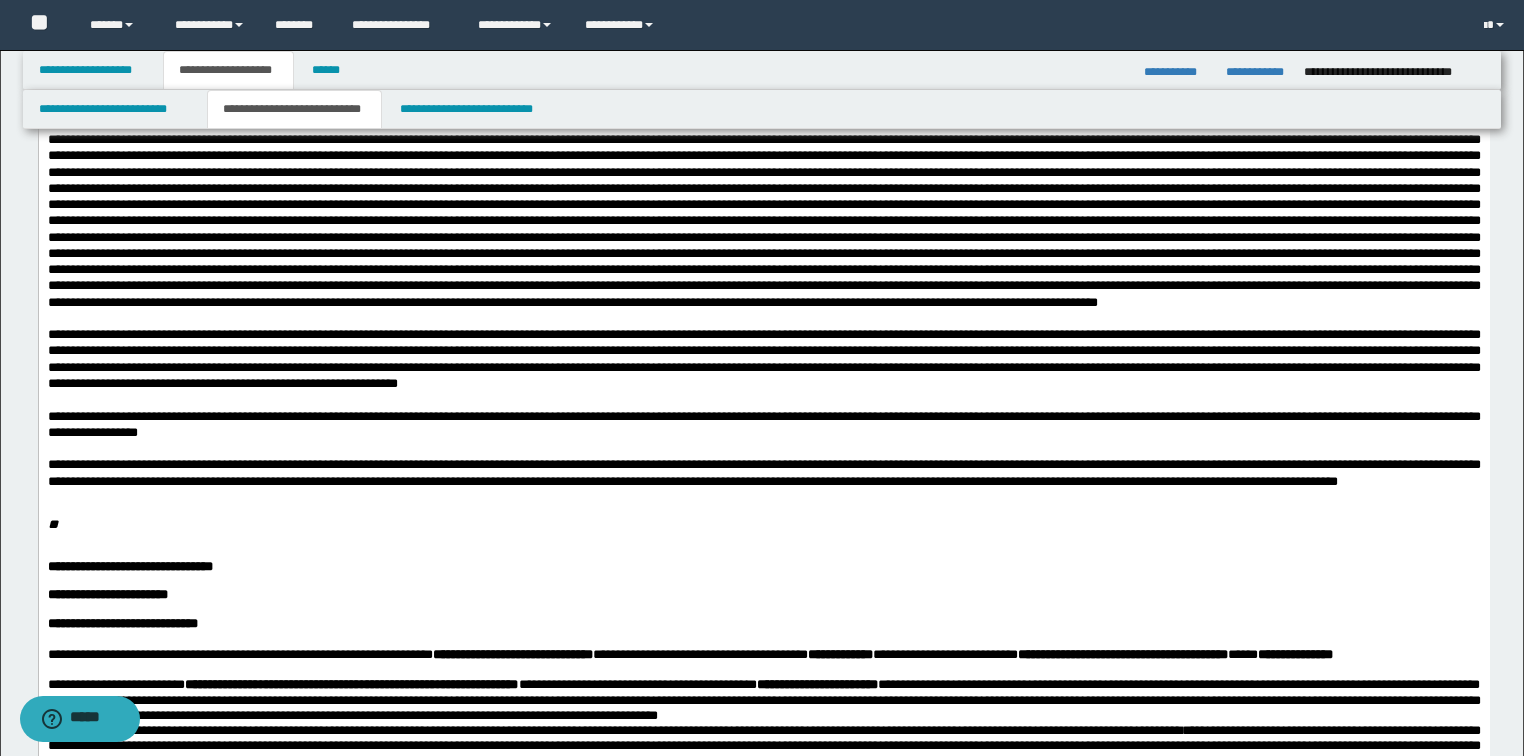 scroll, scrollTop: 6619, scrollLeft: 0, axis: vertical 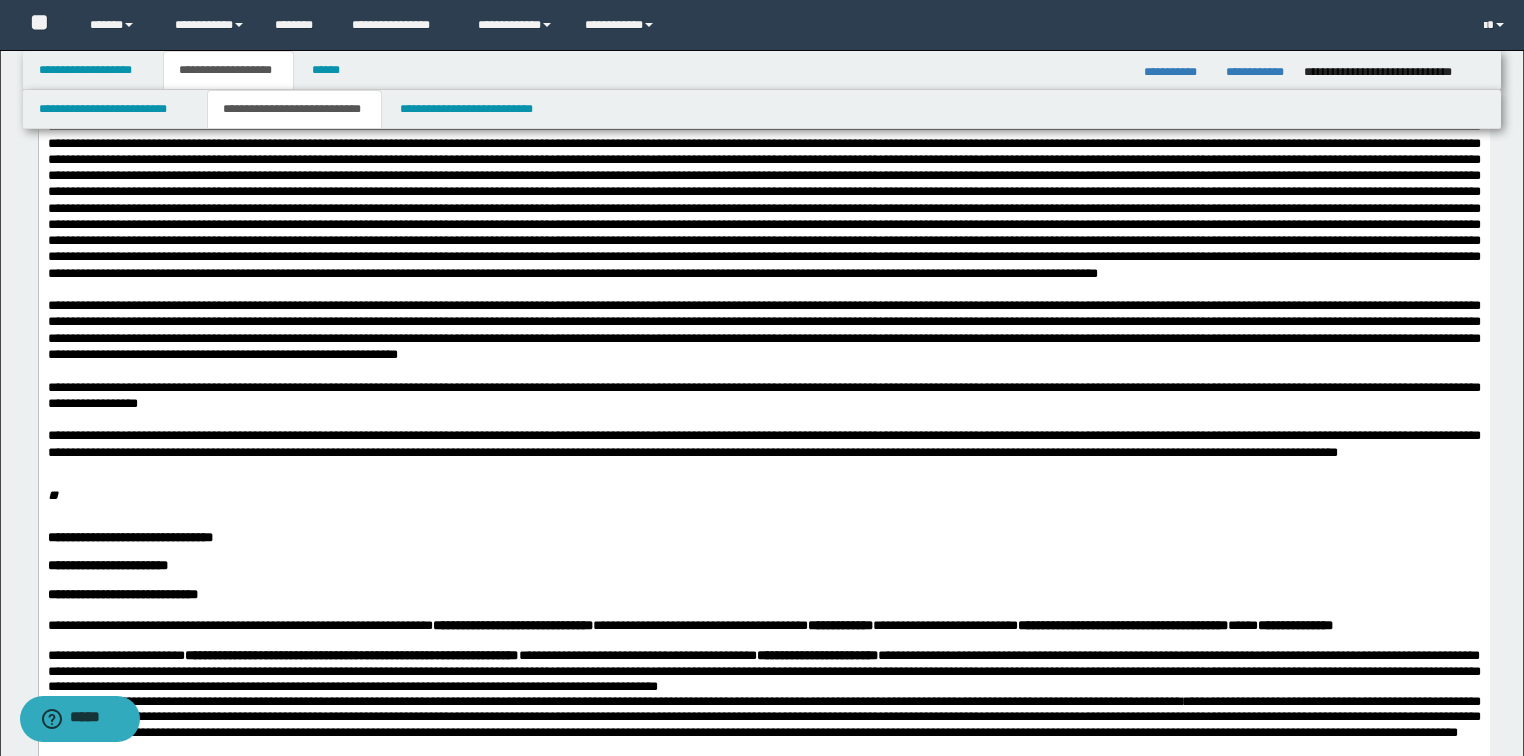 click at bounding box center (763, -482) 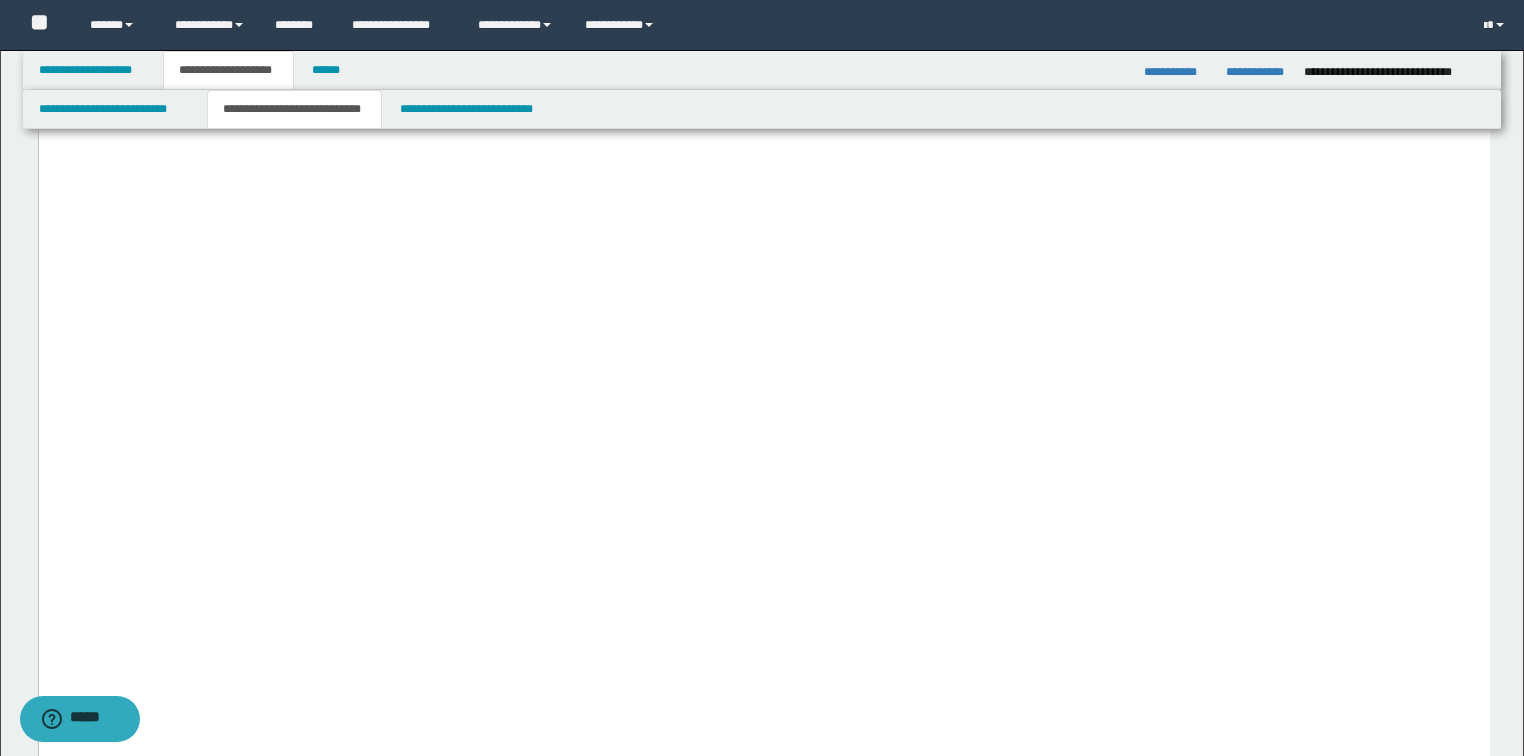 scroll, scrollTop: 7819, scrollLeft: 0, axis: vertical 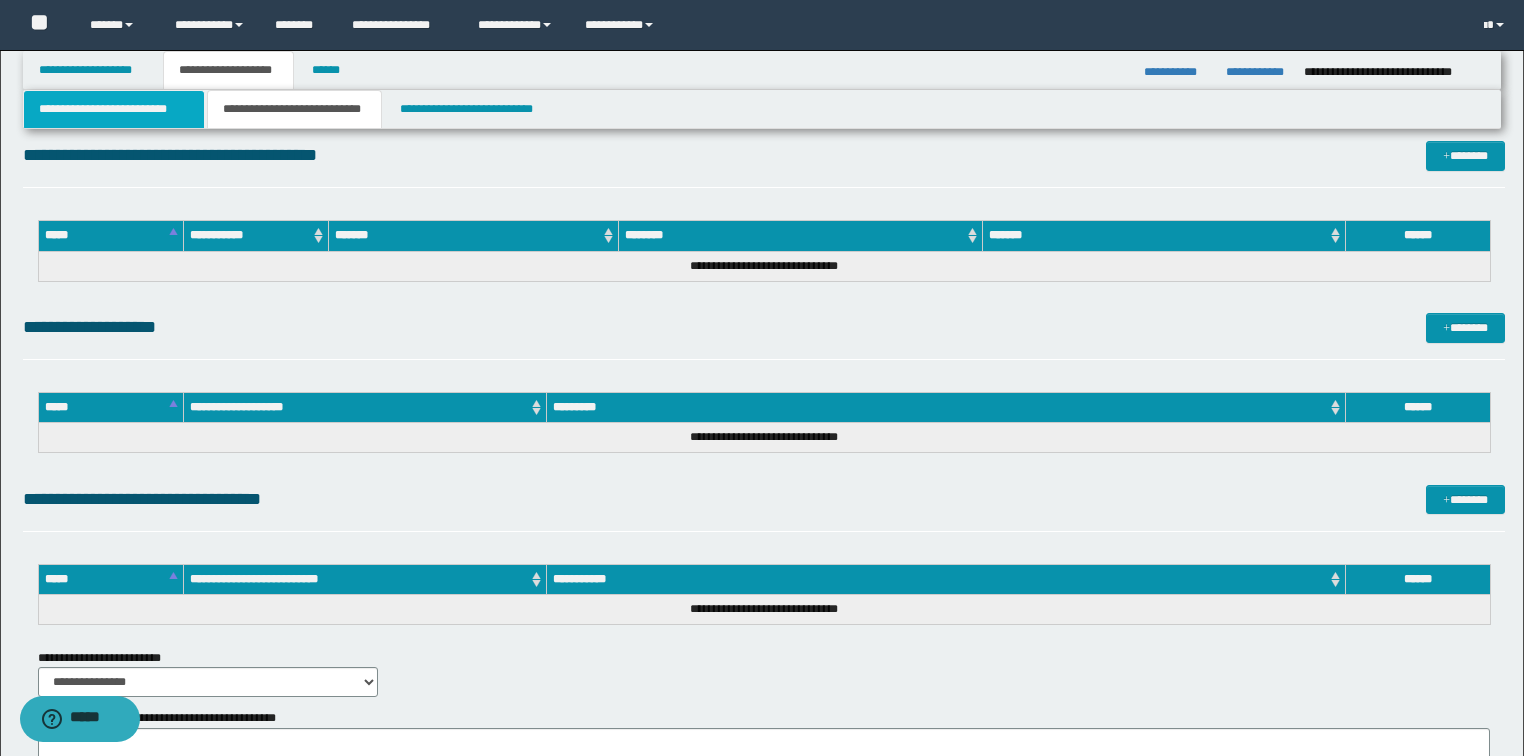 click on "**********" at bounding box center (114, 109) 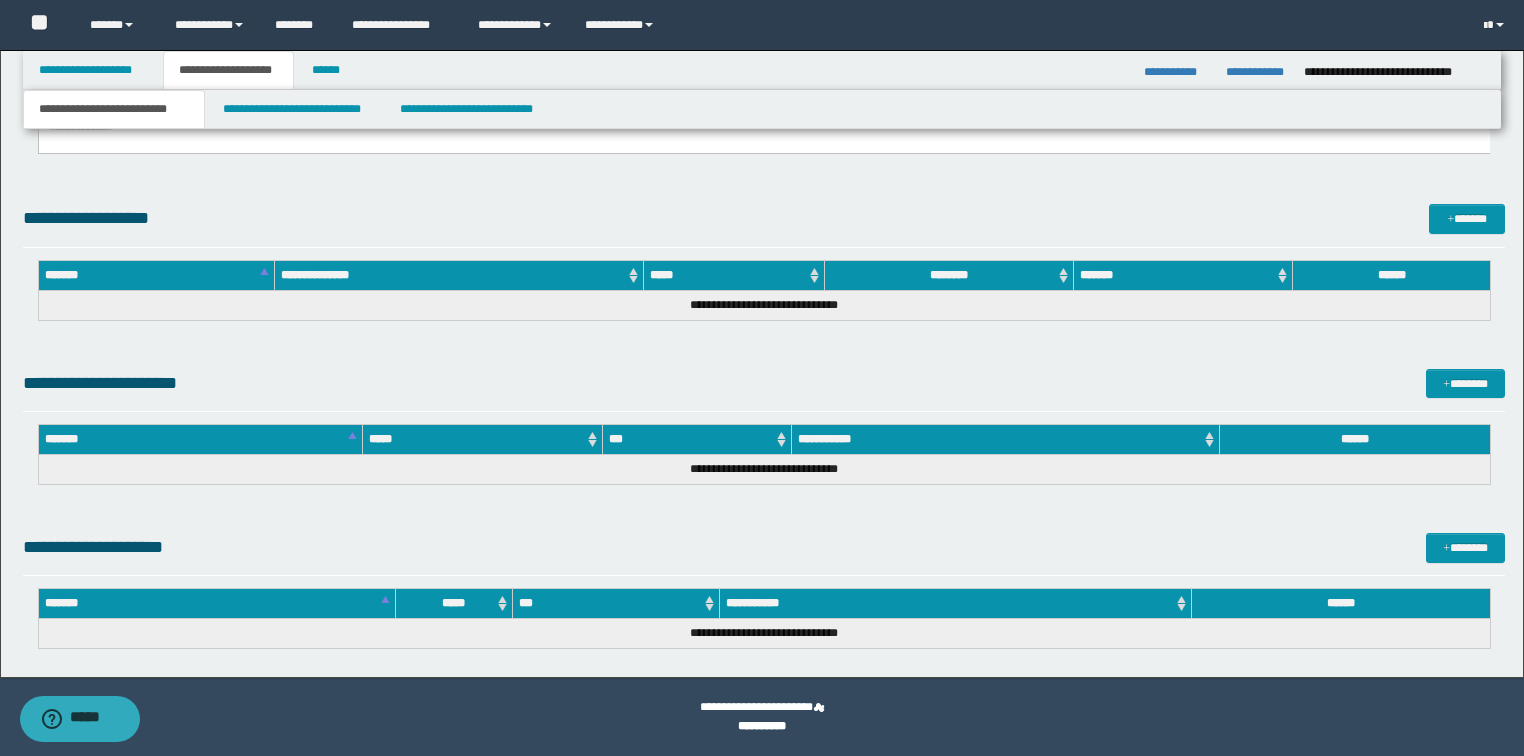 scroll, scrollTop: 914, scrollLeft: 0, axis: vertical 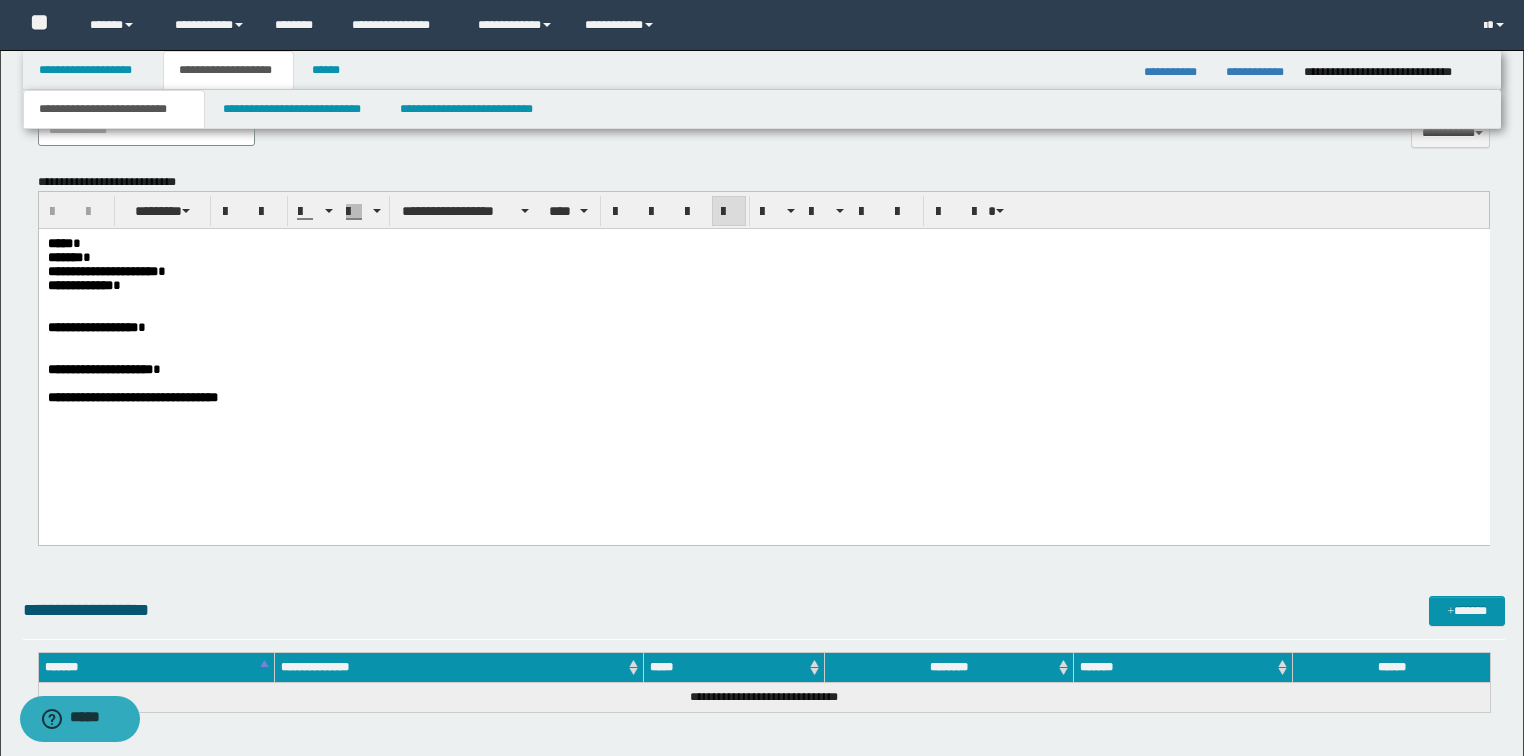 click on "***** *" at bounding box center [763, 244] 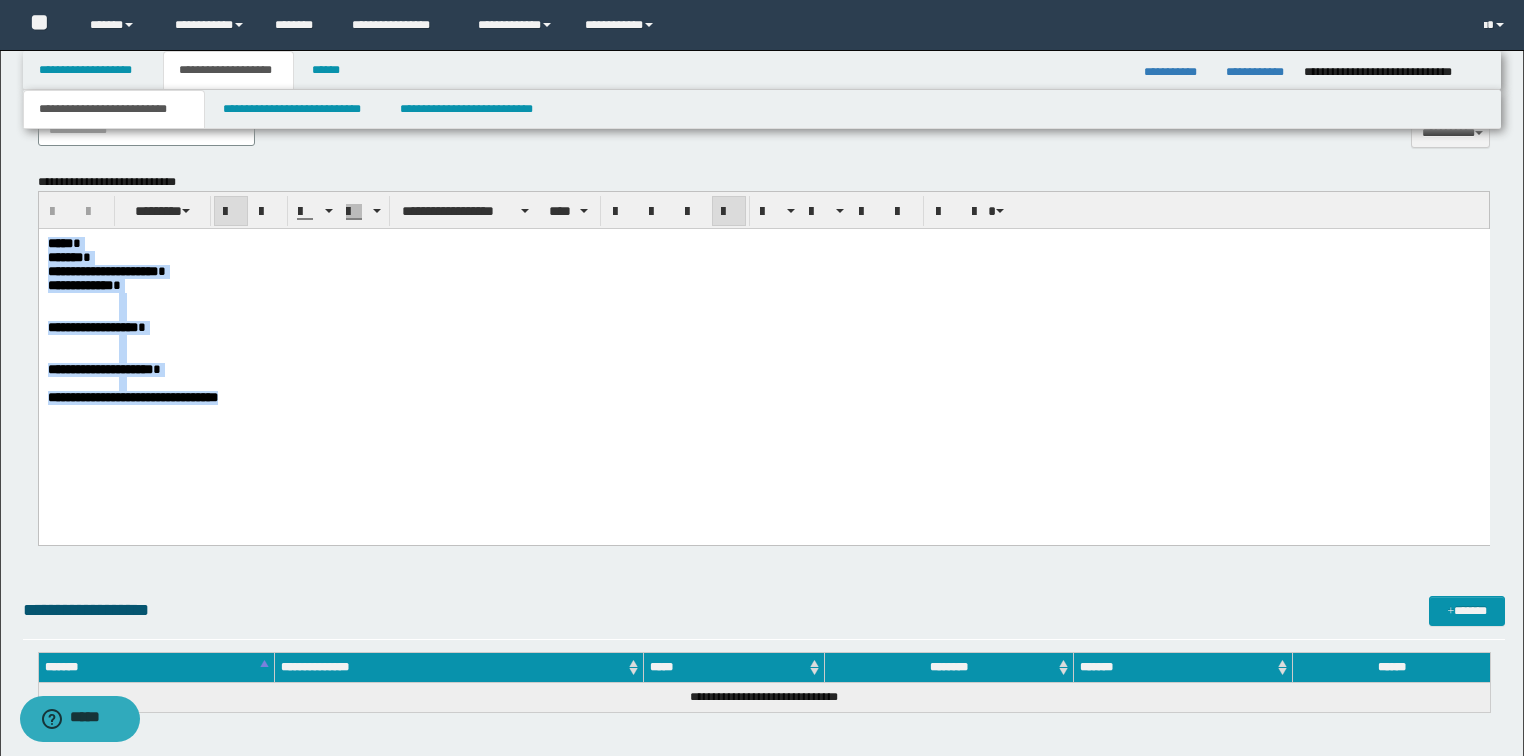 drag, startPoint x: 307, startPoint y: 420, endPoint x: -1, endPoint y: 229, distance: 362.4155 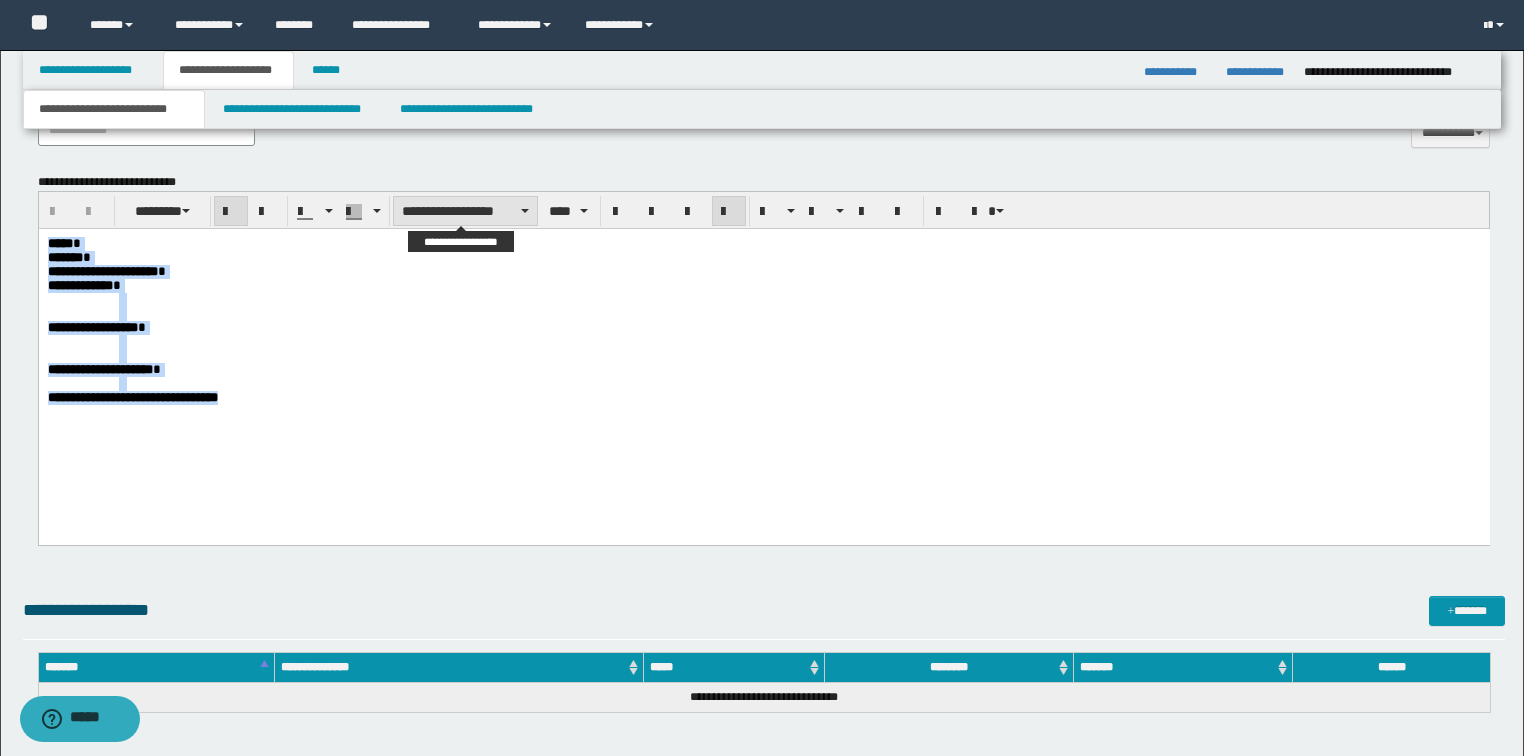 click on "**********" at bounding box center [465, 211] 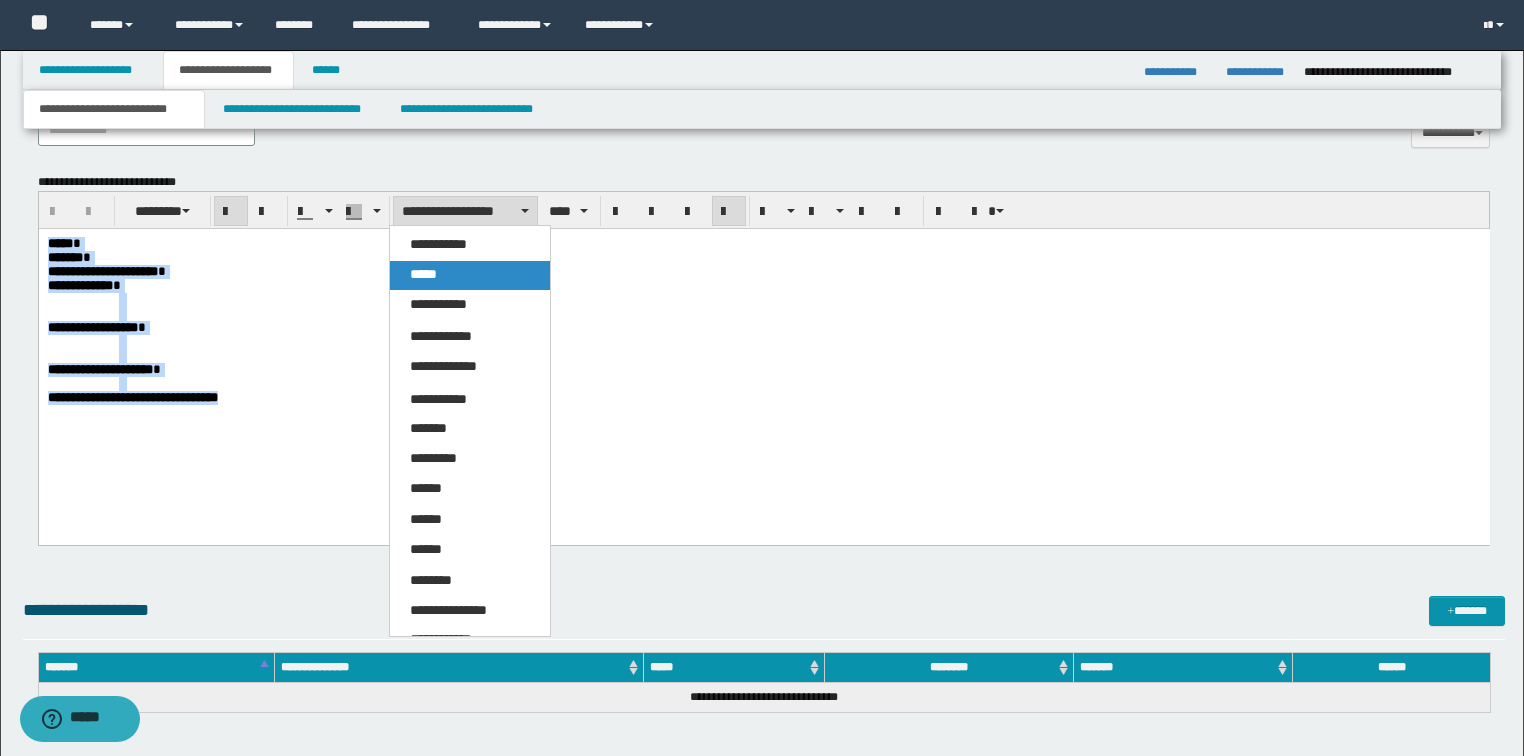 click on "*****" at bounding box center [423, 274] 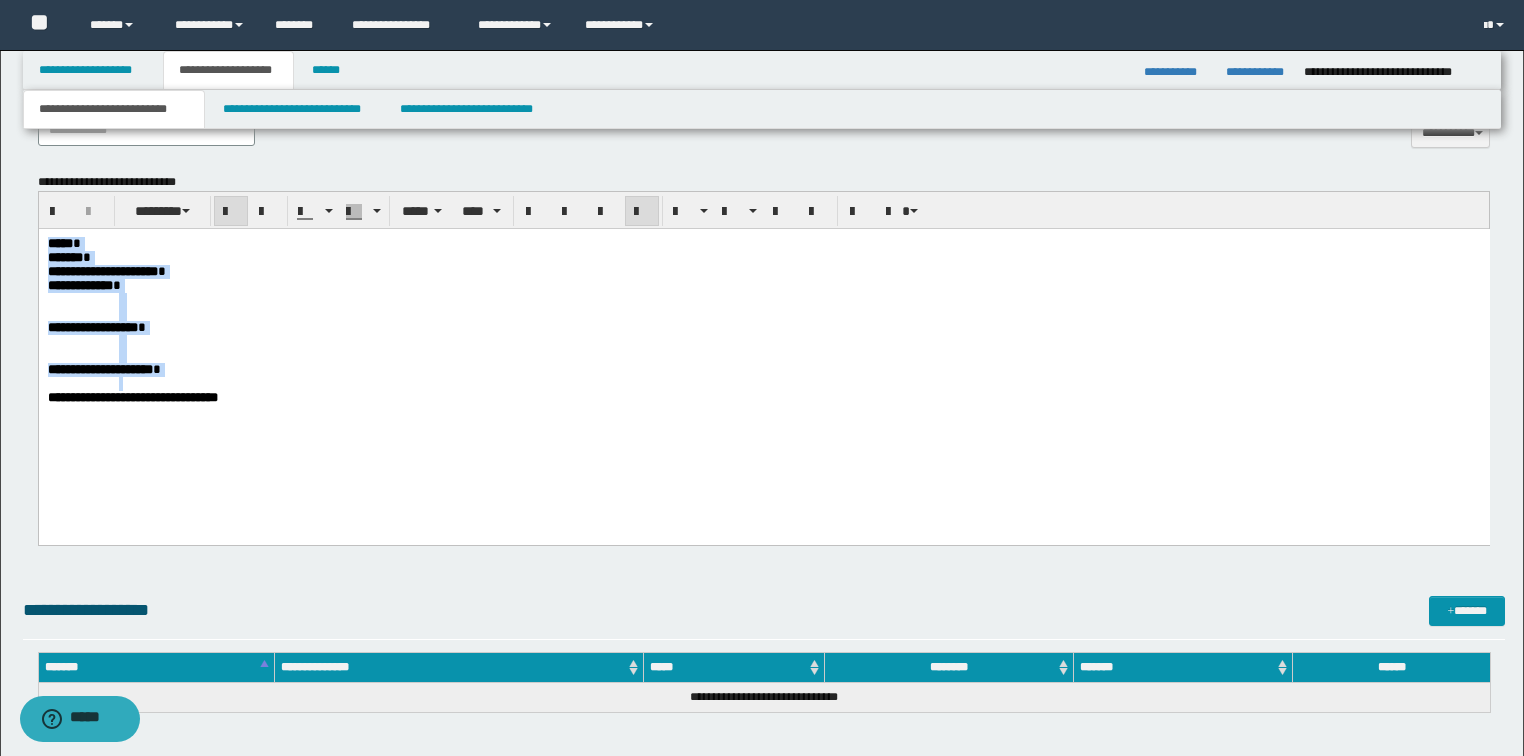 click on "***** *" at bounding box center (763, 244) 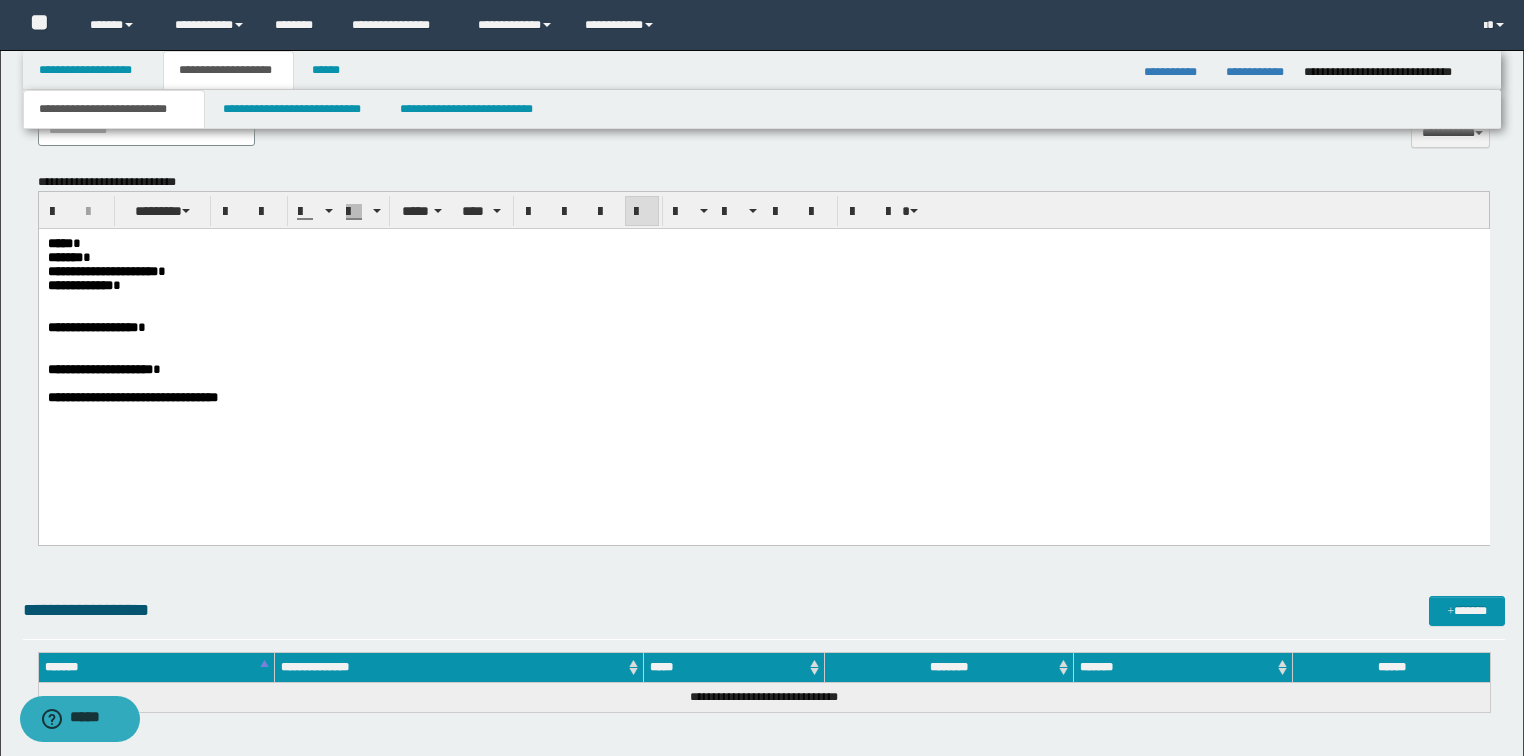 click on "**********" at bounding box center [763, 286] 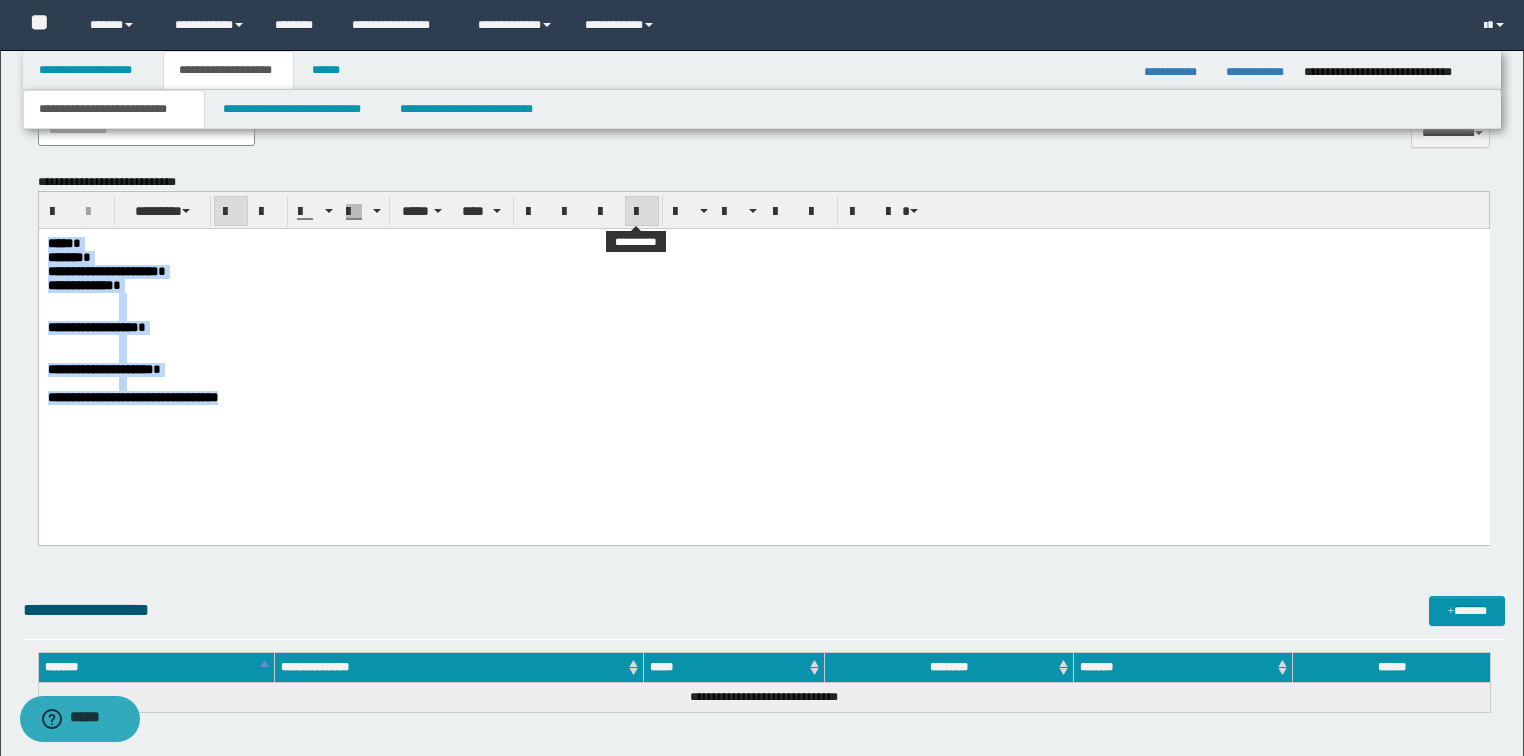 click at bounding box center [642, 211] 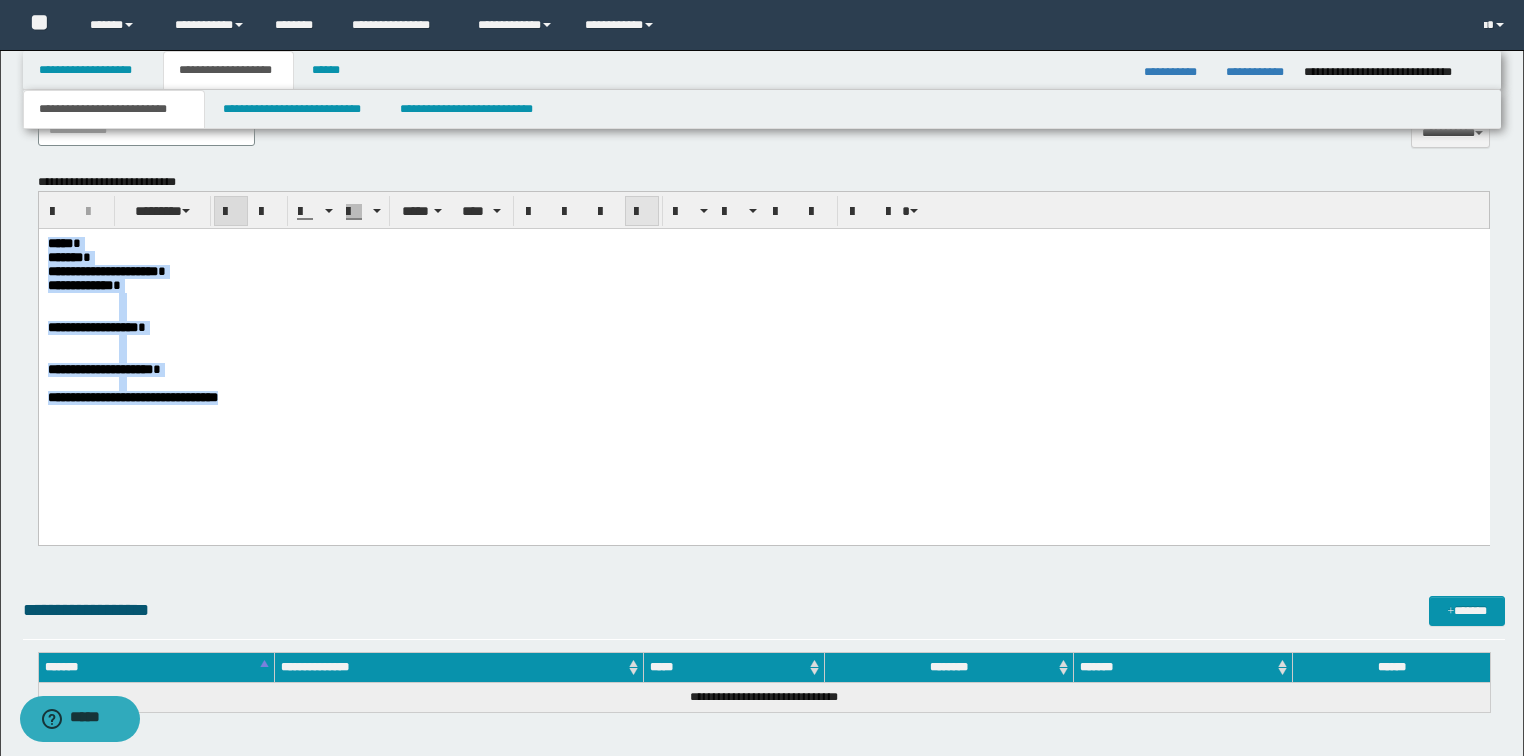 click at bounding box center (642, 211) 